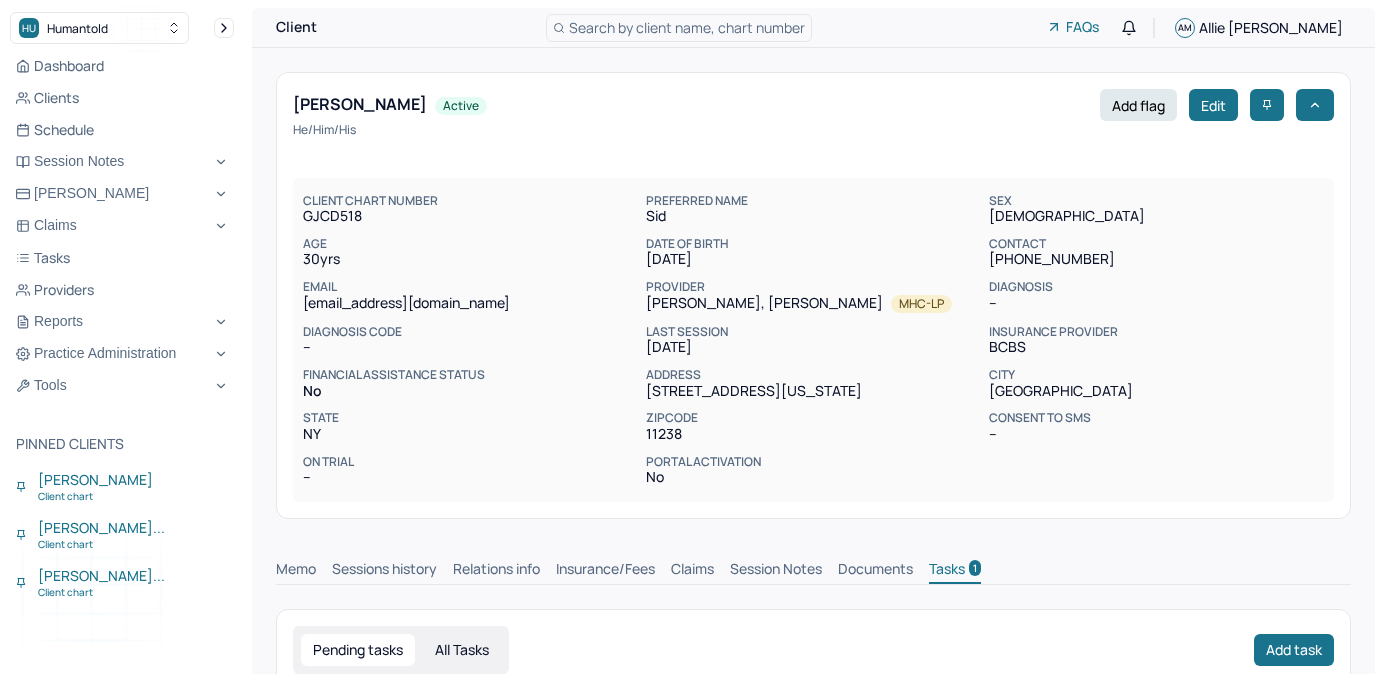scroll, scrollTop: 309, scrollLeft: 0, axis: vertical 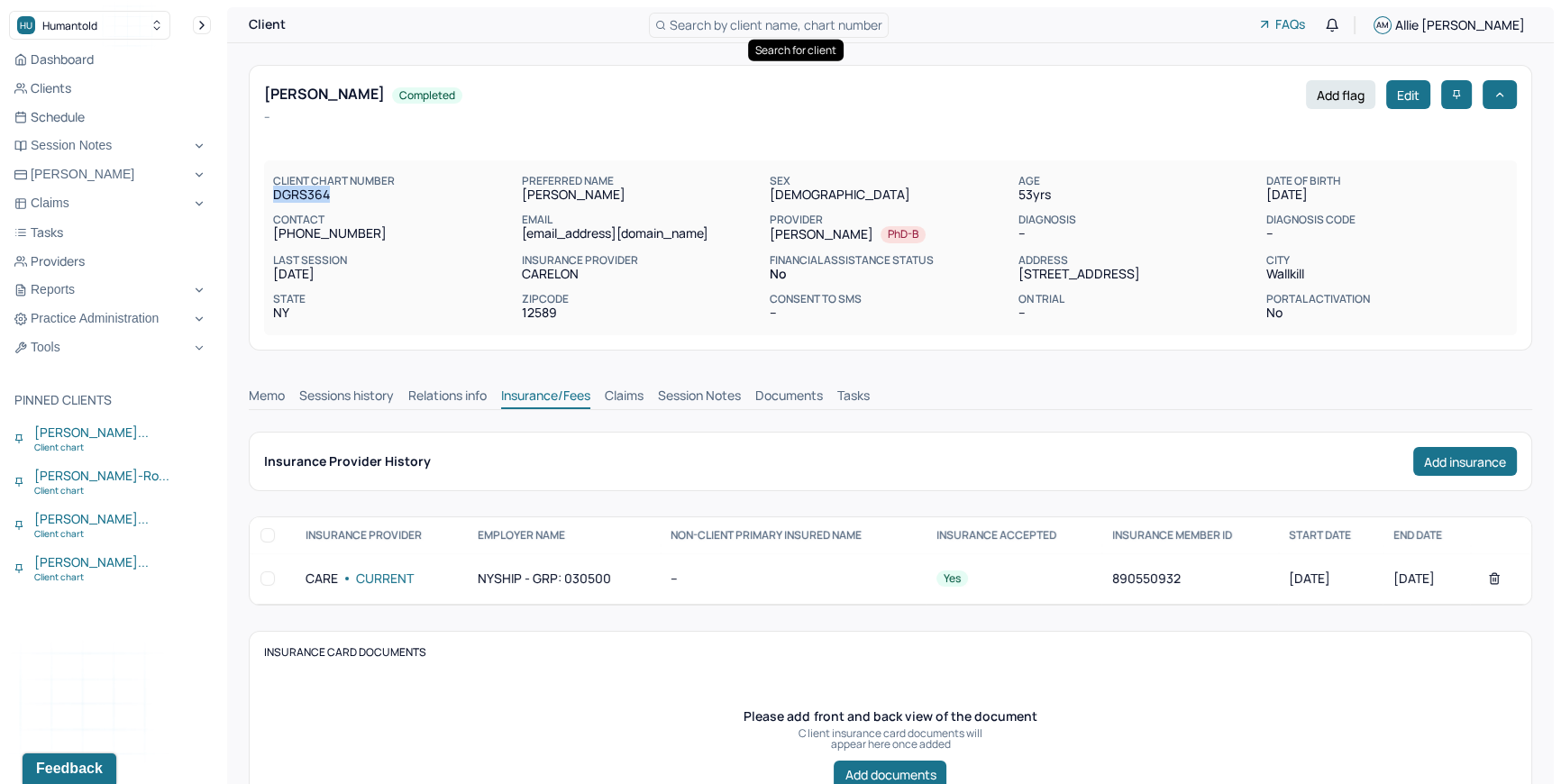 click on "Search by client name, chart number" at bounding box center [776, 24] 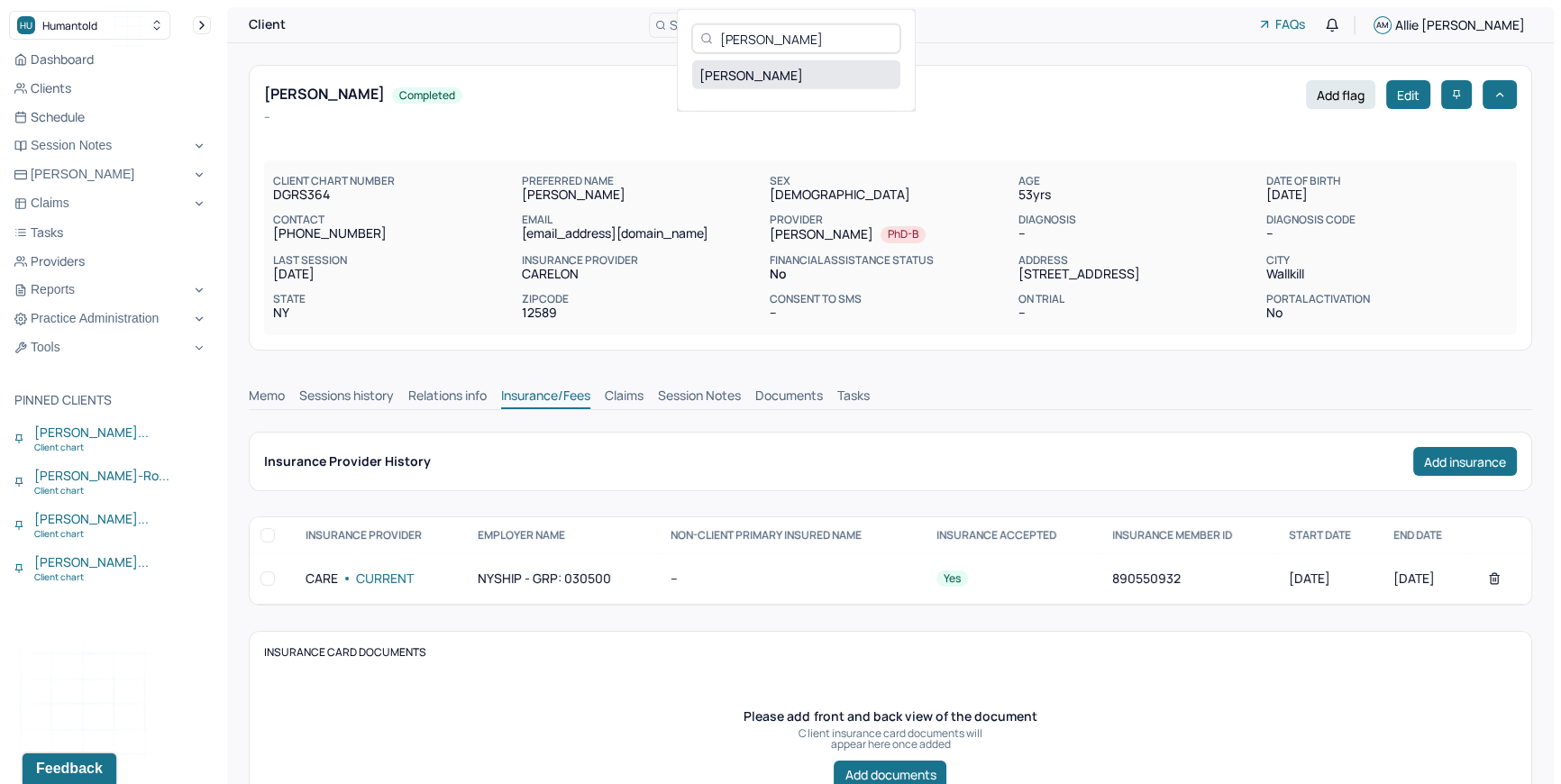 type on "Elise Bender" 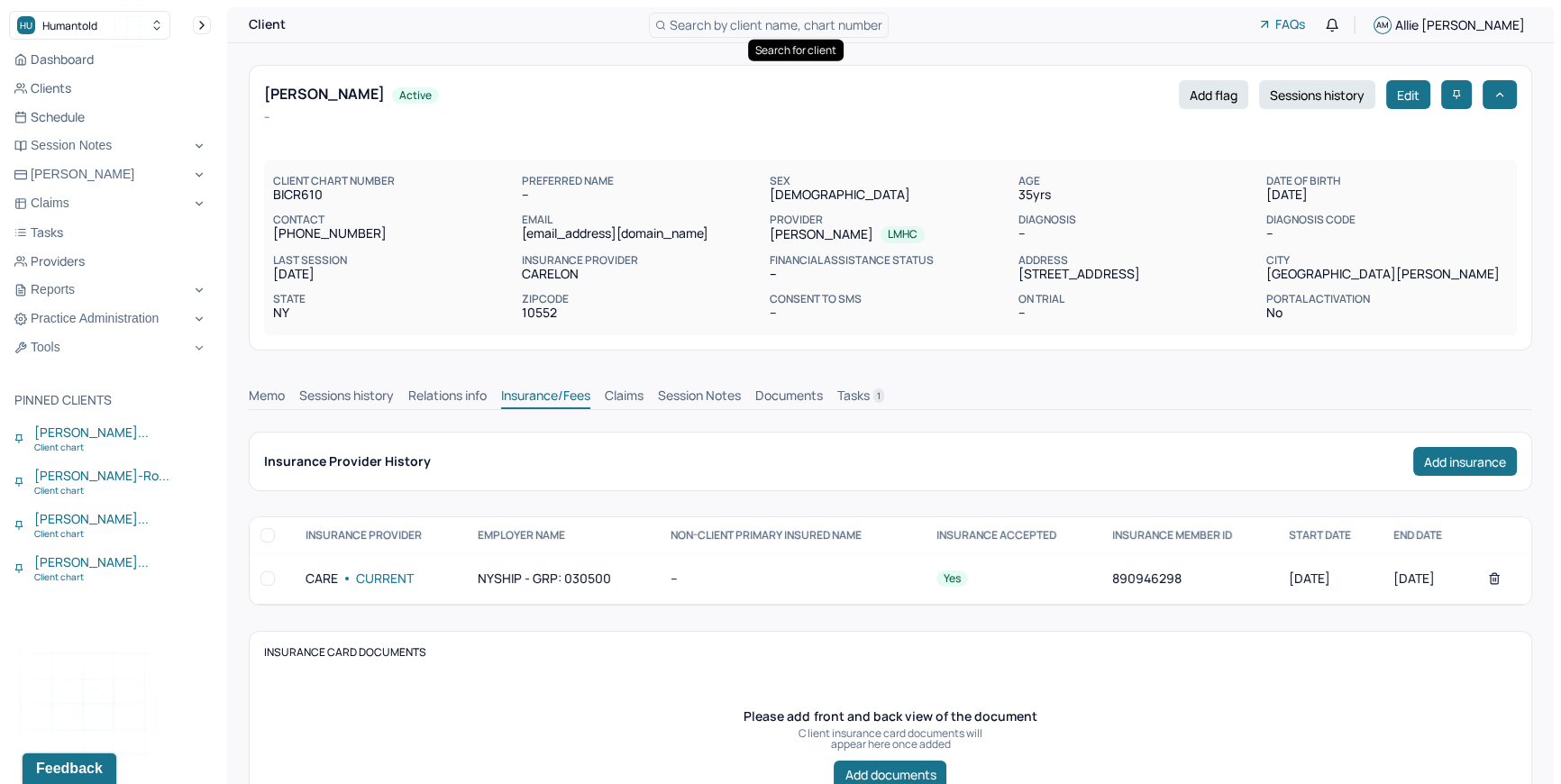 click on "Claims" at bounding box center (624, 397) 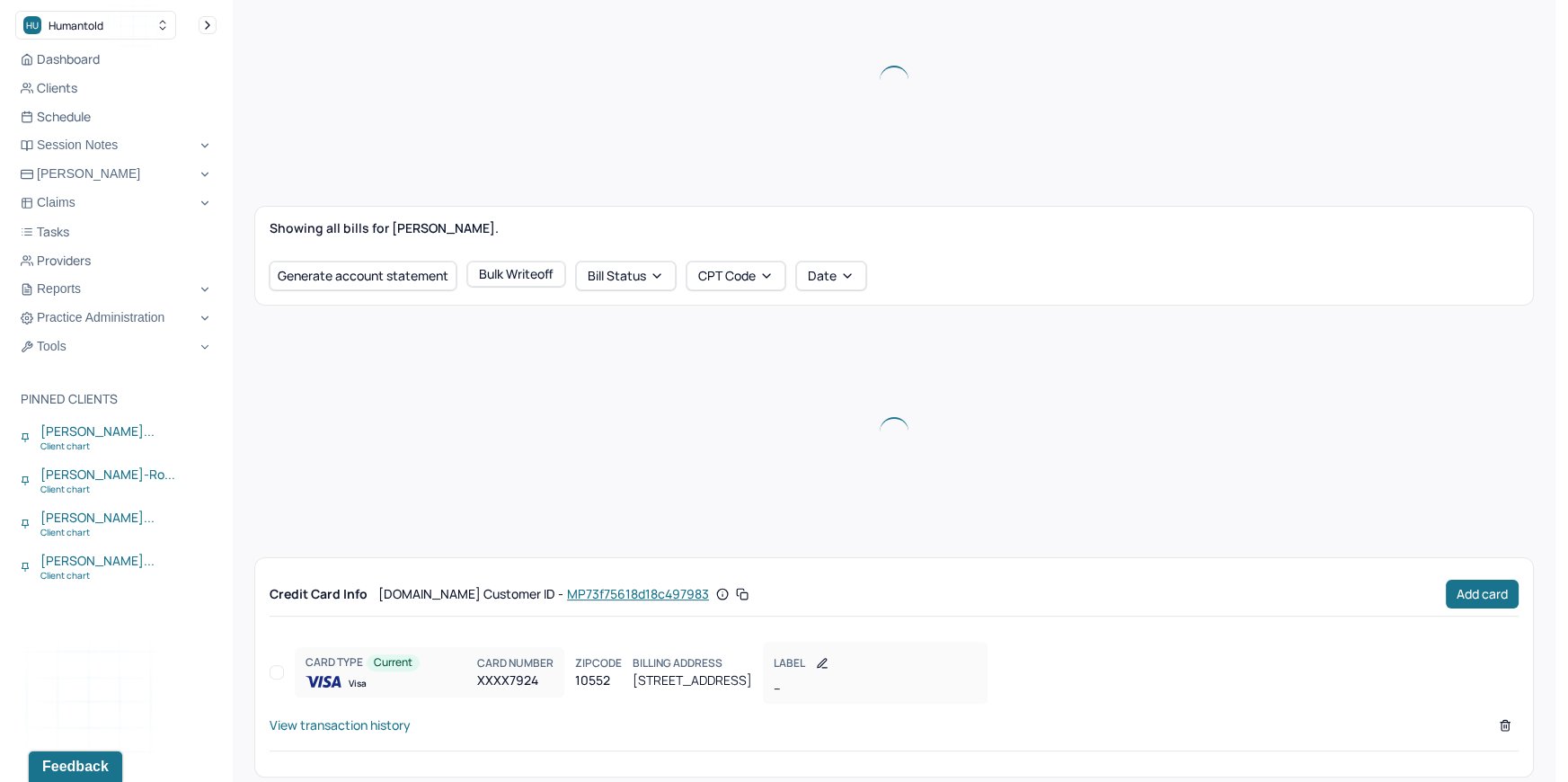 scroll, scrollTop: 463, scrollLeft: 0, axis: vertical 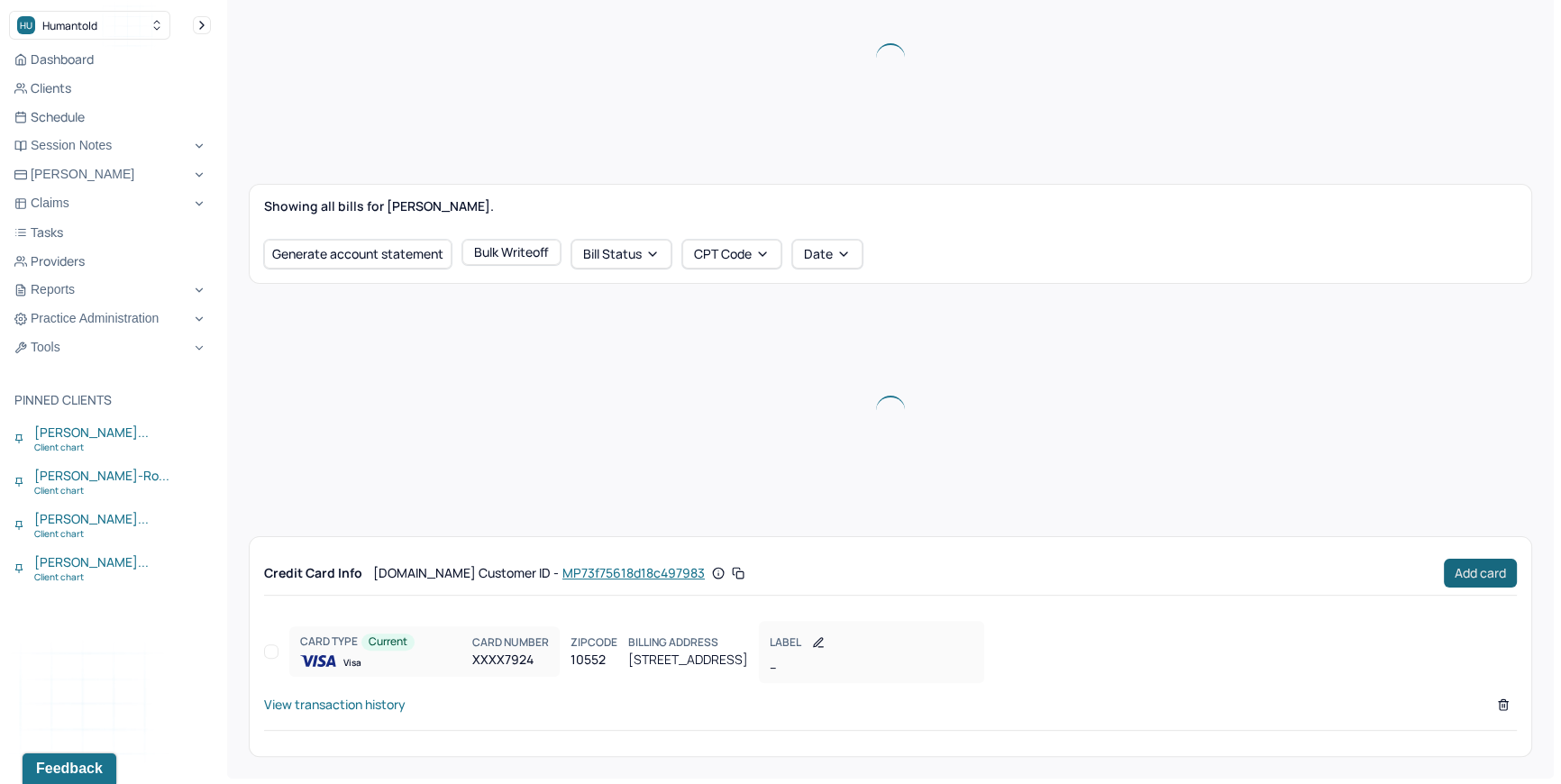 click on "Add card" at bounding box center [1480, 573] 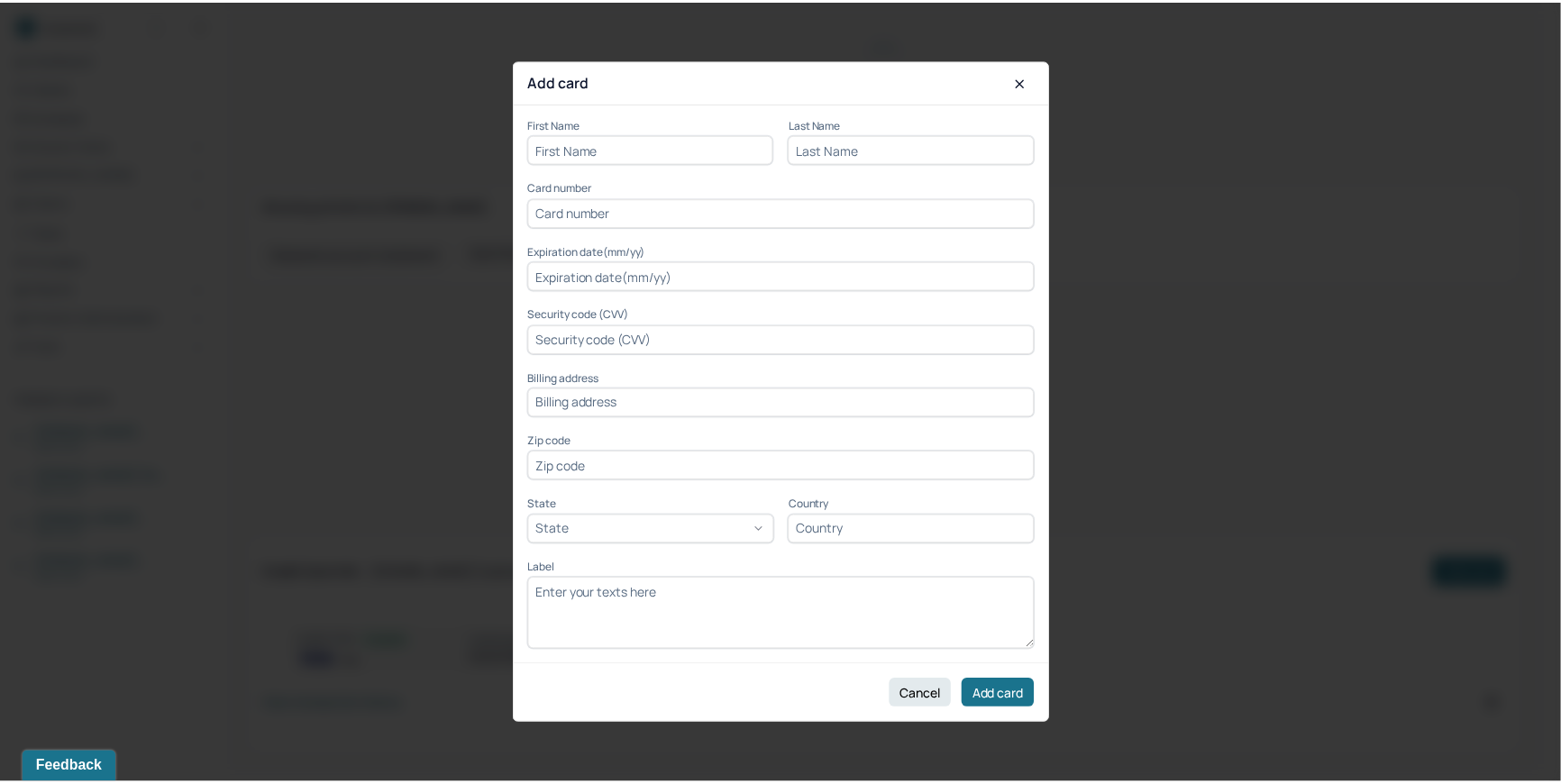 scroll, scrollTop: 469, scrollLeft: 0, axis: vertical 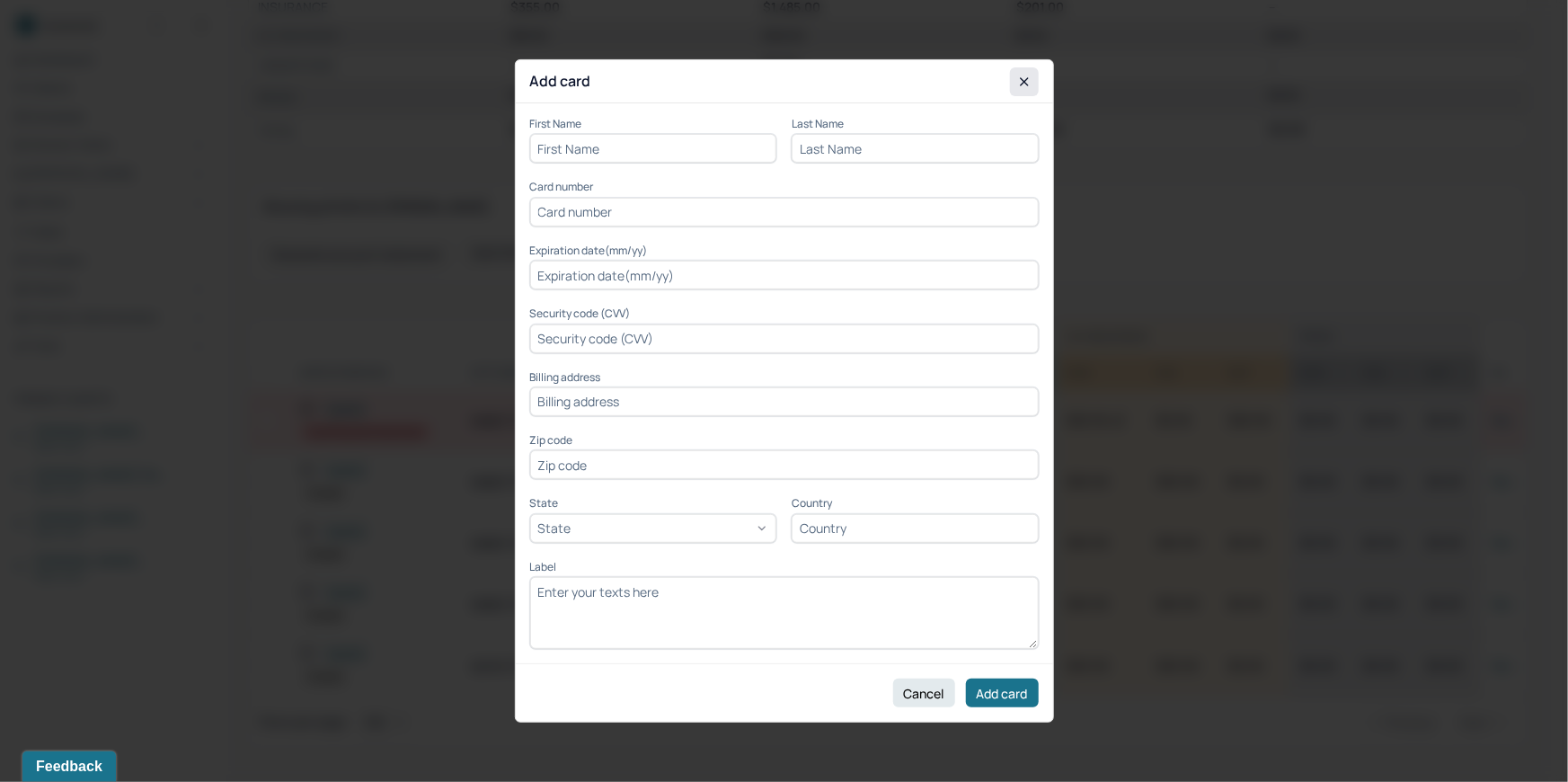 click 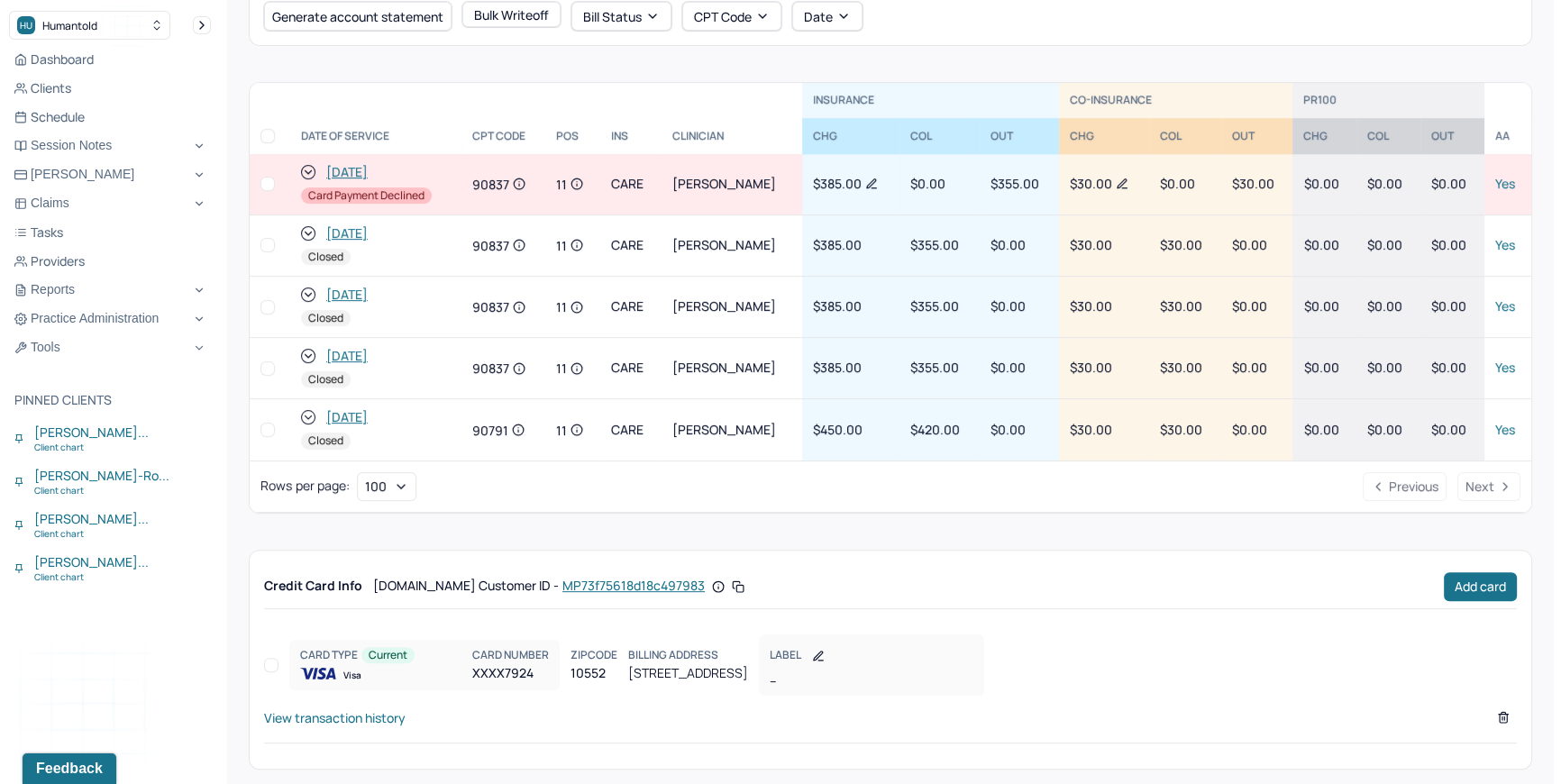 scroll, scrollTop: 719, scrollLeft: 0, axis: vertical 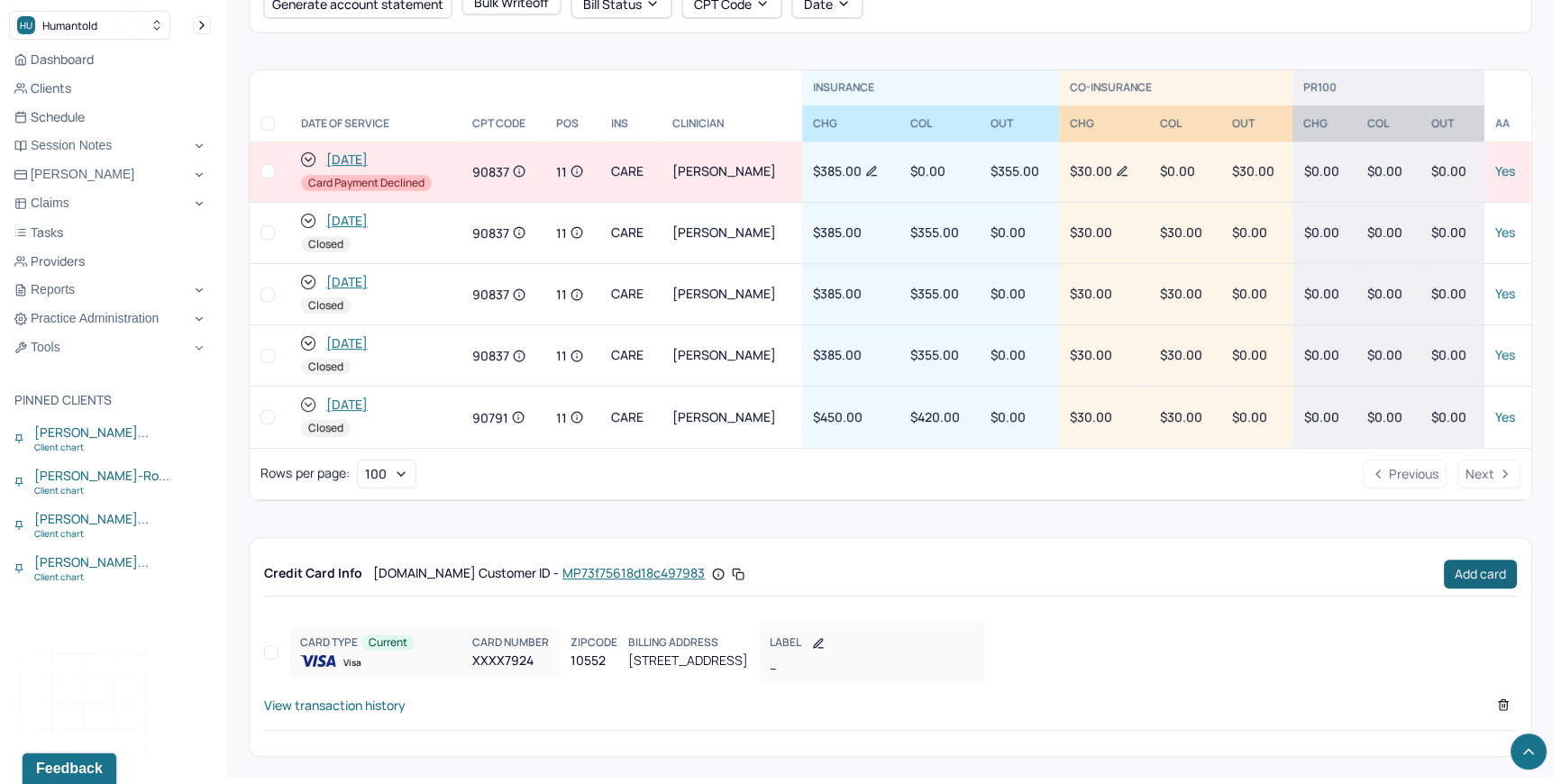 click on "Add card" at bounding box center [1480, 574] 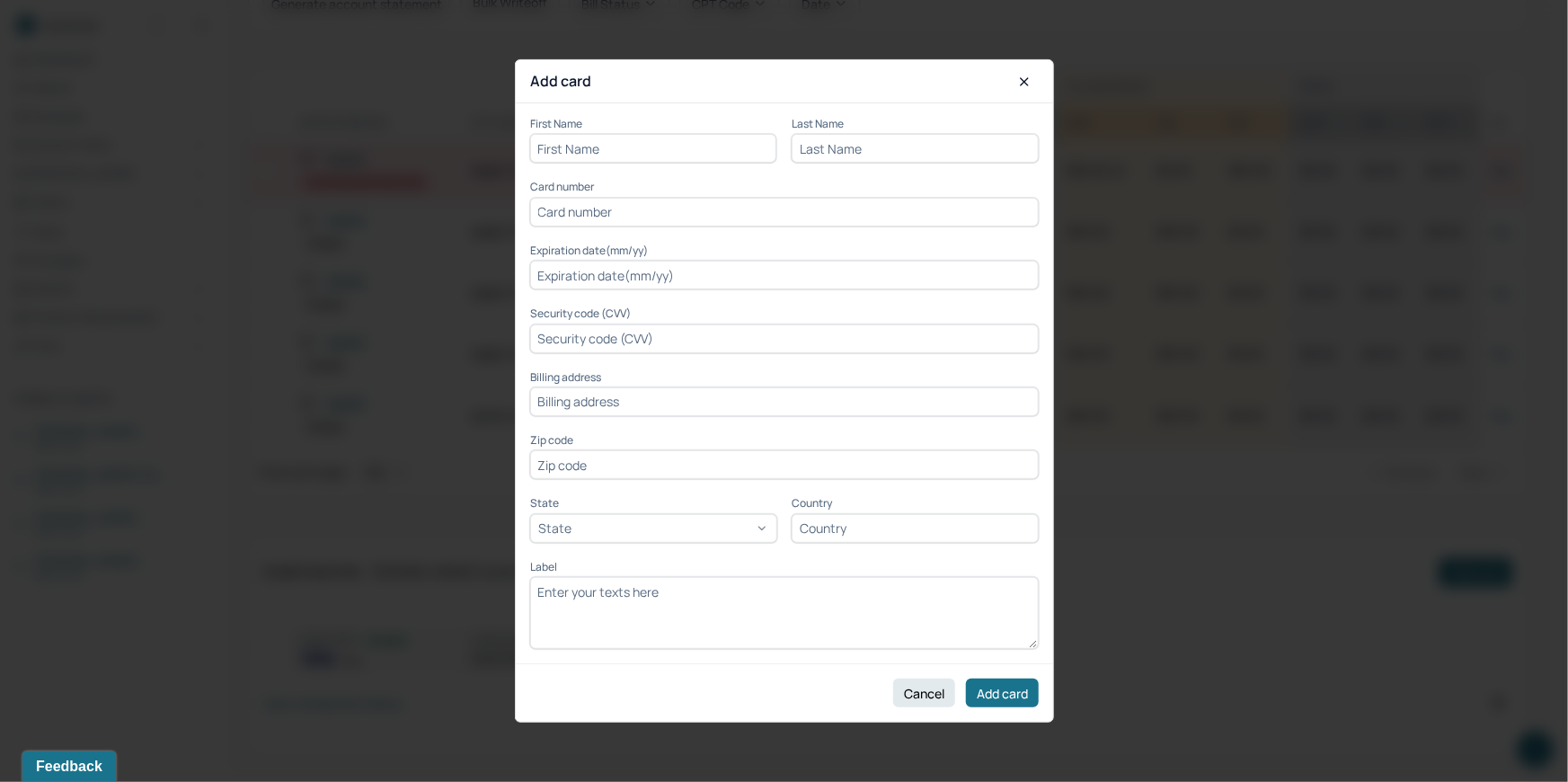 click at bounding box center (653, 148) 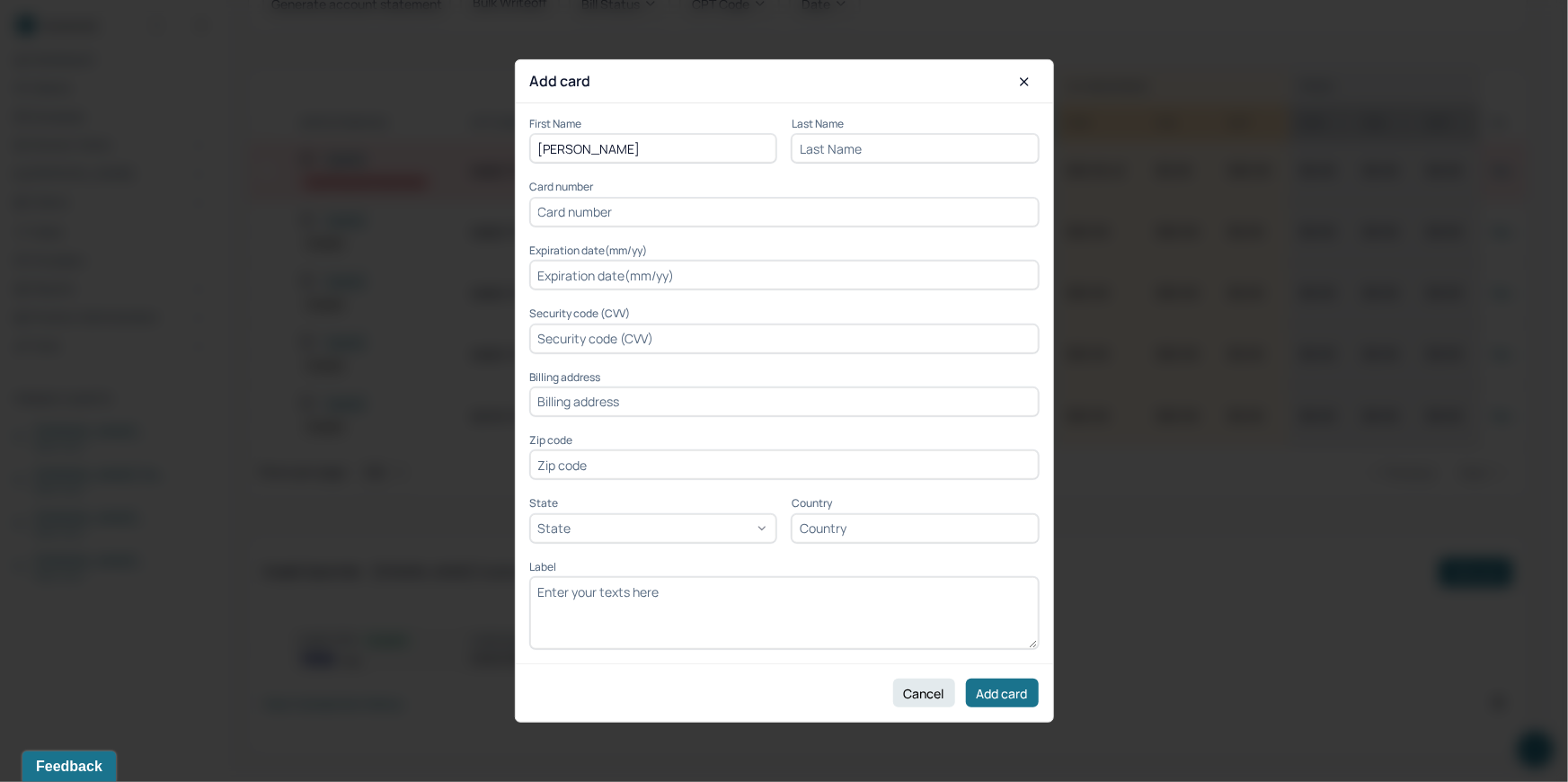 drag, startPoint x: 627, startPoint y: 145, endPoint x: 570, endPoint y: 152, distance: 57.42822 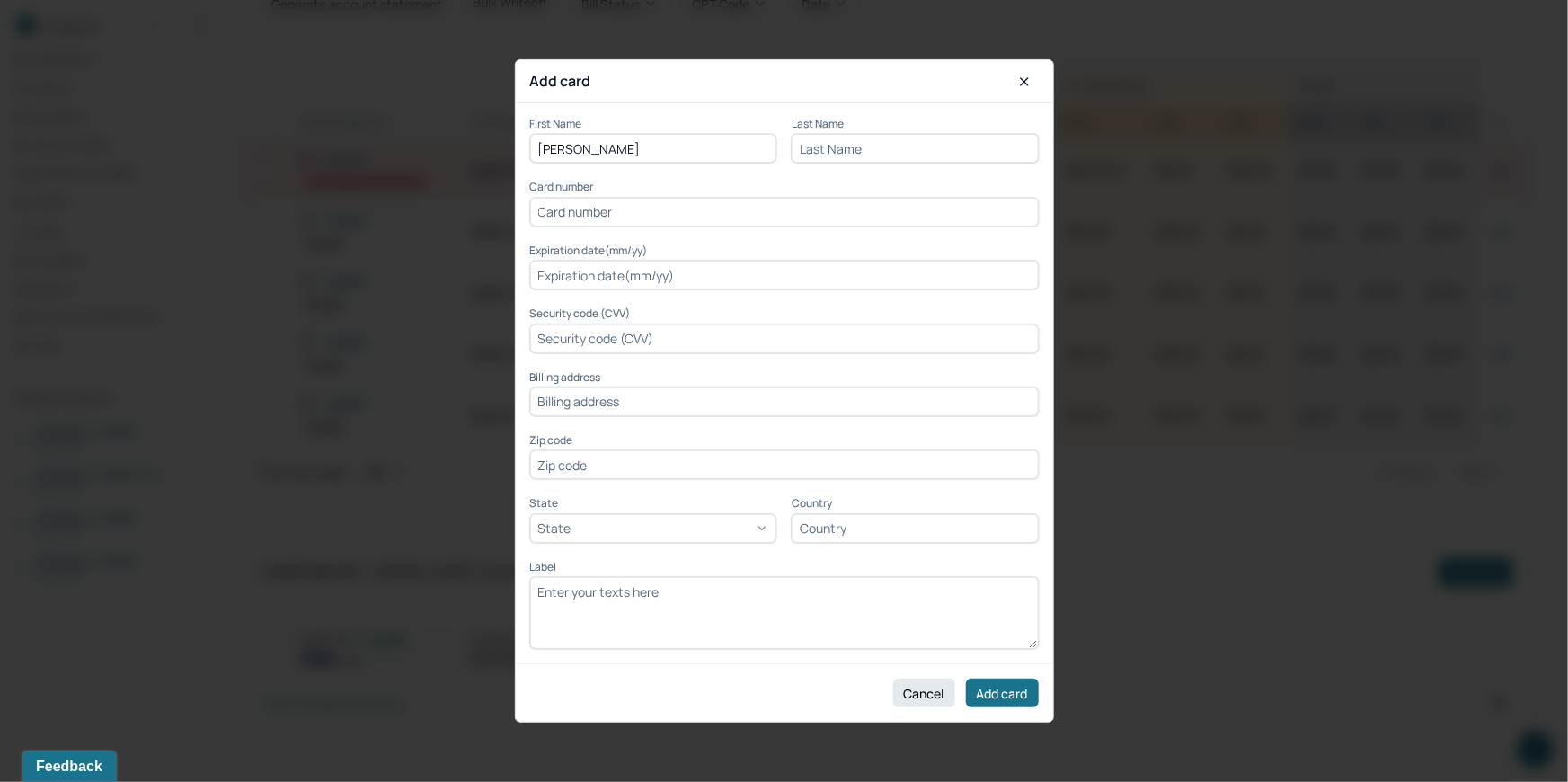 paste on "Bender" 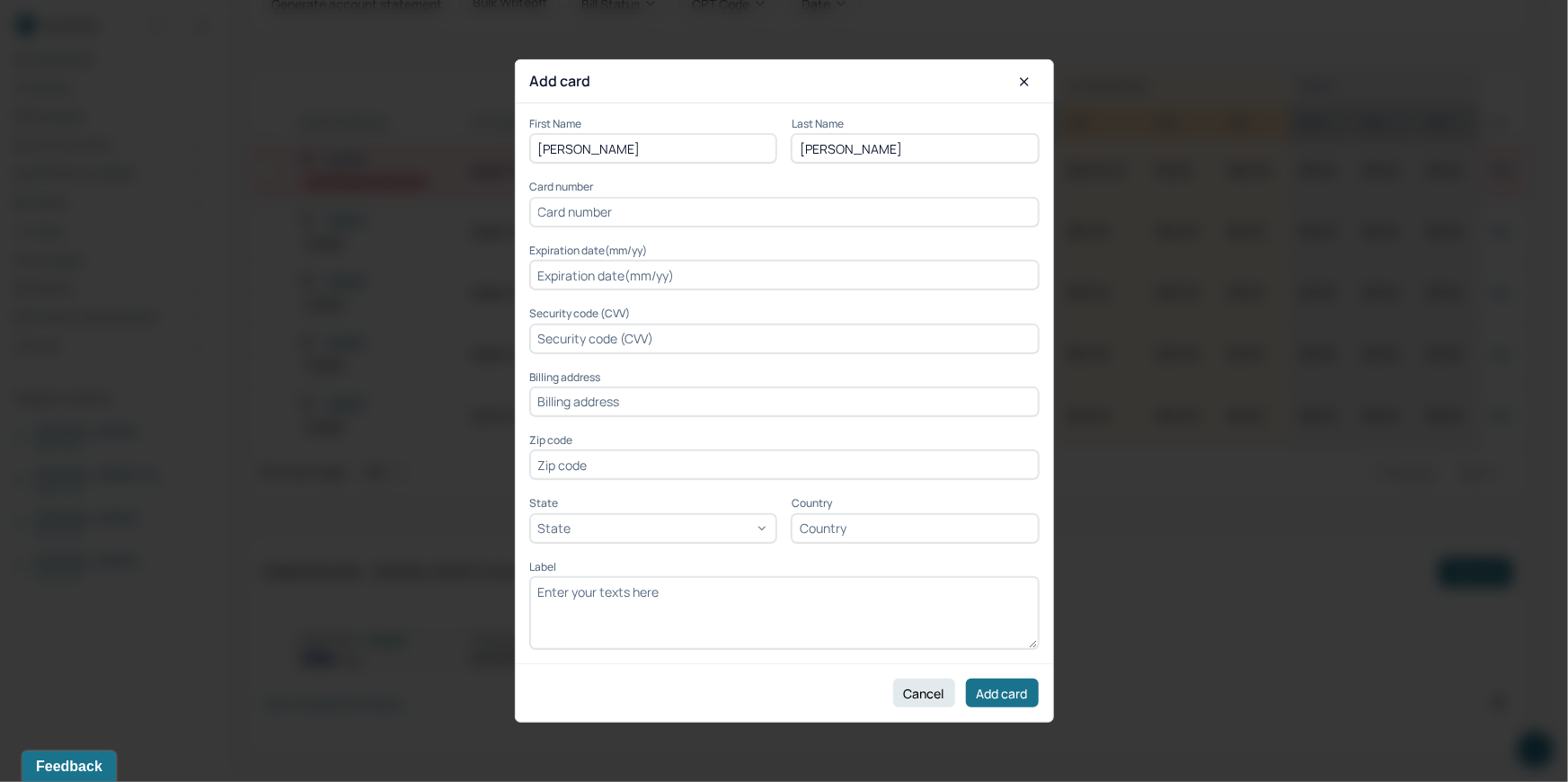 type on "Bender" 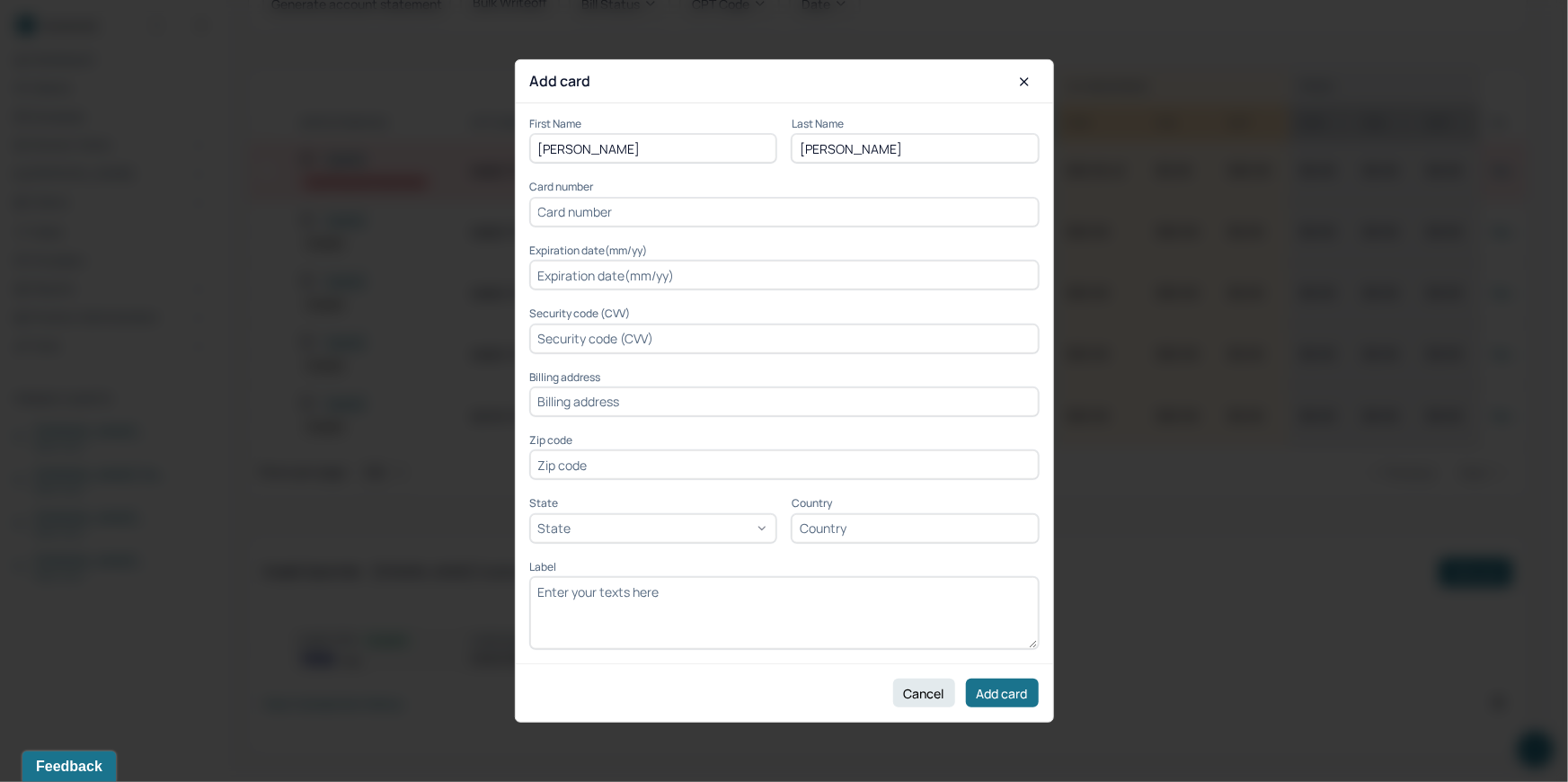 click at bounding box center (784, 212) 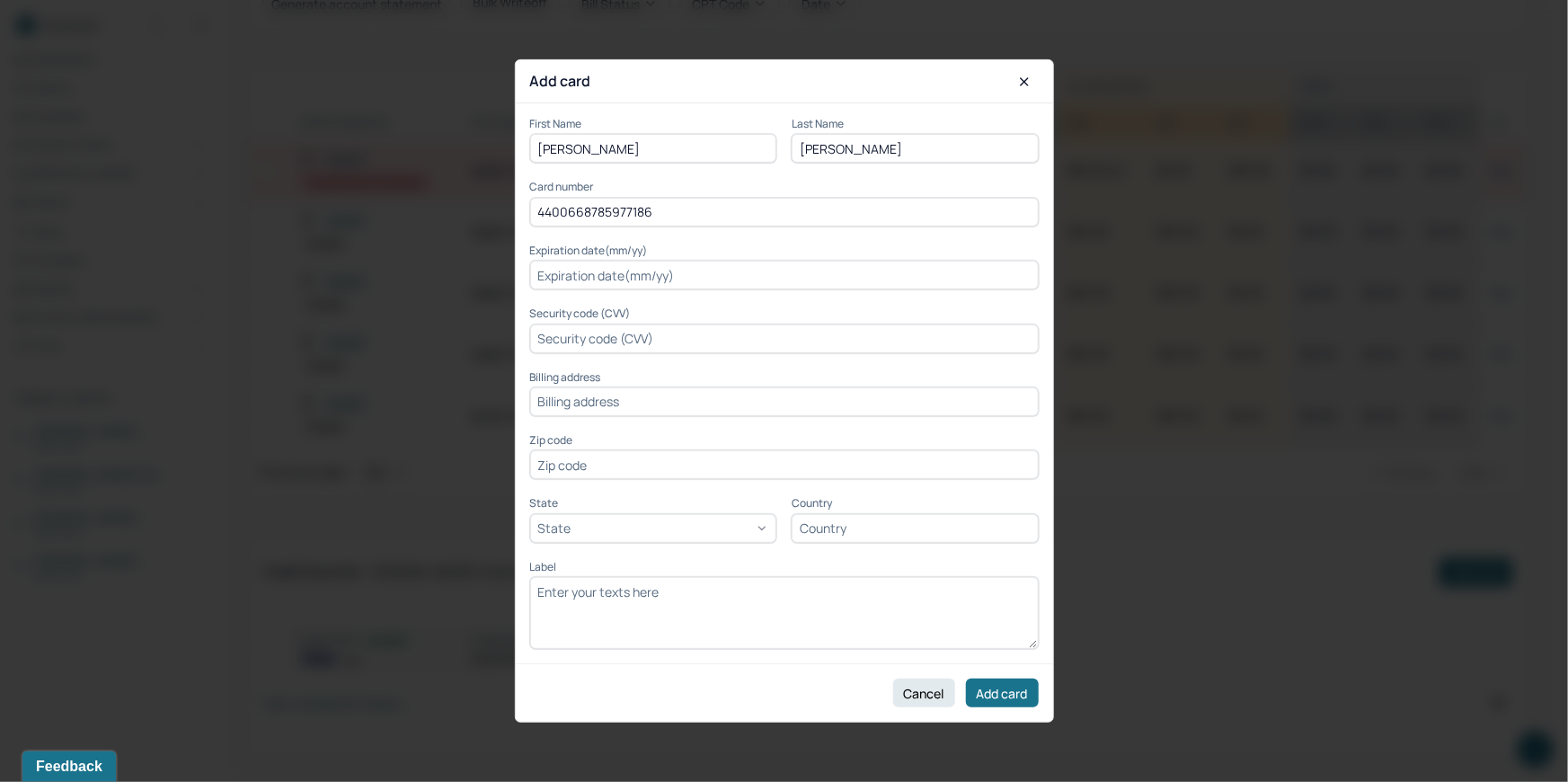 type on "4400668785977186" 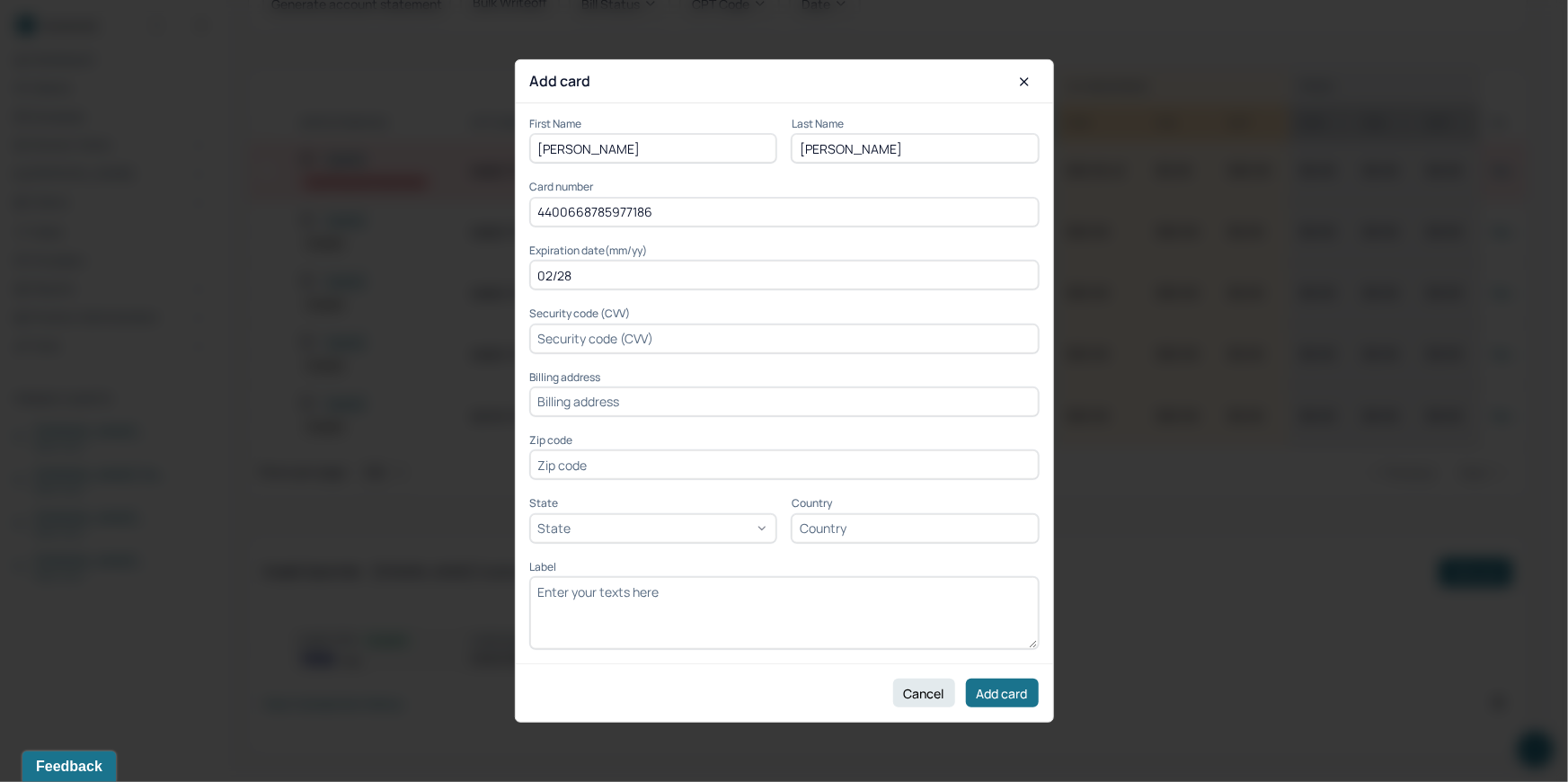 type on "02/28" 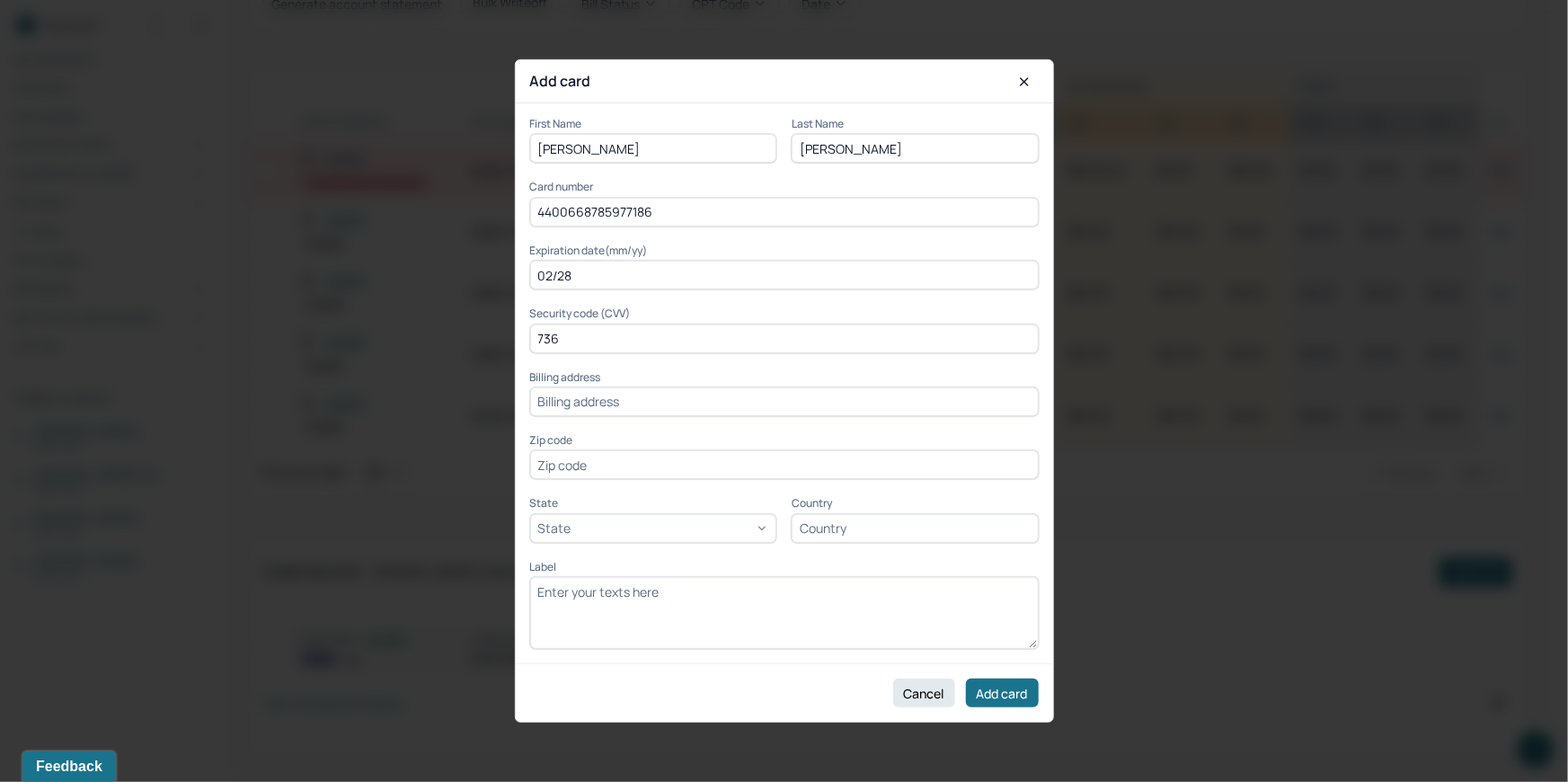 type on "736" 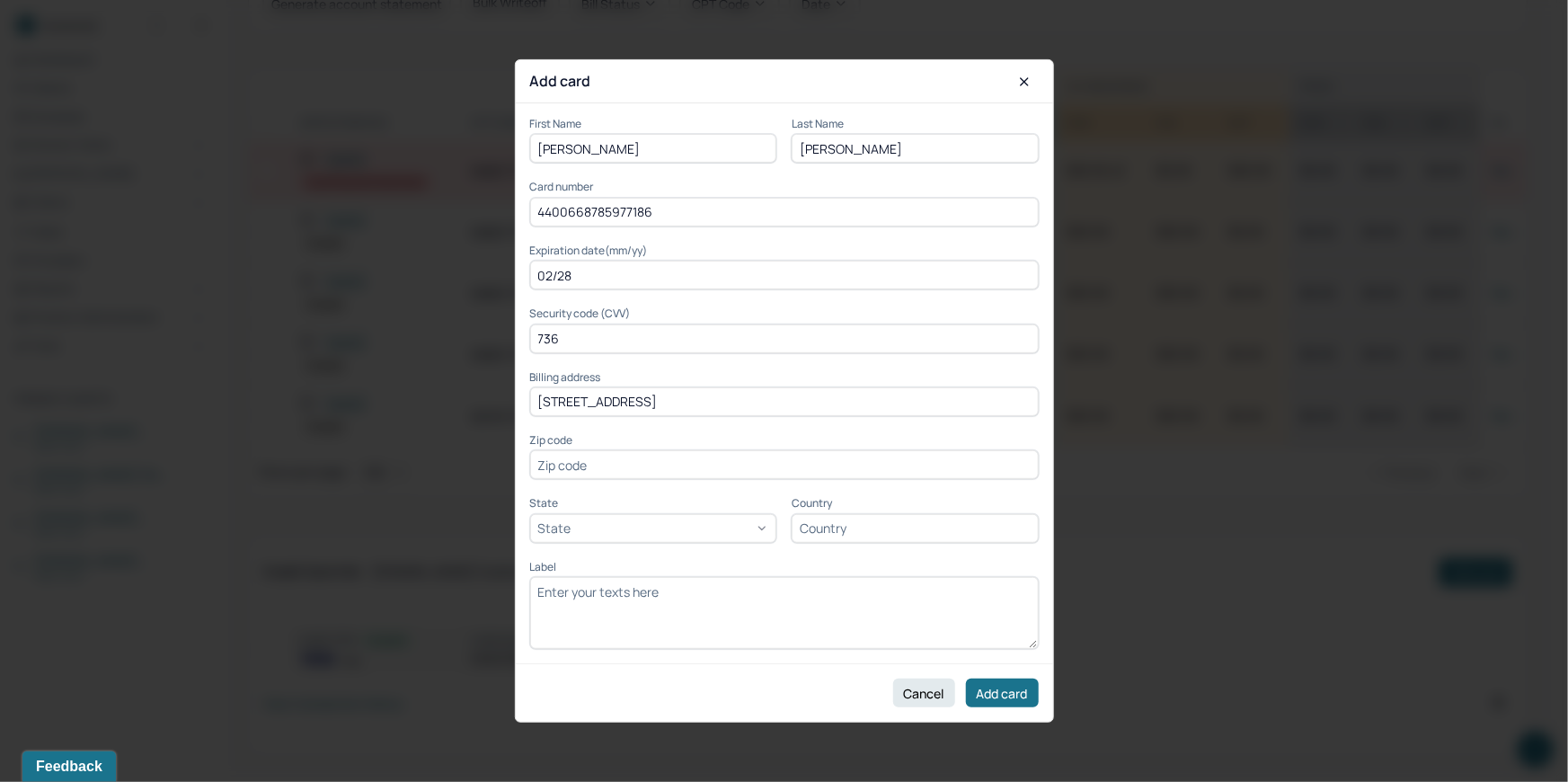 type on "415 Gramatan Ave 5E" 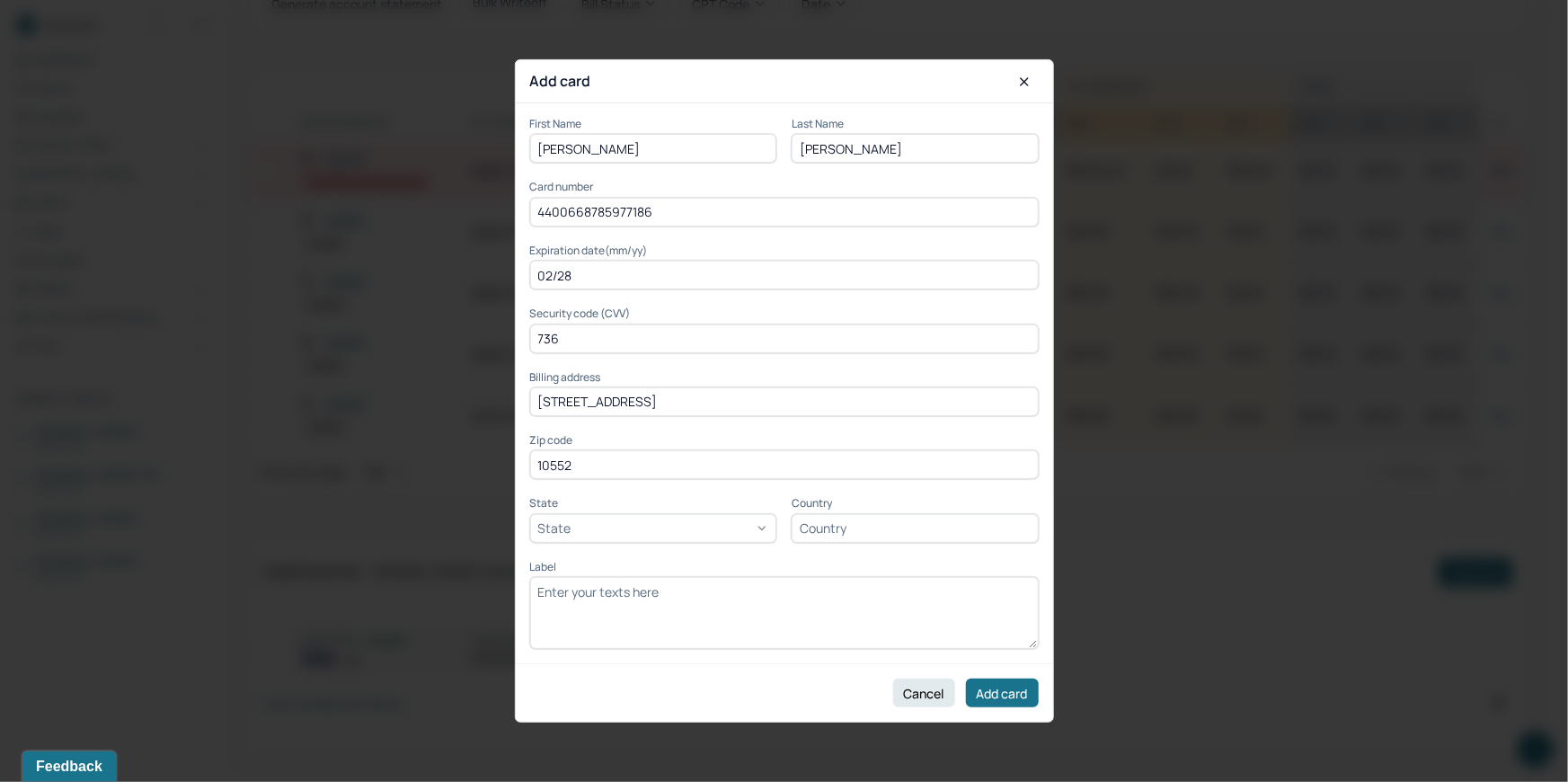 type on "10552" 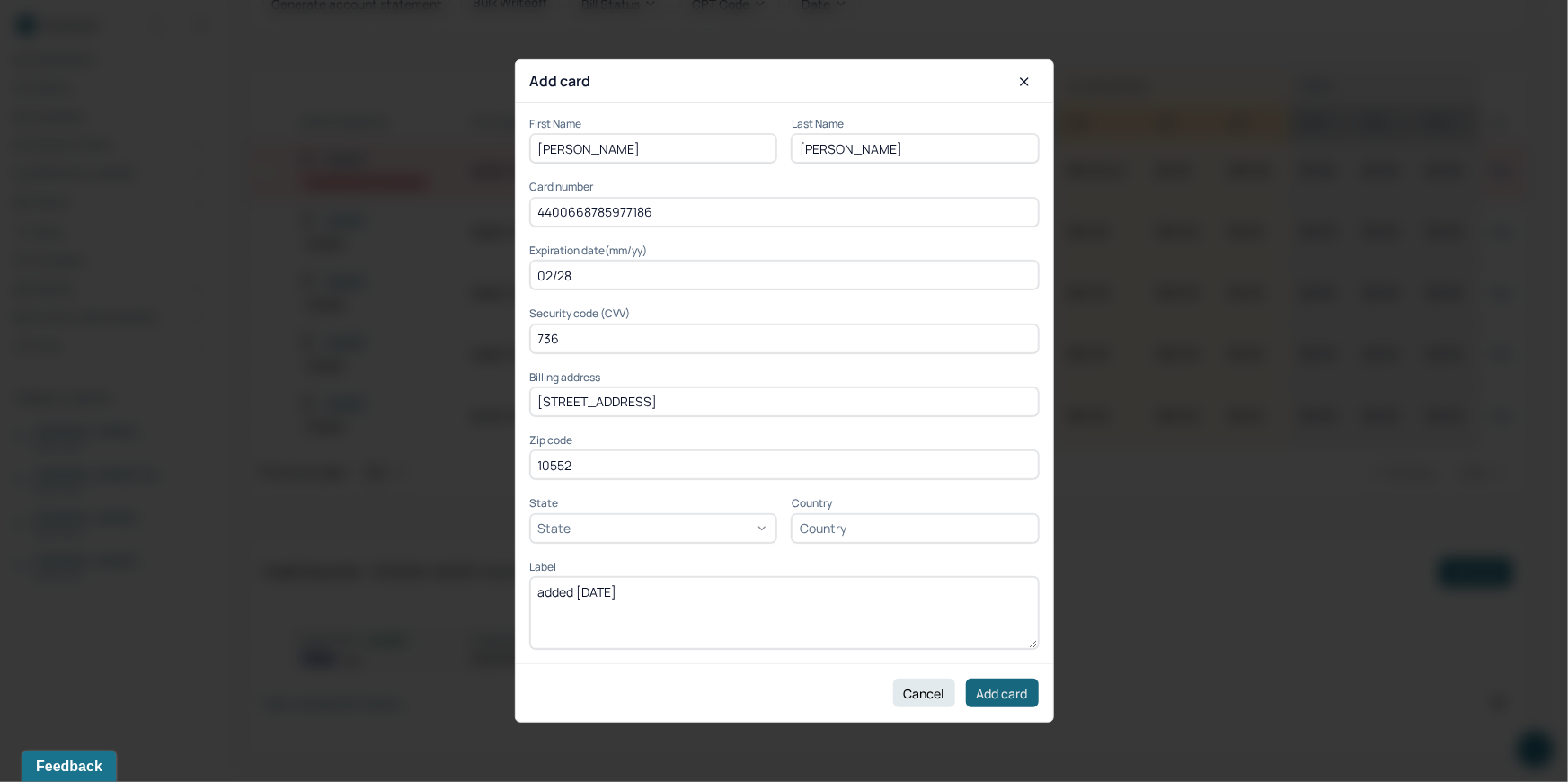 type on "added 7/23/25" 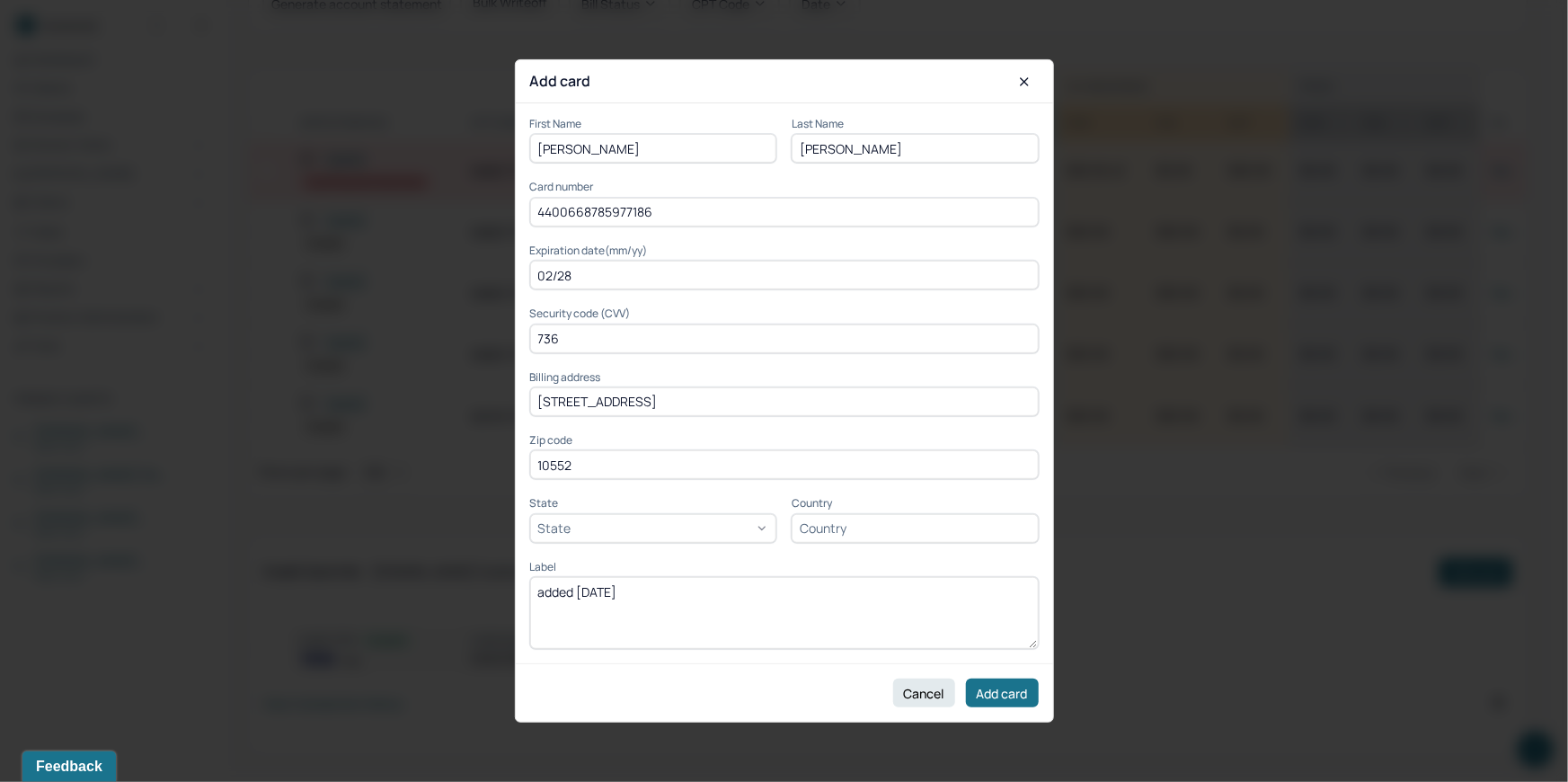 drag, startPoint x: 672, startPoint y: 404, endPoint x: 503, endPoint y: 404, distance: 169 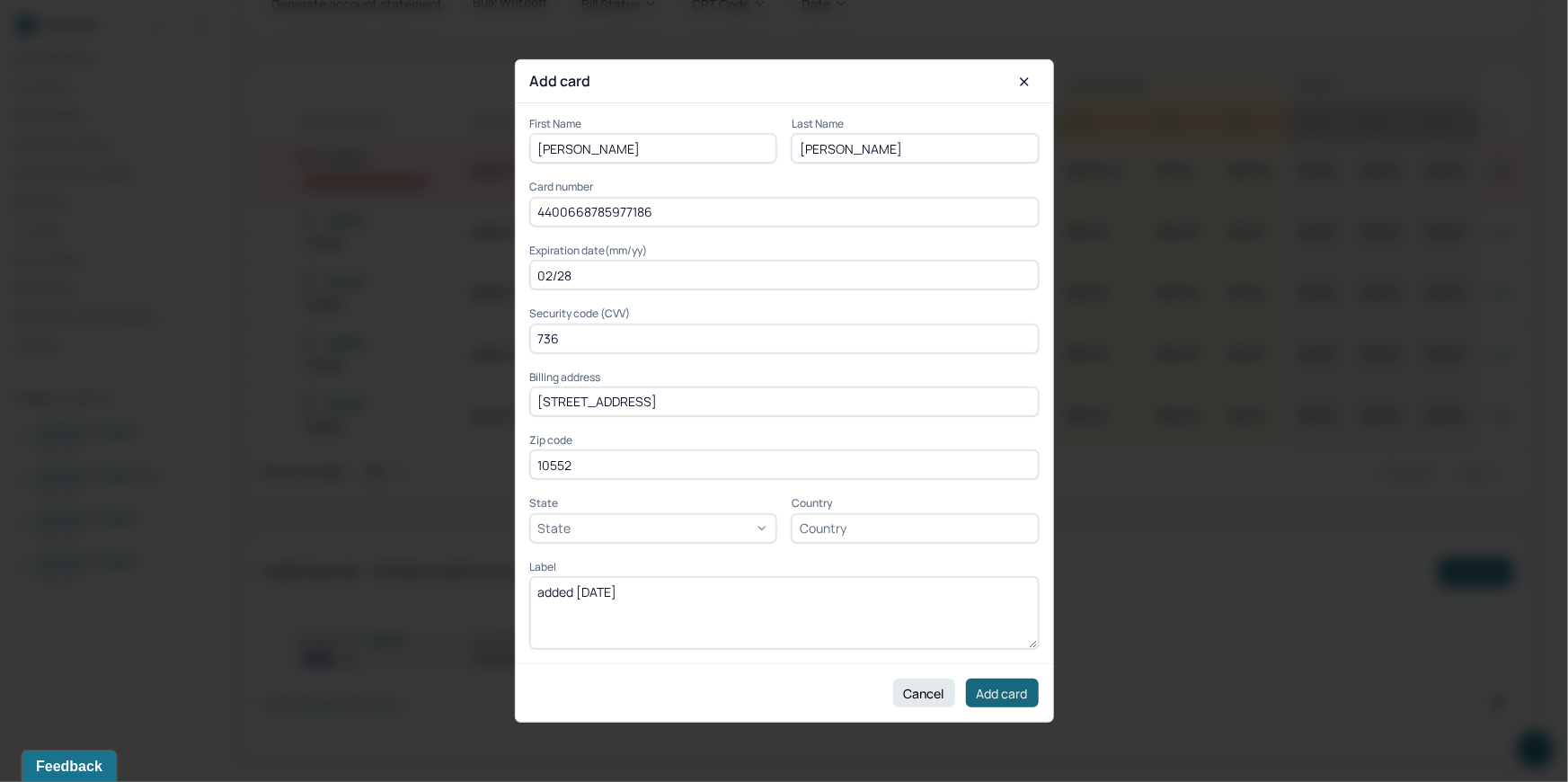 type on "415 Gramatan Ave 5E Mt." 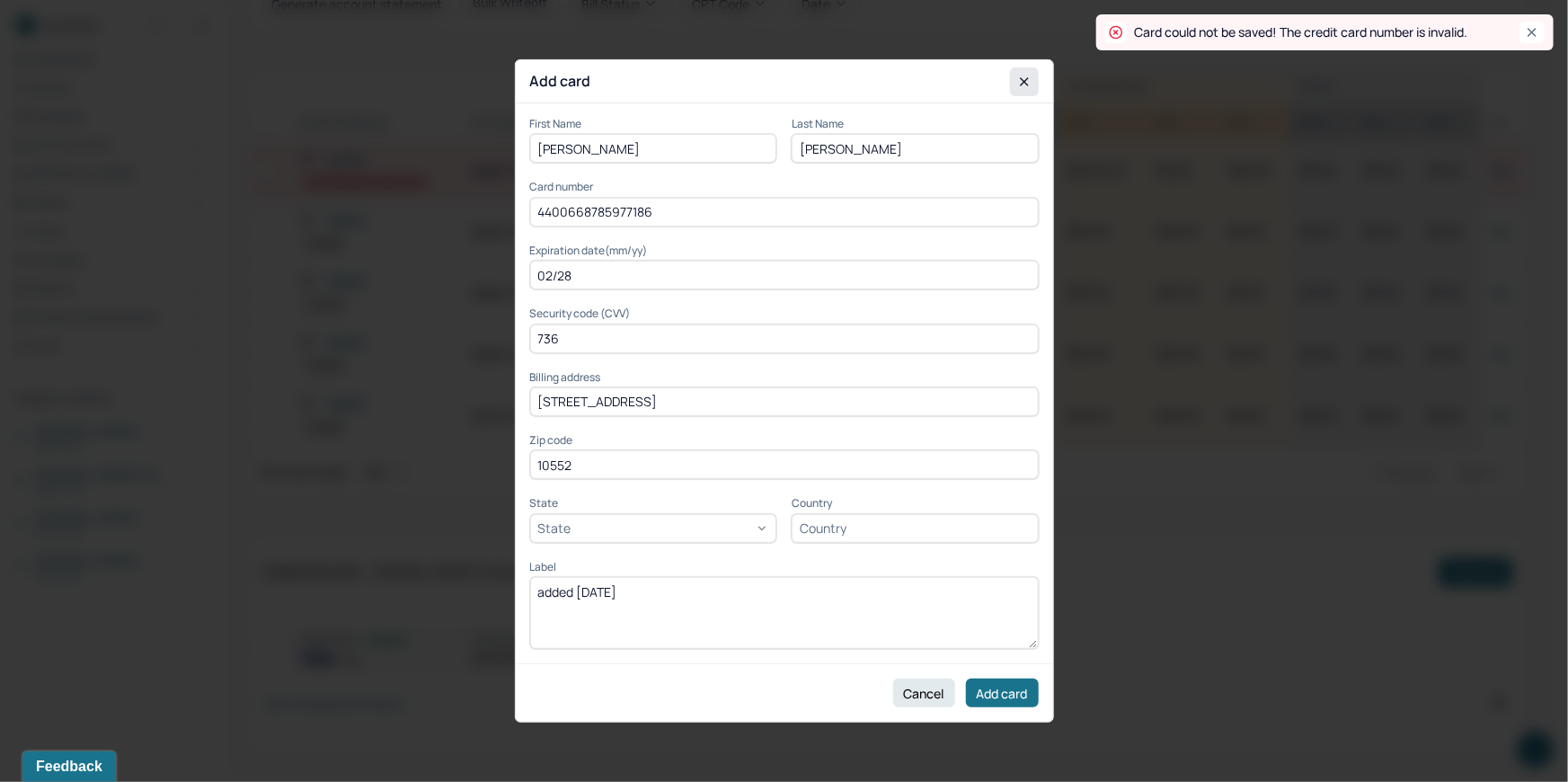 click 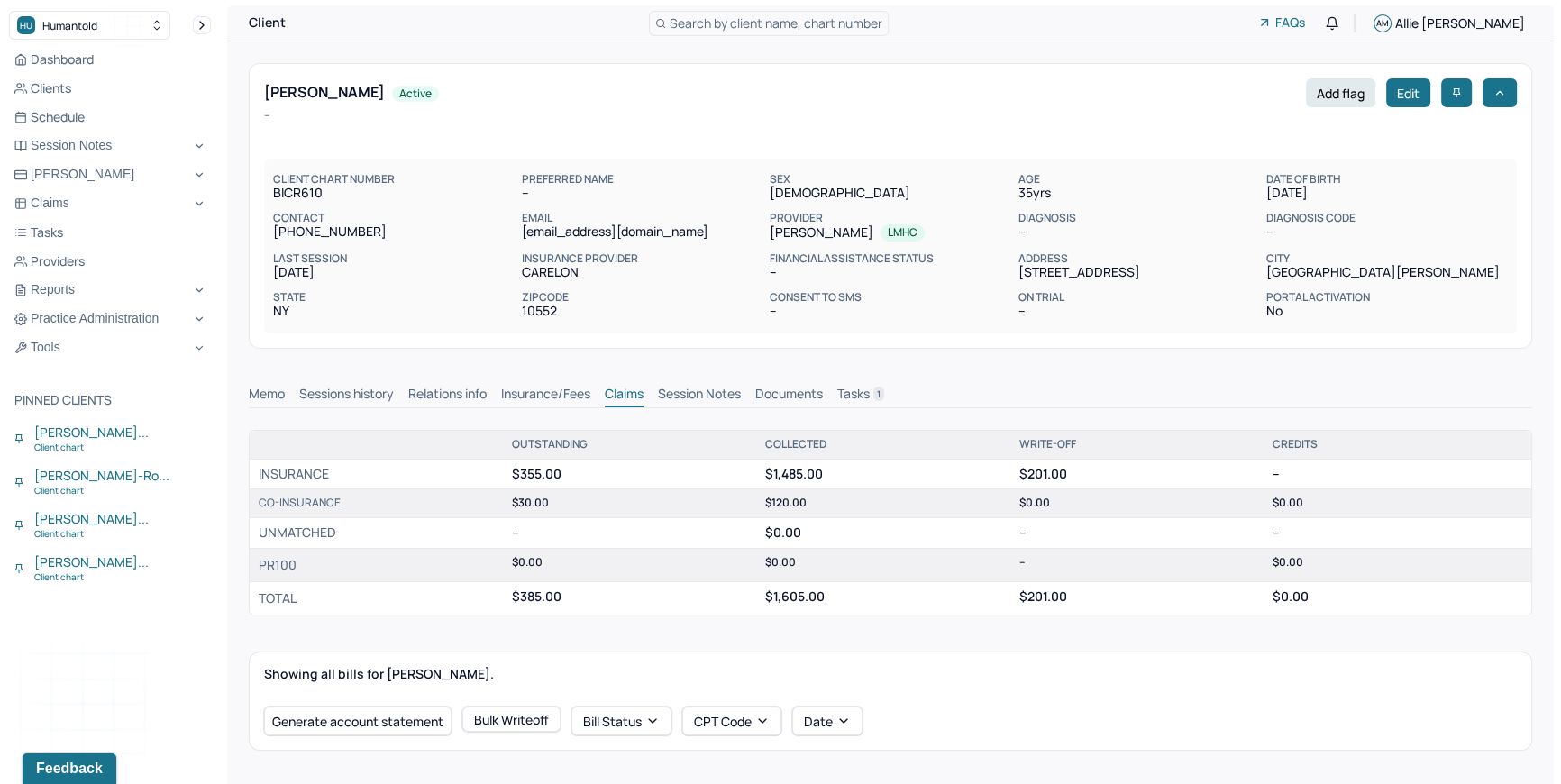 scroll, scrollTop: 0, scrollLeft: 0, axis: both 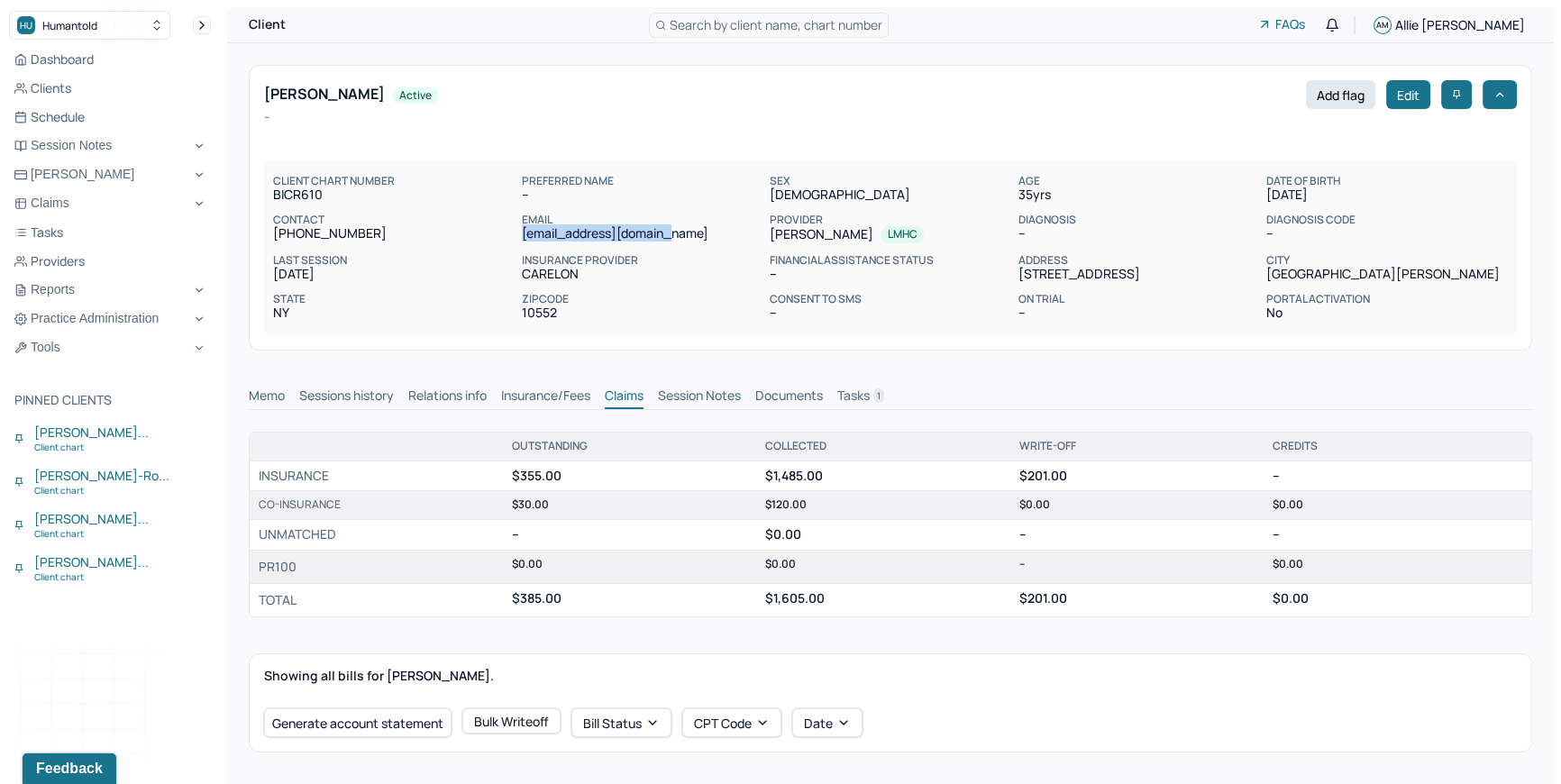 drag, startPoint x: 520, startPoint y: 234, endPoint x: 673, endPoint y: 239, distance: 153.08168 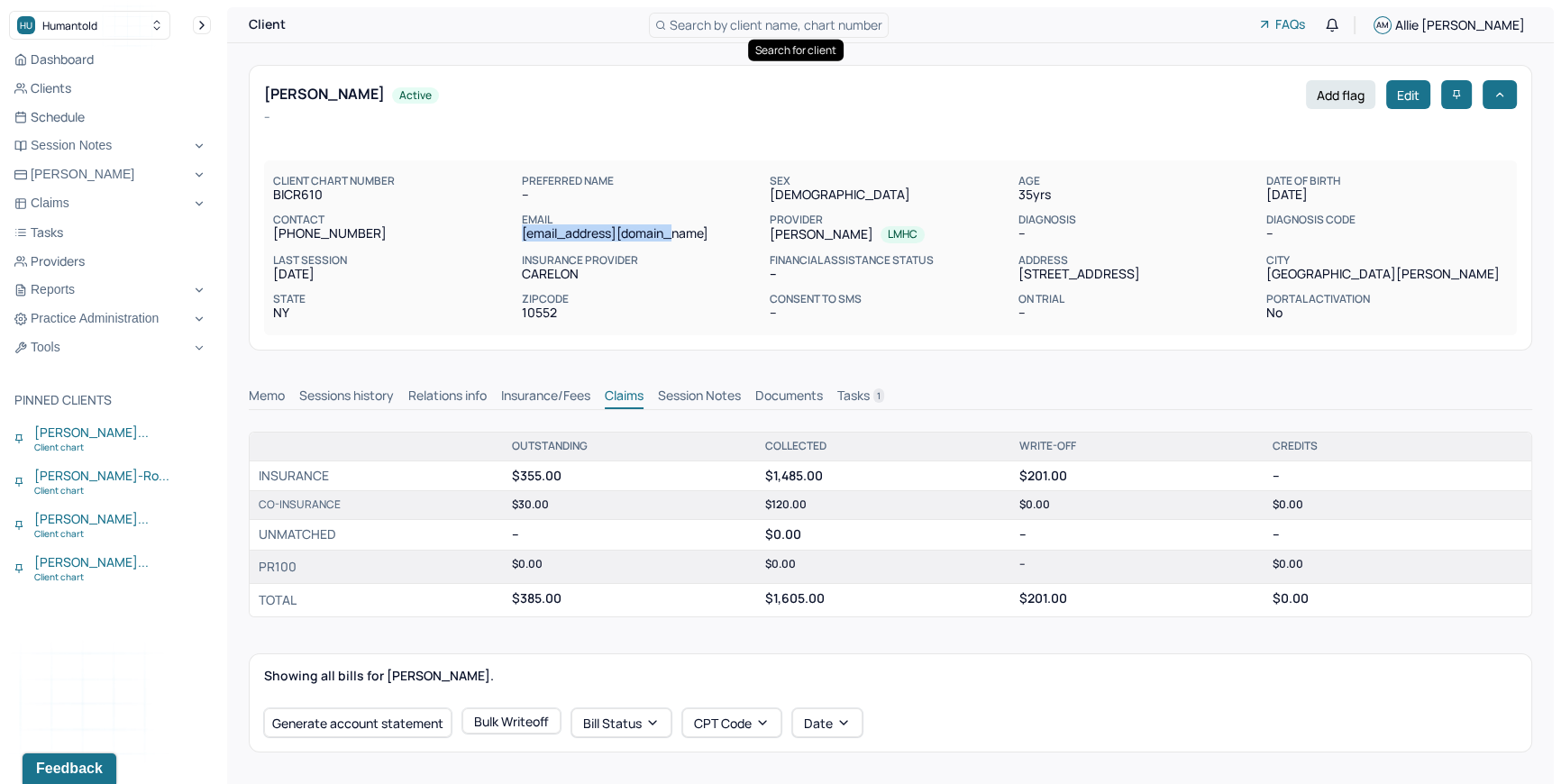 click on "Search by client name, chart number" at bounding box center (776, 24) 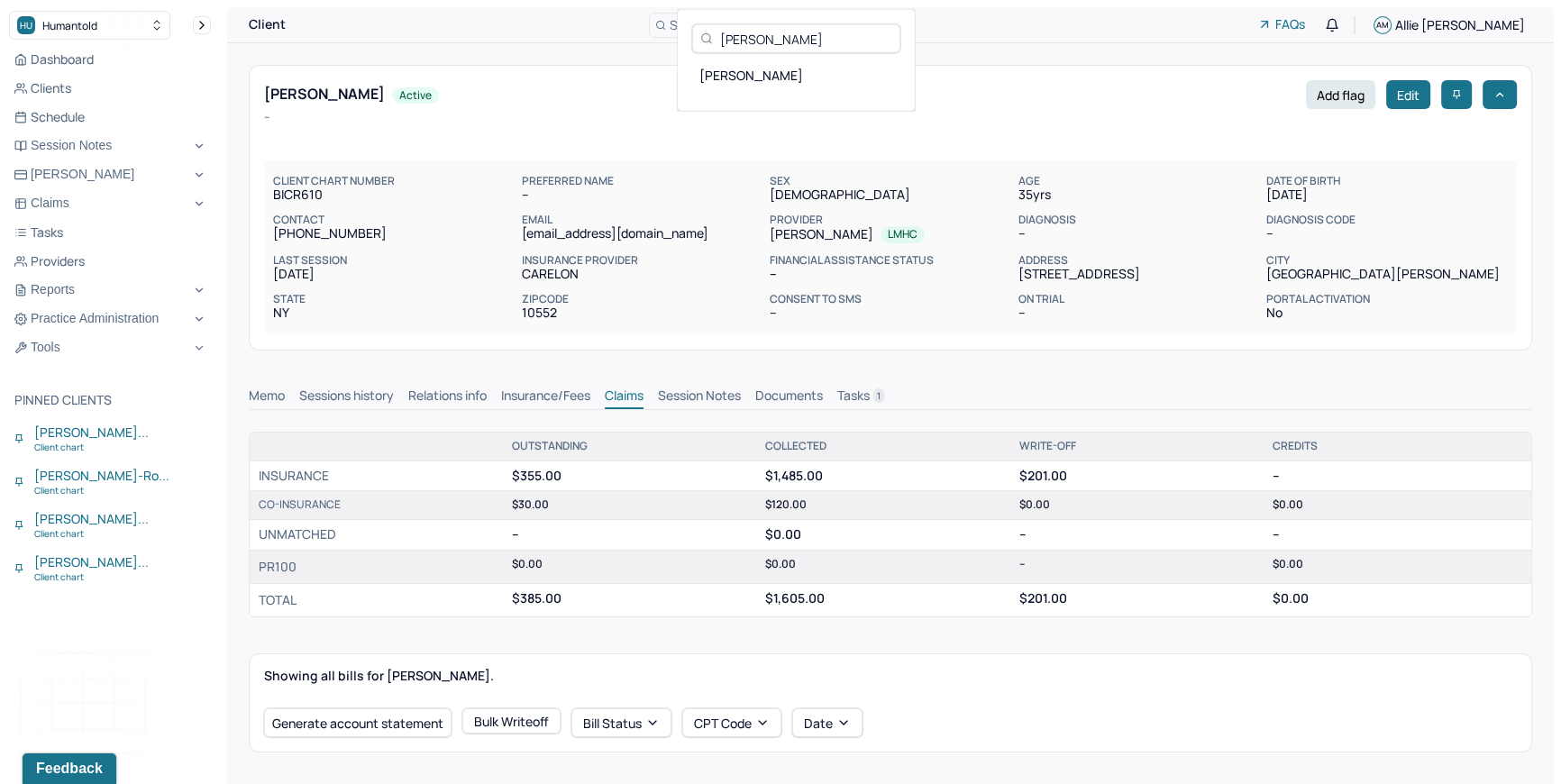 type on "[PERSON_NAME]" 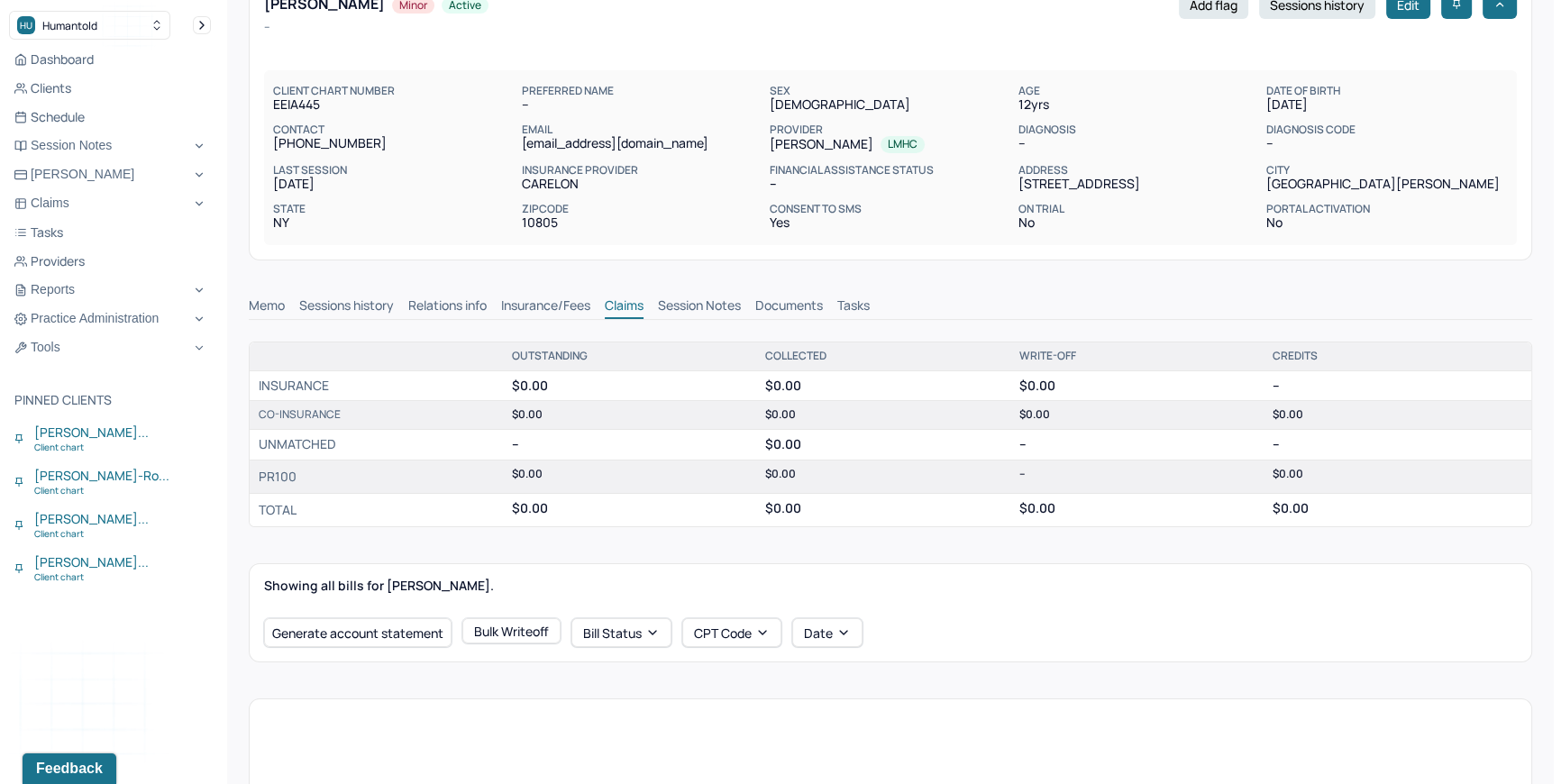 scroll, scrollTop: 81, scrollLeft: 0, axis: vertical 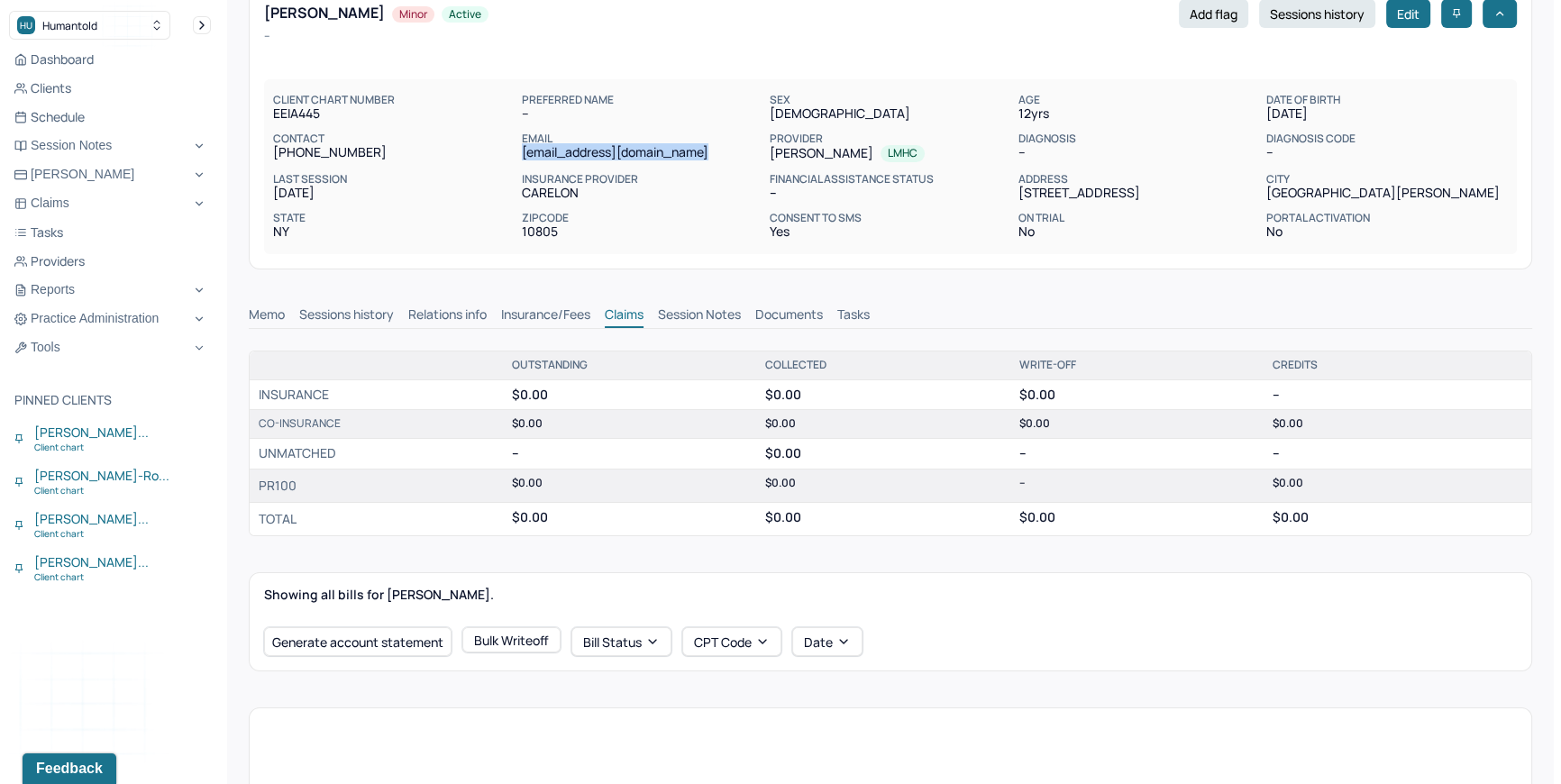 drag, startPoint x: 519, startPoint y: 147, endPoint x: 721, endPoint y: 153, distance: 202.08909 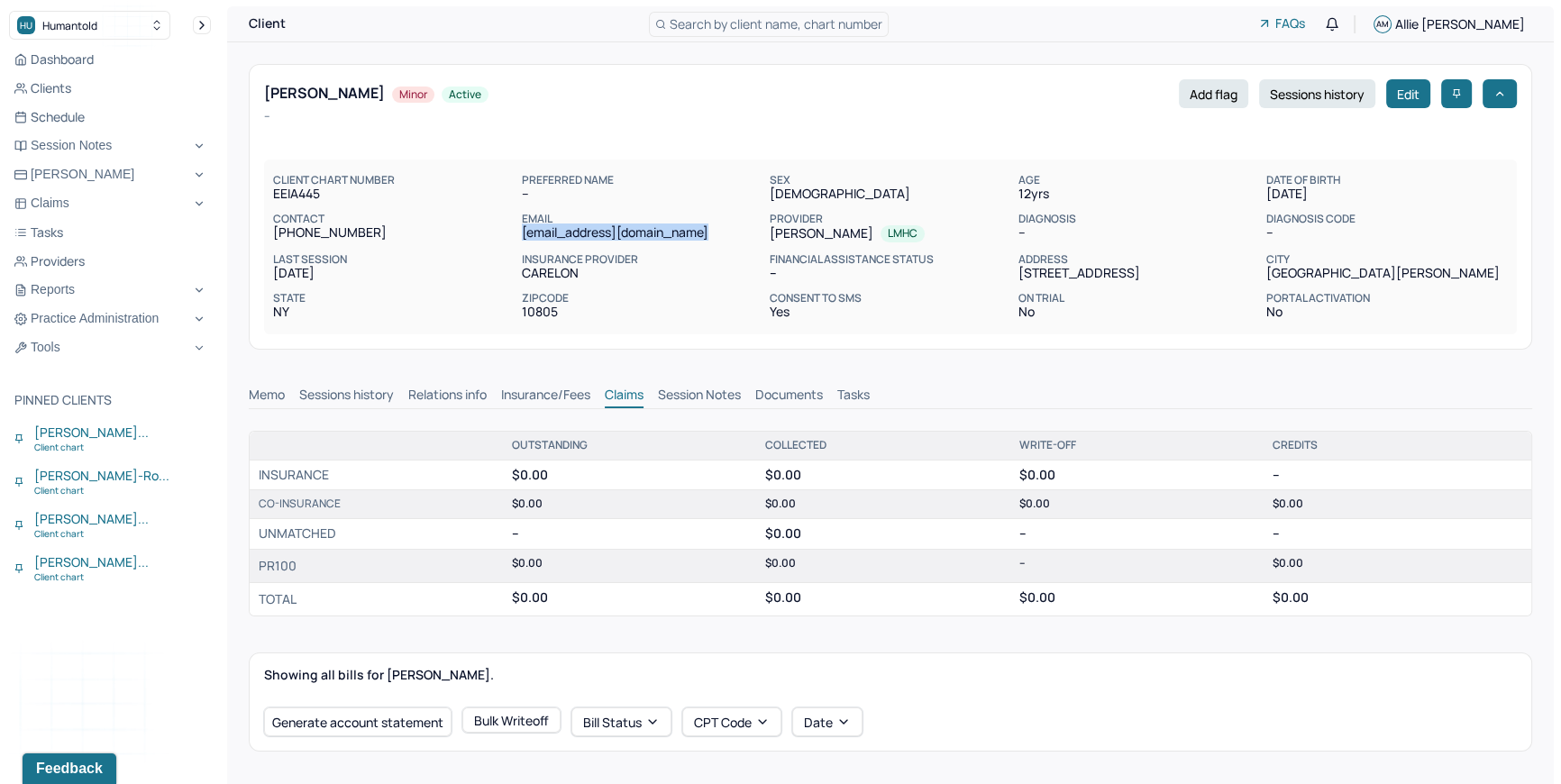 scroll, scrollTop: 0, scrollLeft: 0, axis: both 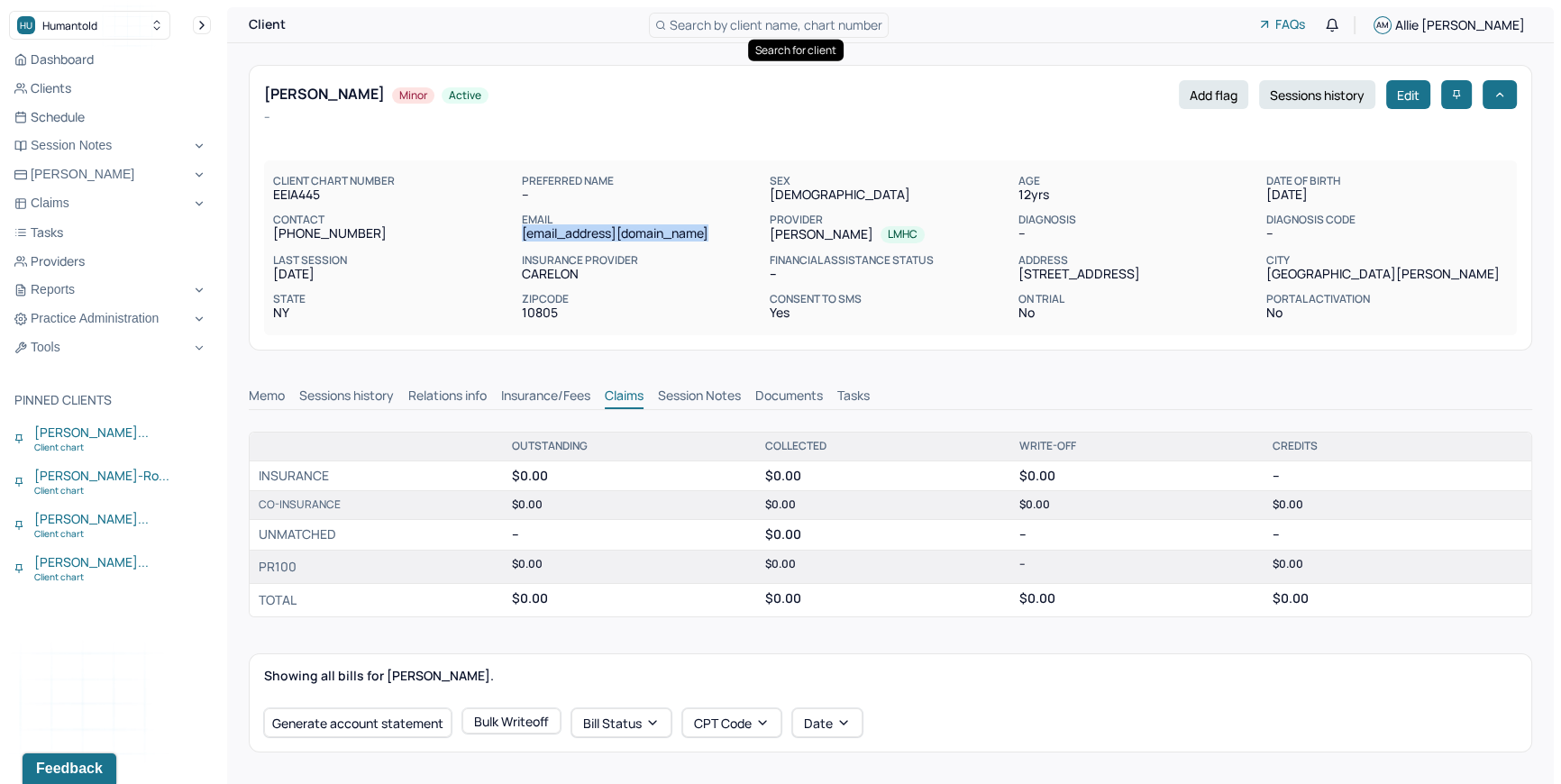click on "Search by client name, chart number" at bounding box center [776, 24] 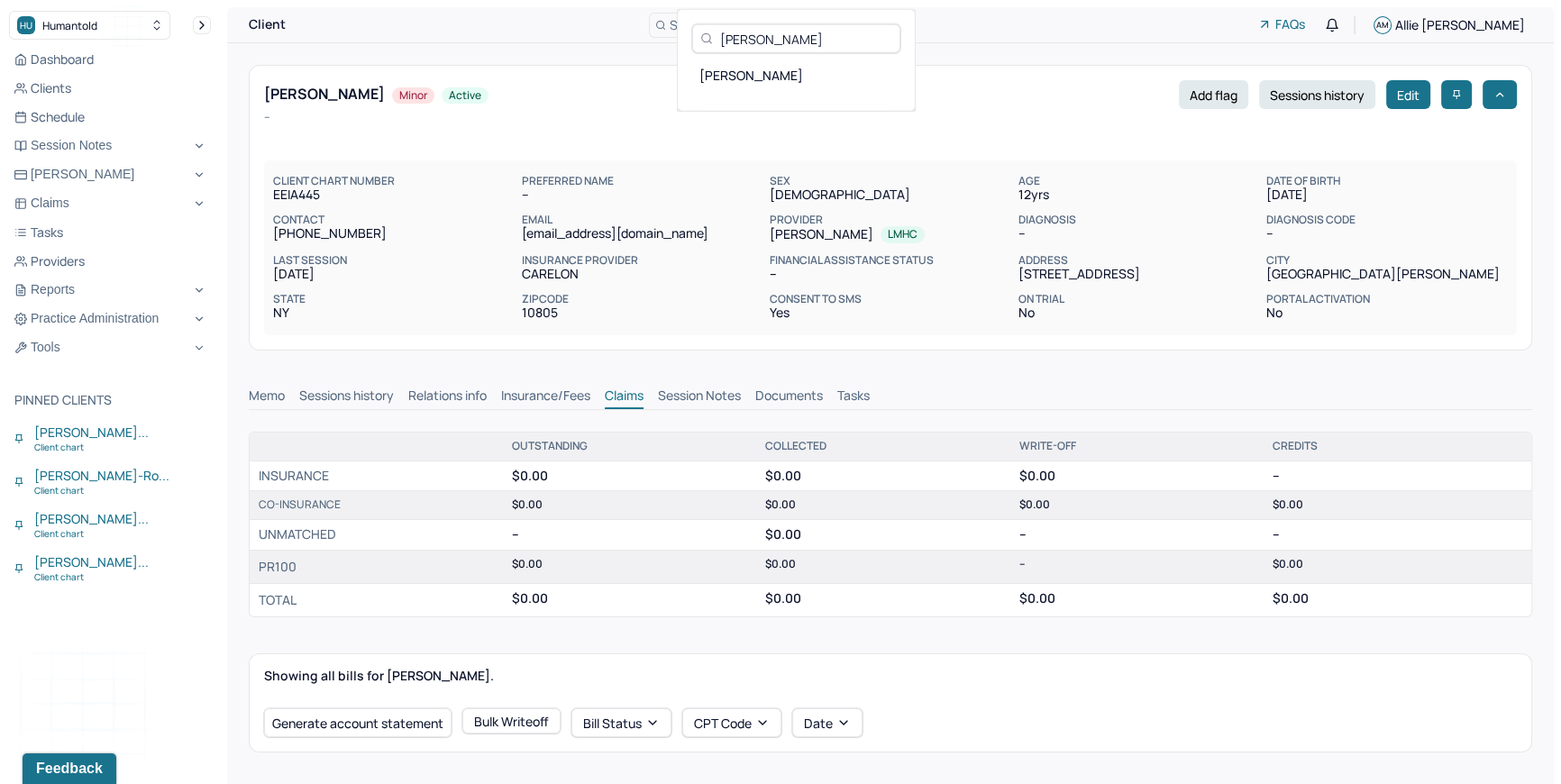 type on "Malky Rosenberg" 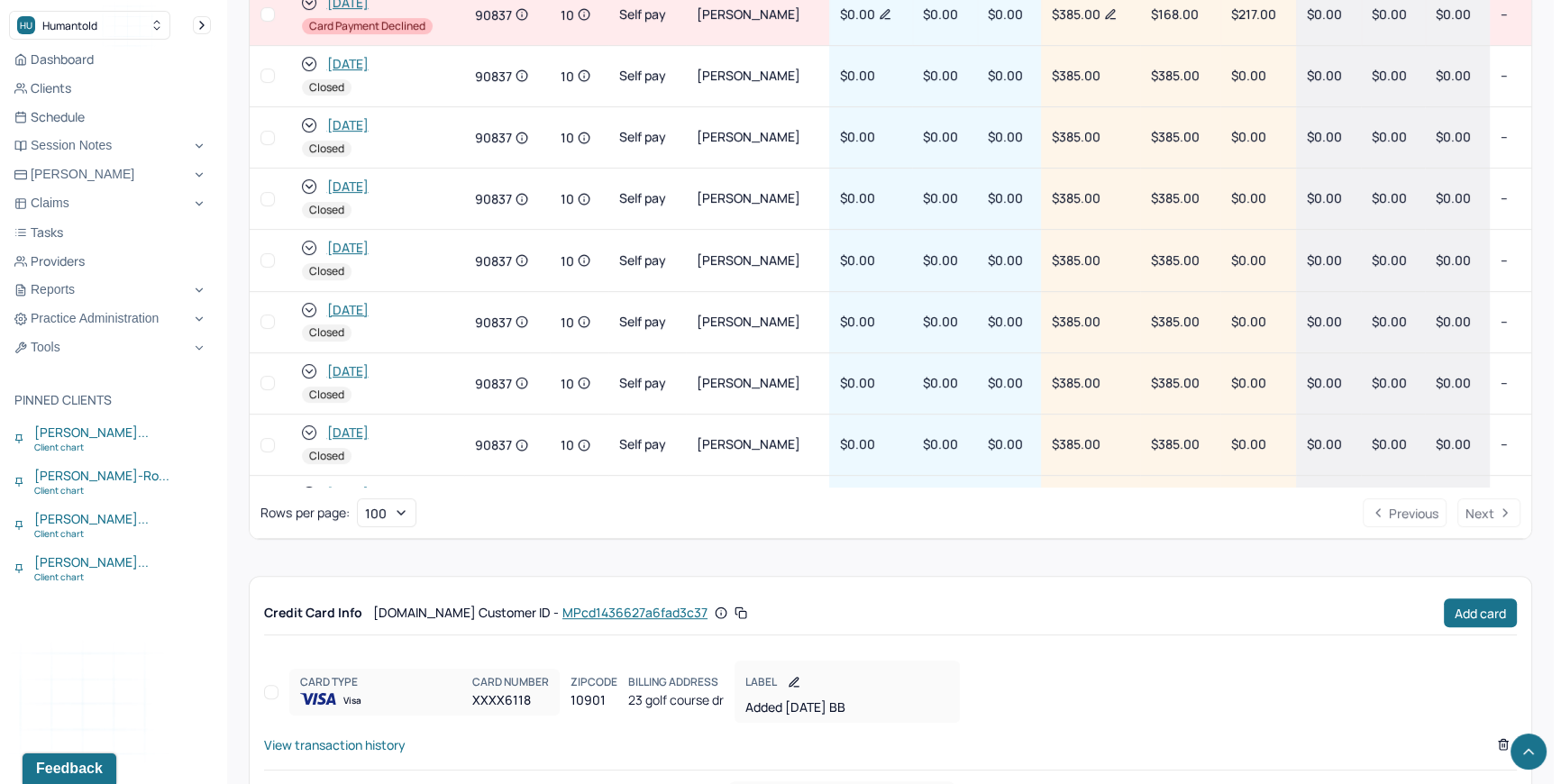 scroll, scrollTop: 1352, scrollLeft: 0, axis: vertical 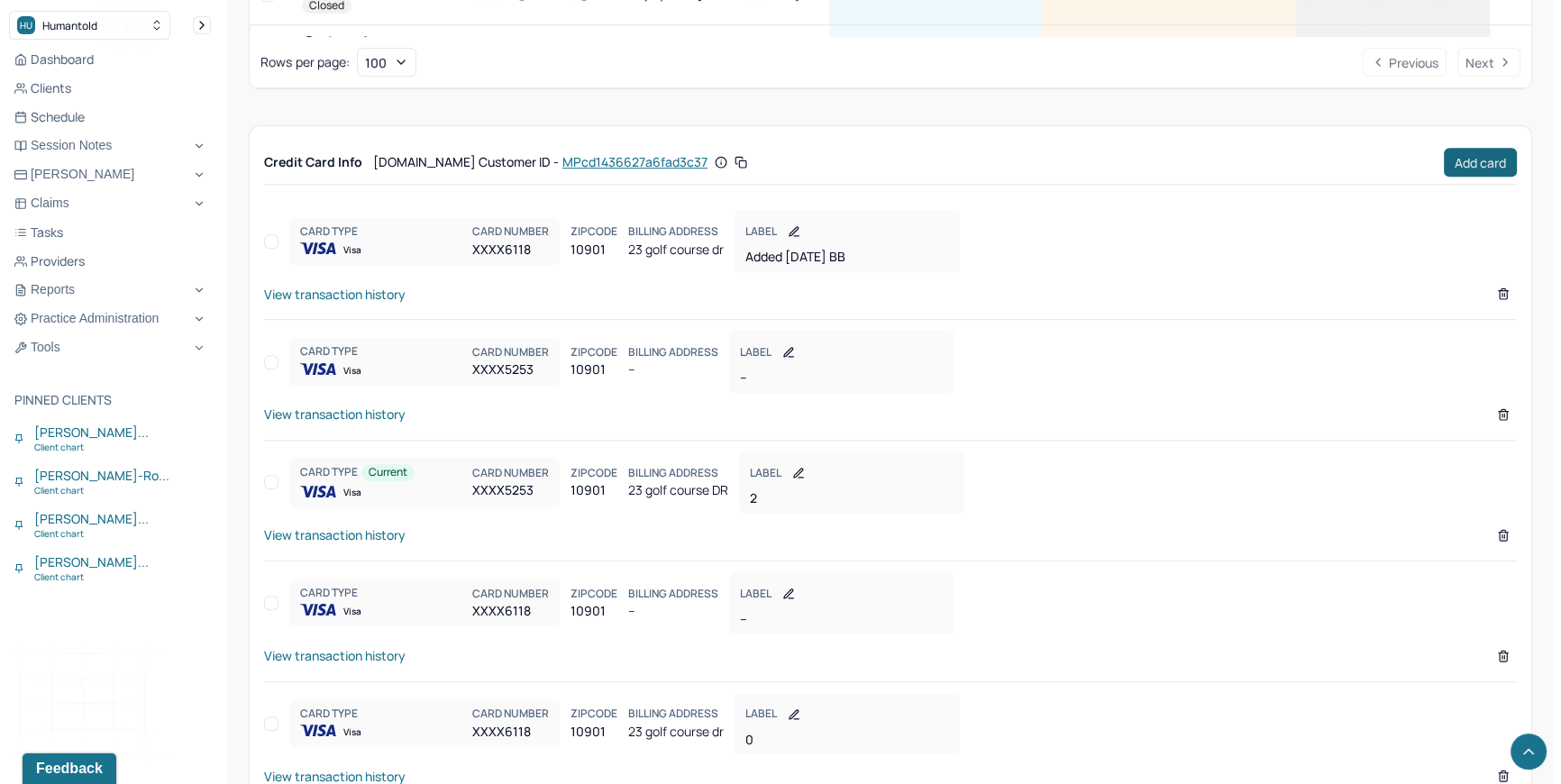 click on "Add card" at bounding box center [1480, 162] 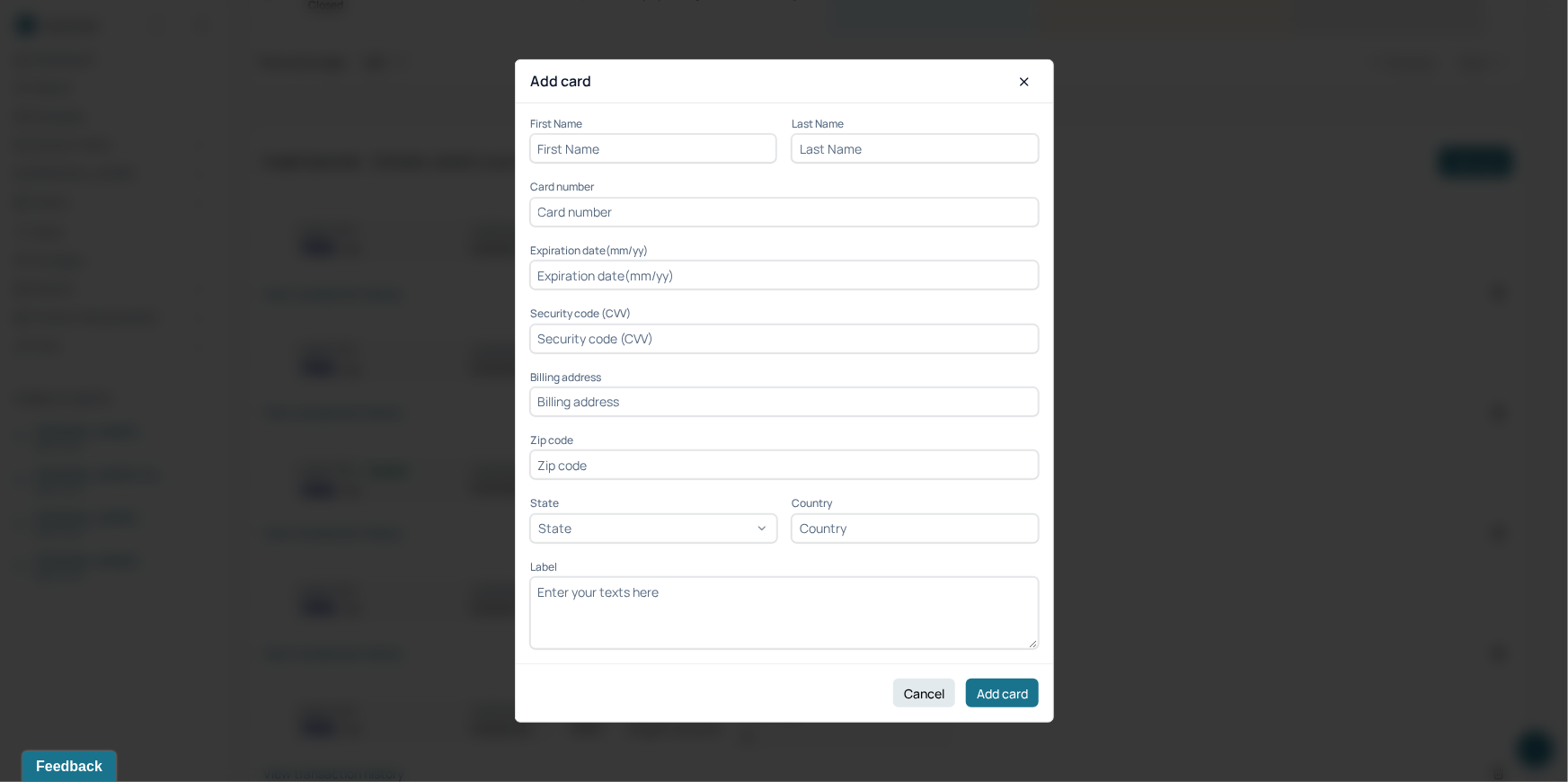 click at bounding box center [653, 148] 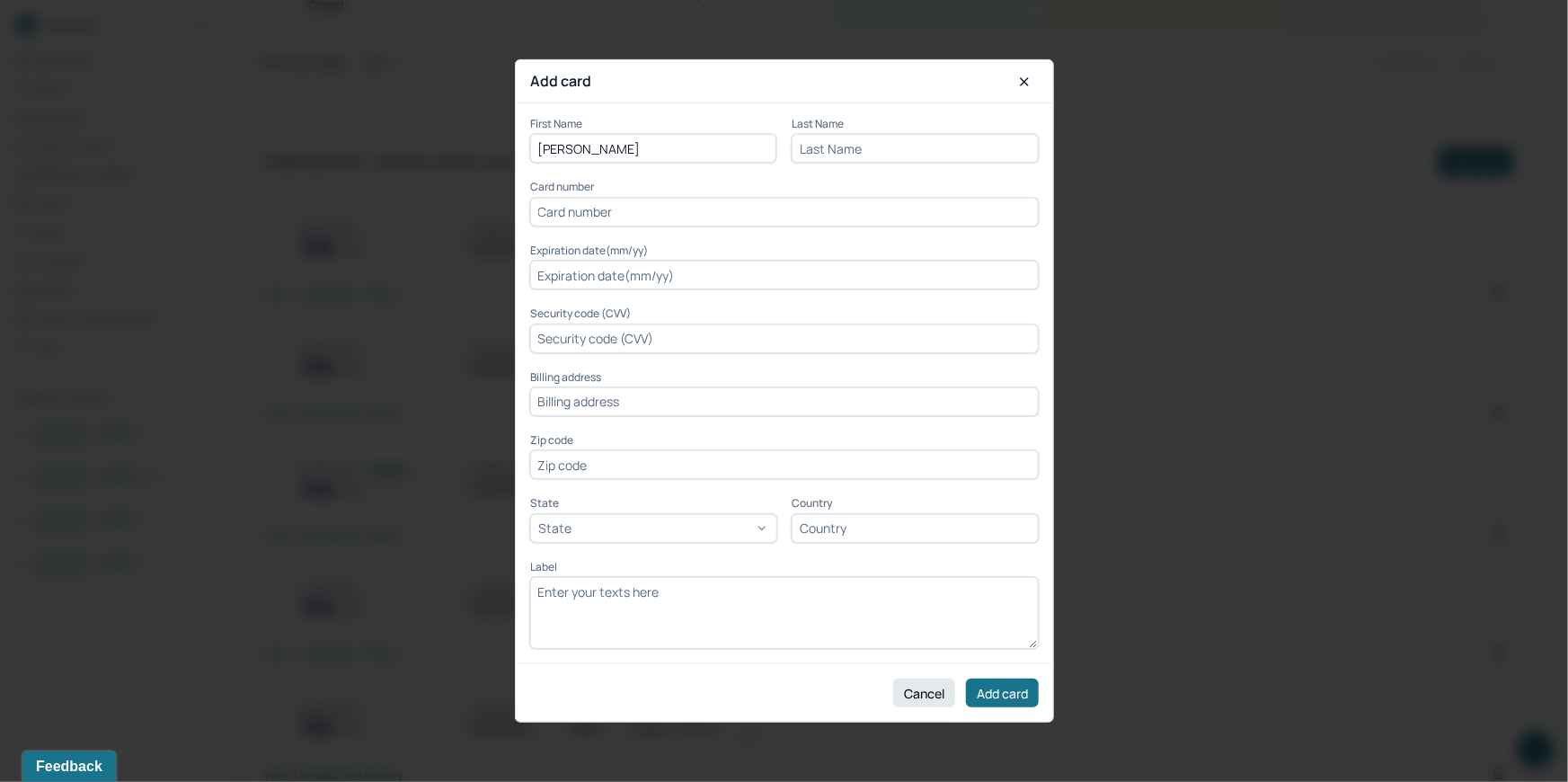 drag, startPoint x: 656, startPoint y: 141, endPoint x: 571, endPoint y: 151, distance: 85.586214 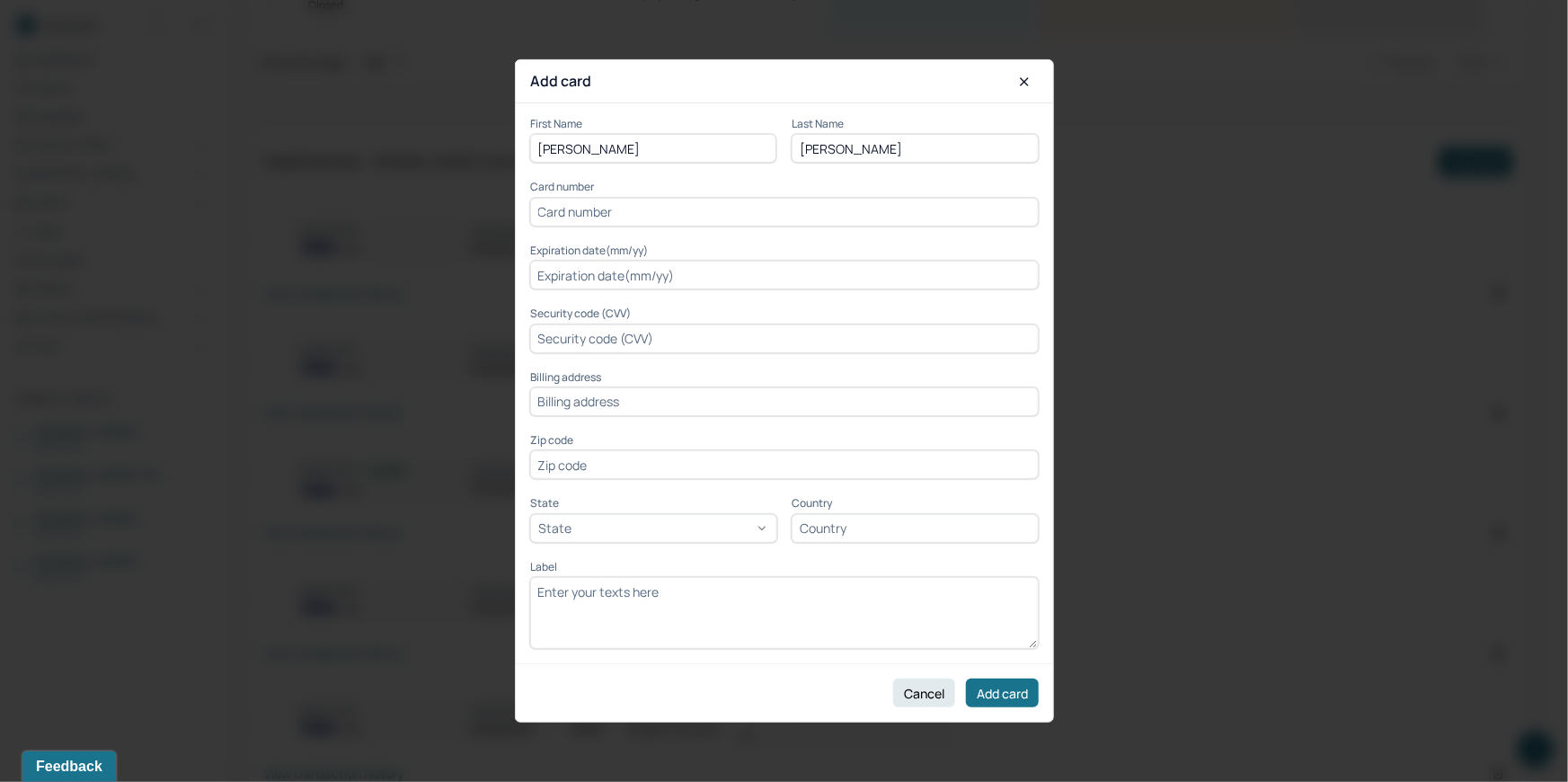 type on "Rosenberg" 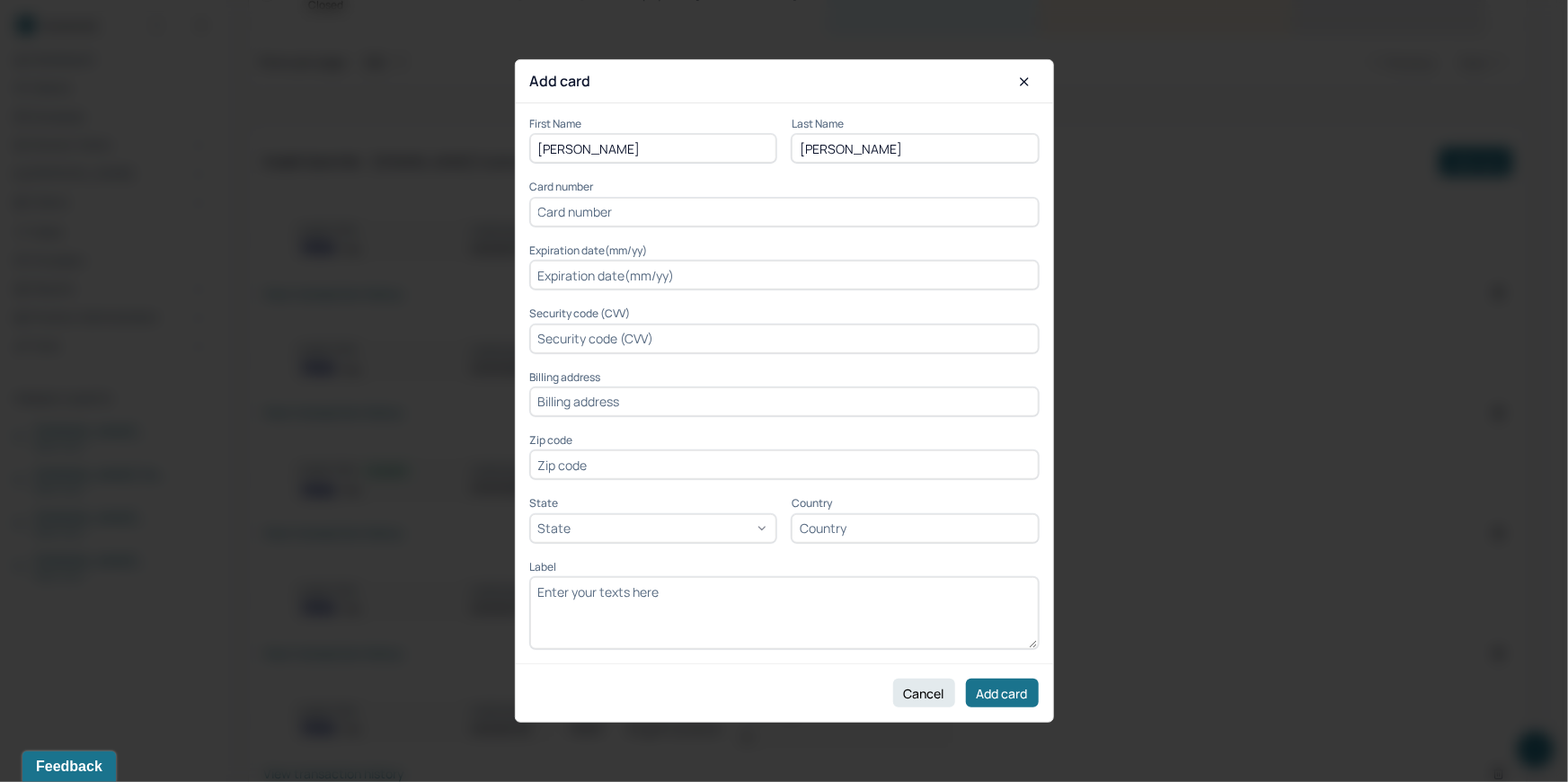 click at bounding box center [784, 212] 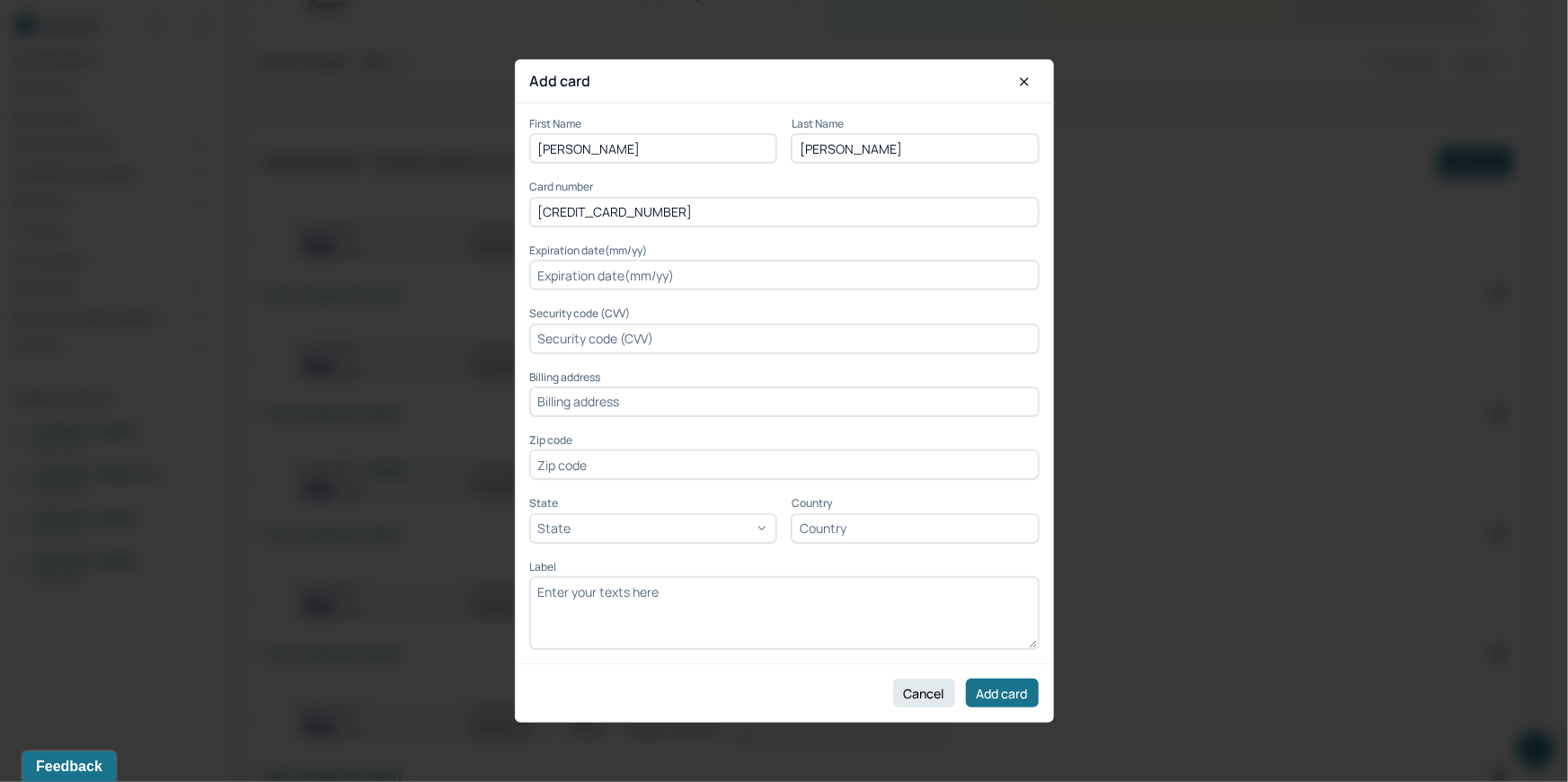 type on "4147202736162676" 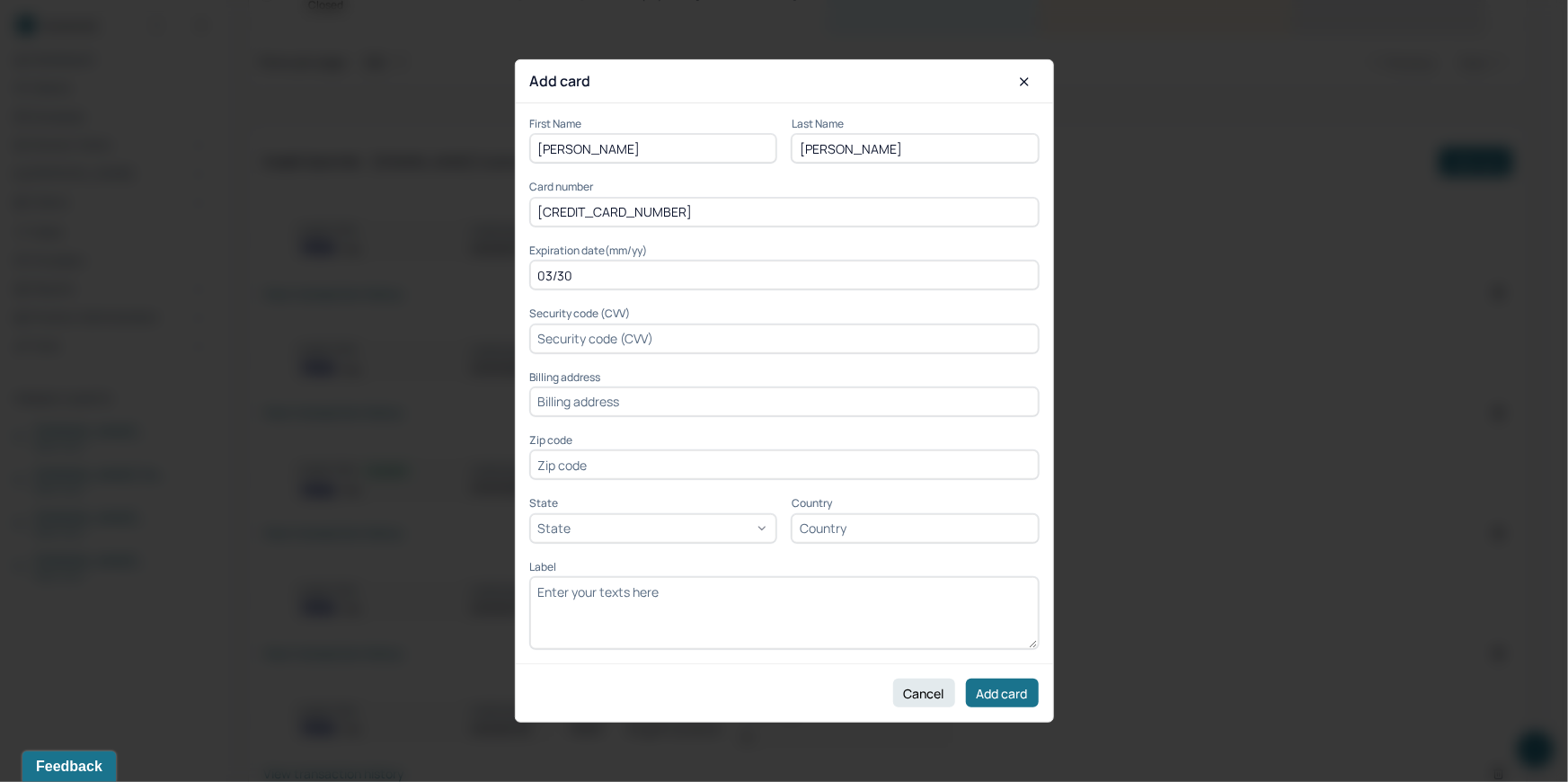 type on "03/30" 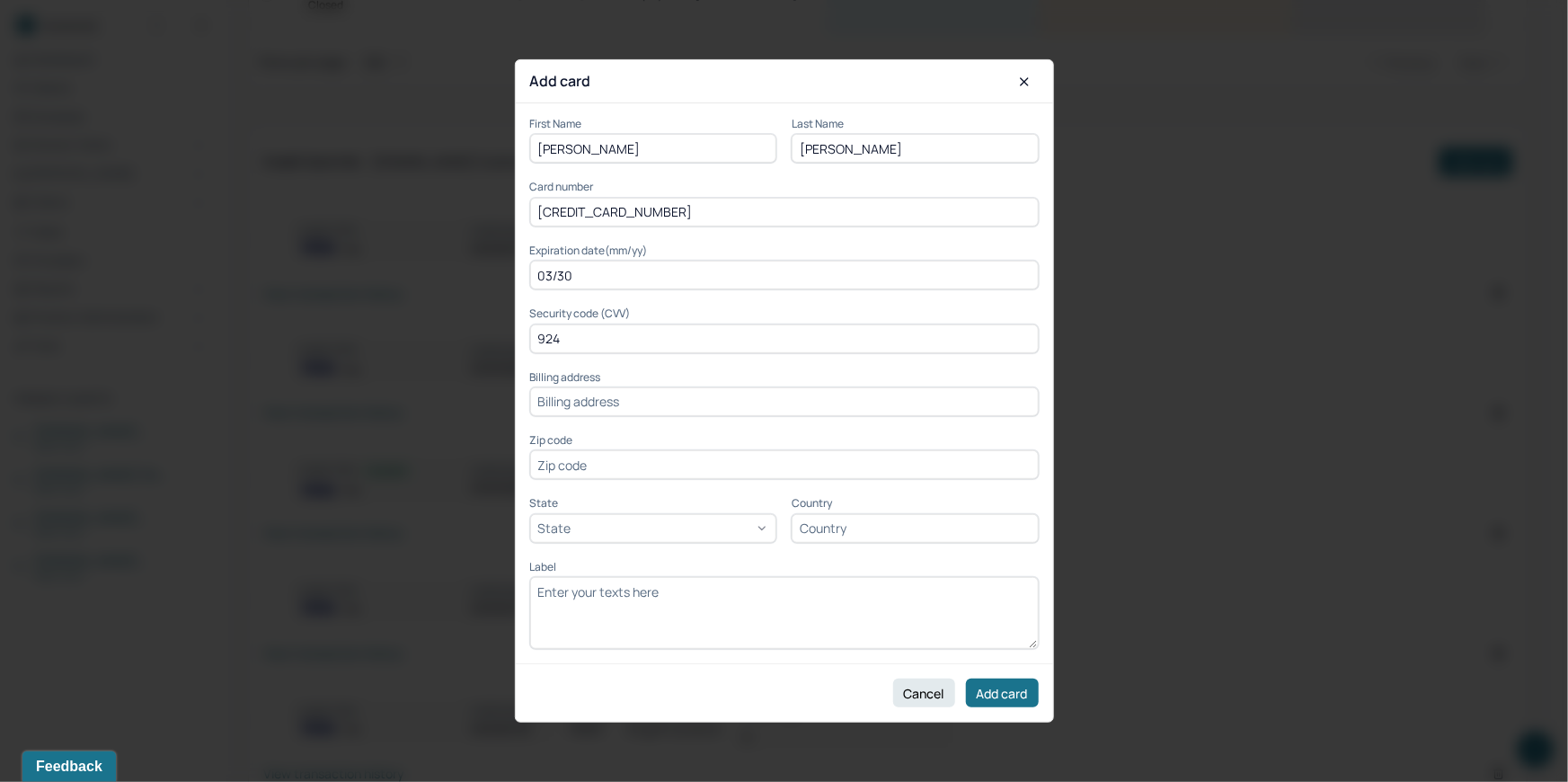 type on "924" 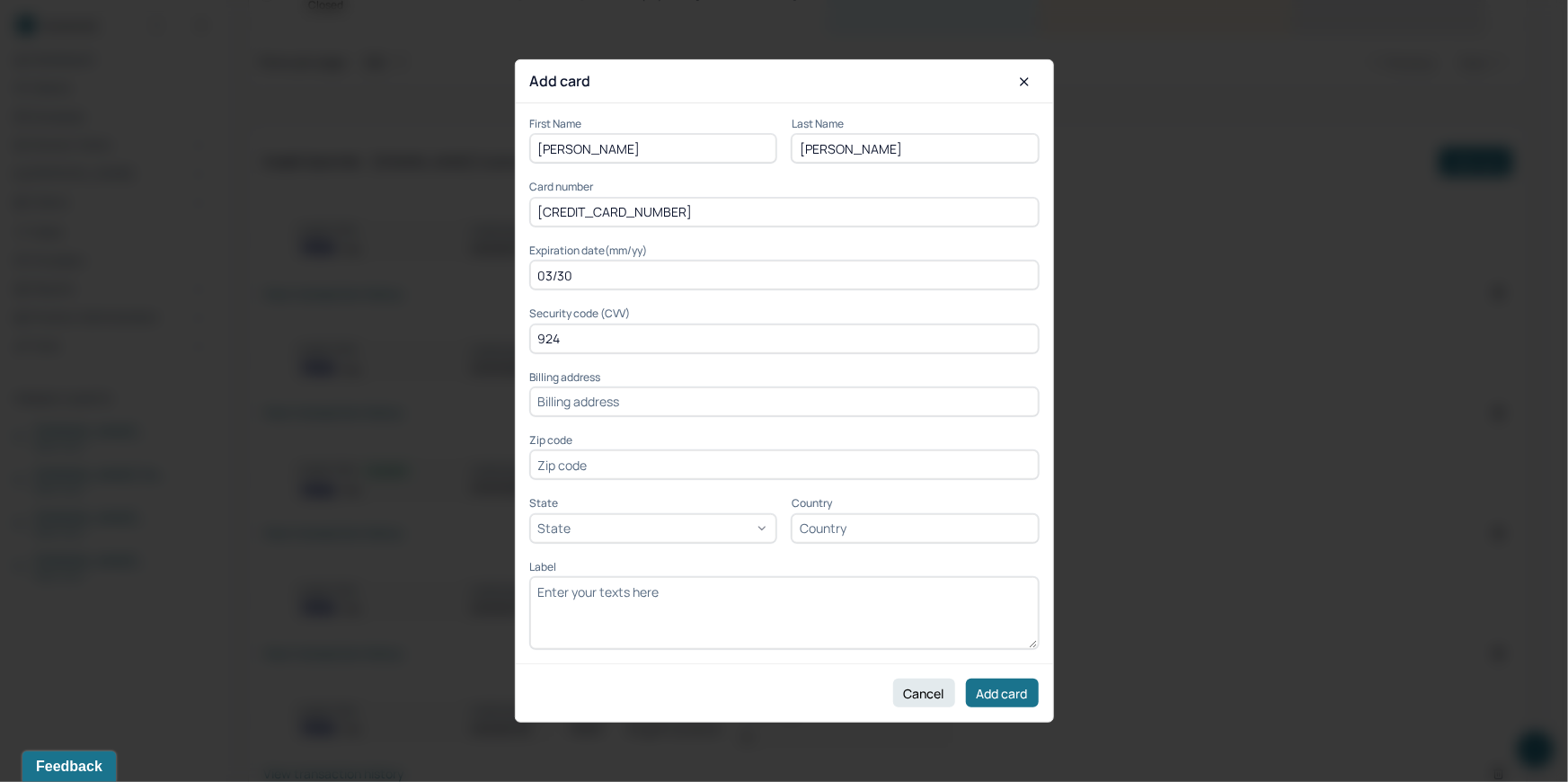 click on "First Name Malky Last Name Rosenberg Card number 4147202736162676 Expiration date(mm/yy) 03/30 Security code (CVV) 924 Billing address Zip code State State Country Label" at bounding box center (784, 383) 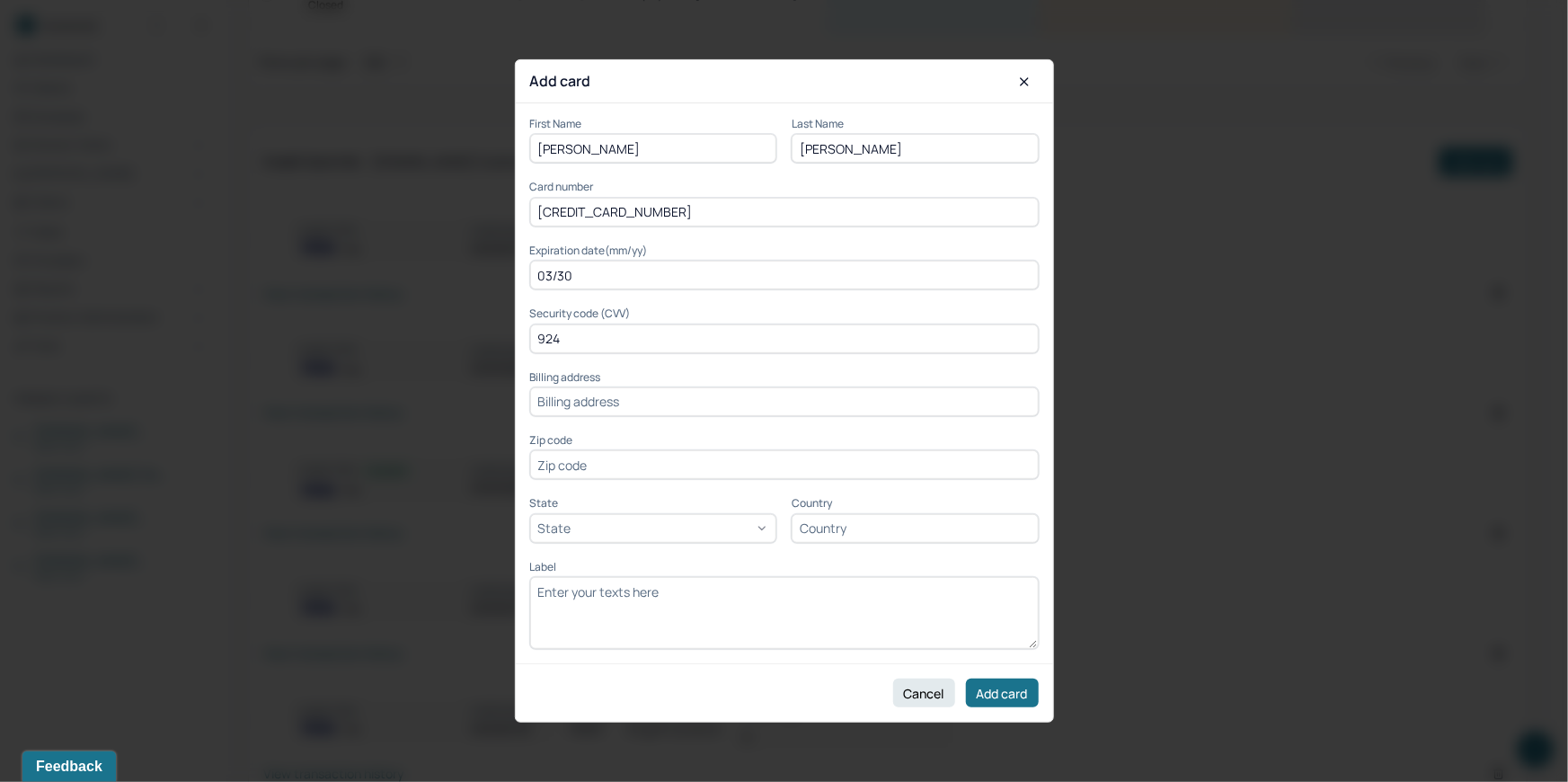 click at bounding box center [784, 402] 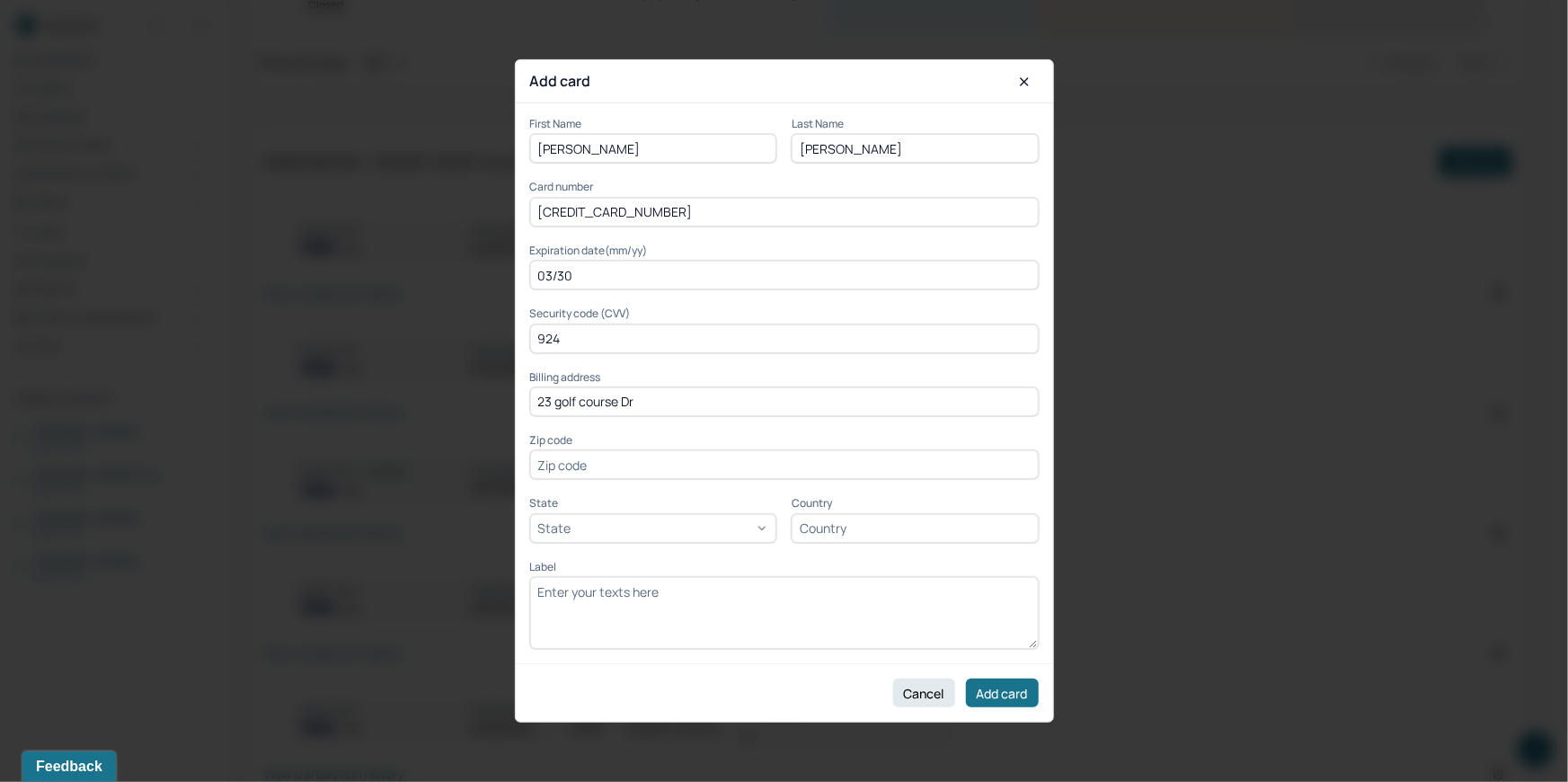 type on "23 golf course Dr" 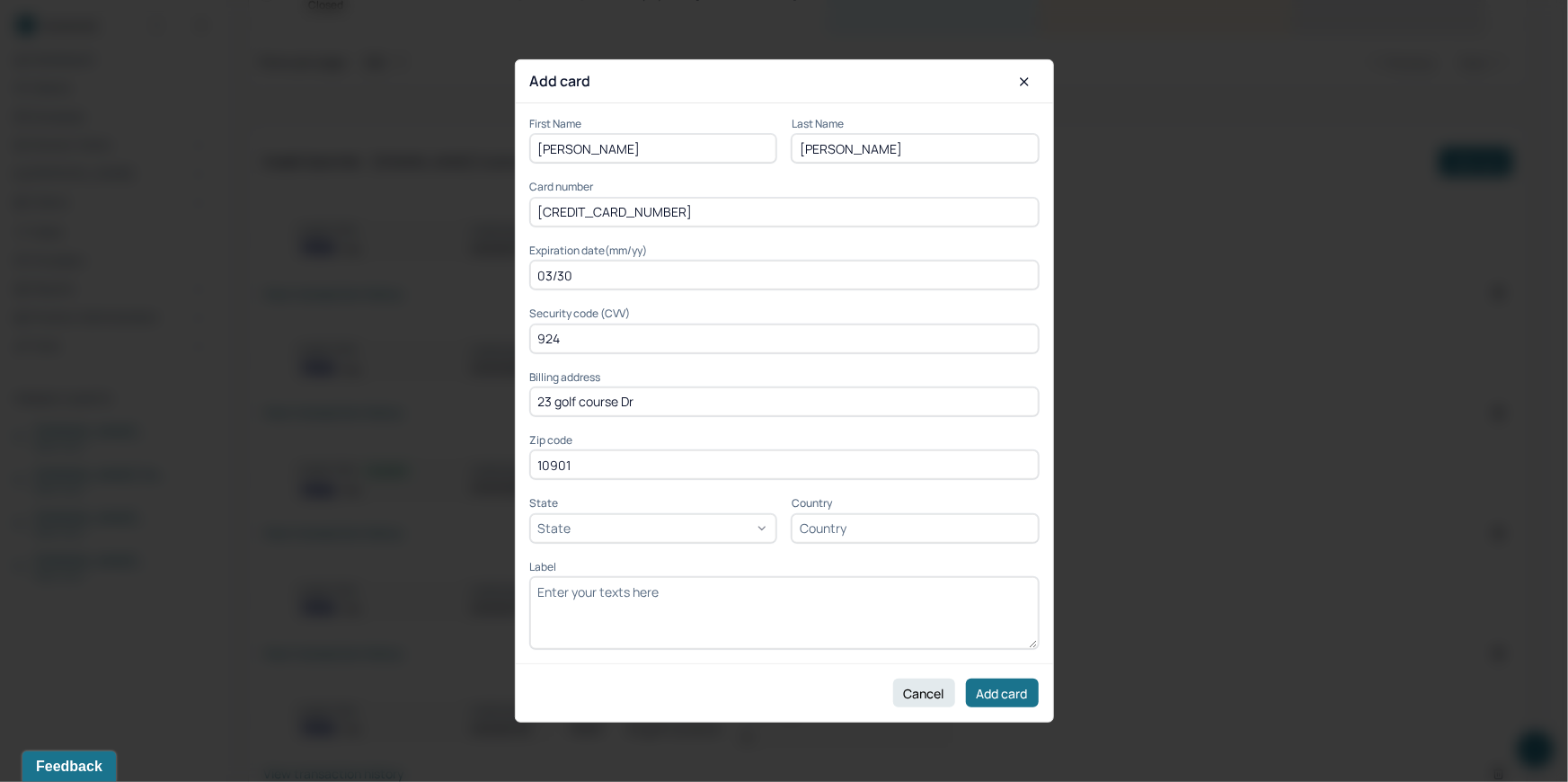 type on "10901" 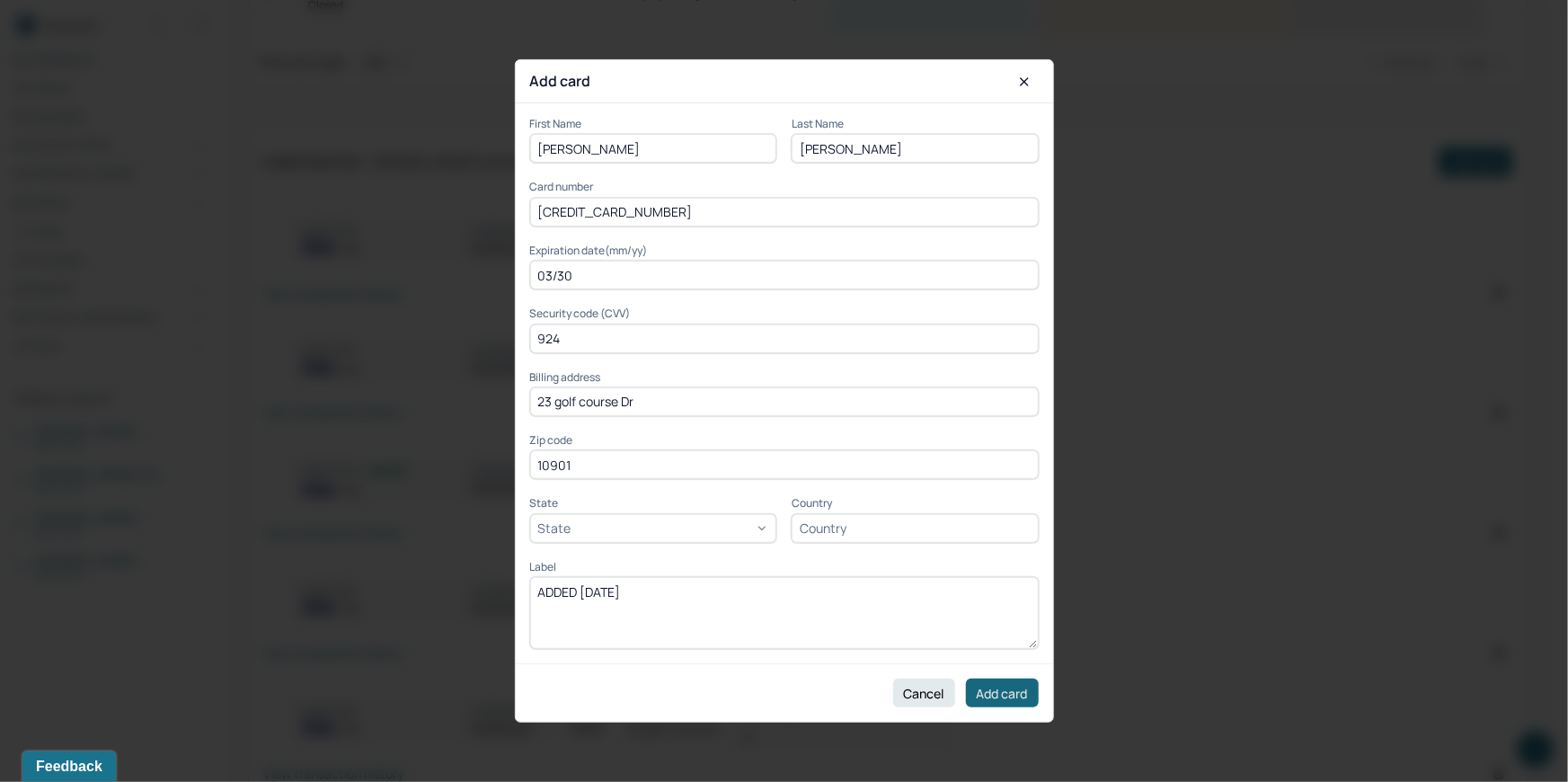 type on "ADDED [DATE]" 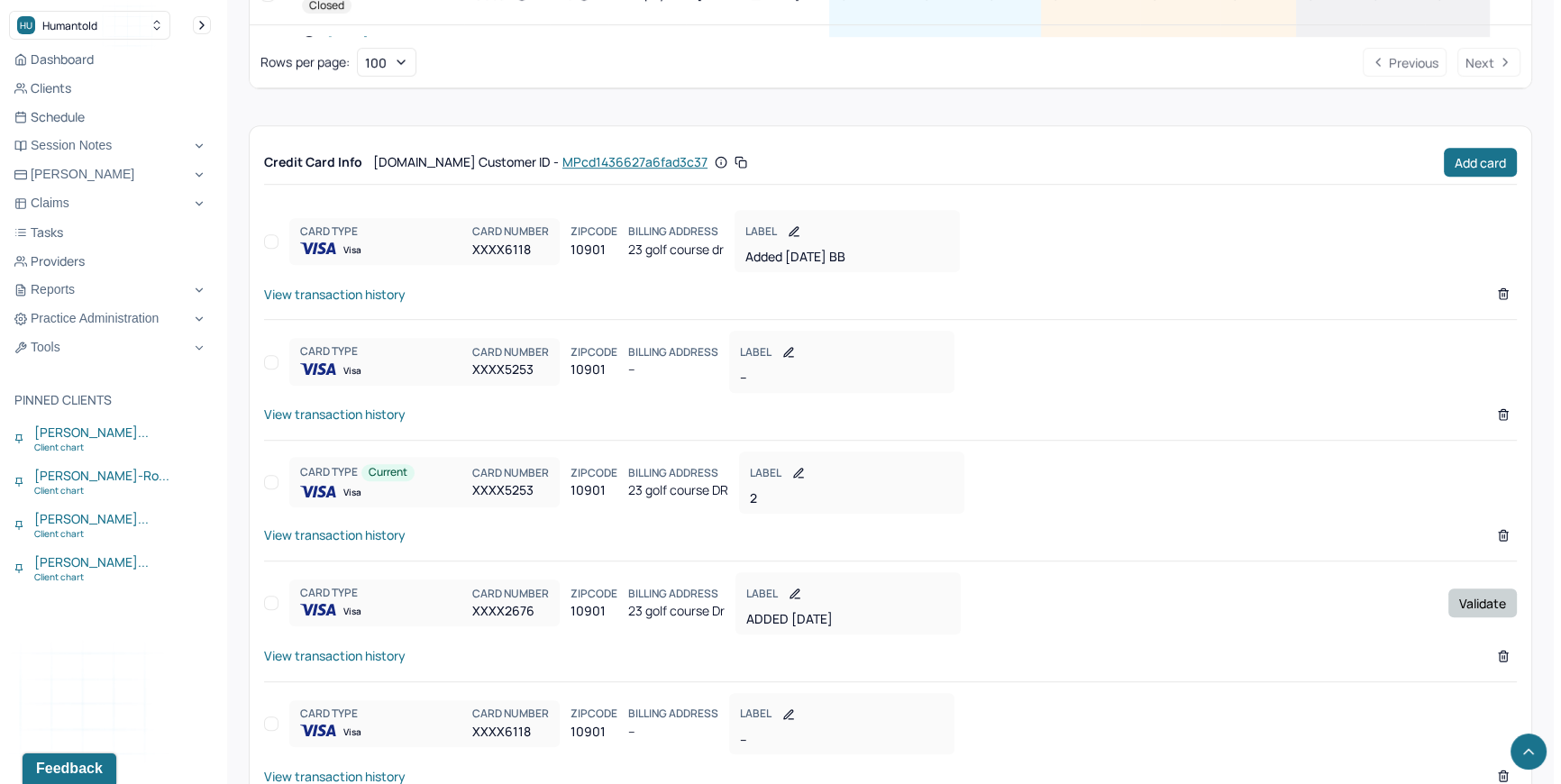 click on "Validate" at bounding box center [1483, 603] 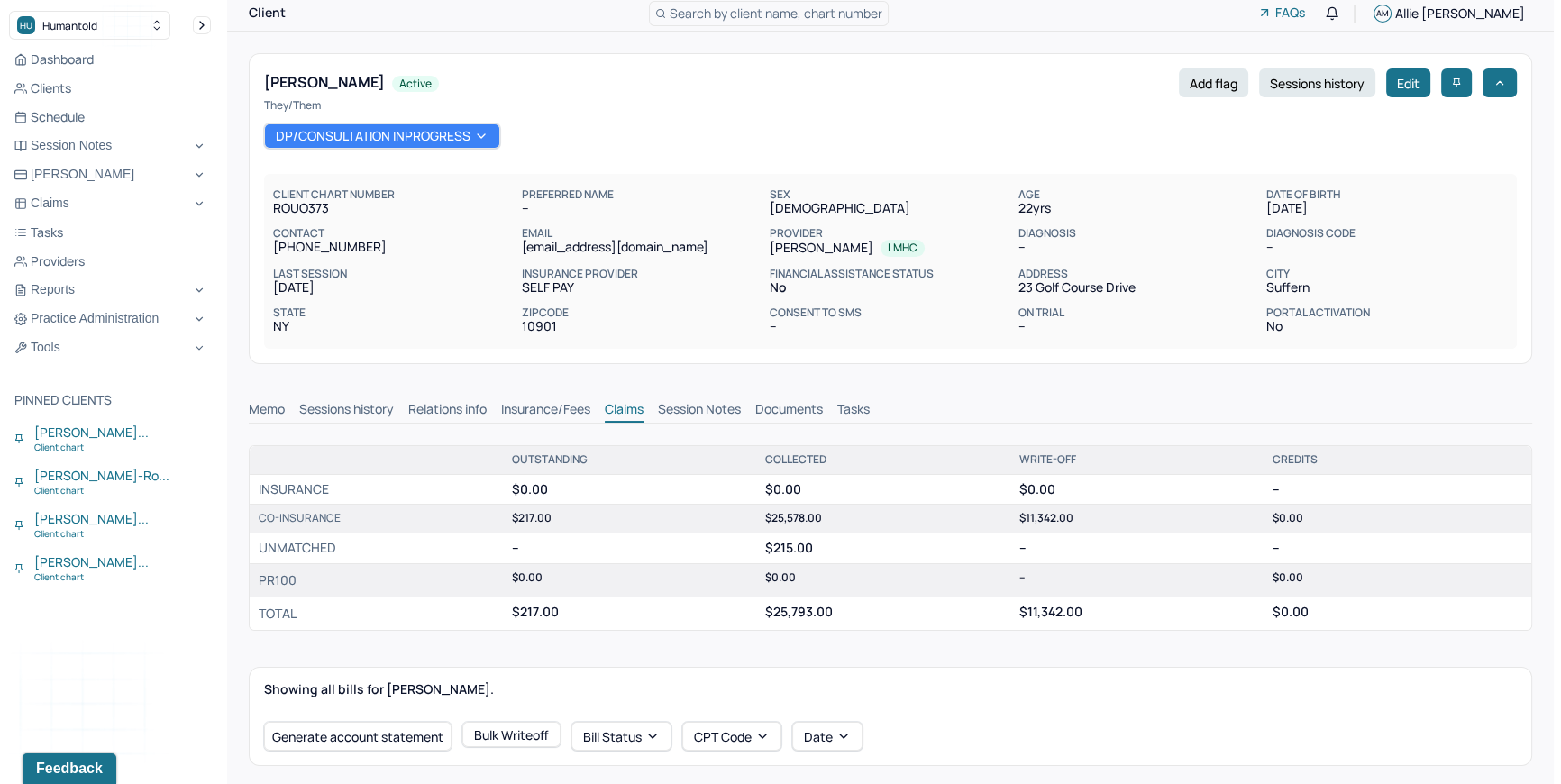 scroll, scrollTop: 0, scrollLeft: 0, axis: both 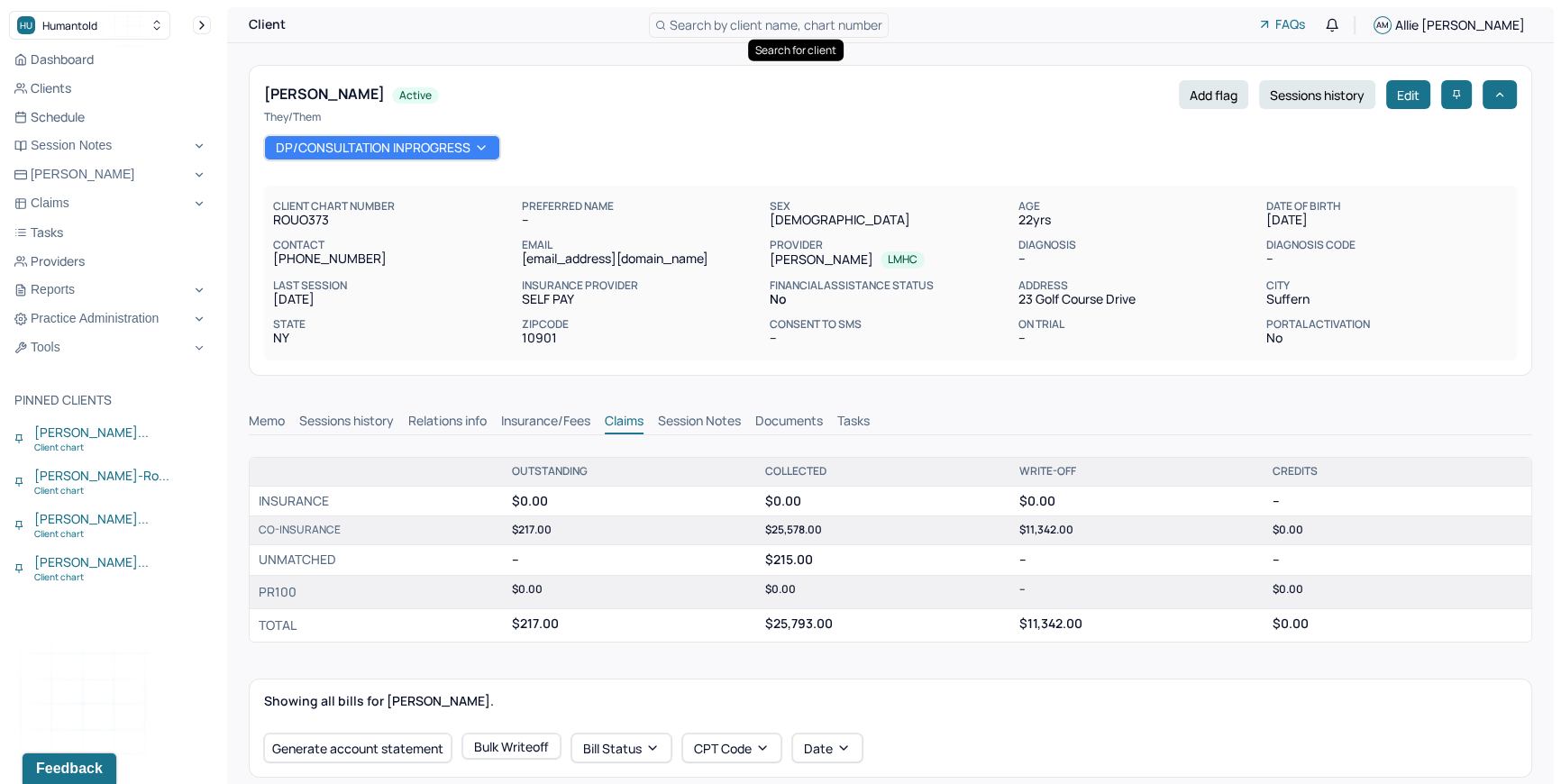 click on "Search by client name, chart number" at bounding box center (769, 25) 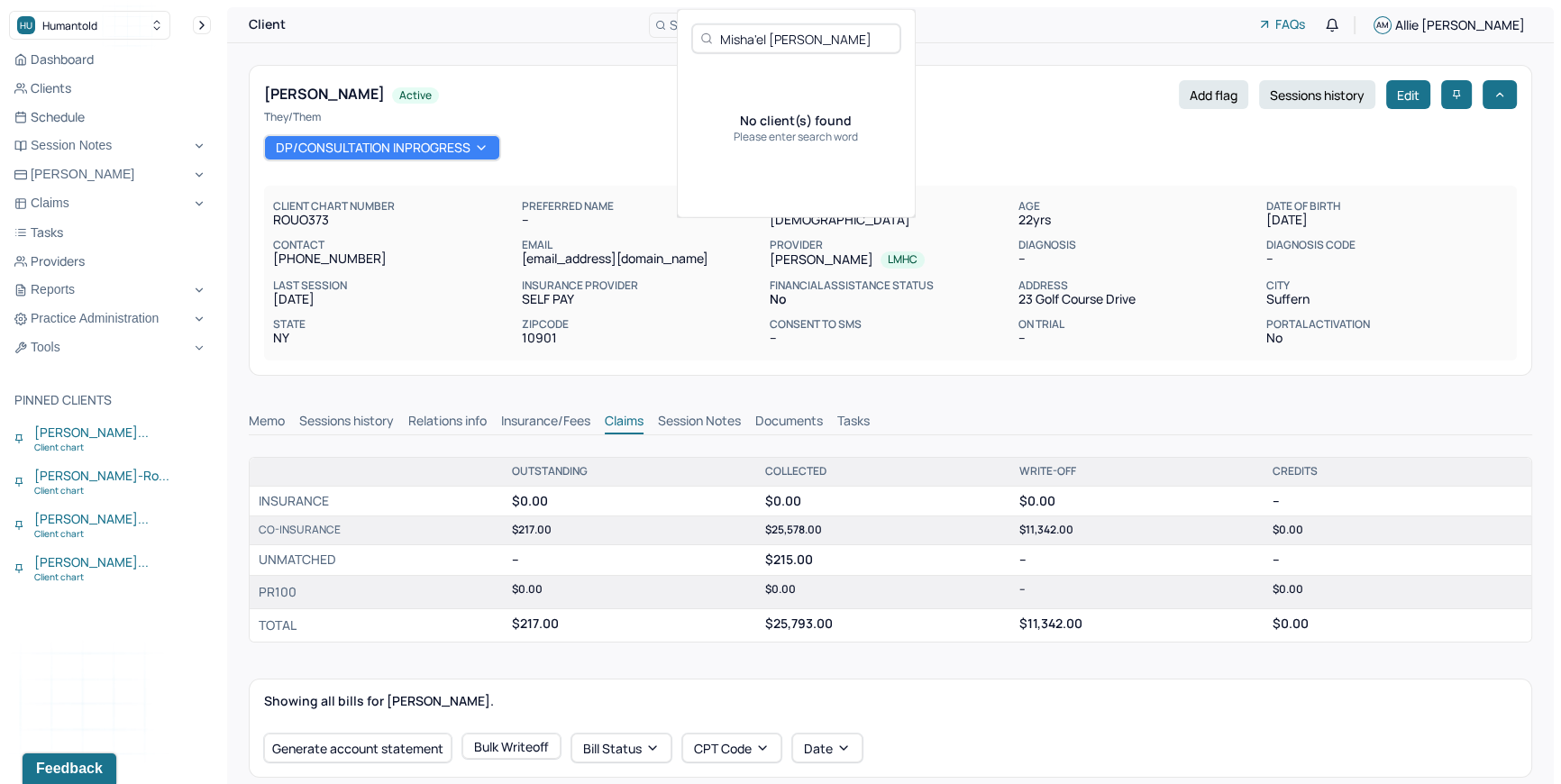 drag, startPoint x: 802, startPoint y: 38, endPoint x: 769, endPoint y: 43, distance: 33.37664 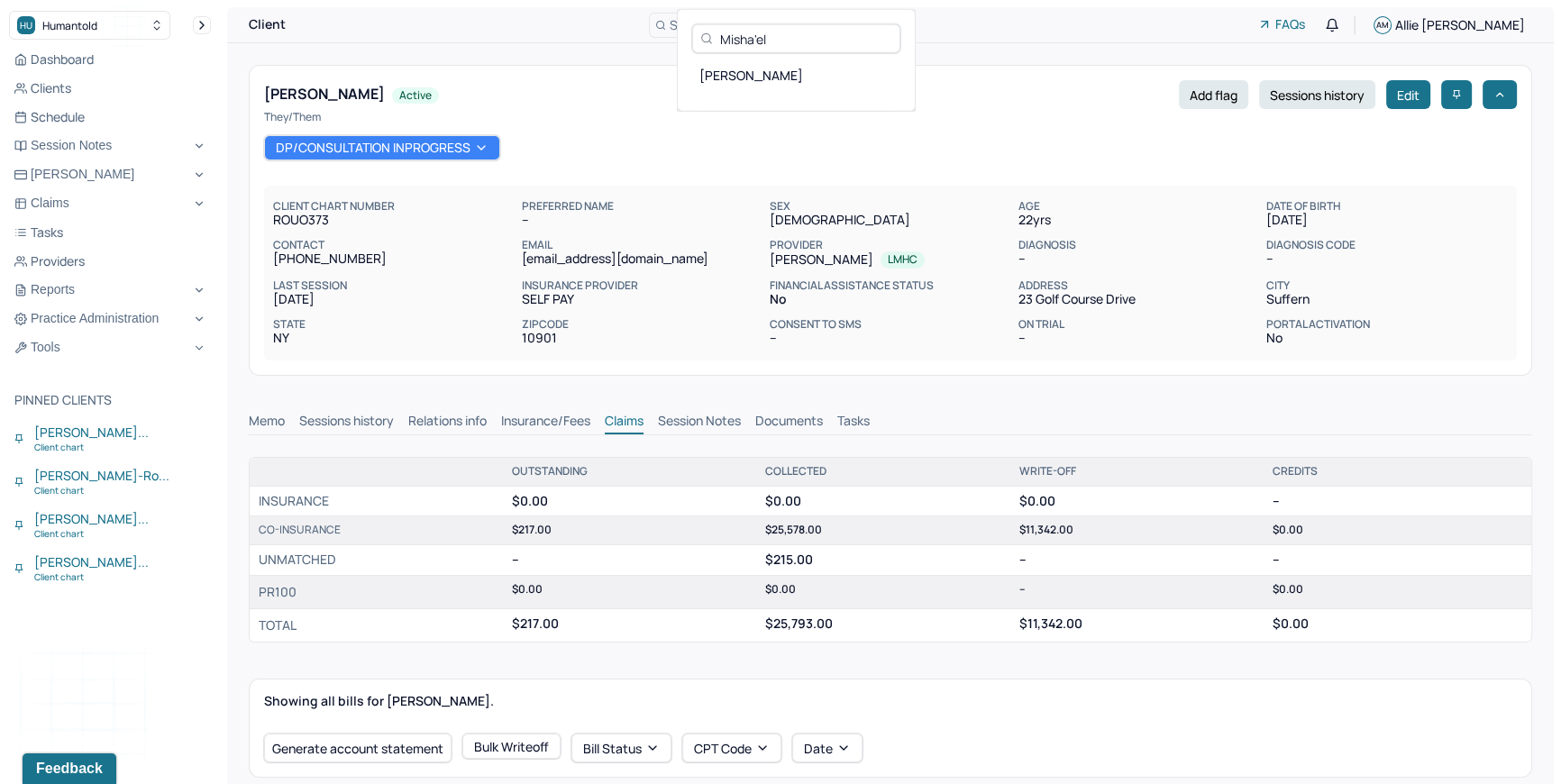 type on "Misha'el" 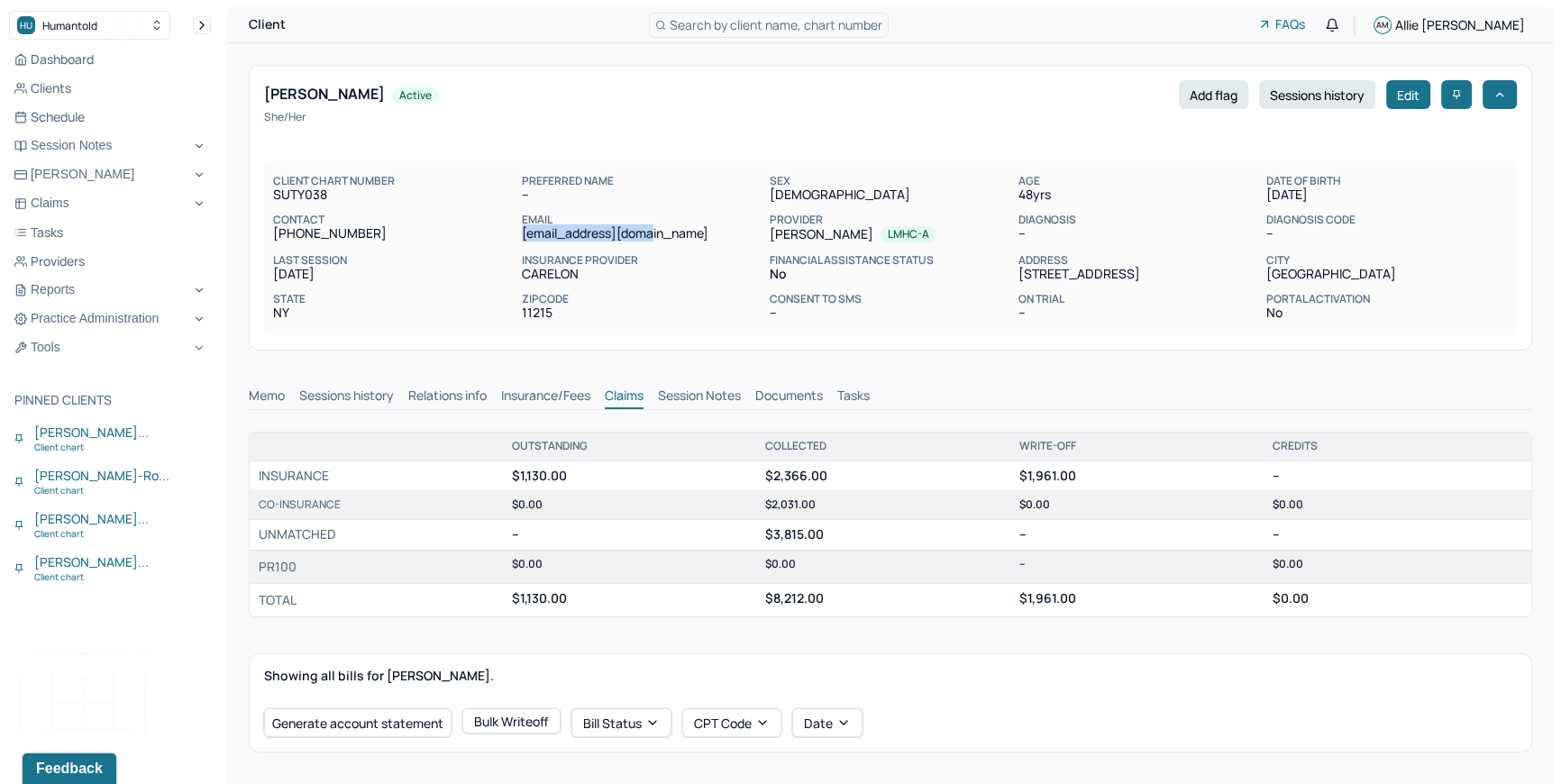 drag, startPoint x: 519, startPoint y: 234, endPoint x: 675, endPoint y: 243, distance: 156.2594 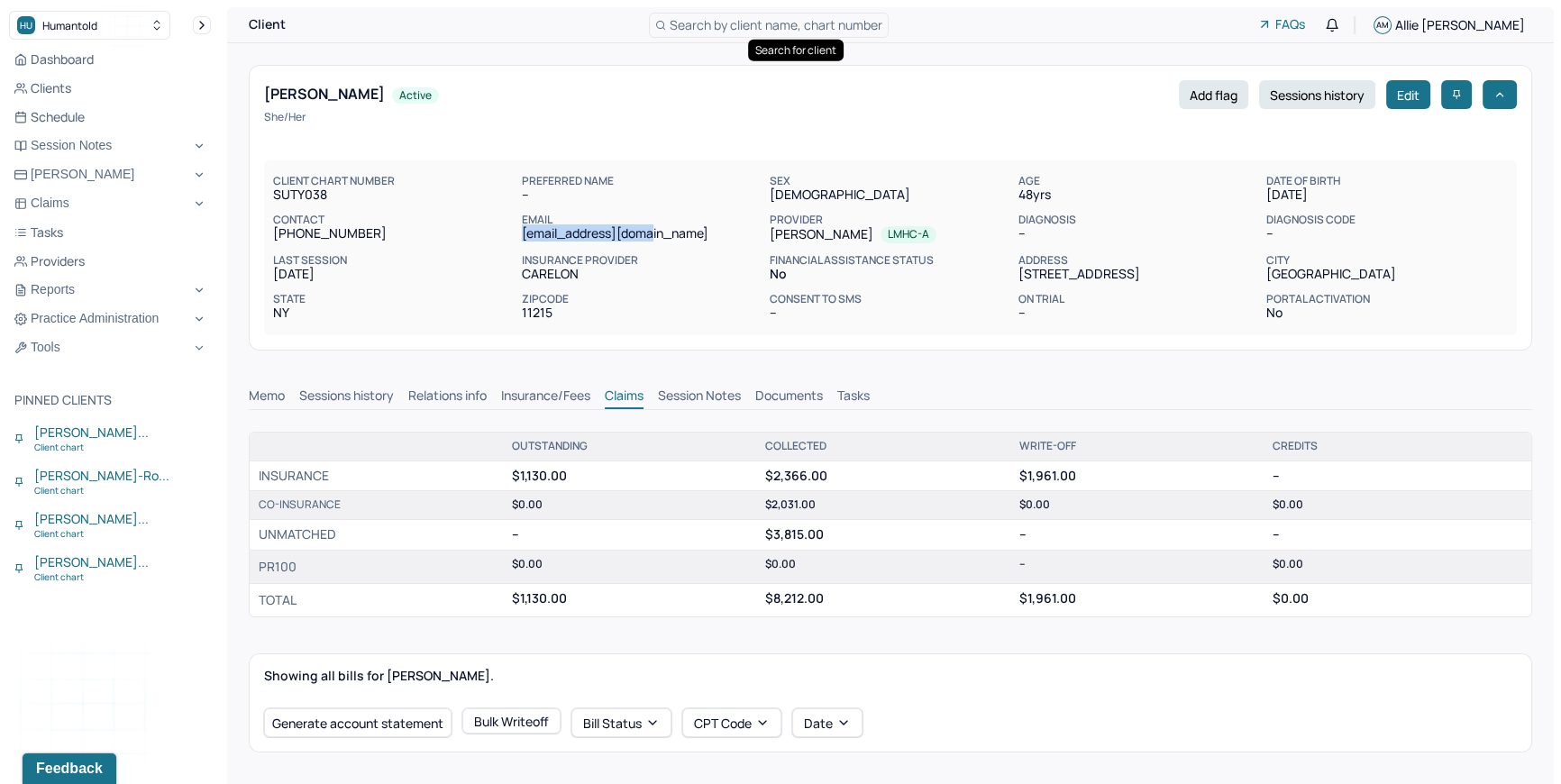 type 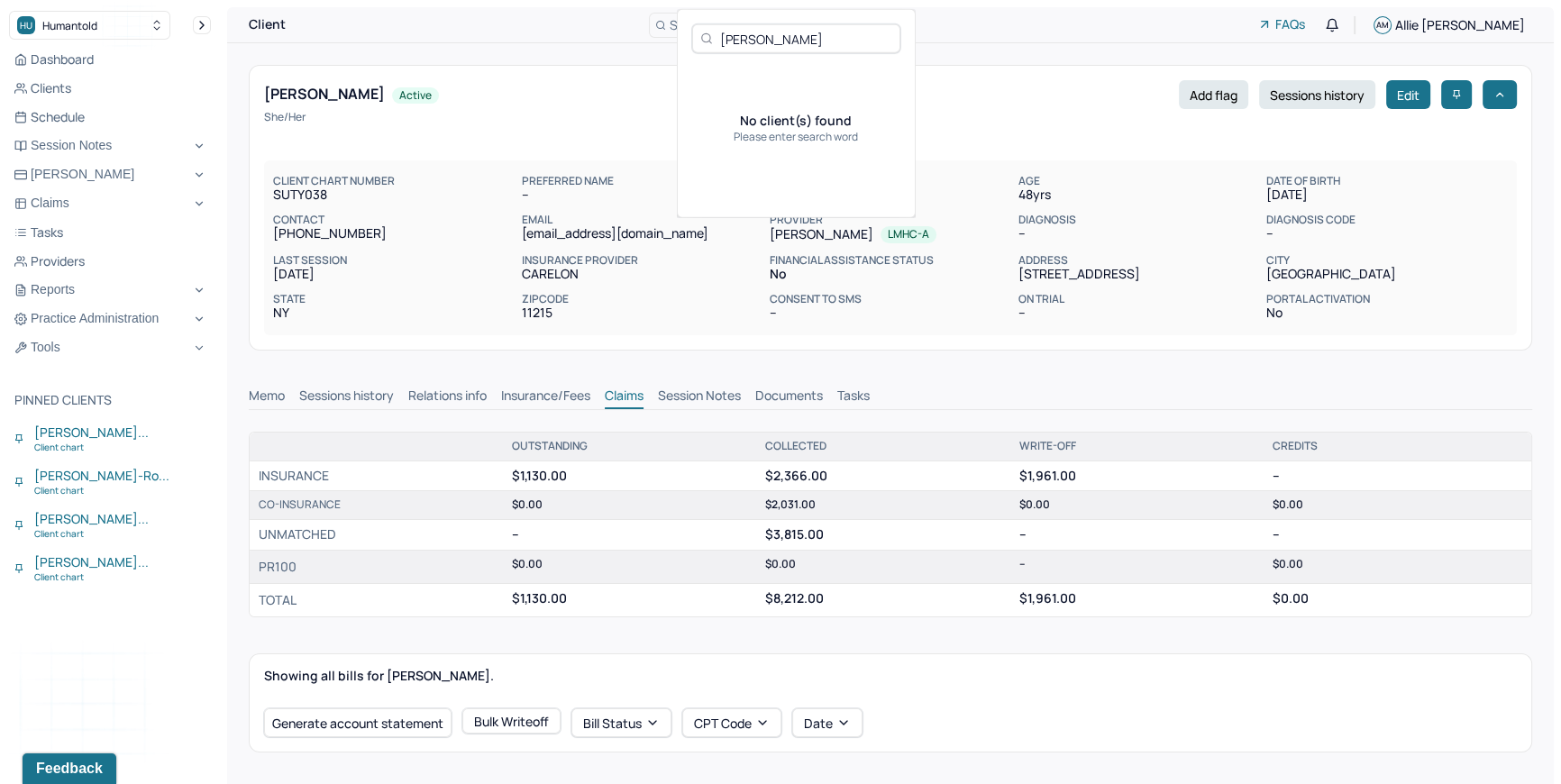 click on "Timothy De Ridder" at bounding box center [806, 38] 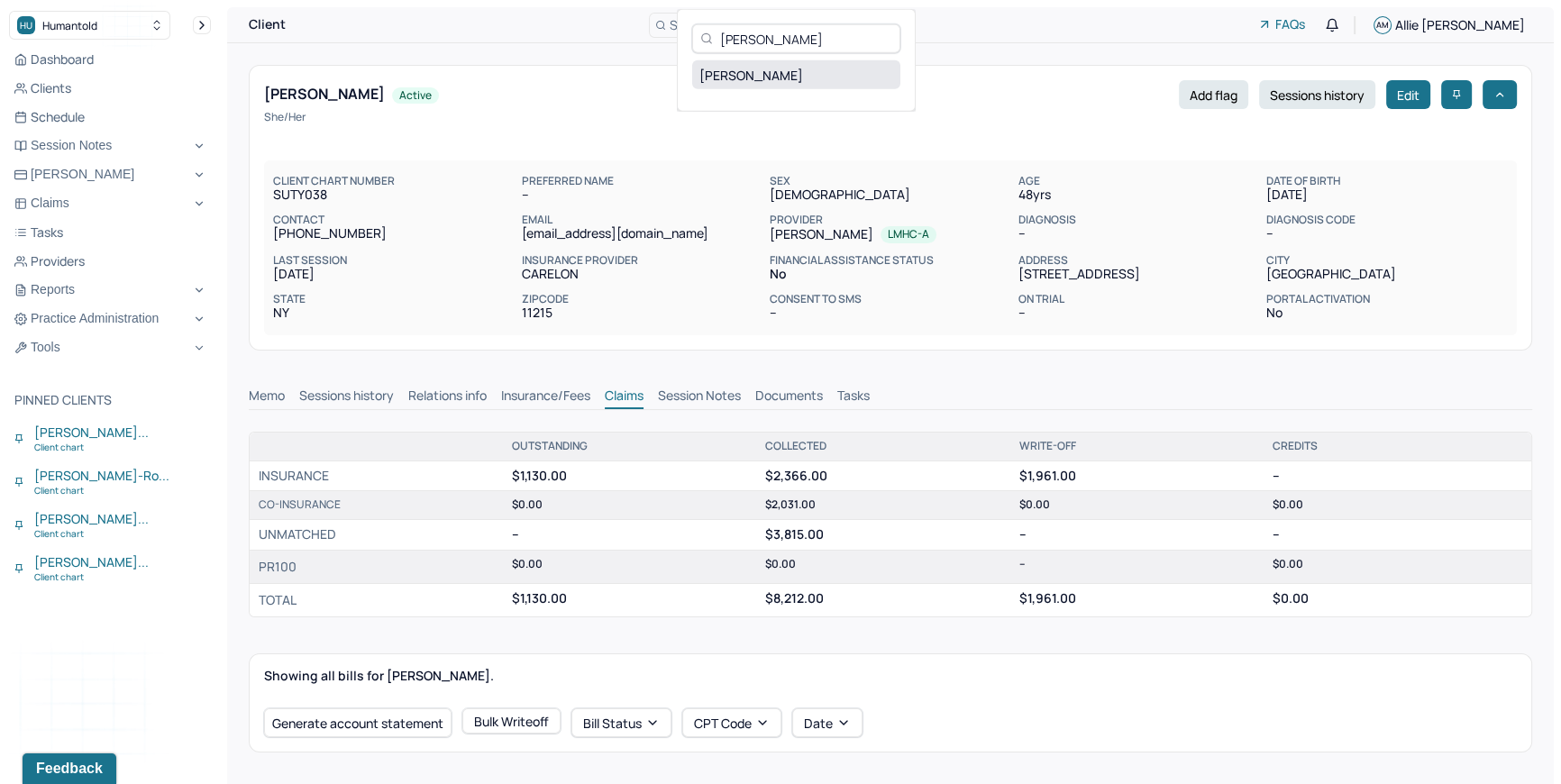 type on "Timothy DeRidder" 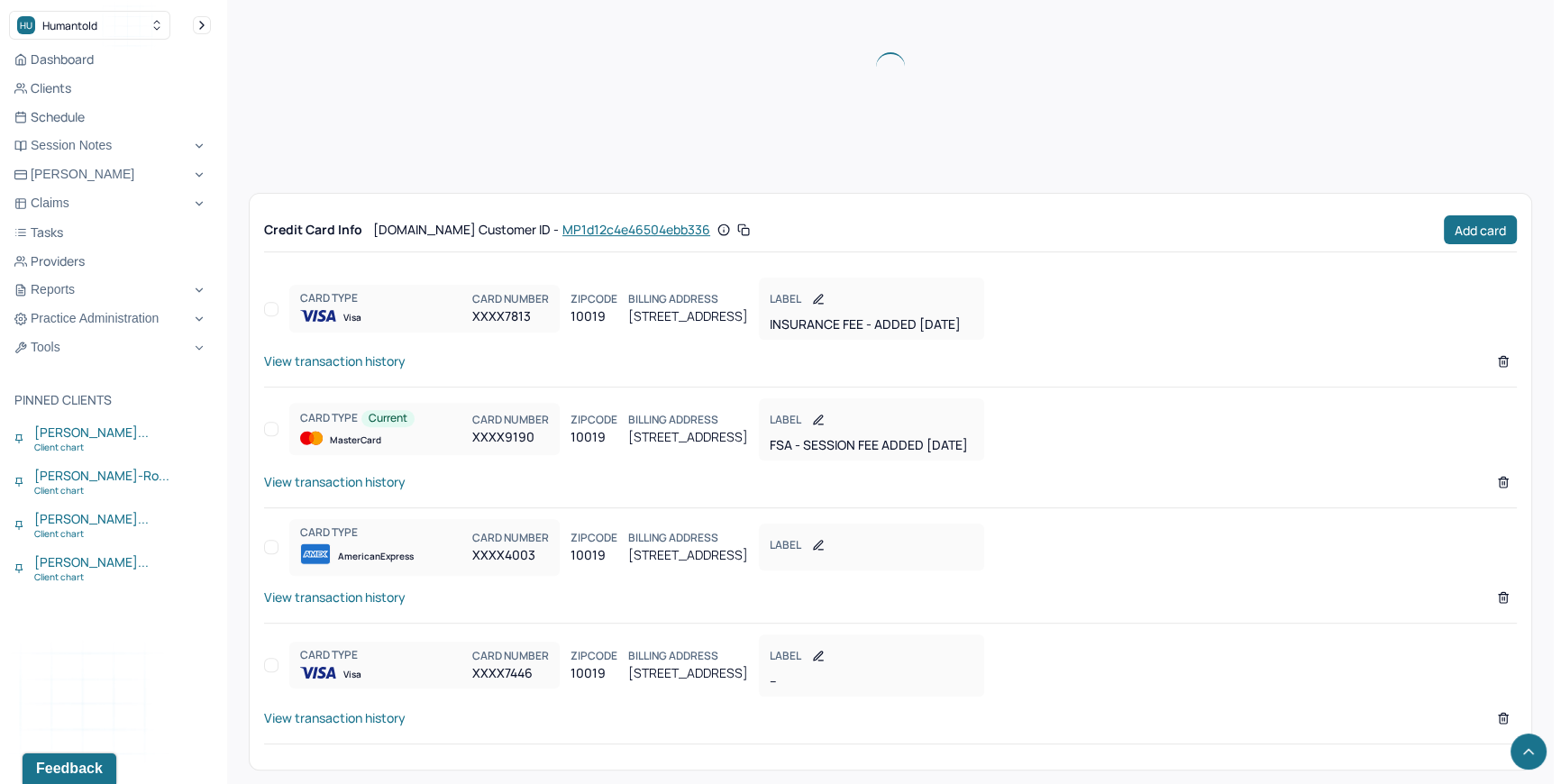 scroll, scrollTop: 1272, scrollLeft: 0, axis: vertical 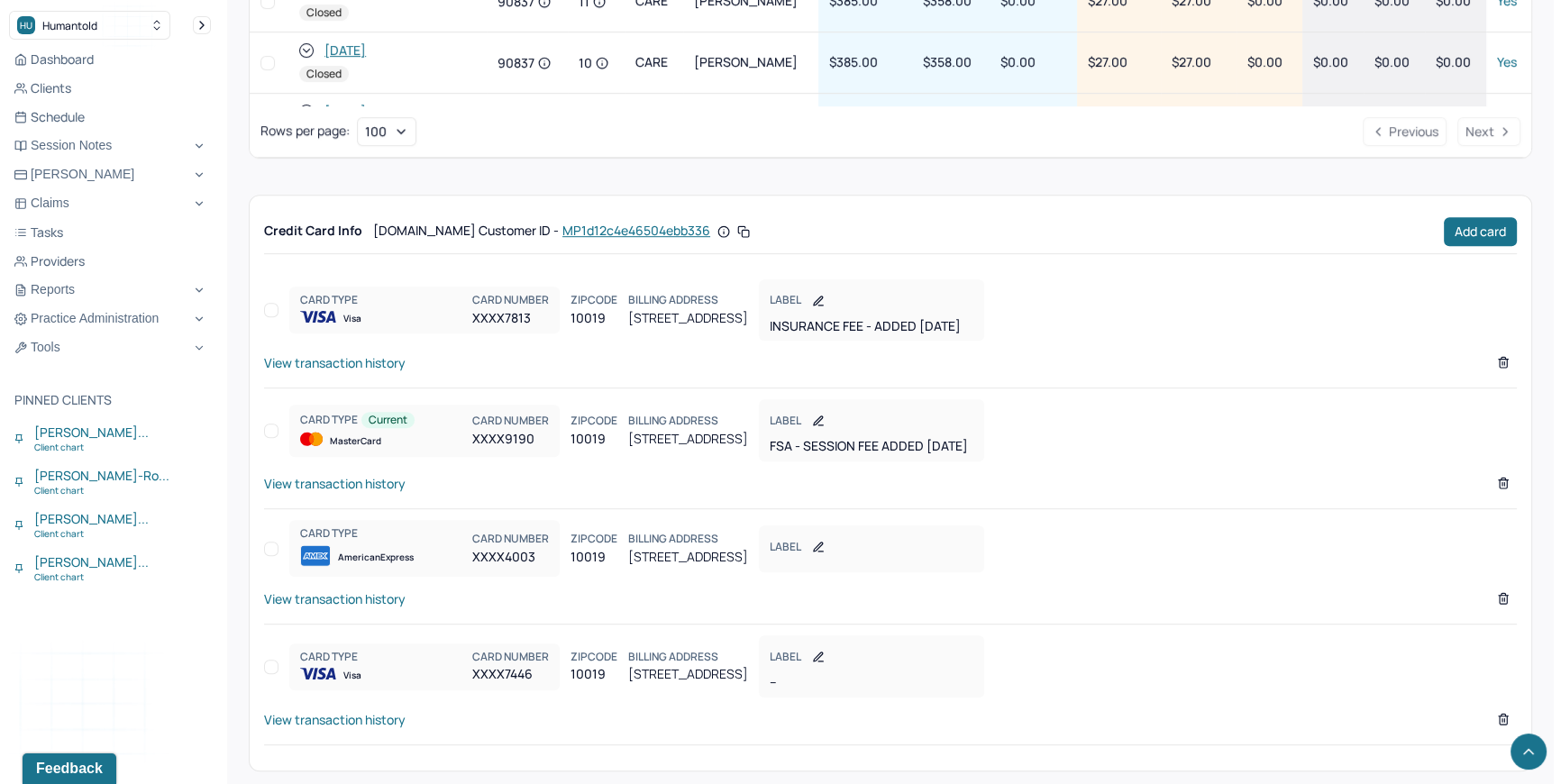 click on "Credit Card Info   Authorize.net Customer ID -     MP1d12c4e46504ebb336 Add card" at bounding box center [890, 232] 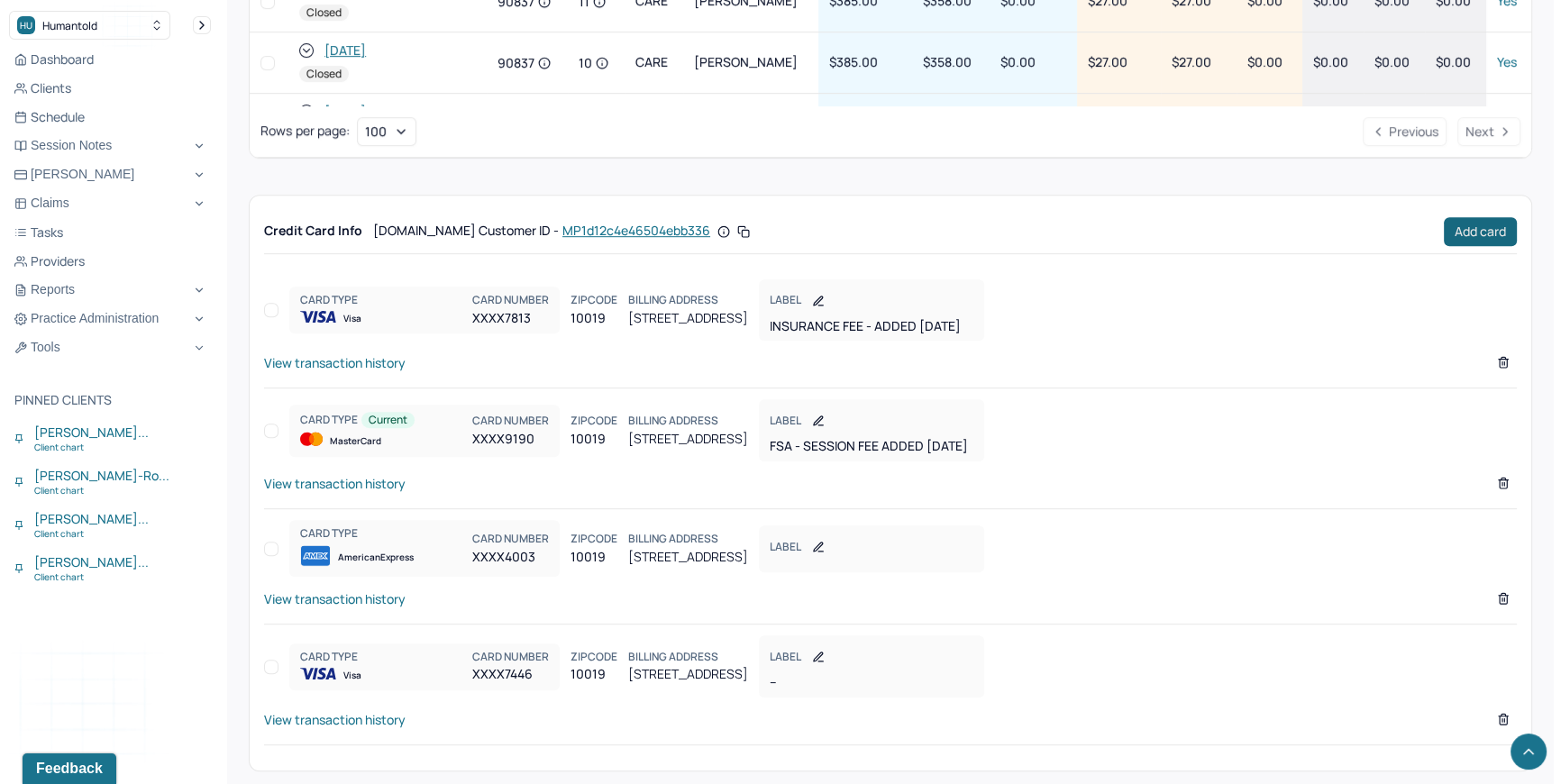click on "Add card" at bounding box center (1480, 232) 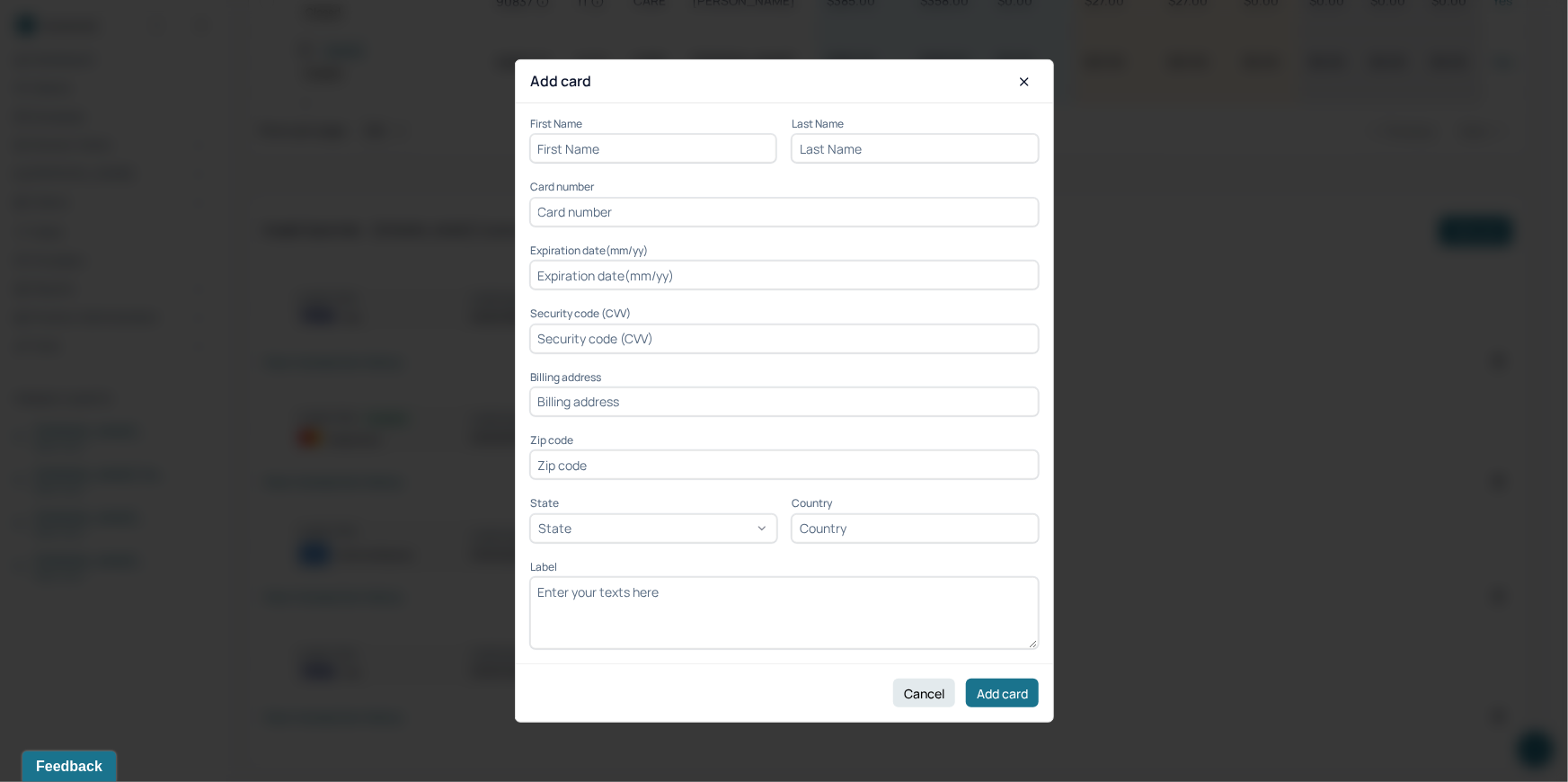 click at bounding box center (653, 148) 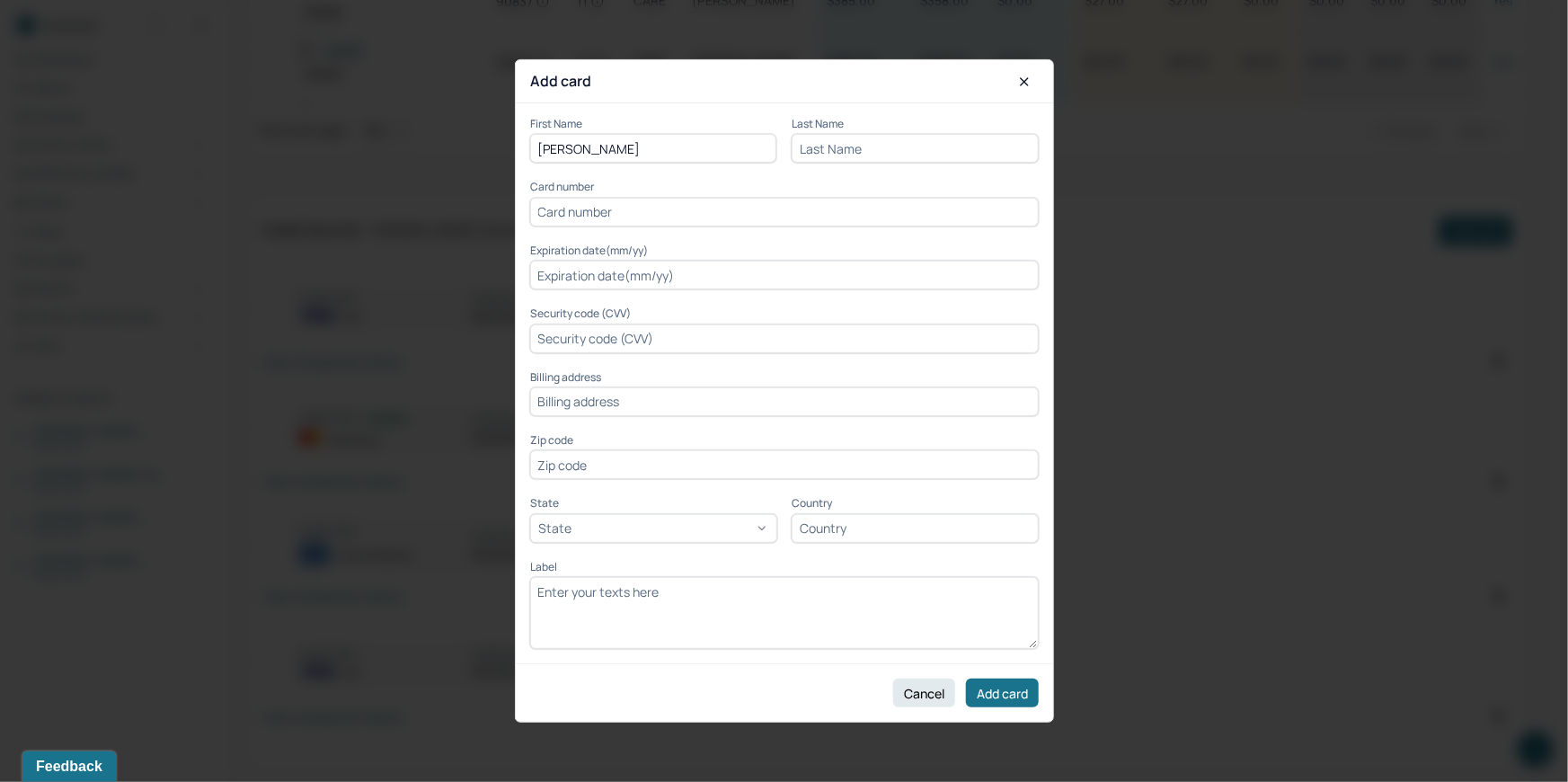drag, startPoint x: 657, startPoint y: 154, endPoint x: 585, endPoint y: 160, distance: 72.249567 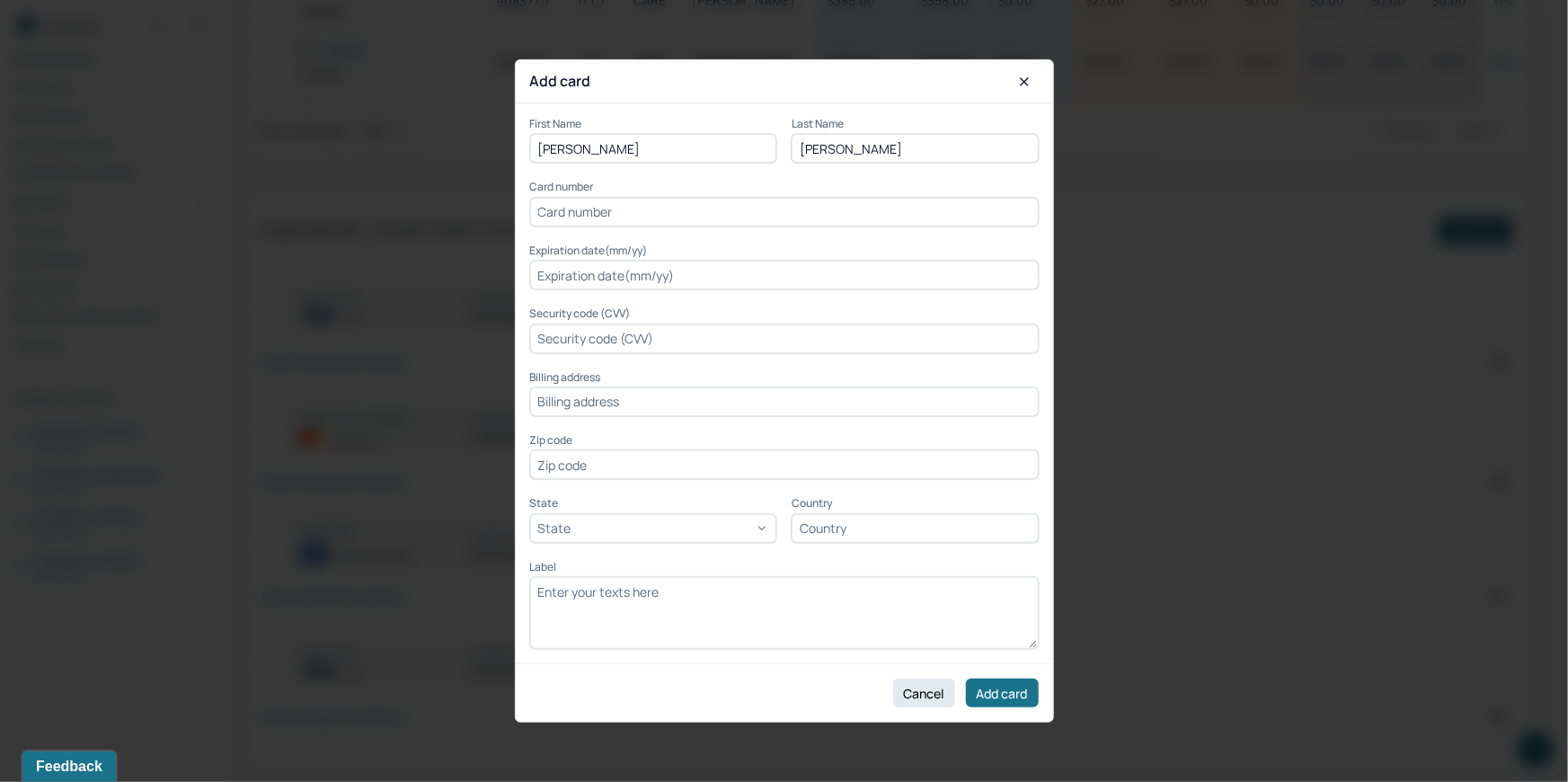 click on "De Ridder" at bounding box center (915, 148) 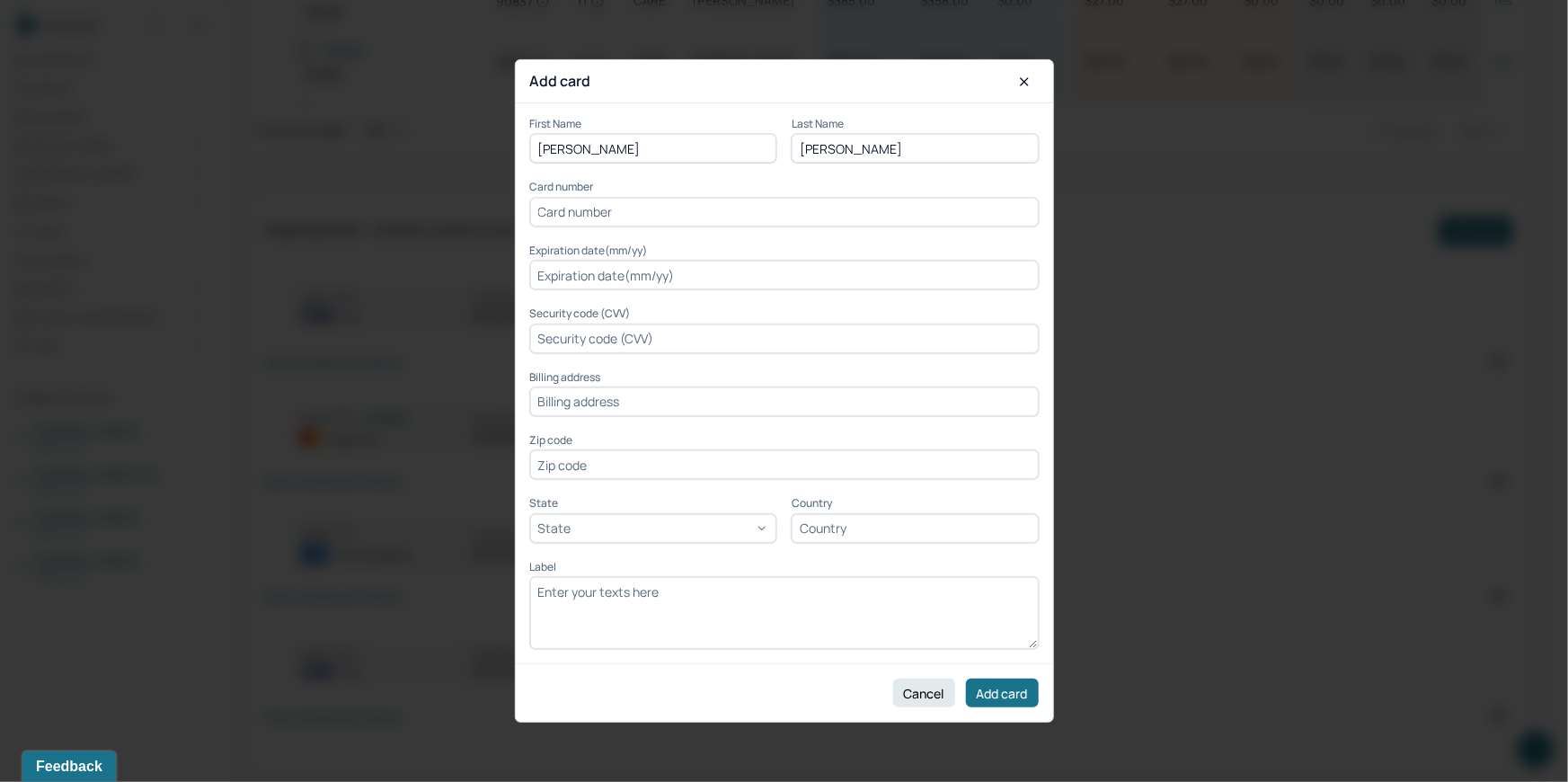 click on "De Ridder" at bounding box center [915, 148] 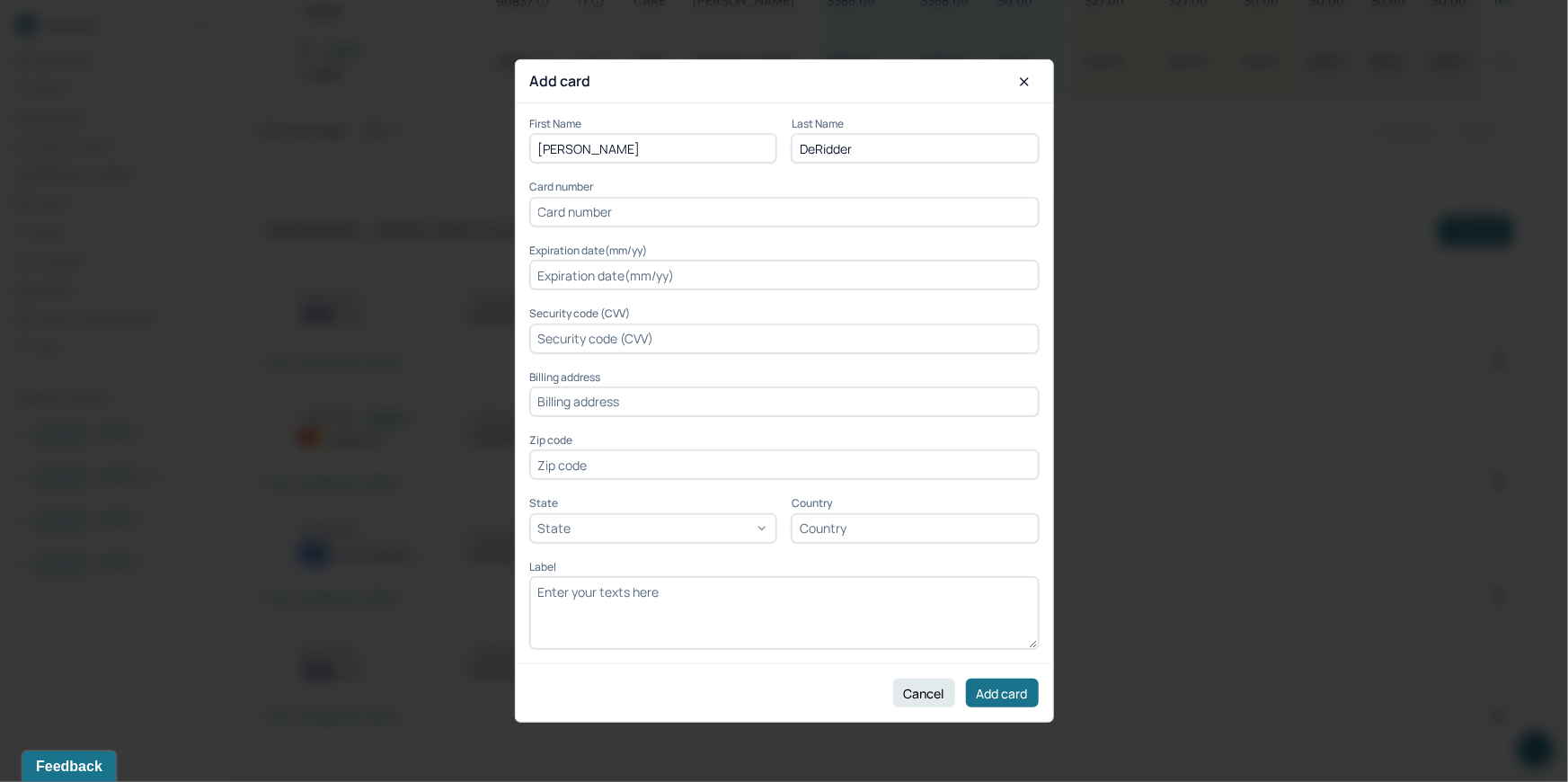 type on "DeRidder" 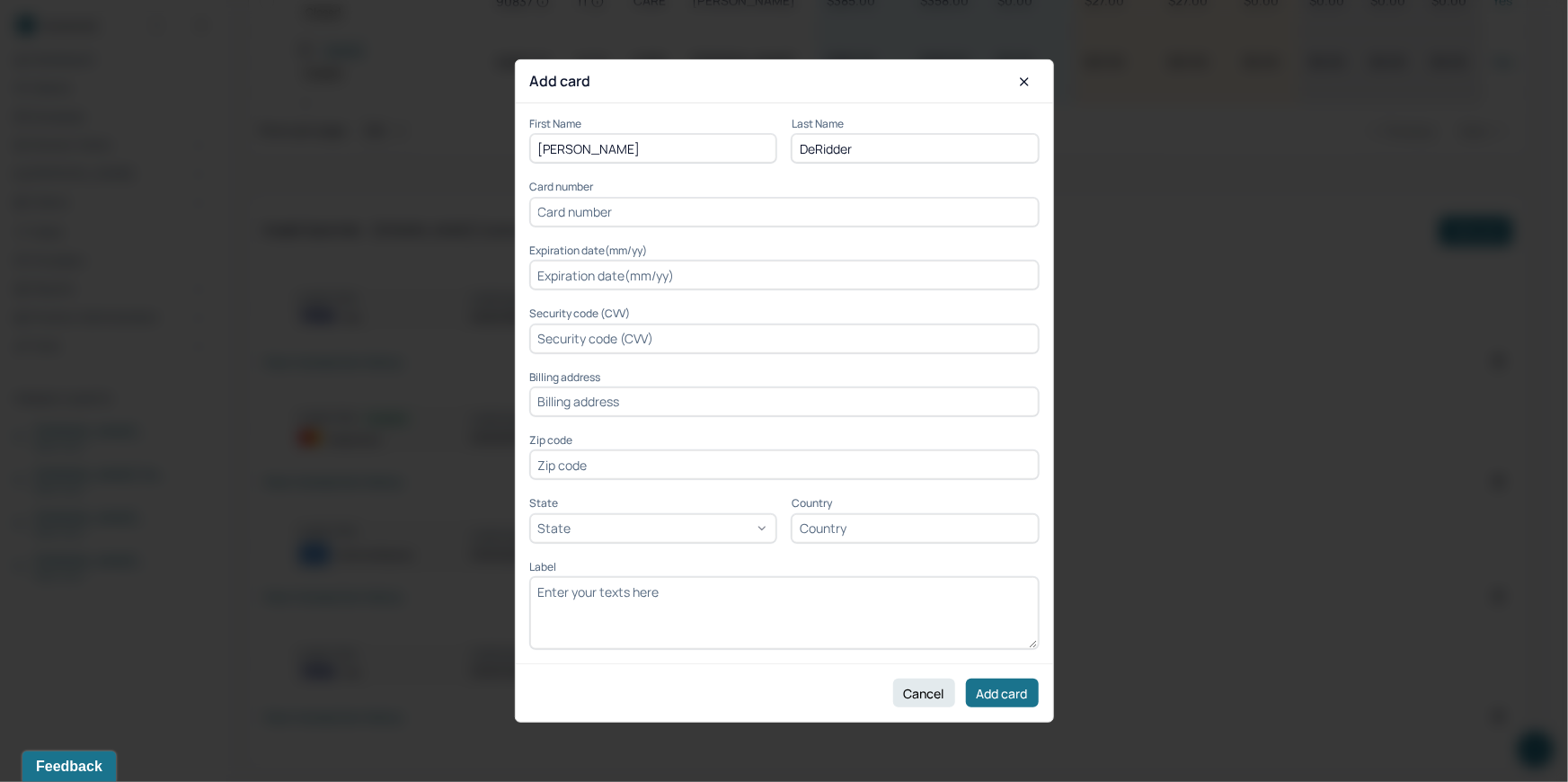 click at bounding box center [784, 212] 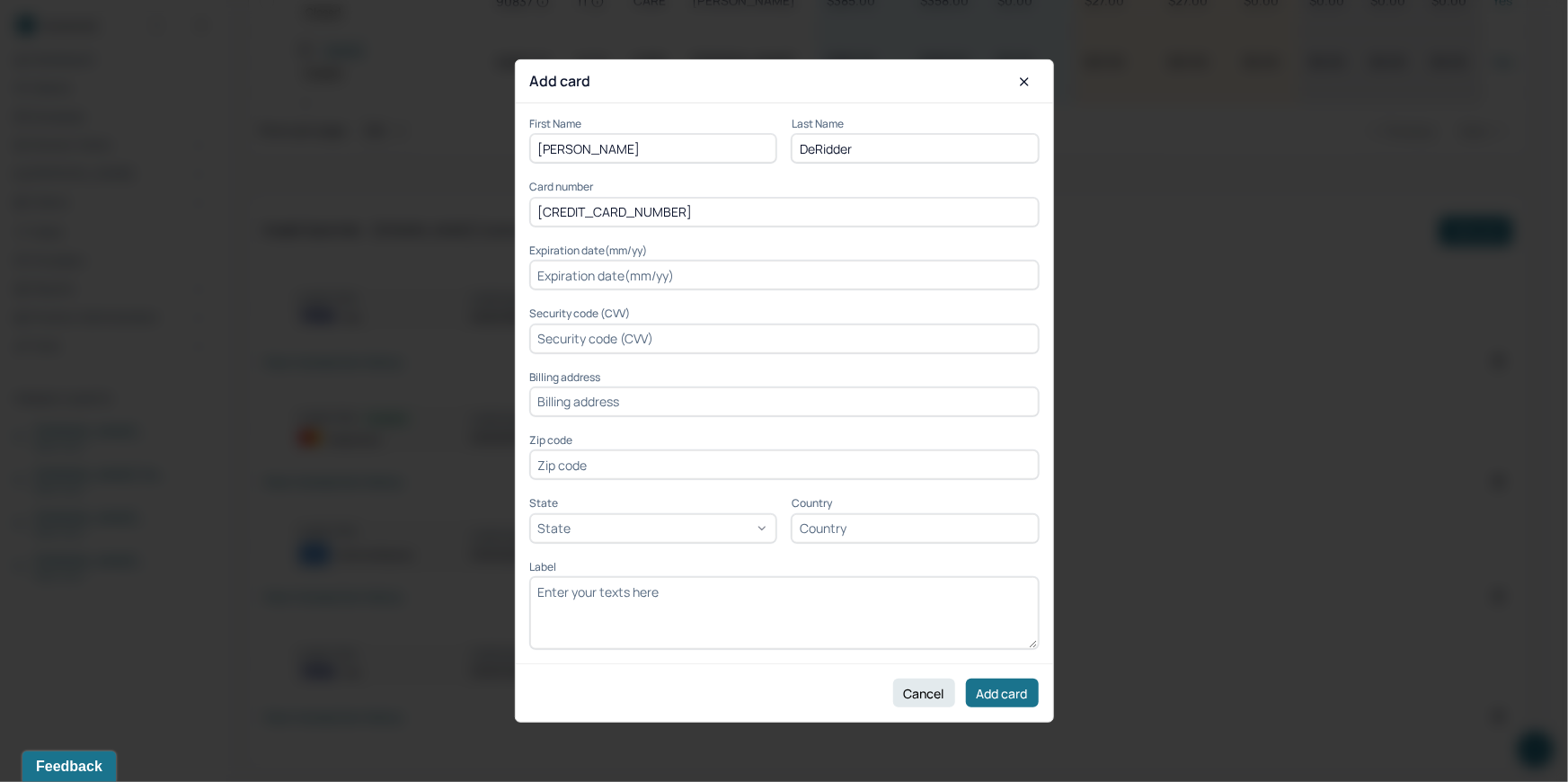 type on "5211305037139125" 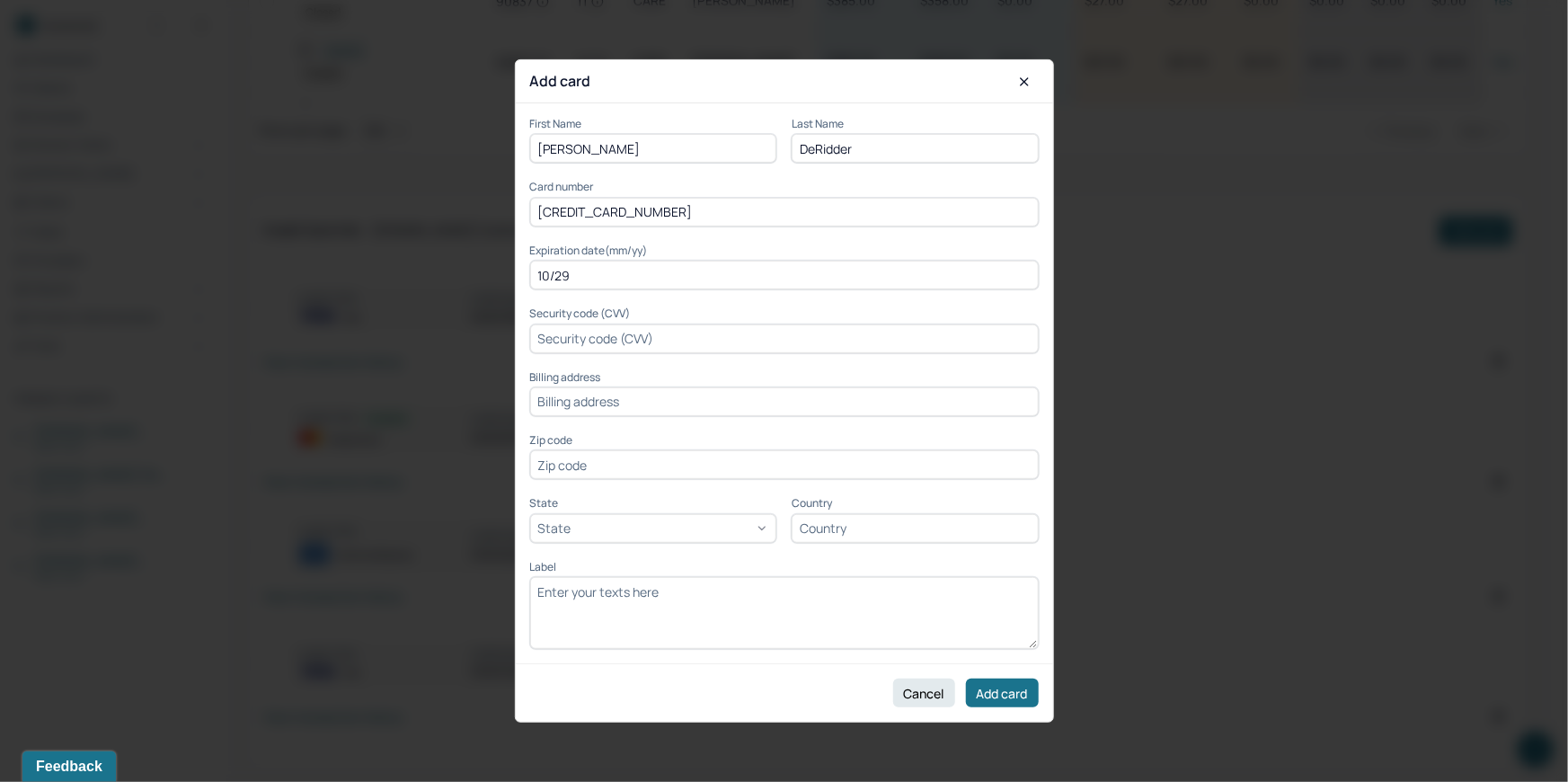 type on "10/29" 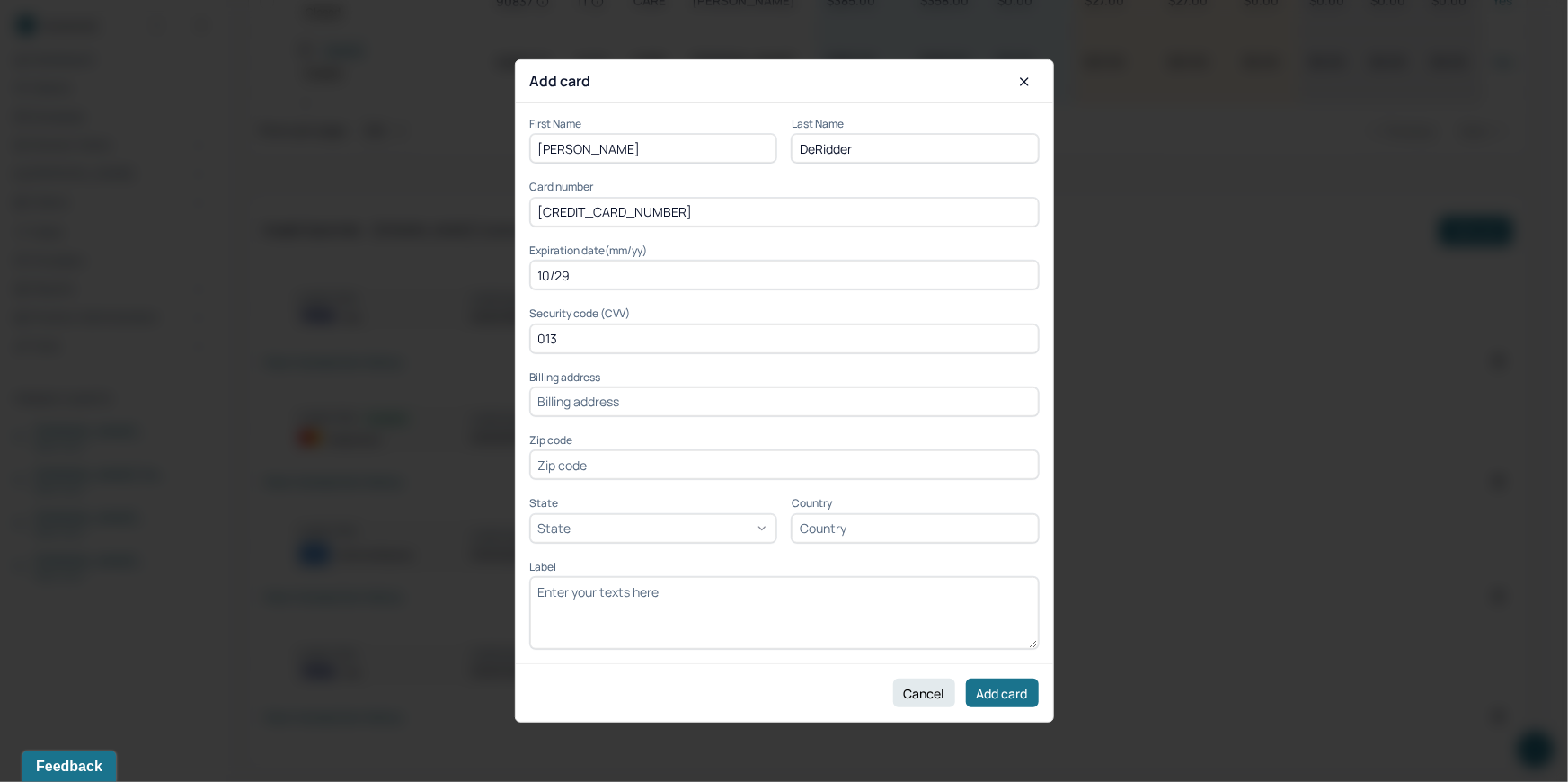 type on "013" 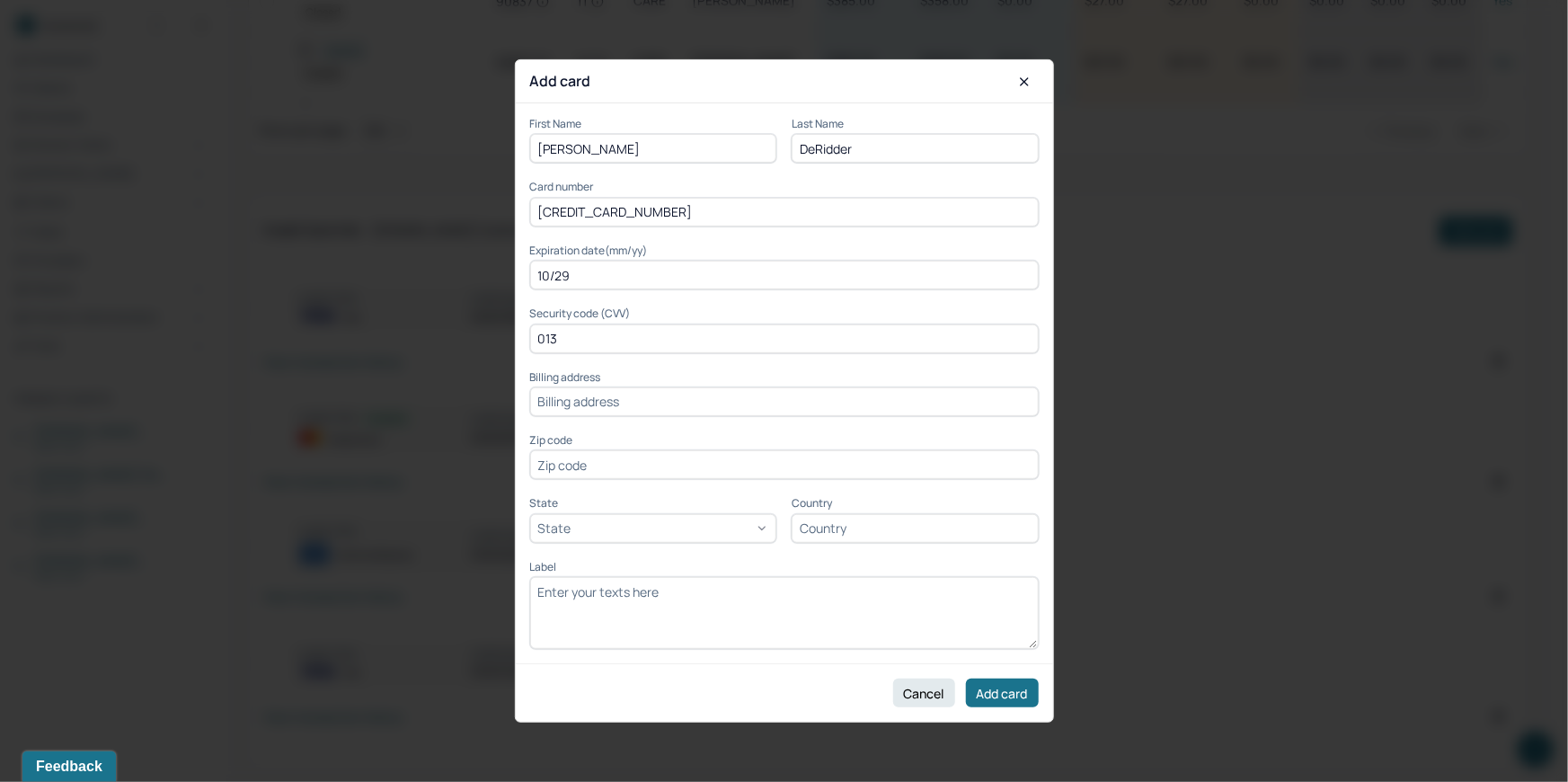 click at bounding box center (784, 402) 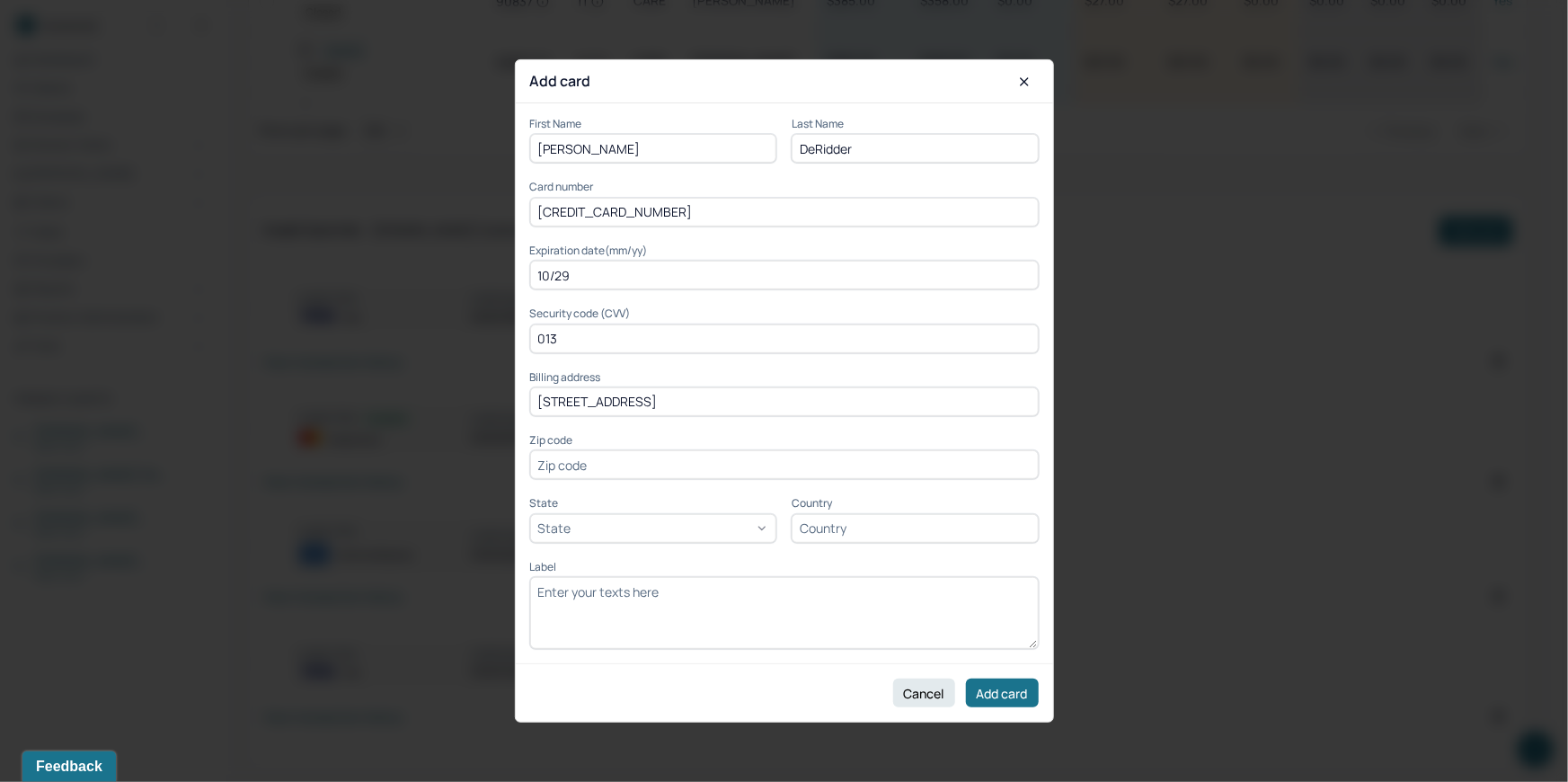 type on "444 West 54th Street Apt 1" 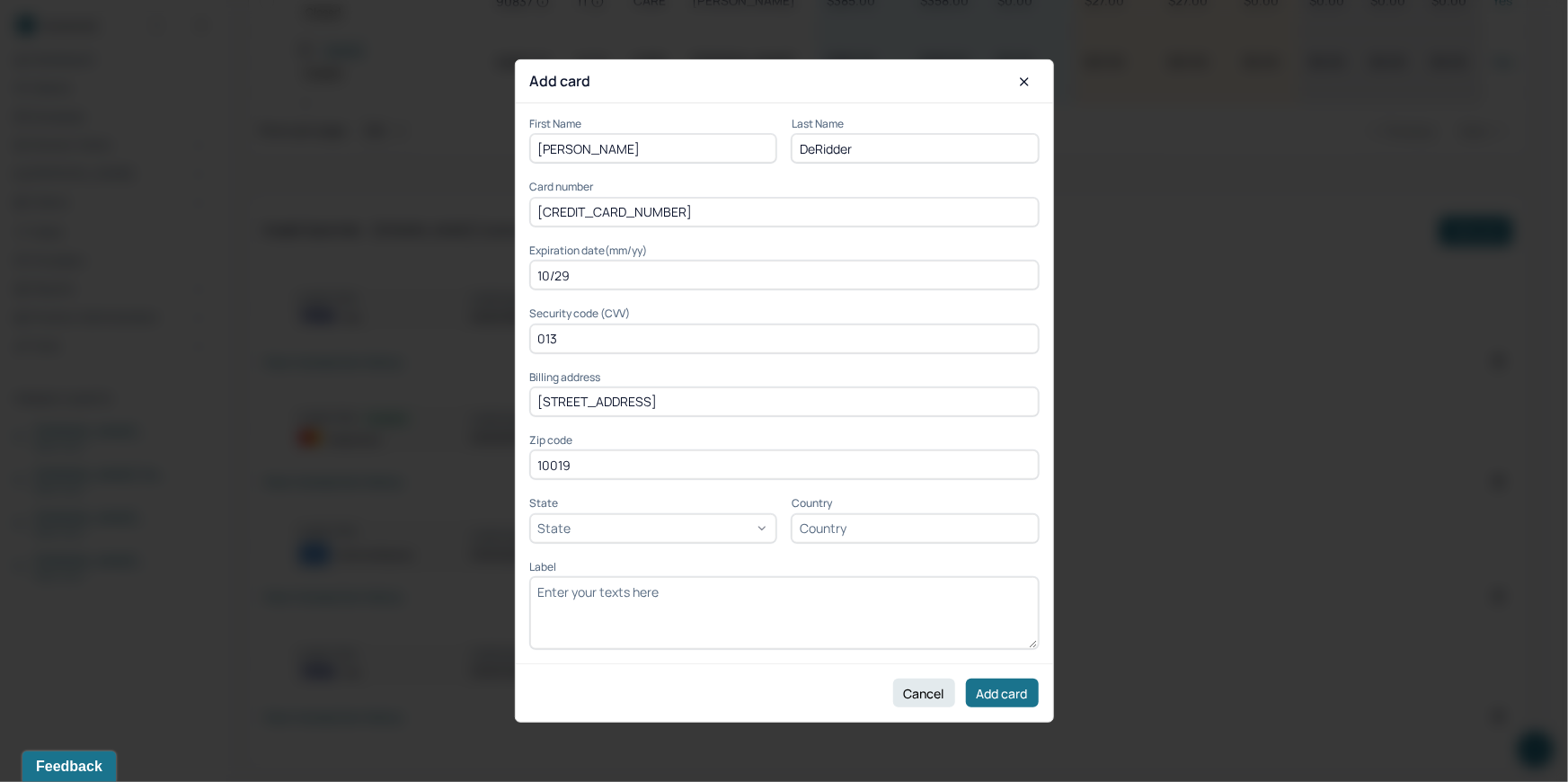 type on "10019" 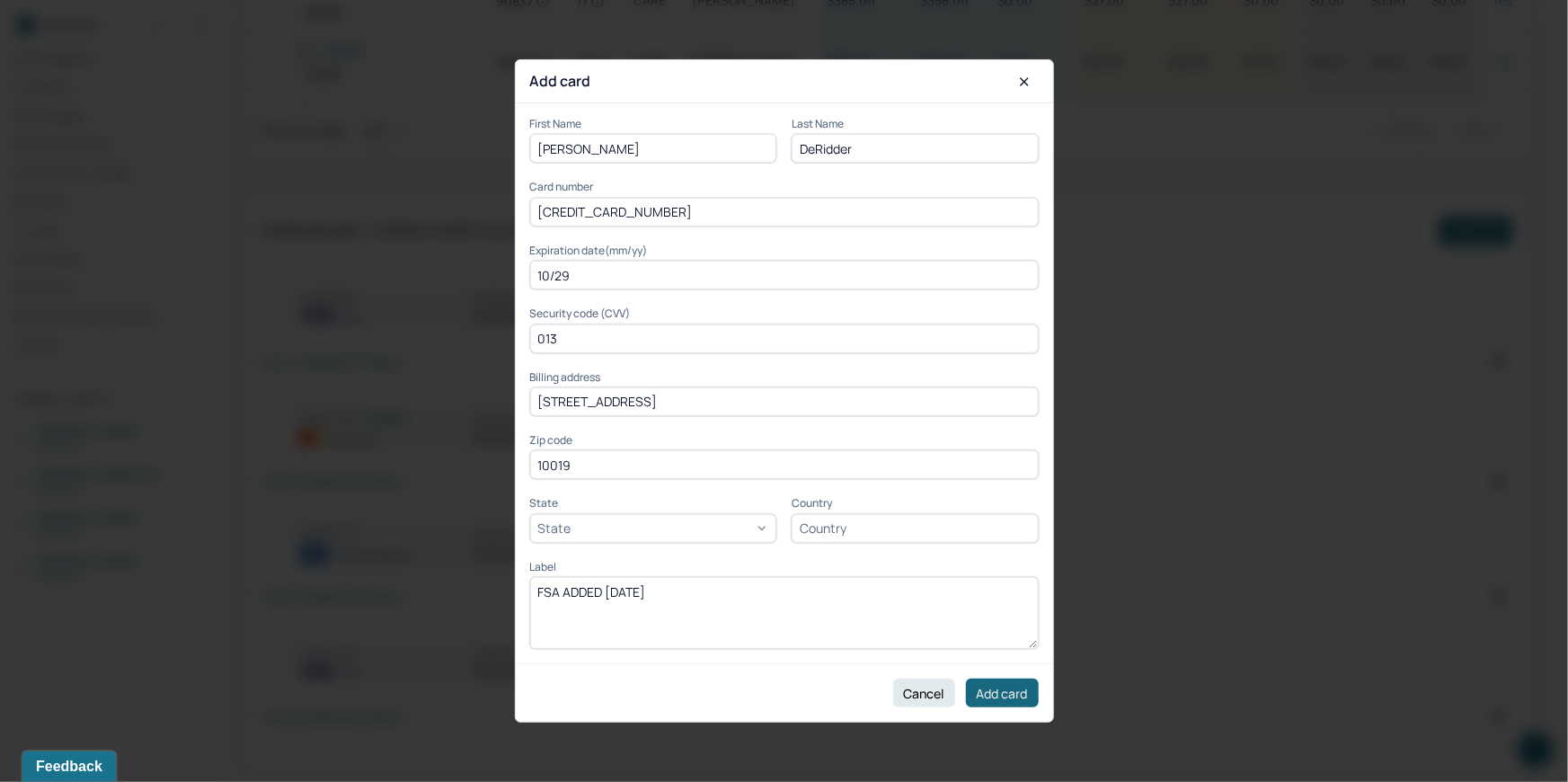 type on "FSA ADDED 7/23/25" 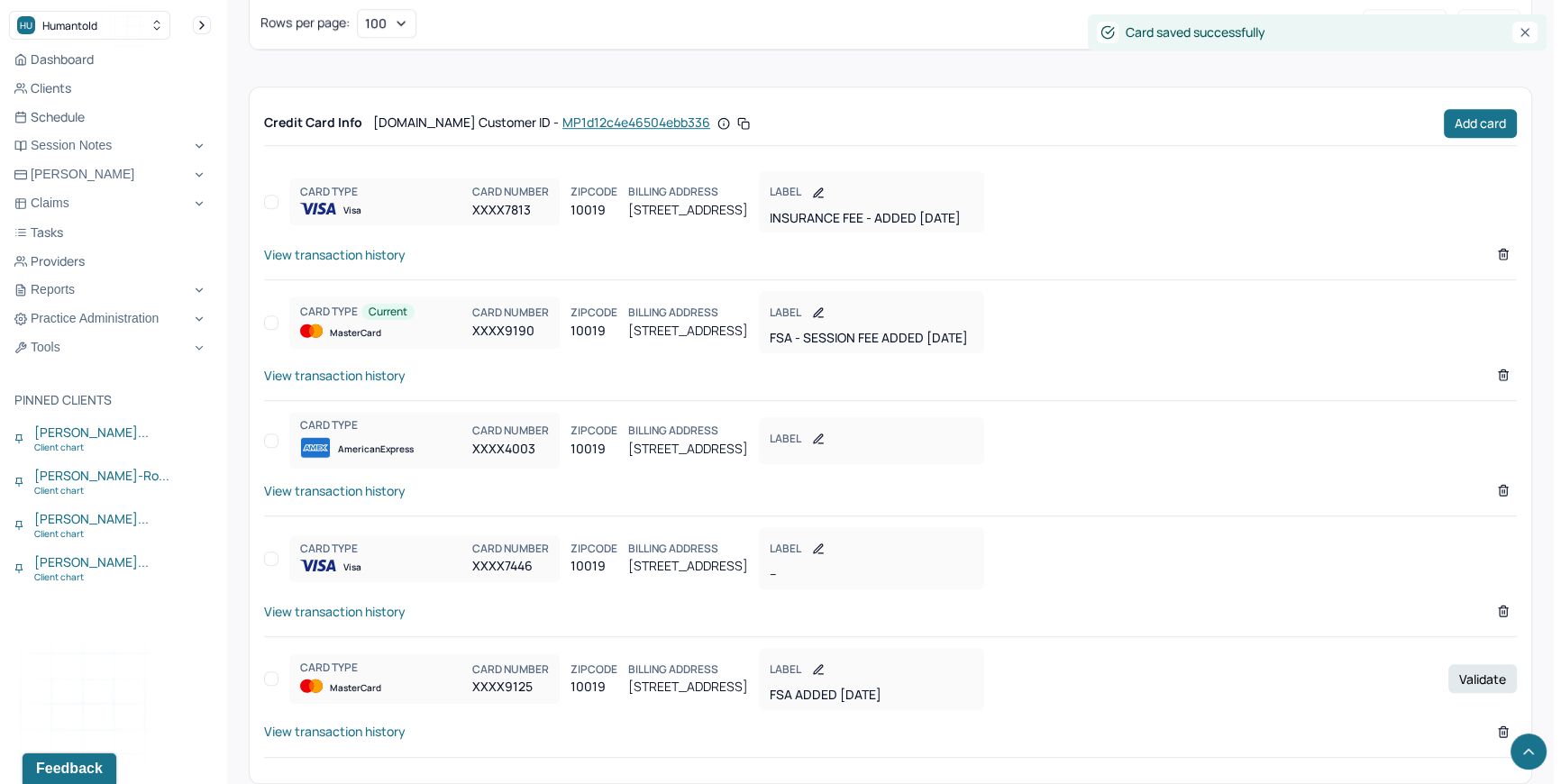 scroll, scrollTop: 1392, scrollLeft: 0, axis: vertical 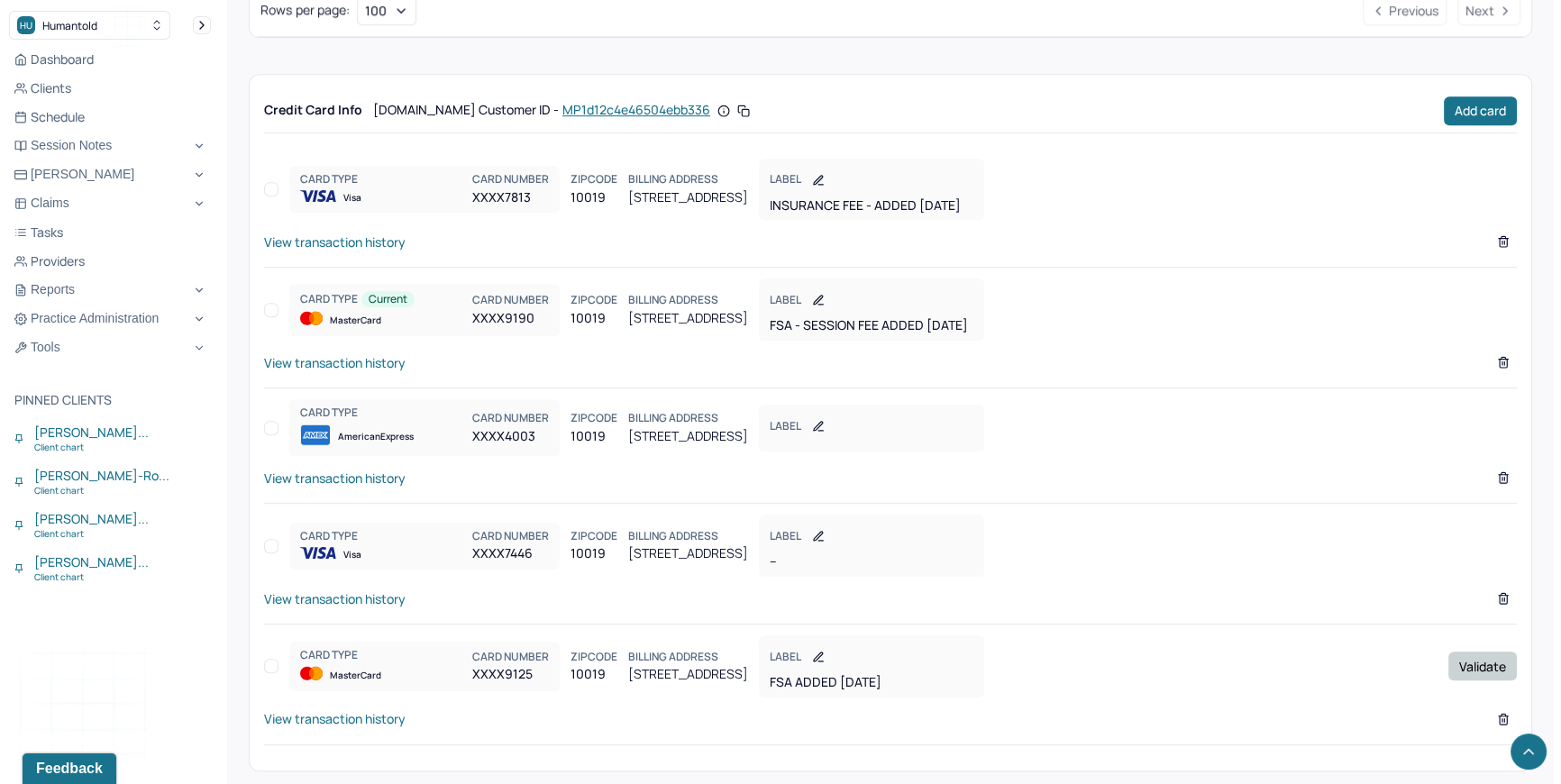 click on "Validate" at bounding box center [1483, 666] 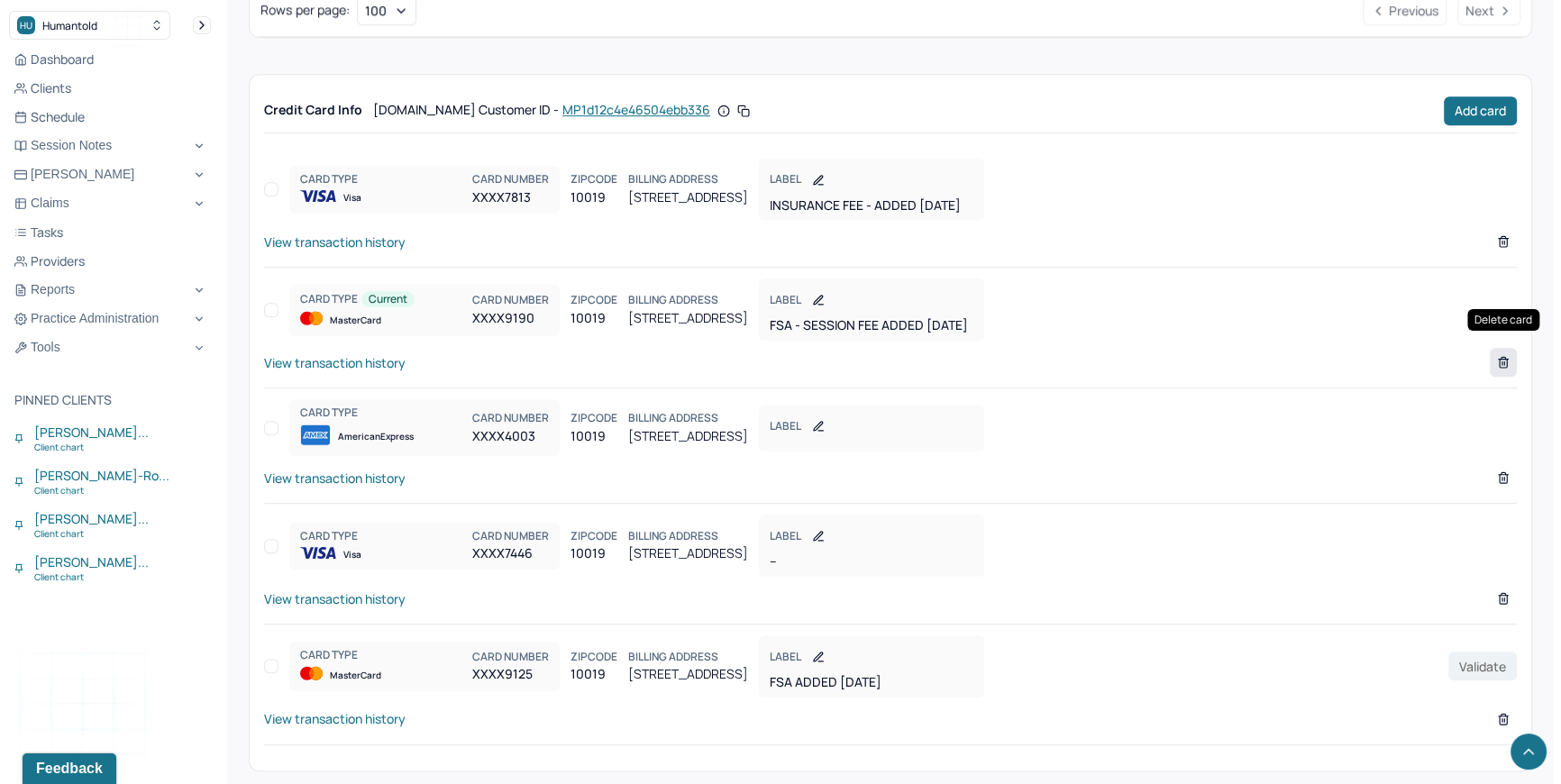 click 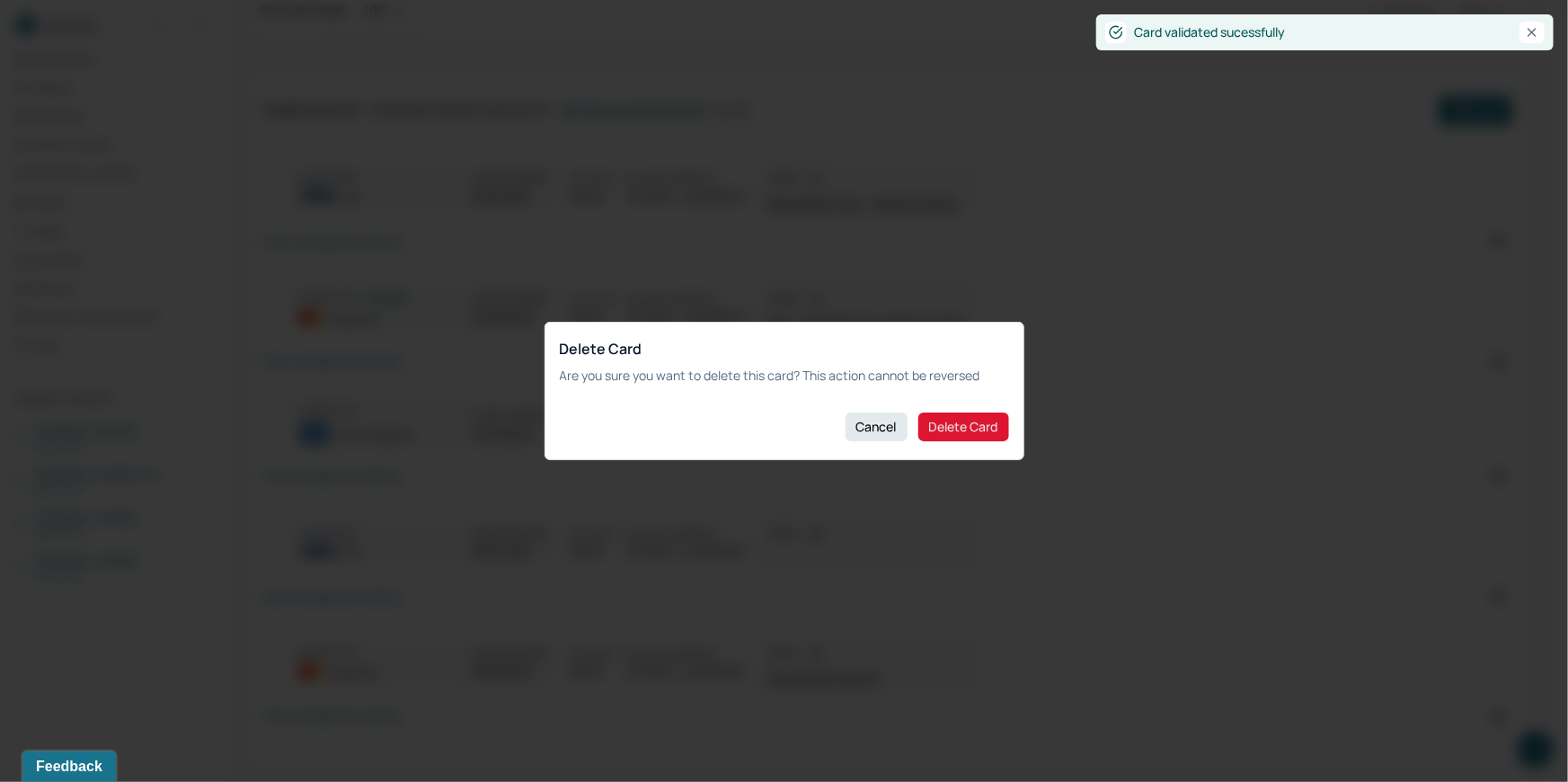 click on "Delete Card" at bounding box center (963, 427) 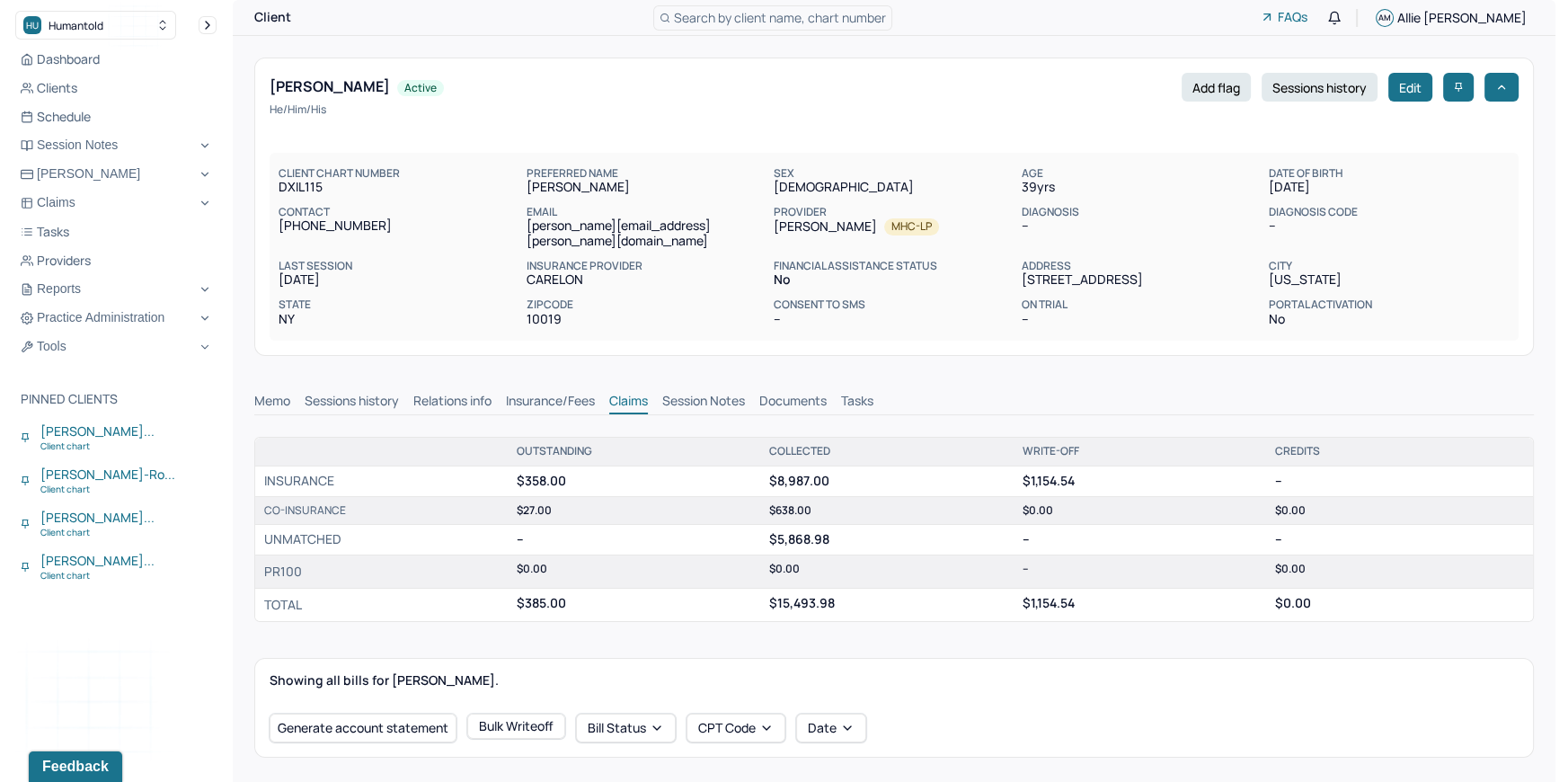 scroll, scrollTop: 0, scrollLeft: 0, axis: both 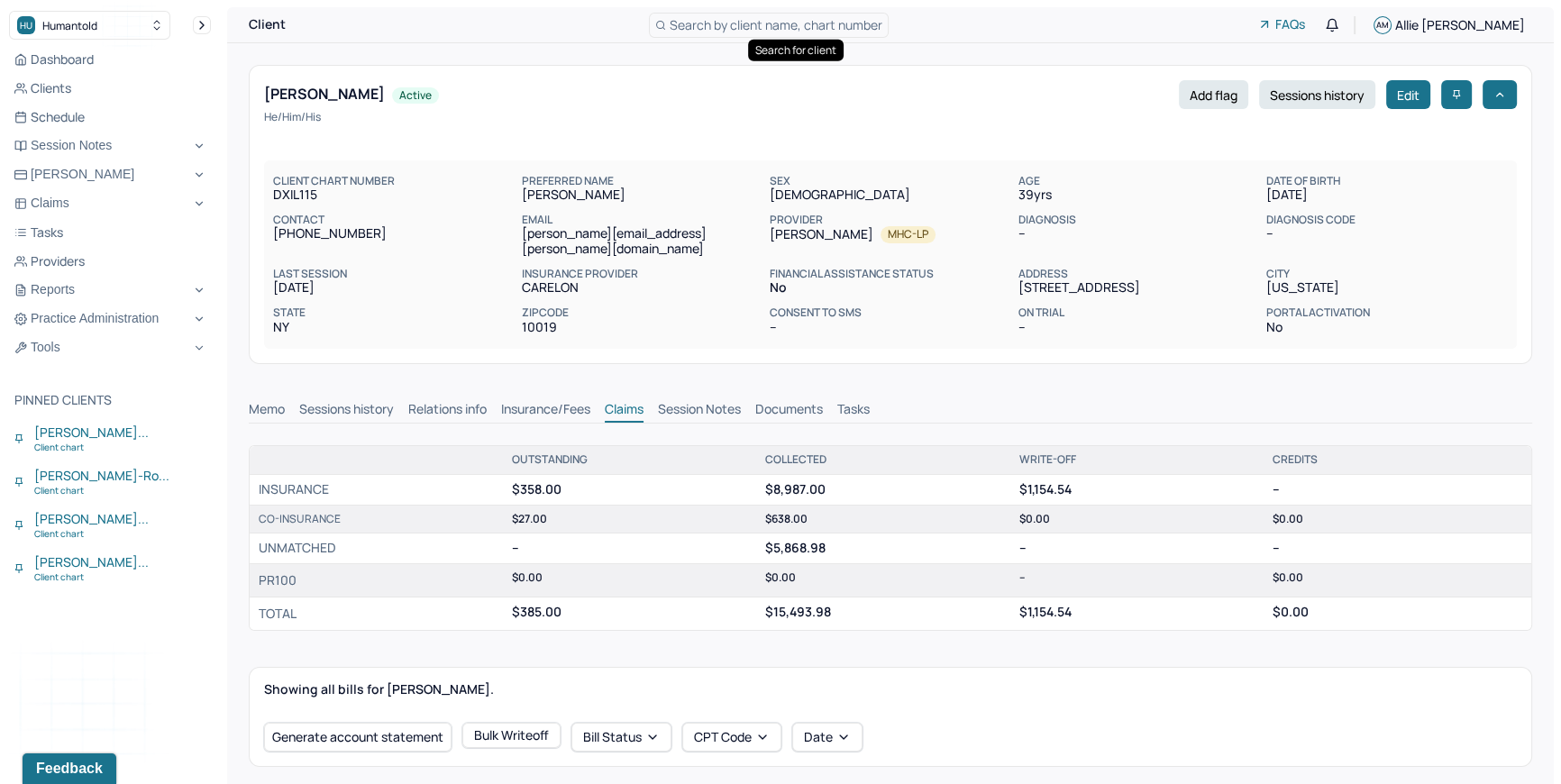 click on "Search by client name, chart number" at bounding box center (776, 24) 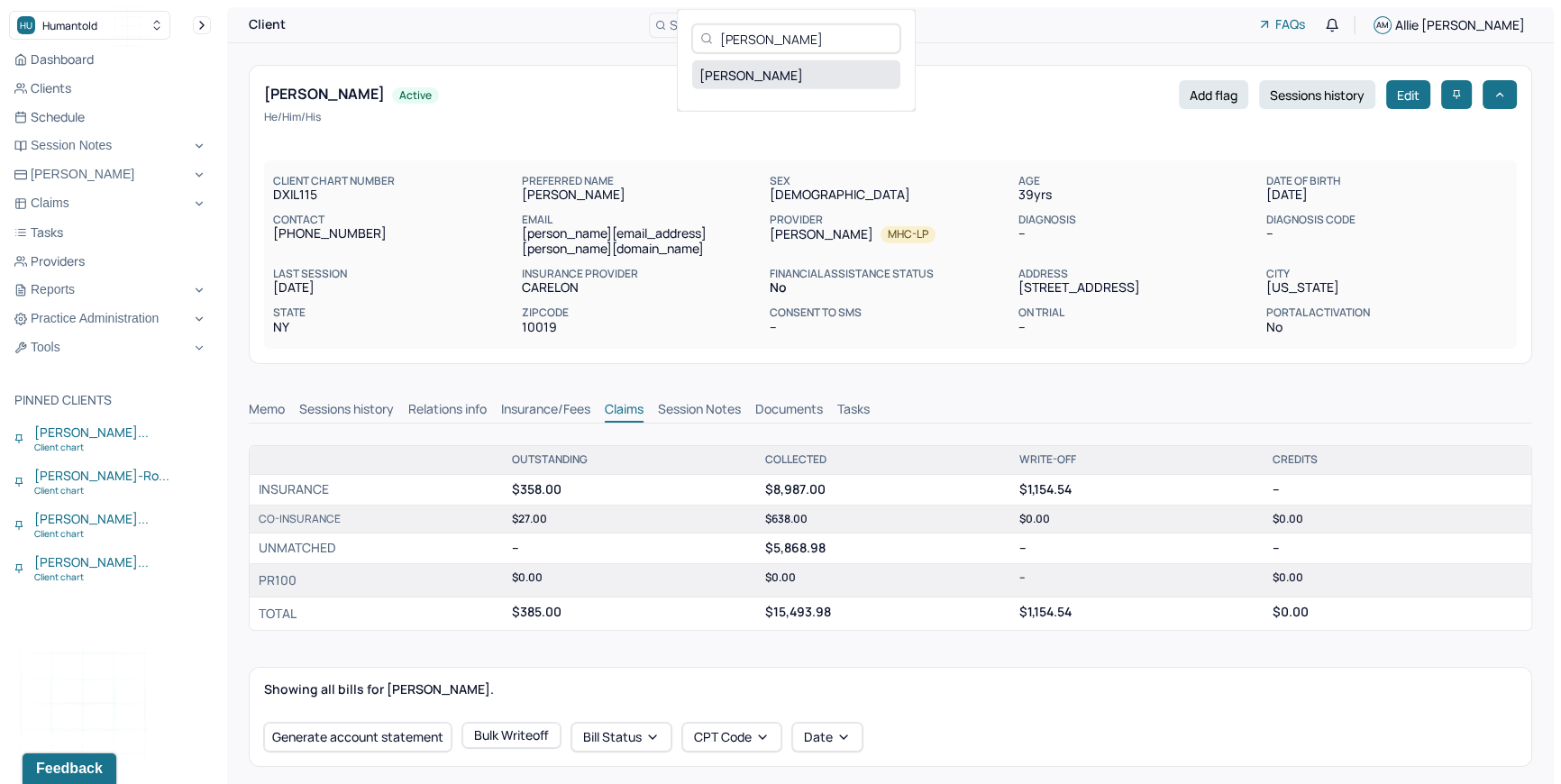 type on "[PERSON_NAME]" 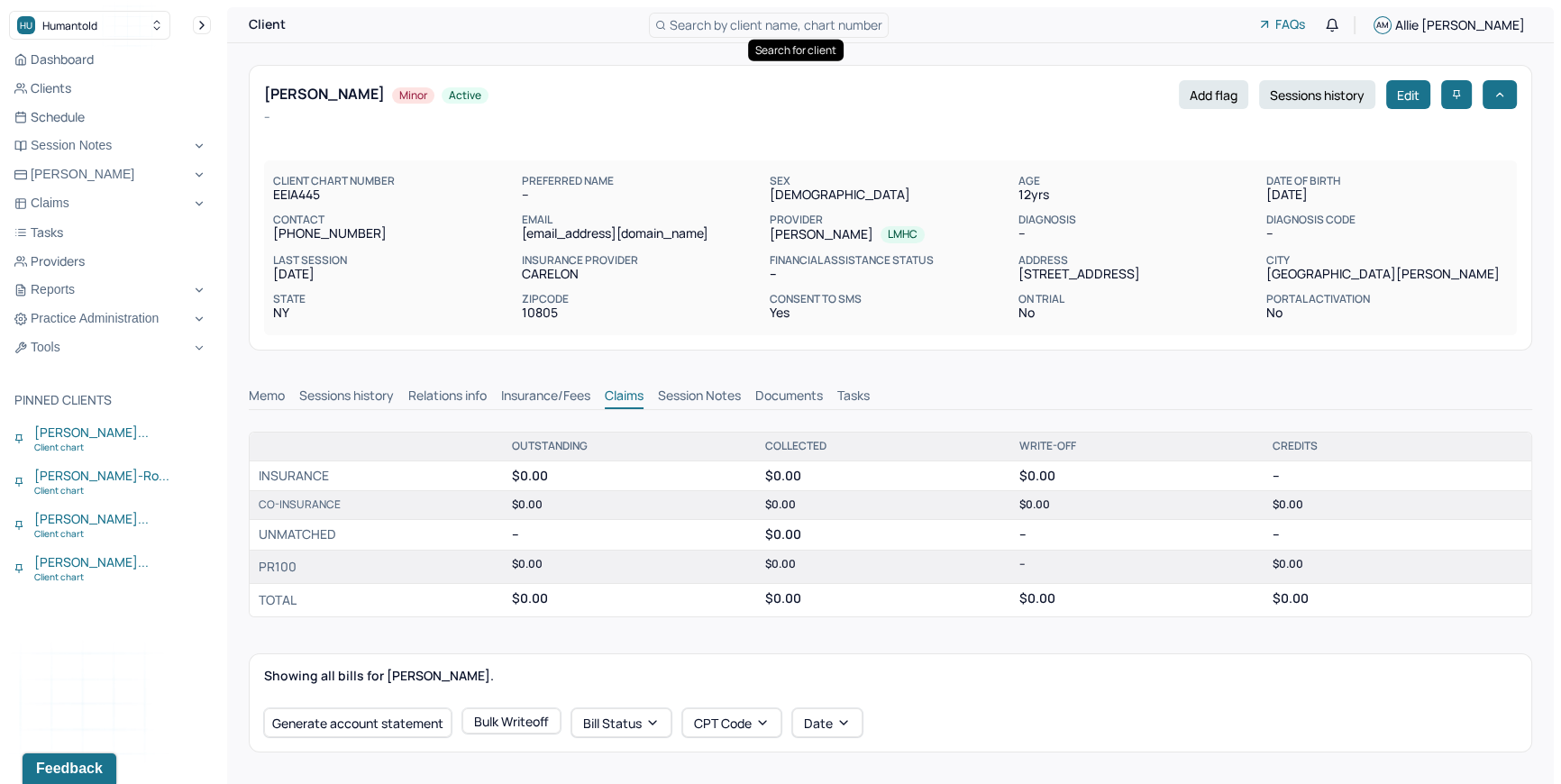 click on "Documents" at bounding box center (789, 397) 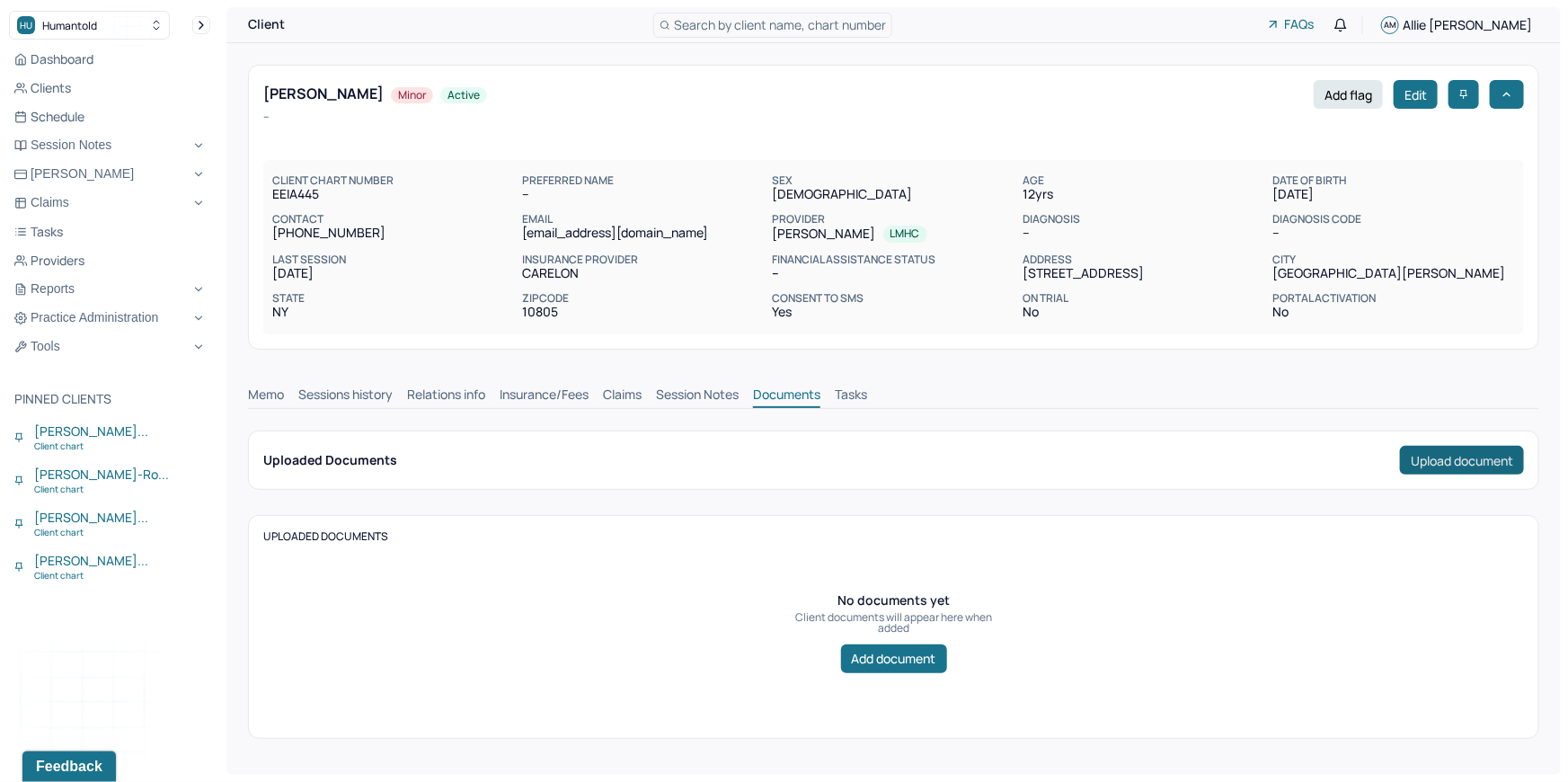 click on "Upload document" at bounding box center (1462, 460) 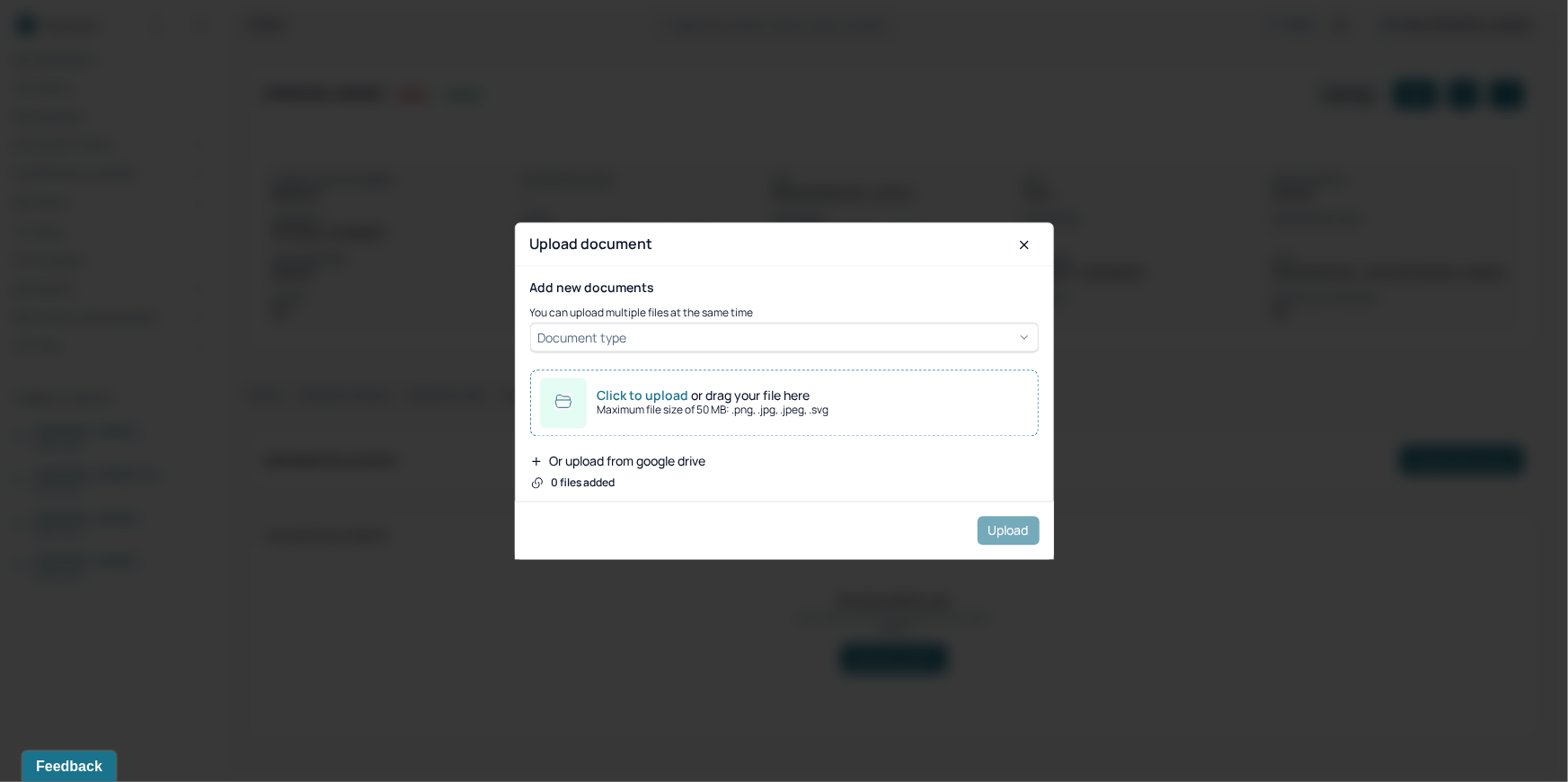 click on "Document type" at bounding box center (784, 338) 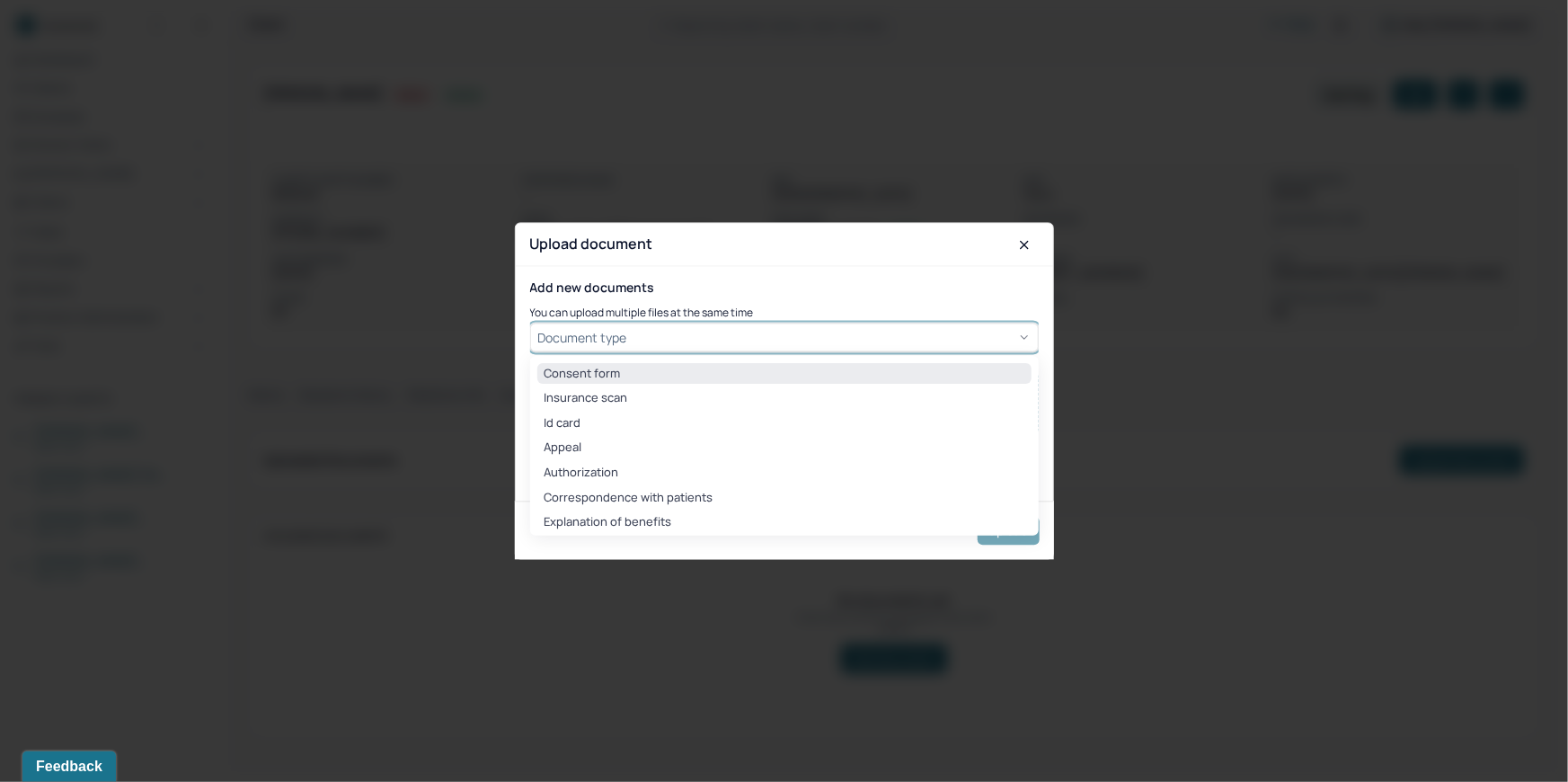click on "Consent form" at bounding box center (784, 374) 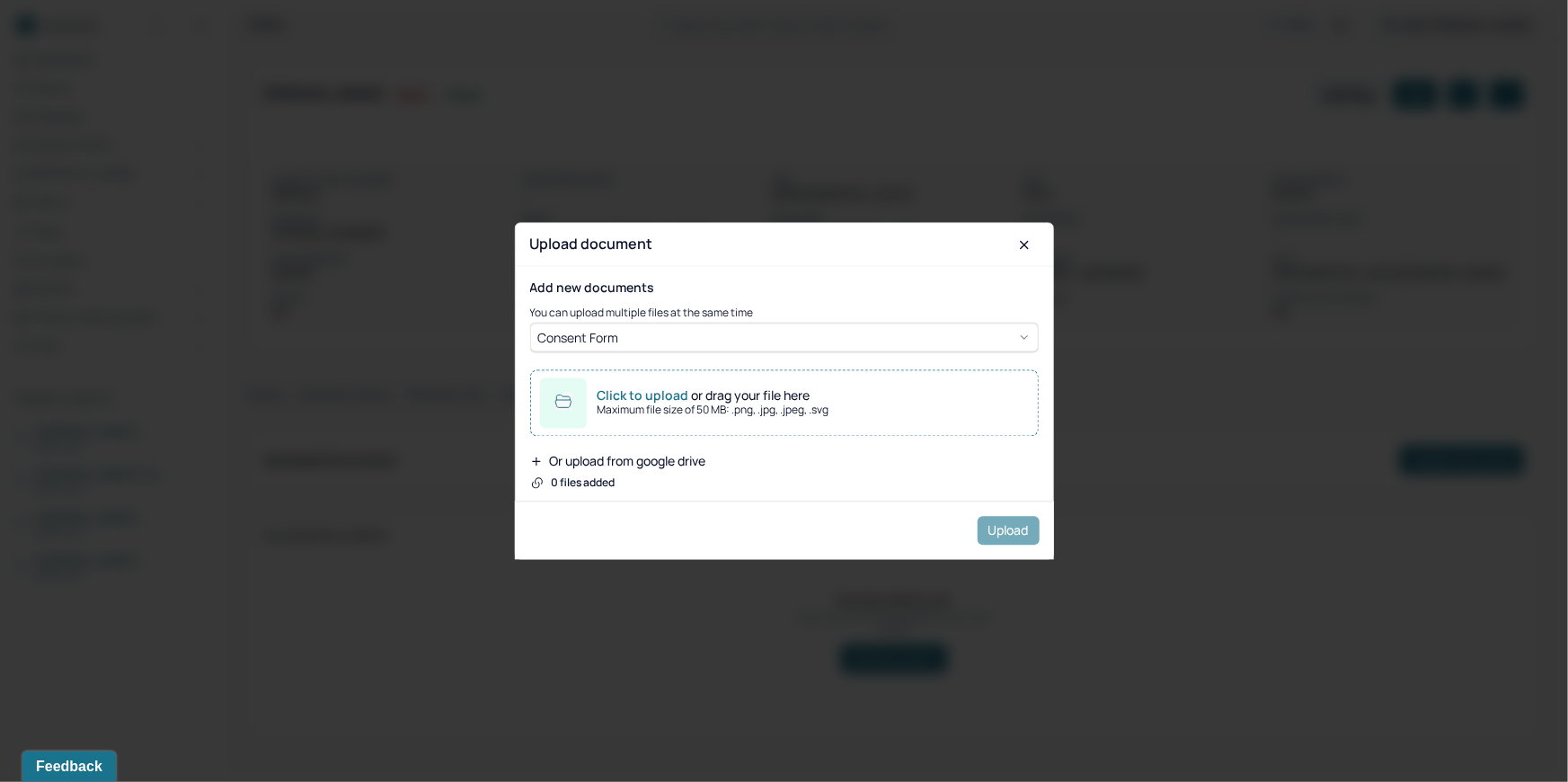 click on "Click to upload   or drag your file here Maximum file size of 50 MB: .png, .jpg, .jpeg, .svg" at bounding box center (784, 404) 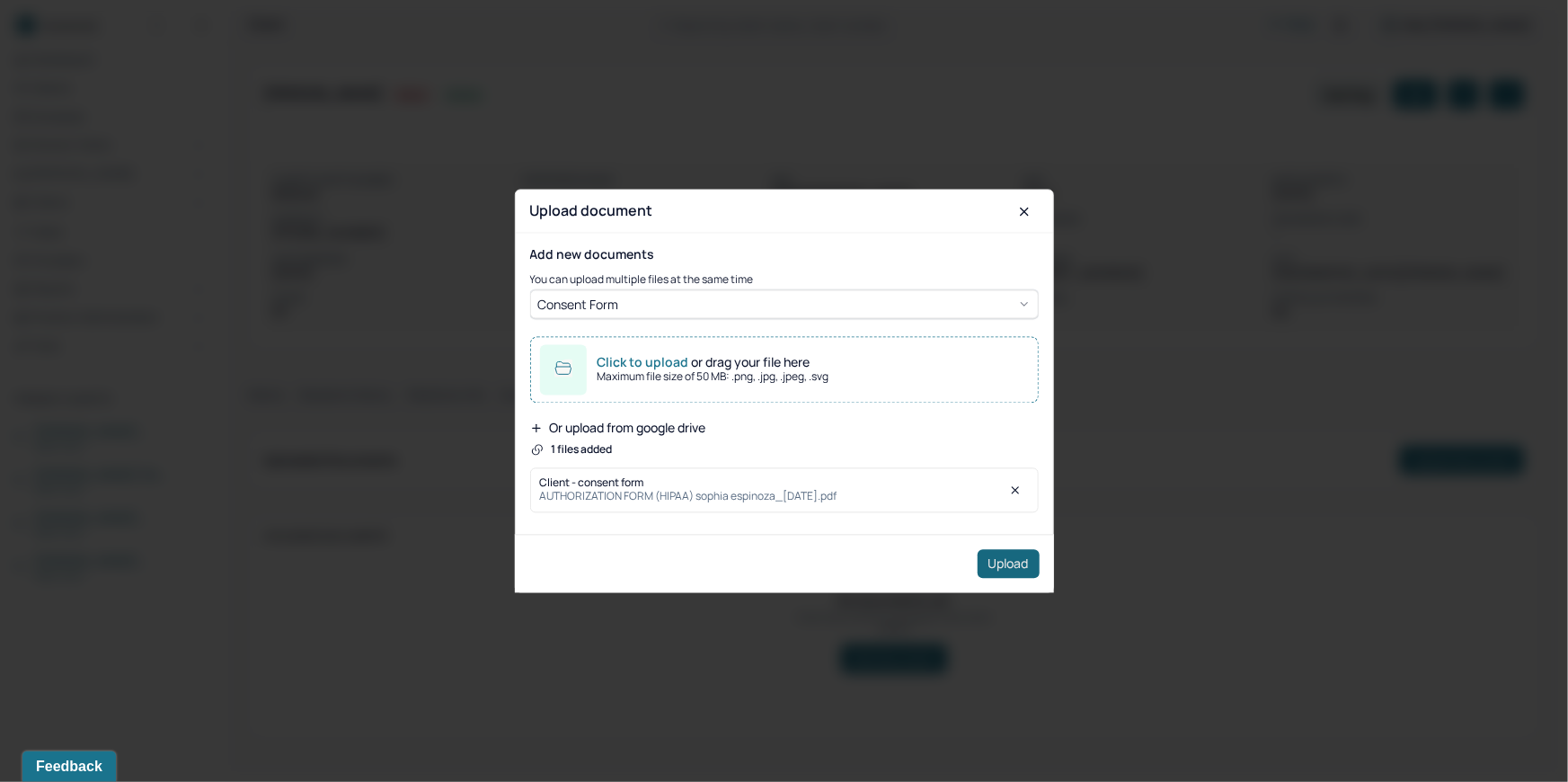 click on "Upload" at bounding box center [1008, 564] 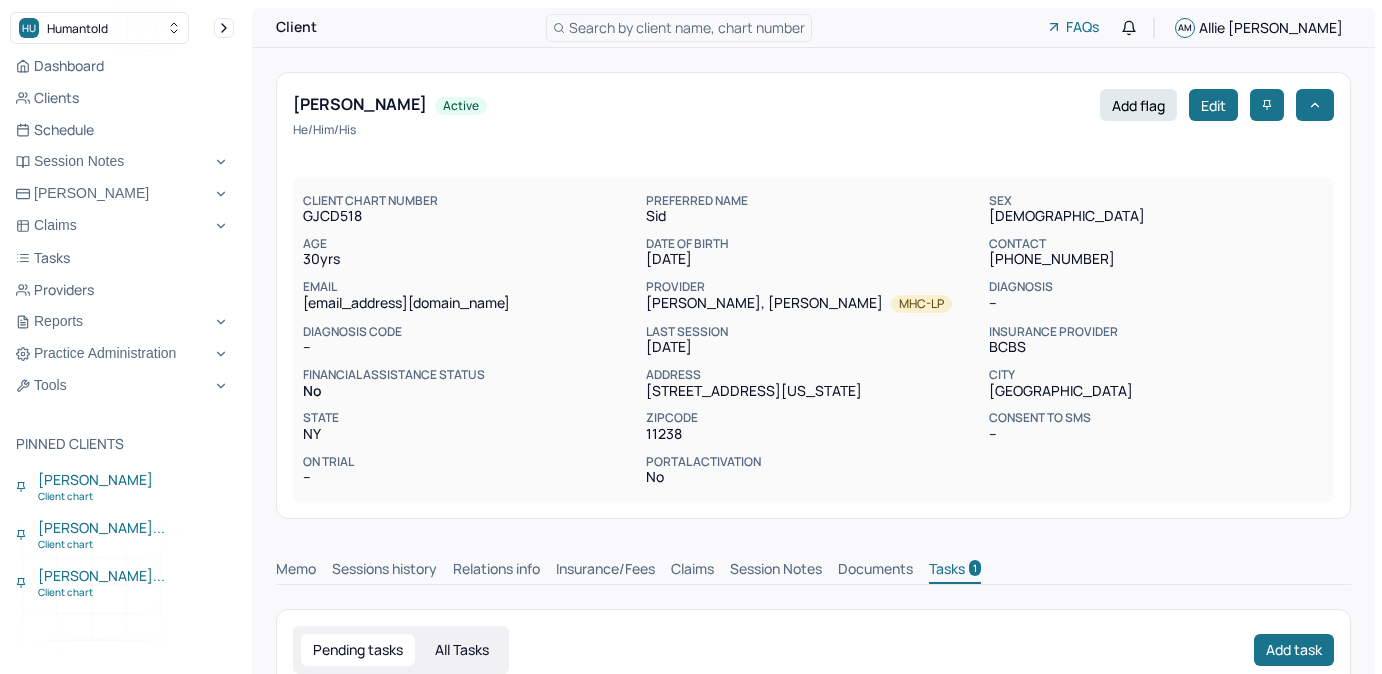 scroll, scrollTop: 309, scrollLeft: 0, axis: vertical 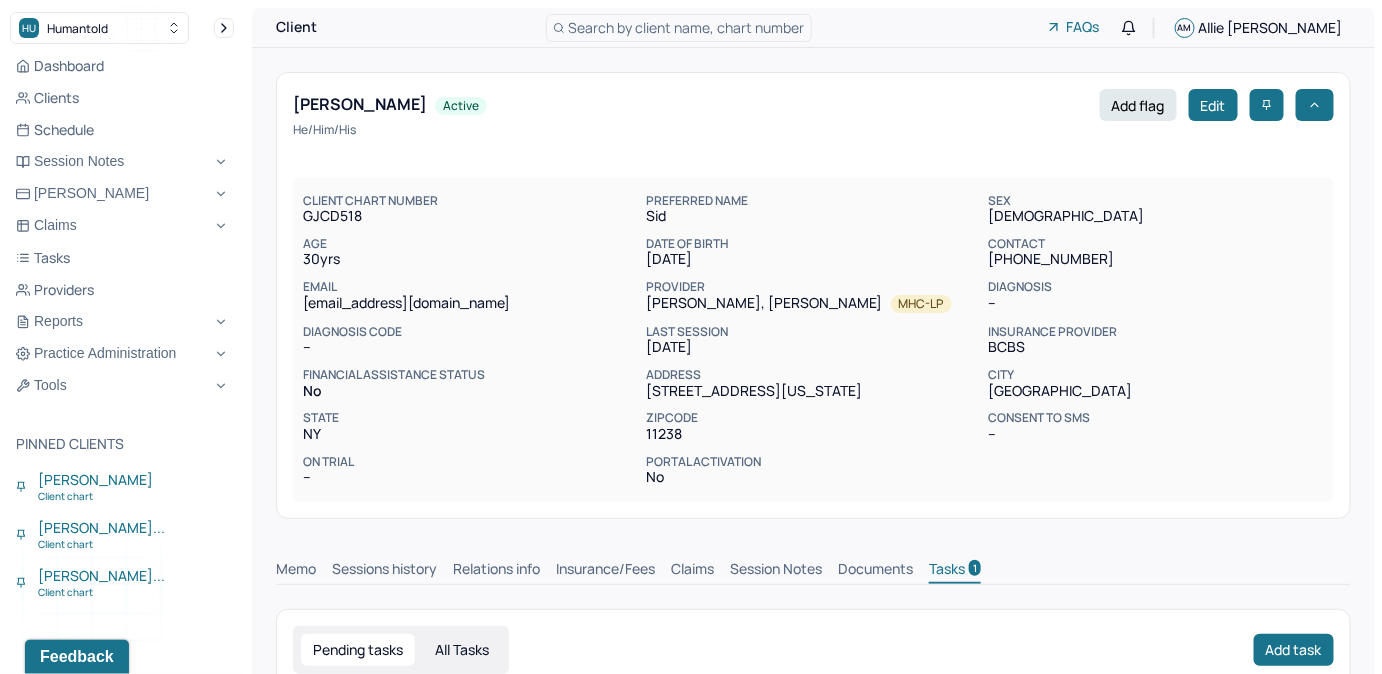 click on "Search by client name, chart number" at bounding box center (687, 27) 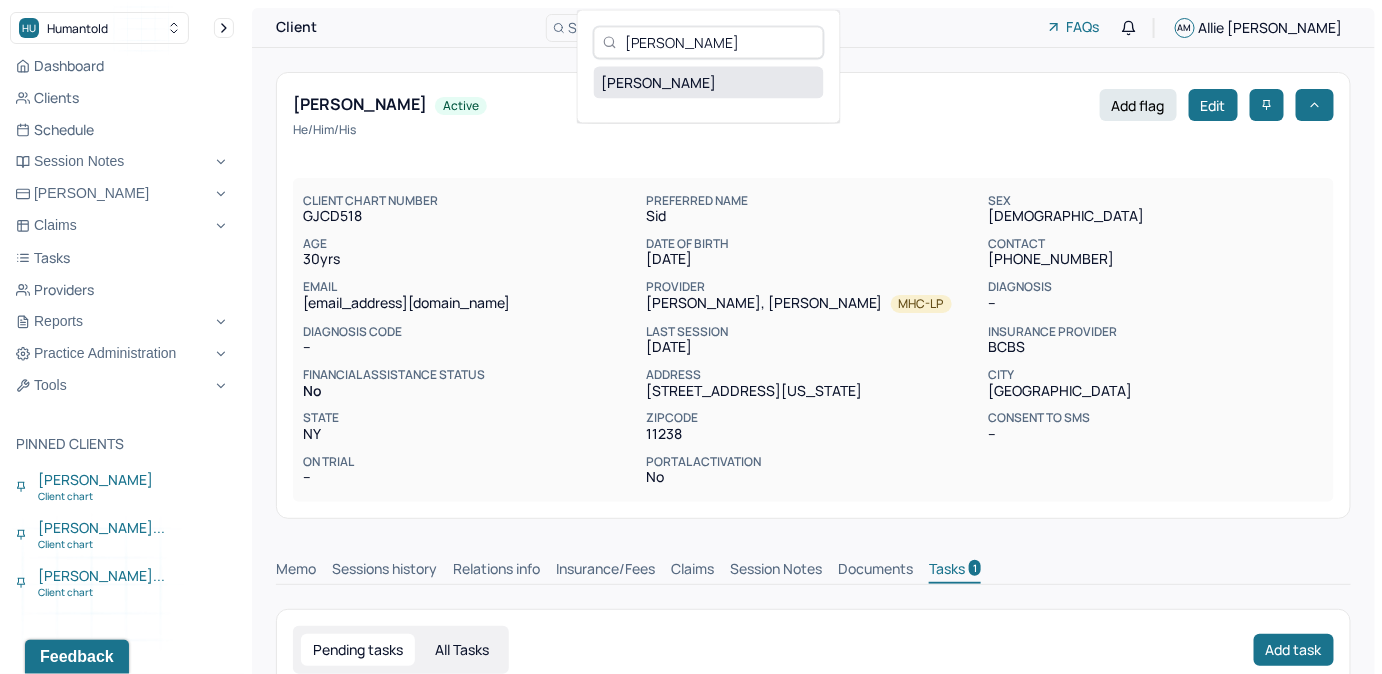 type on "TIMOTHY DERI" 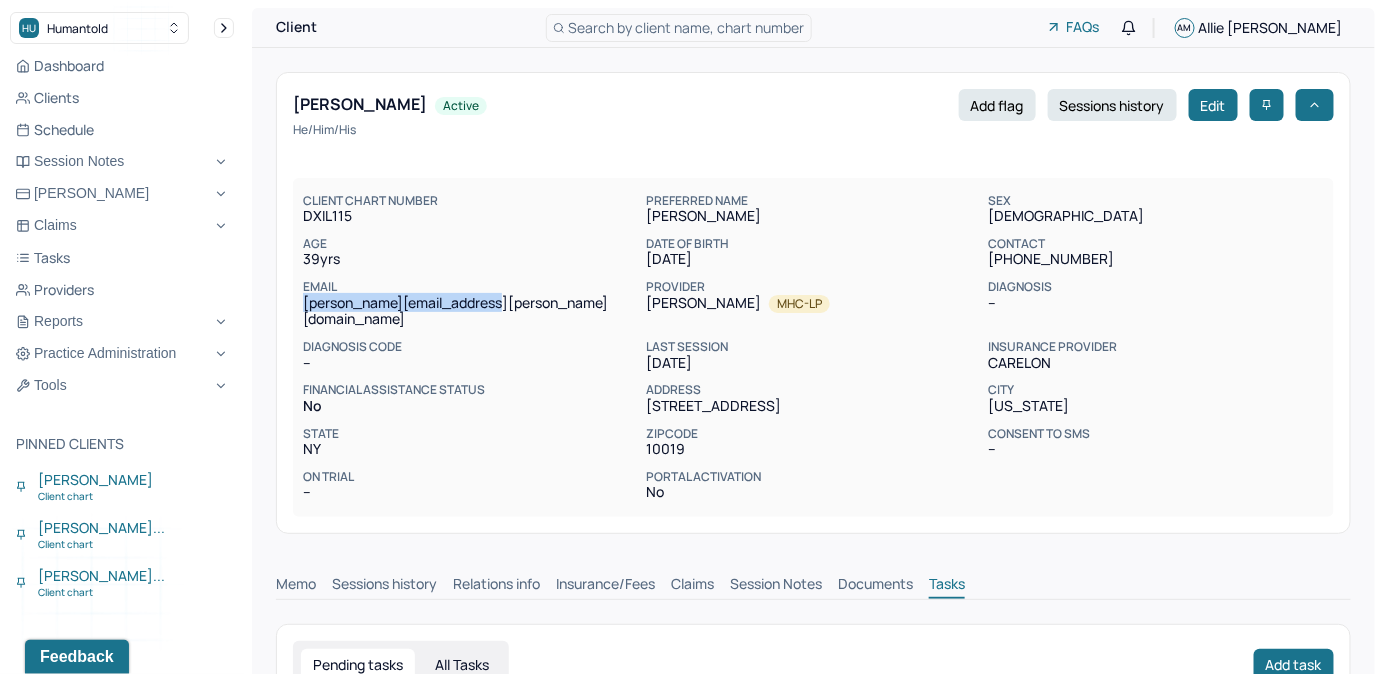drag, startPoint x: 301, startPoint y: 304, endPoint x: 515, endPoint y: 307, distance: 214.02103 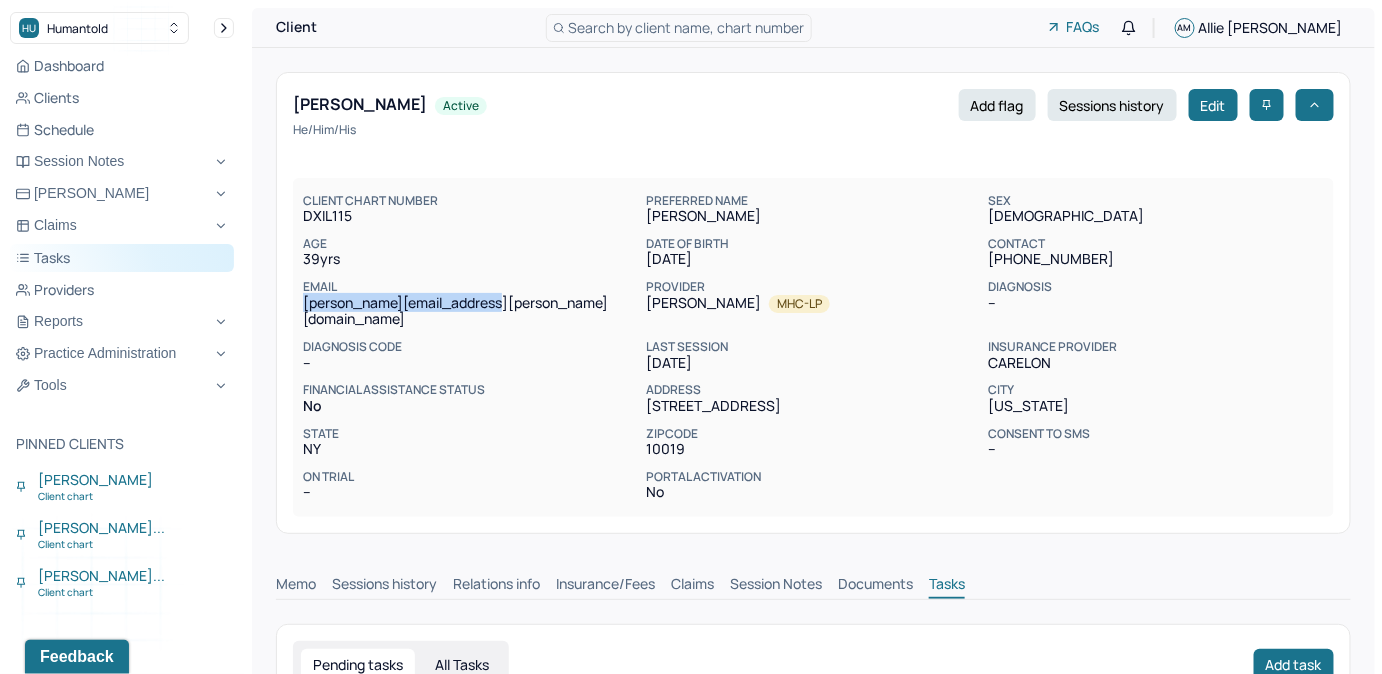 click on "Tasks" at bounding box center (122, 258) 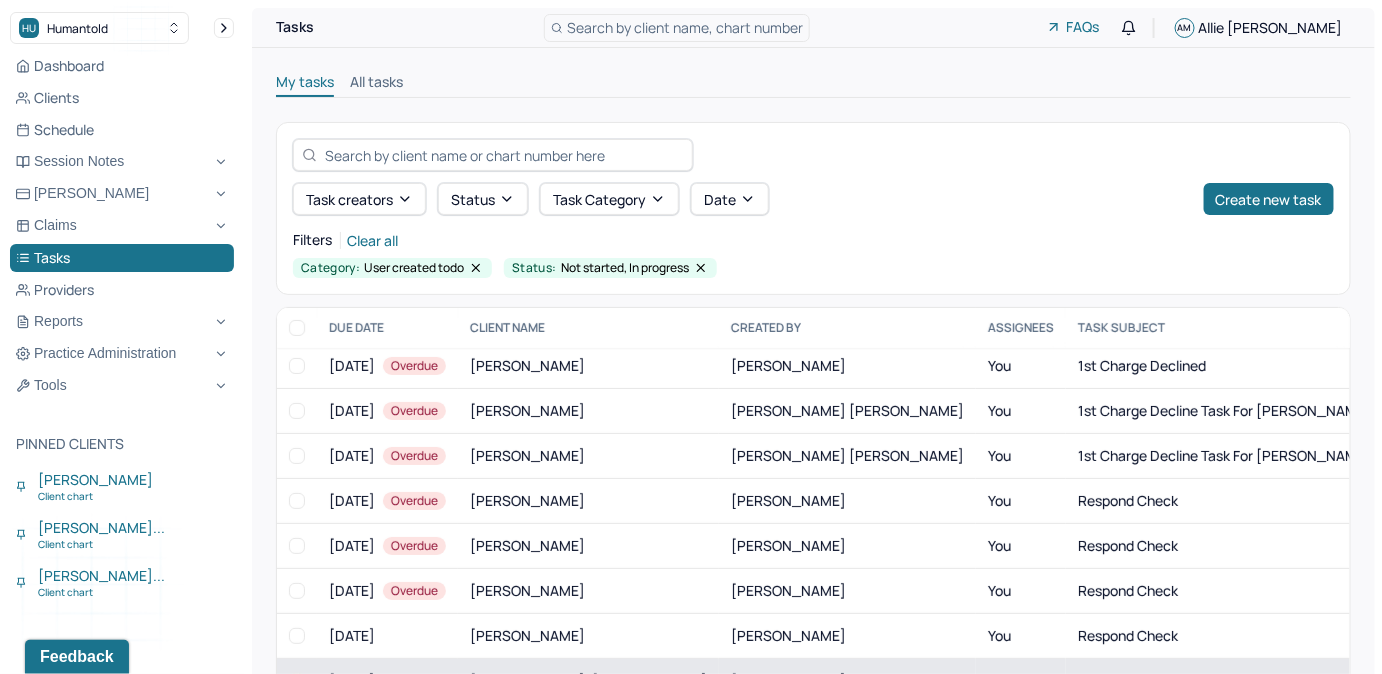 scroll, scrollTop: 363, scrollLeft: 0, axis: vertical 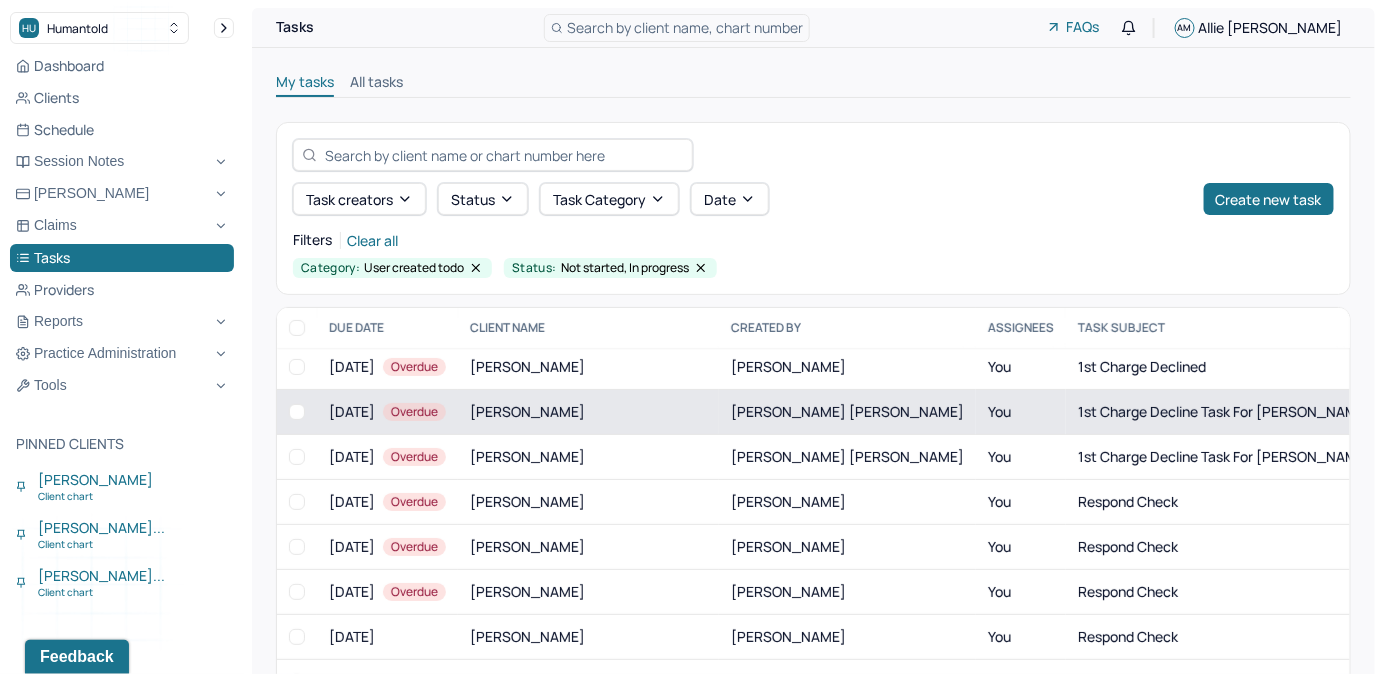 click on "You" at bounding box center [1021, 412] 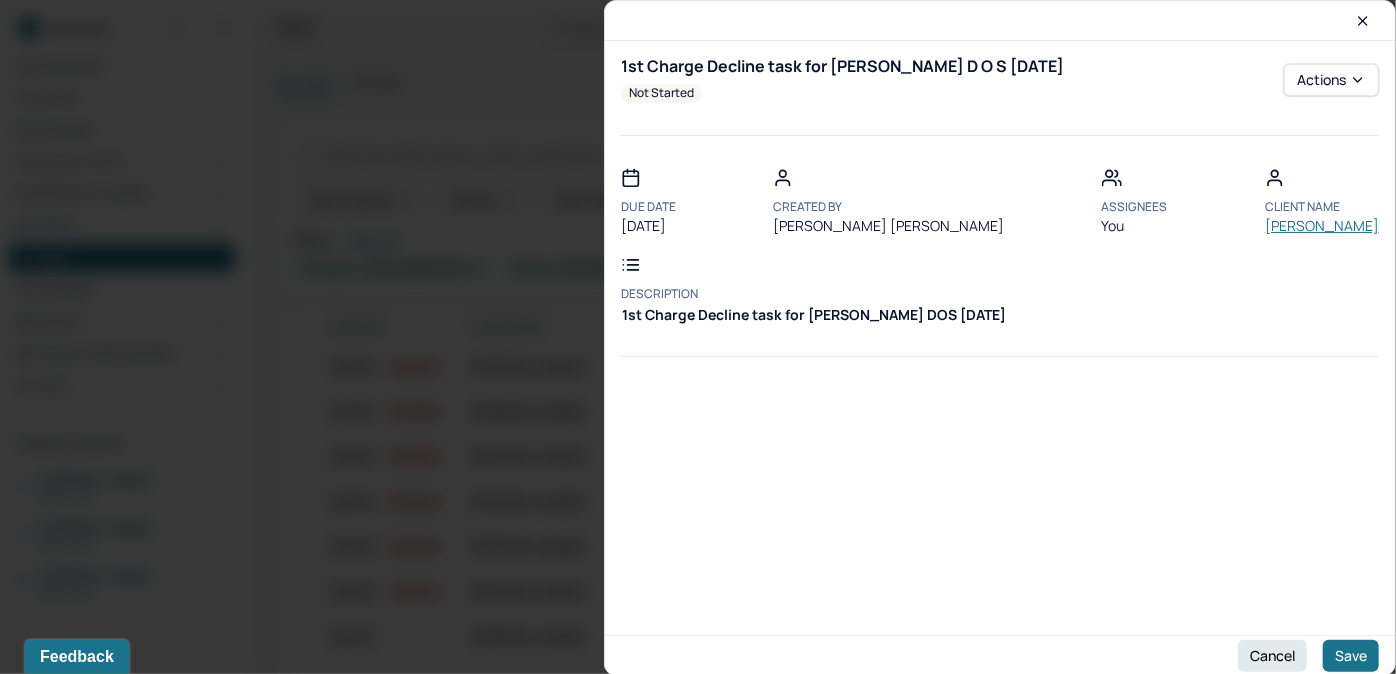 click on "DIMANCHE, DARNELLA" at bounding box center [1322, 226] 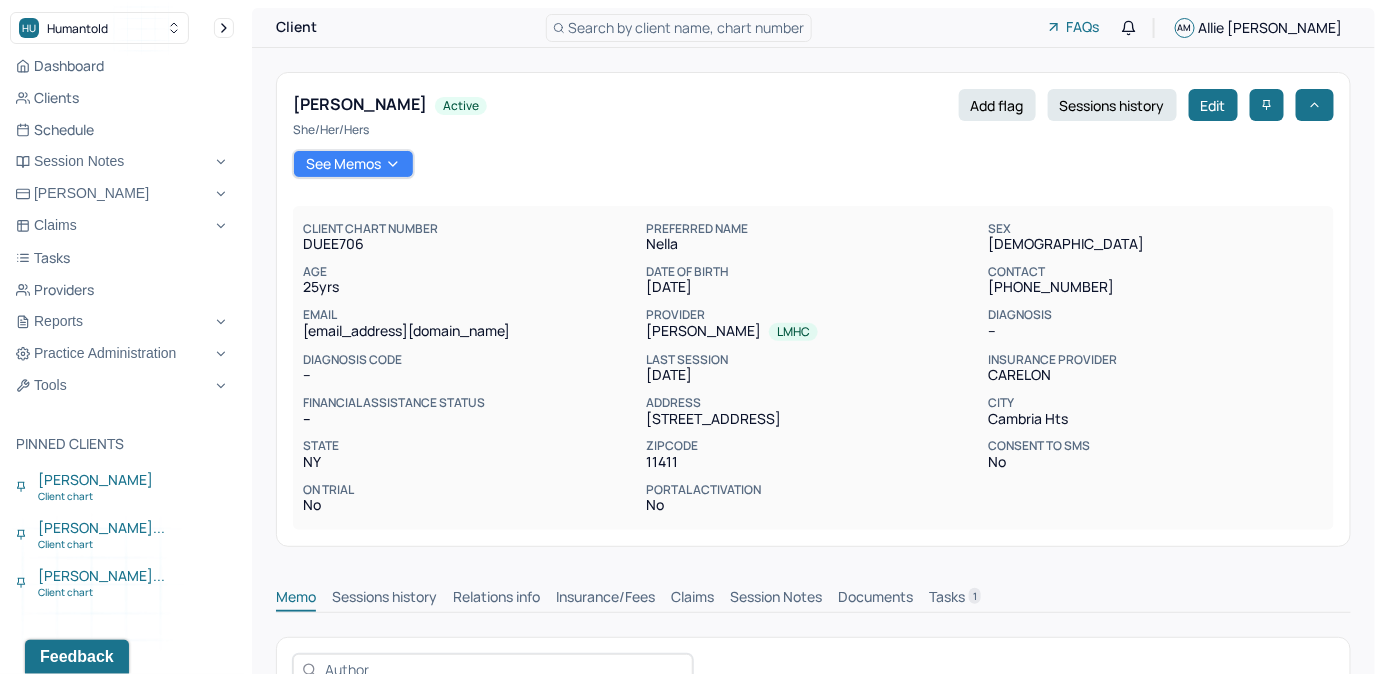 click on "Tasks 1" at bounding box center [955, 599] 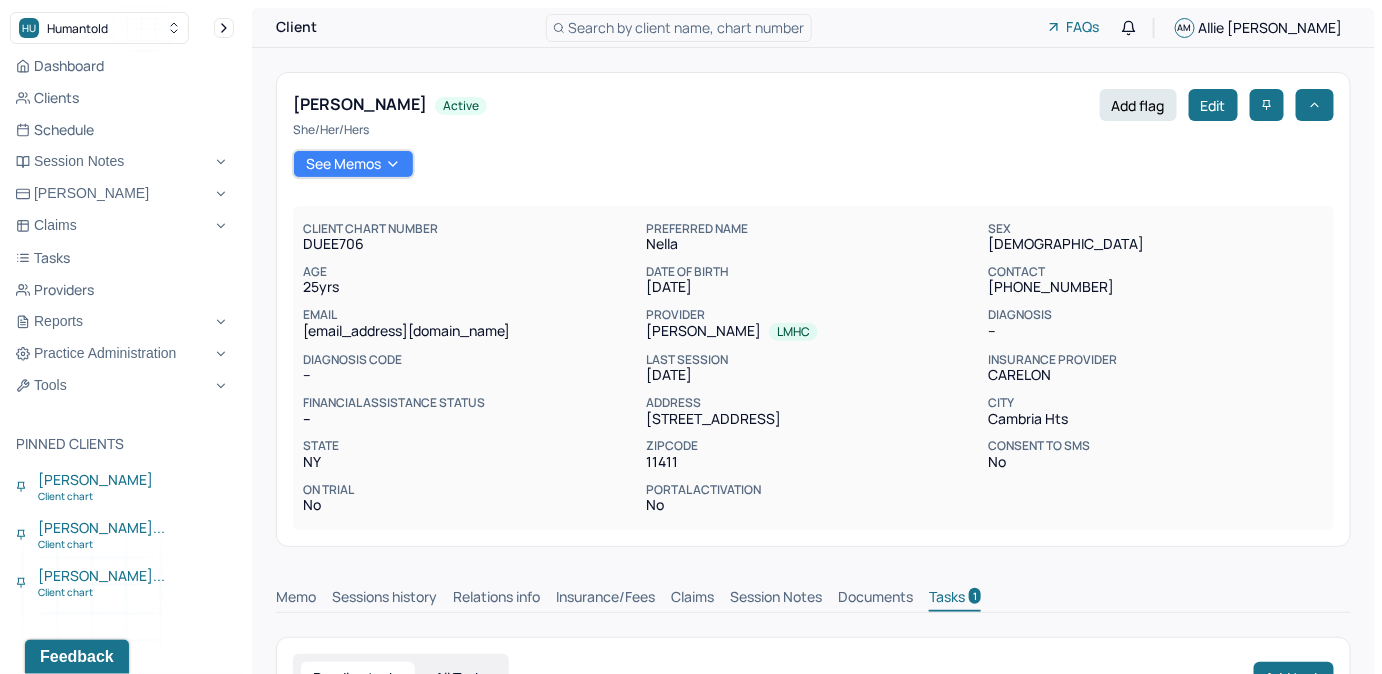 scroll, scrollTop: 1, scrollLeft: 0, axis: vertical 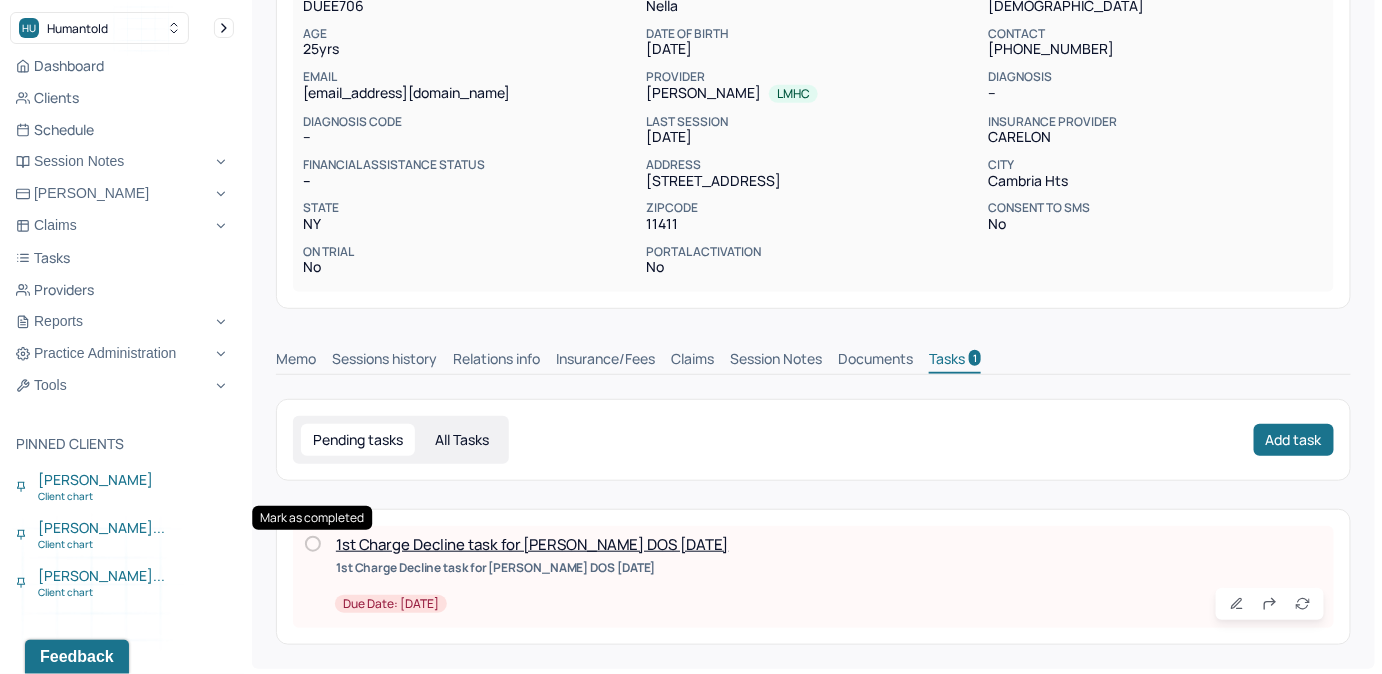 click at bounding box center [313, 544] 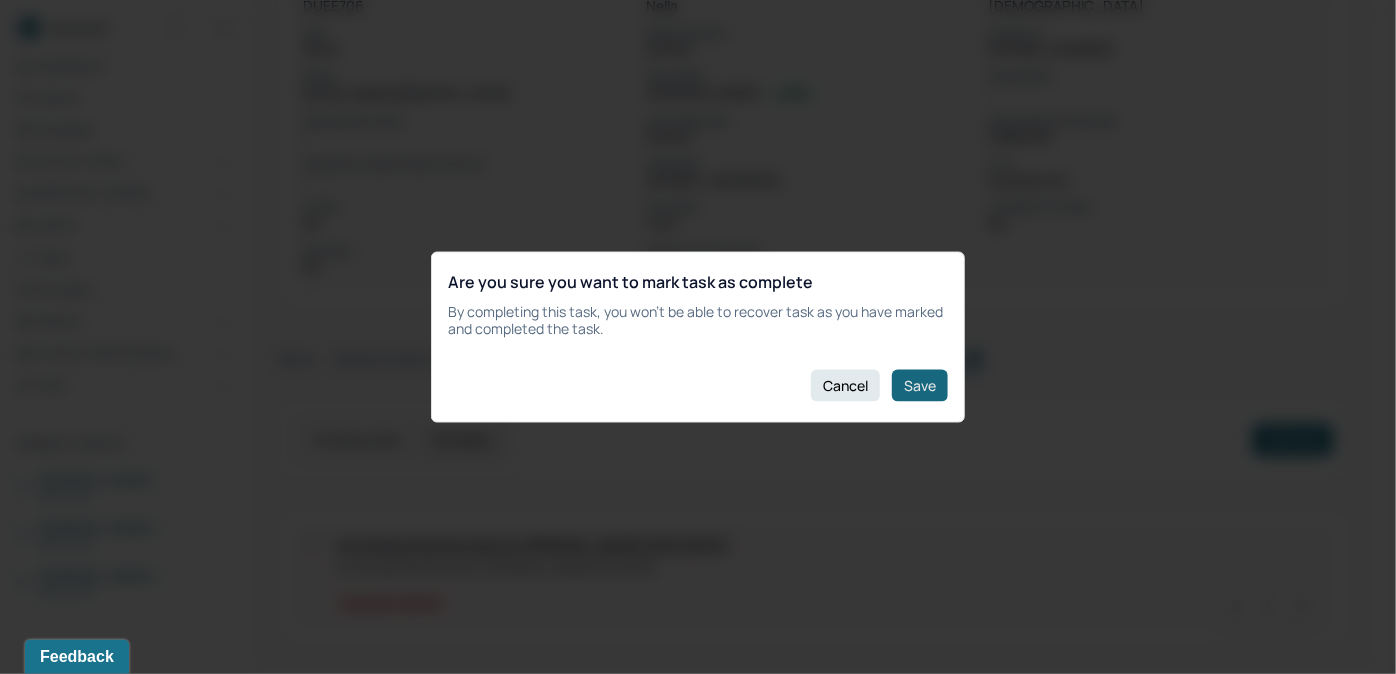 click on "Save" at bounding box center [920, 385] 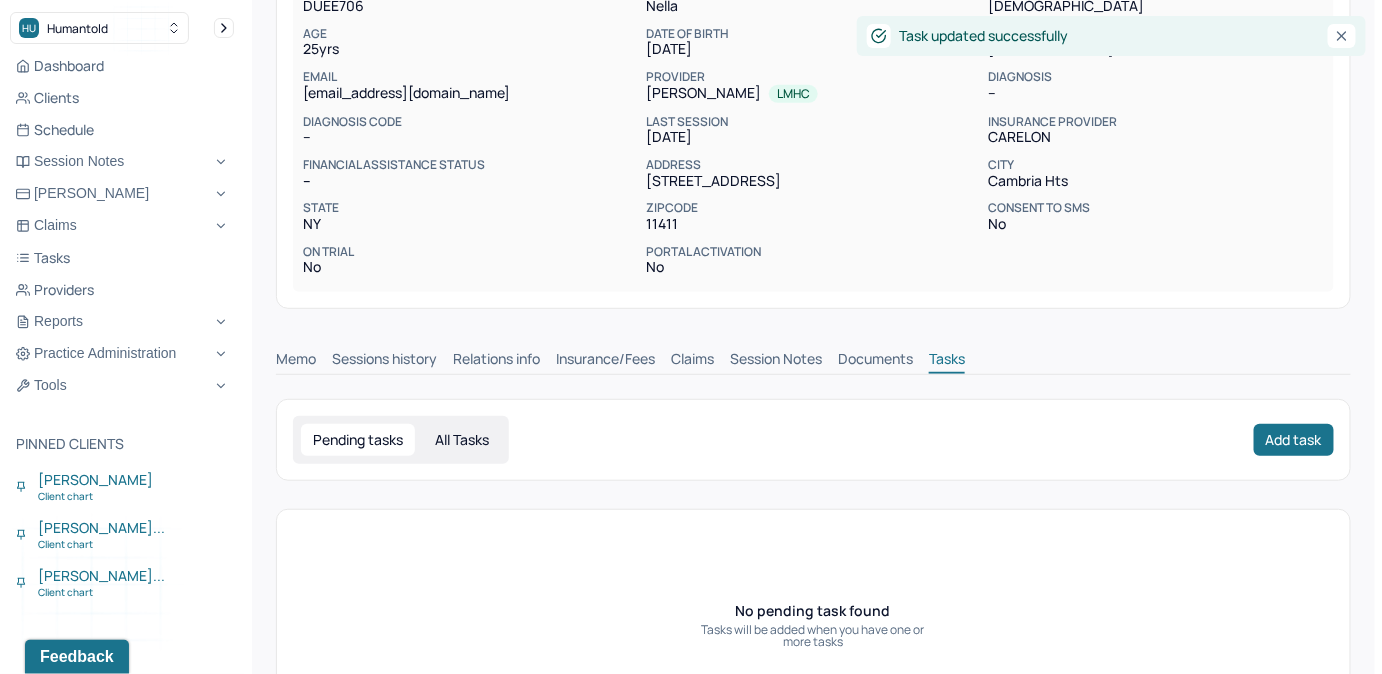 click on "Claims" at bounding box center (692, 361) 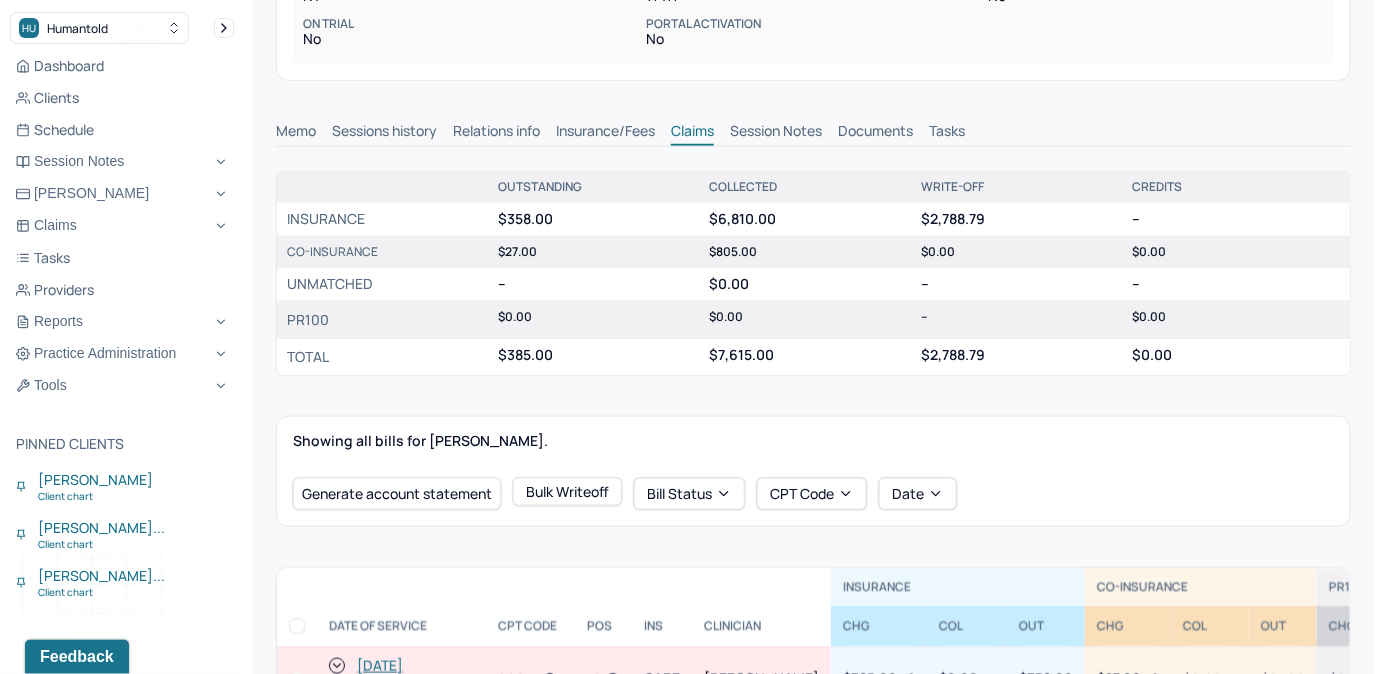 scroll, scrollTop: 454, scrollLeft: 0, axis: vertical 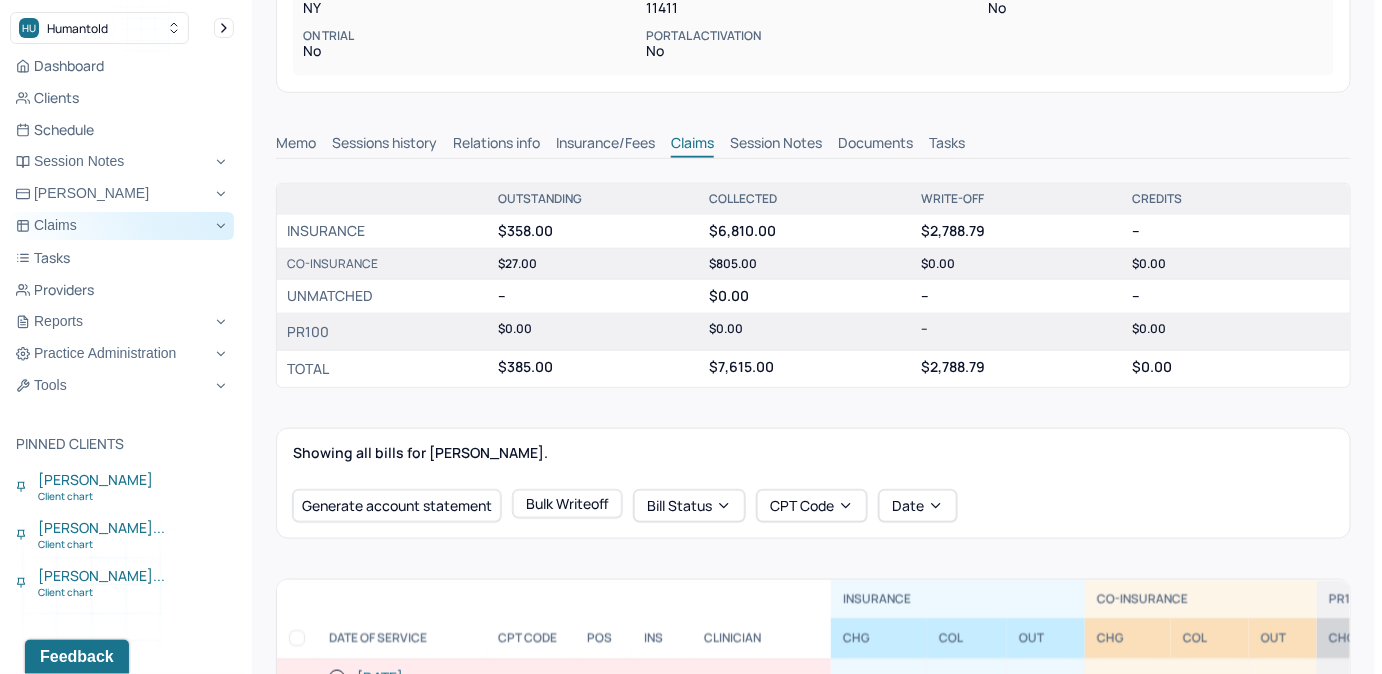 click on "Claims" at bounding box center (122, 226) 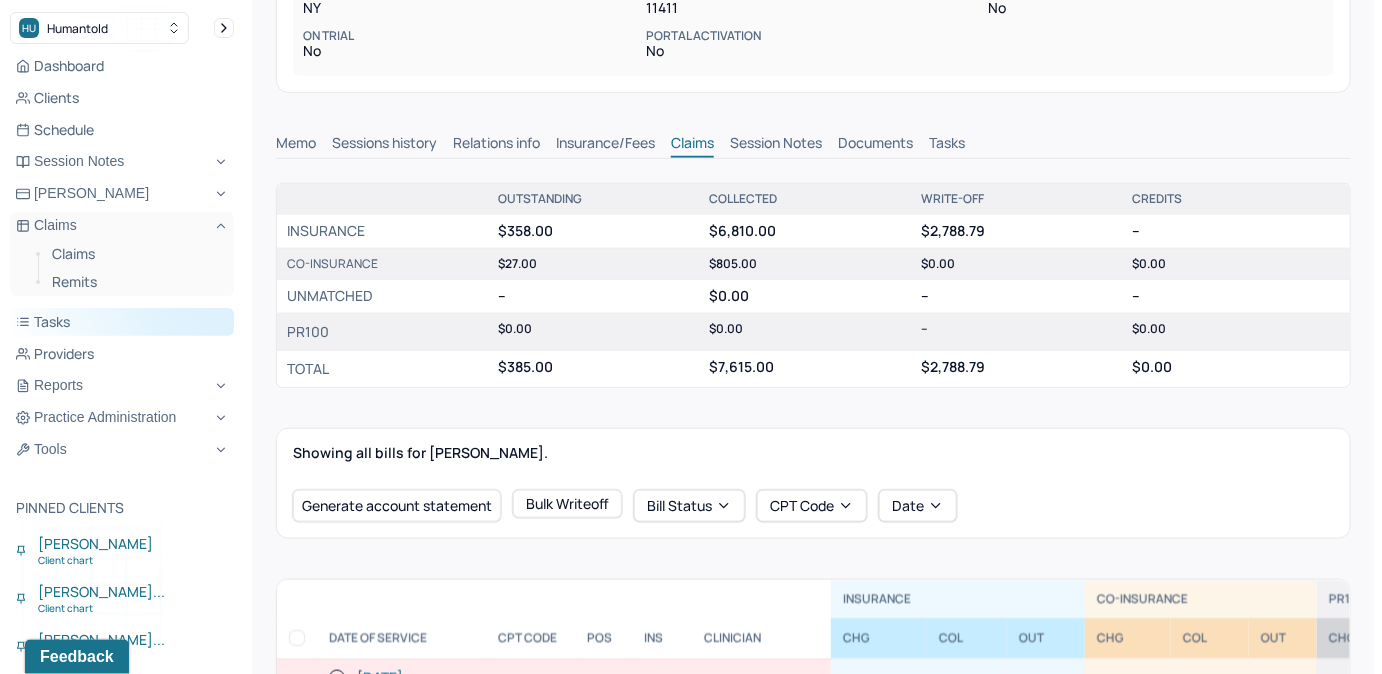 click on "Tasks" at bounding box center [122, 322] 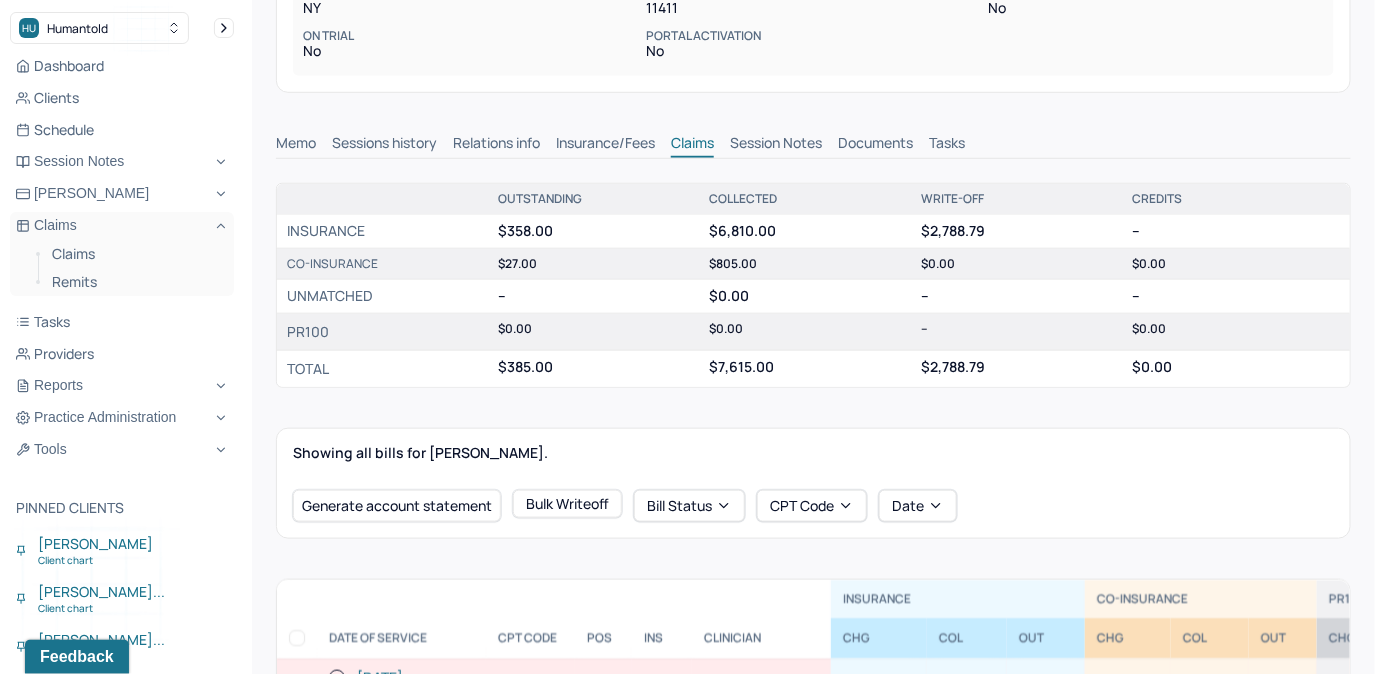 scroll, scrollTop: 204, scrollLeft: 0, axis: vertical 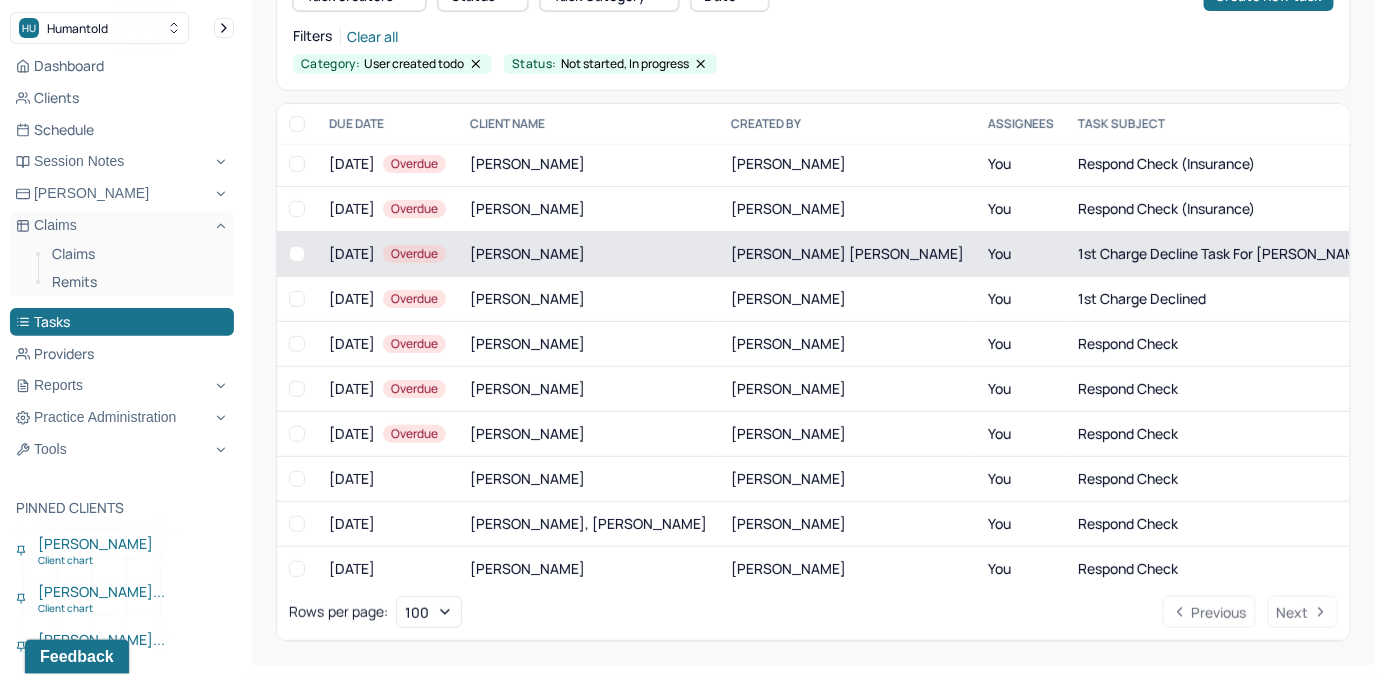 click on "You" at bounding box center (1021, 254) 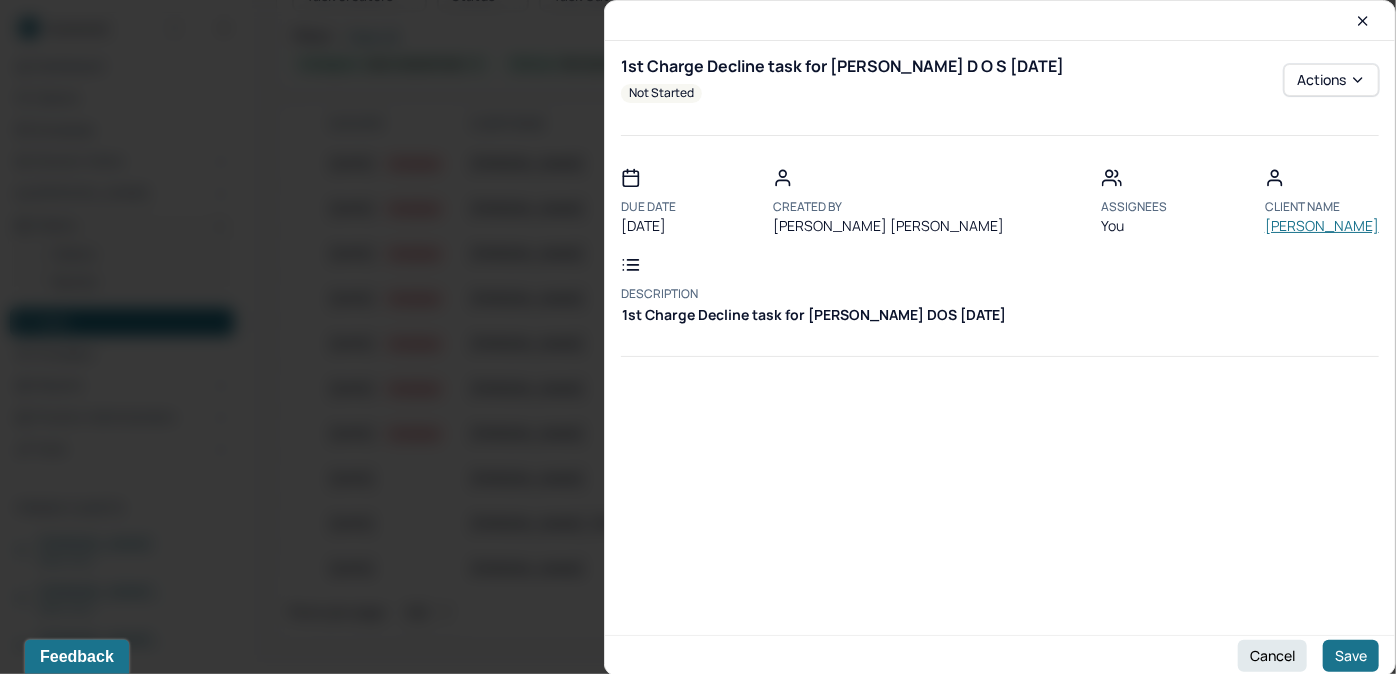 click on "BURROW-BELL, SOPHIE" at bounding box center [1322, 226] 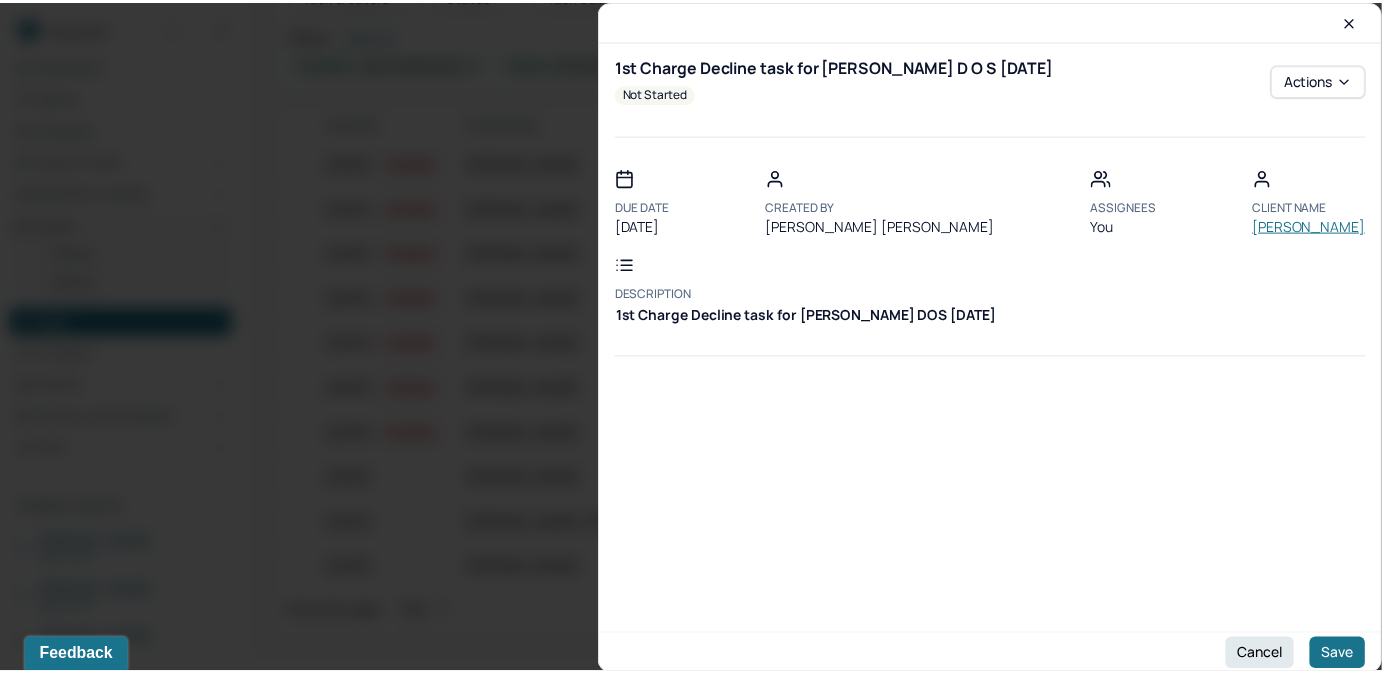 scroll, scrollTop: 0, scrollLeft: 0, axis: both 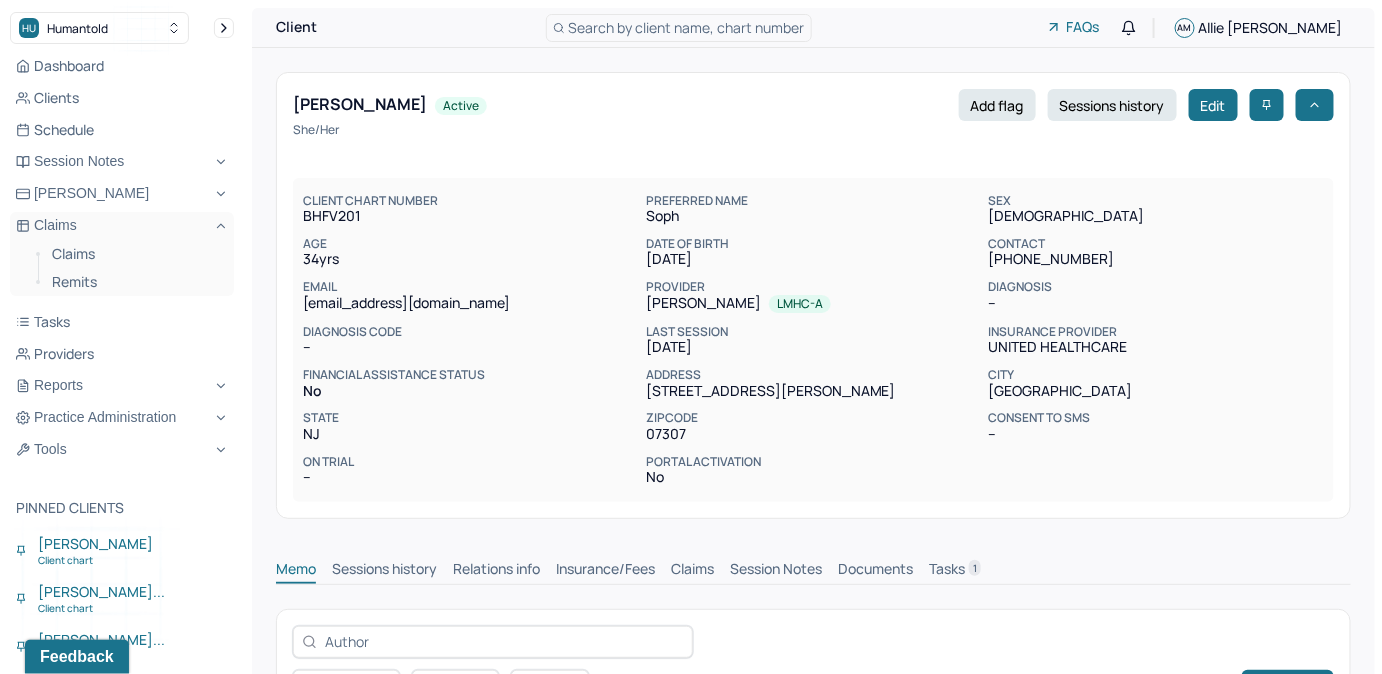 click on "Tasks 1" at bounding box center [955, 571] 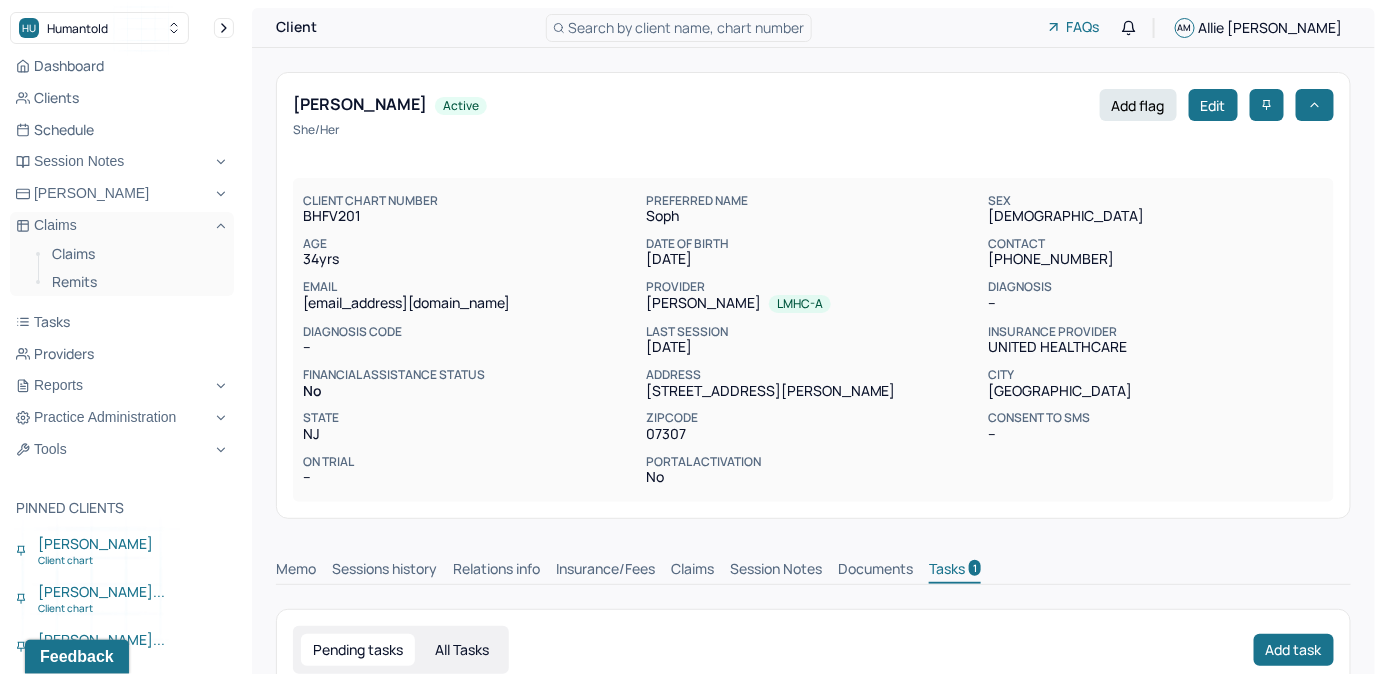 scroll, scrollTop: 0, scrollLeft: 0, axis: both 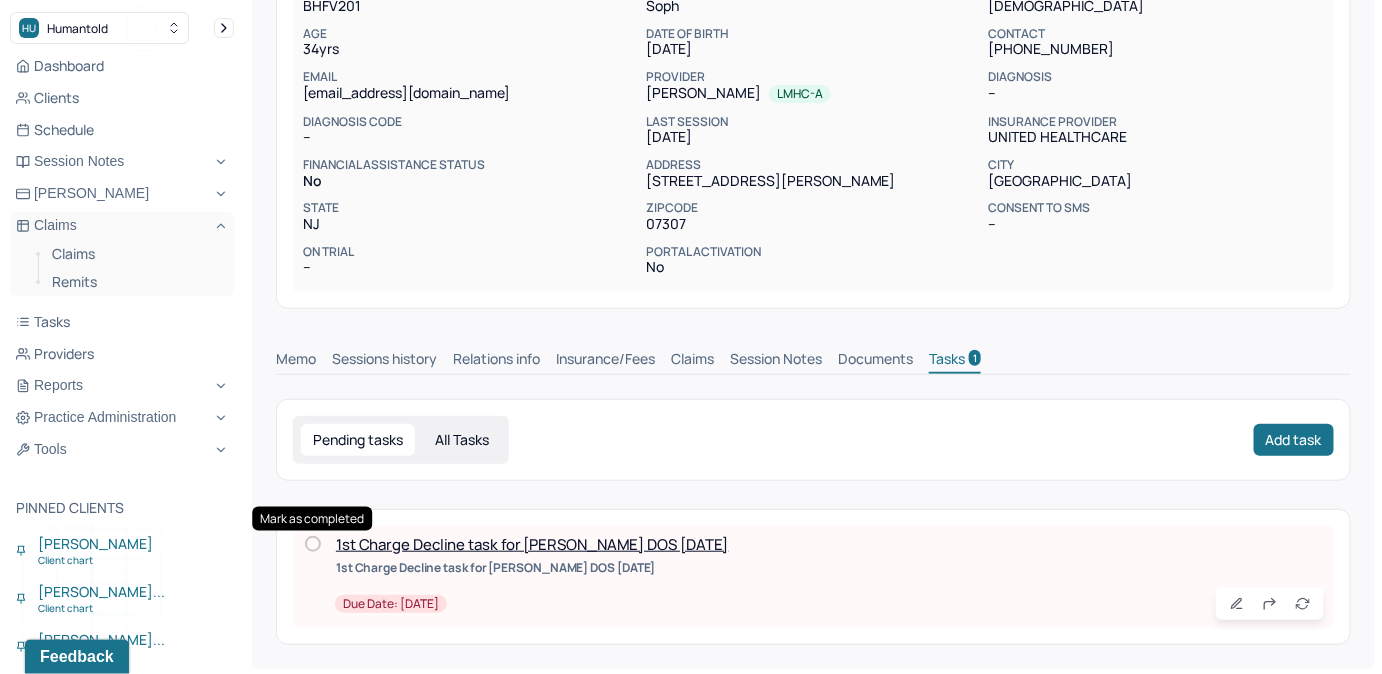 click at bounding box center (313, 544) 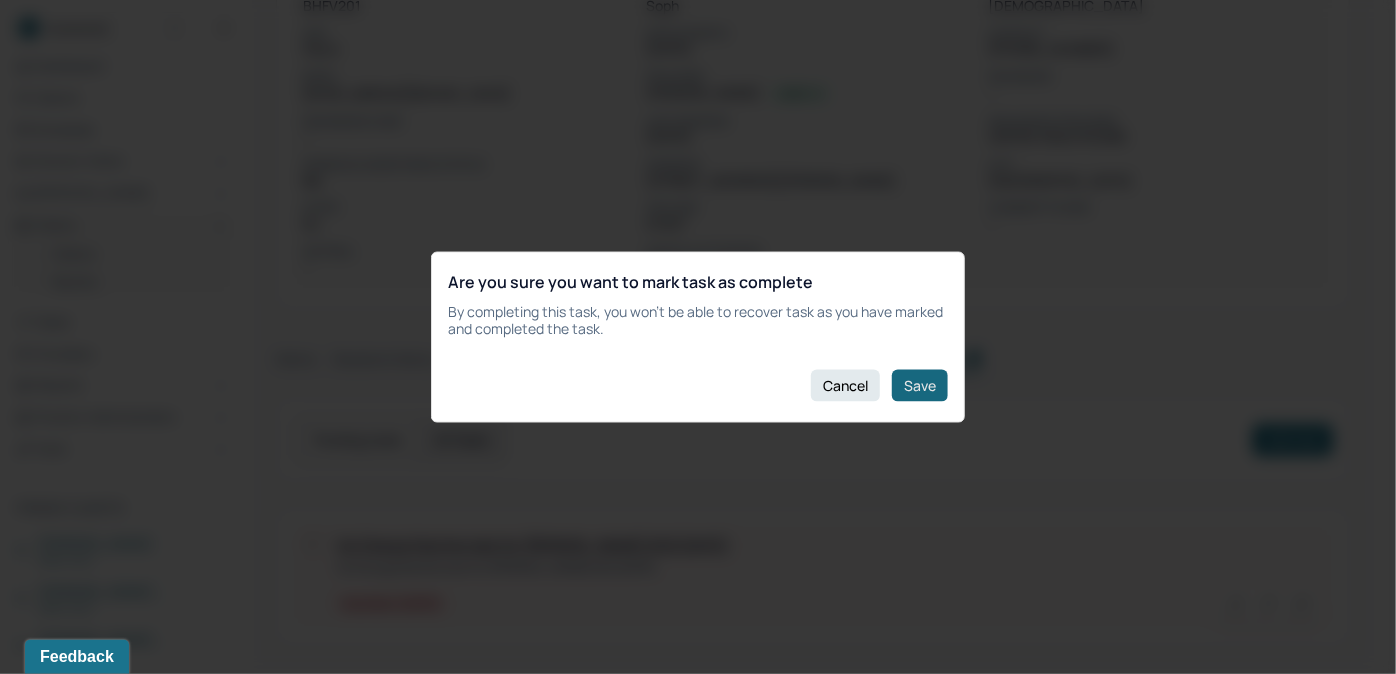click on "Save" at bounding box center (920, 385) 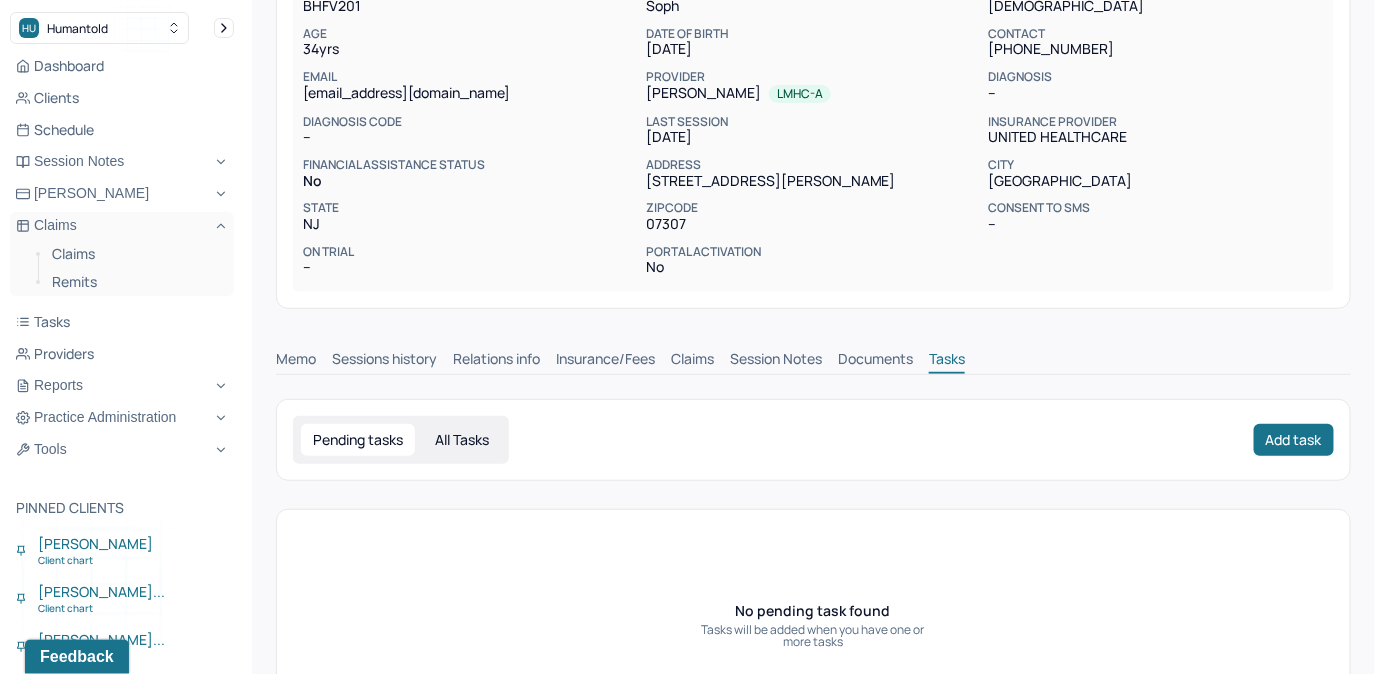 click on "Claims" at bounding box center (692, 361) 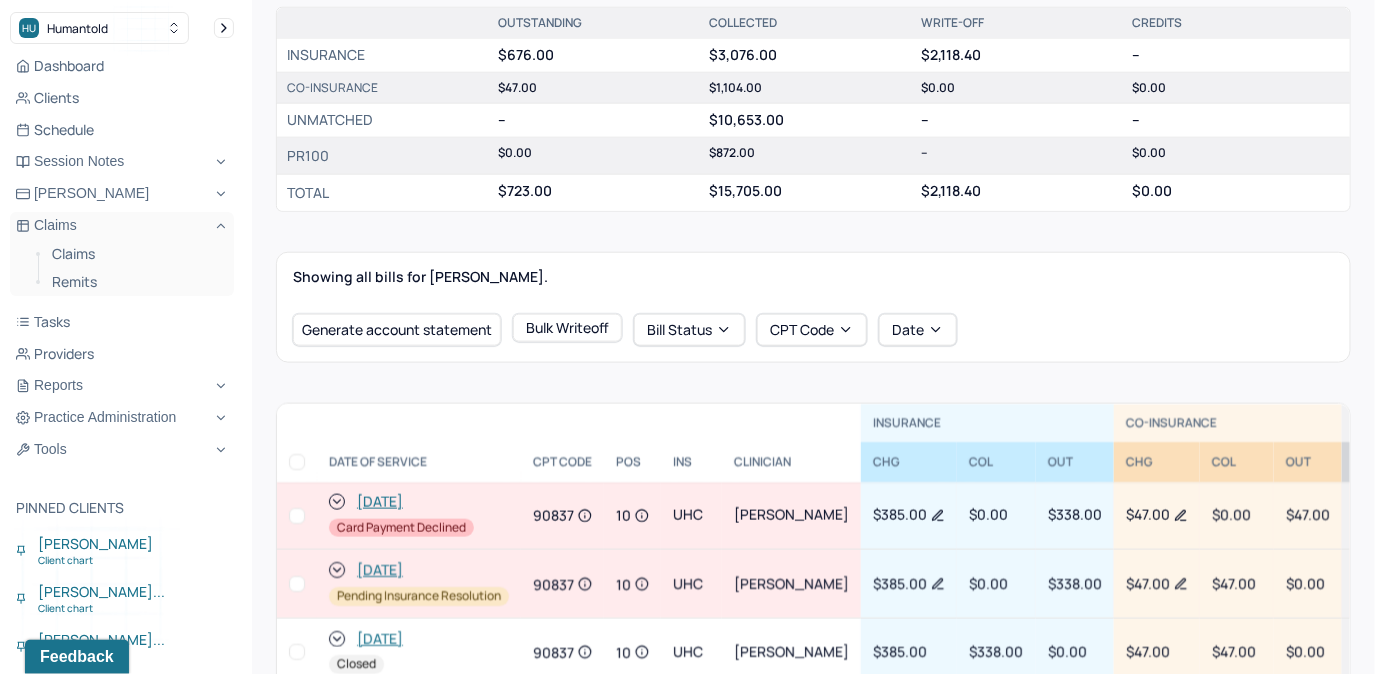 scroll, scrollTop: 664, scrollLeft: 0, axis: vertical 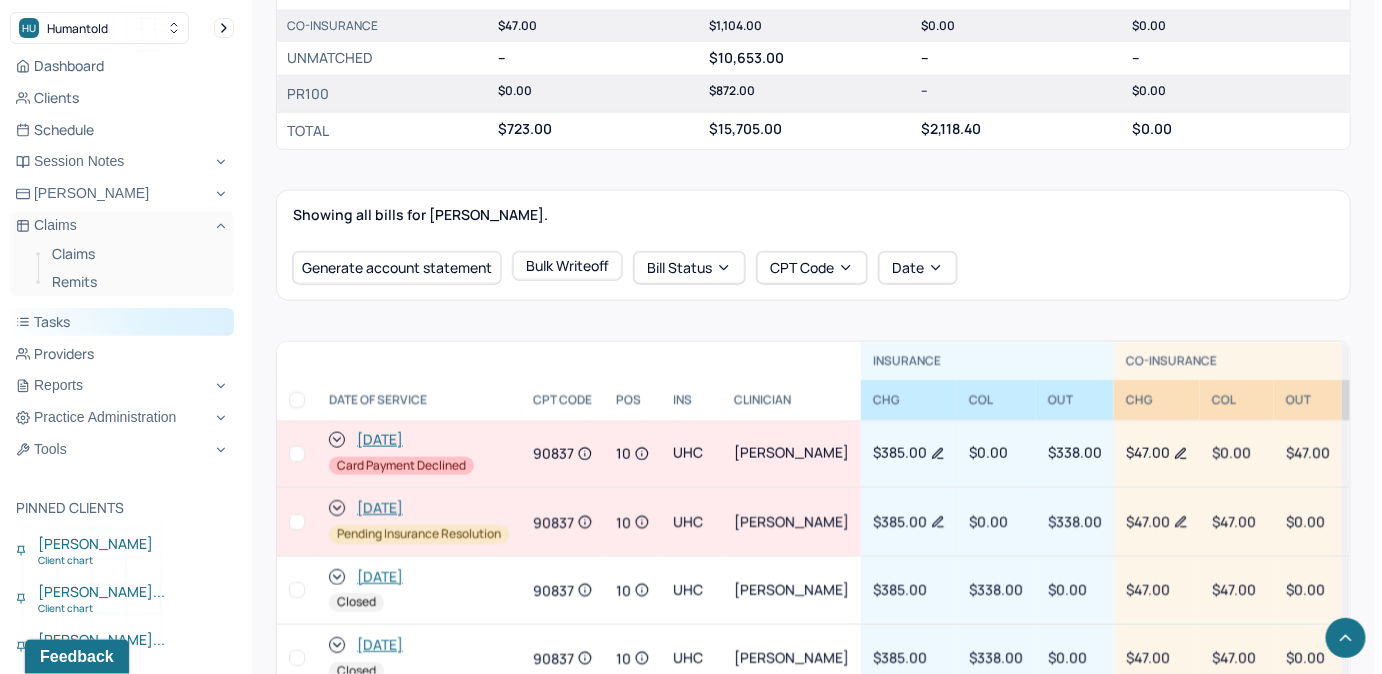 click on "Tasks" at bounding box center (122, 322) 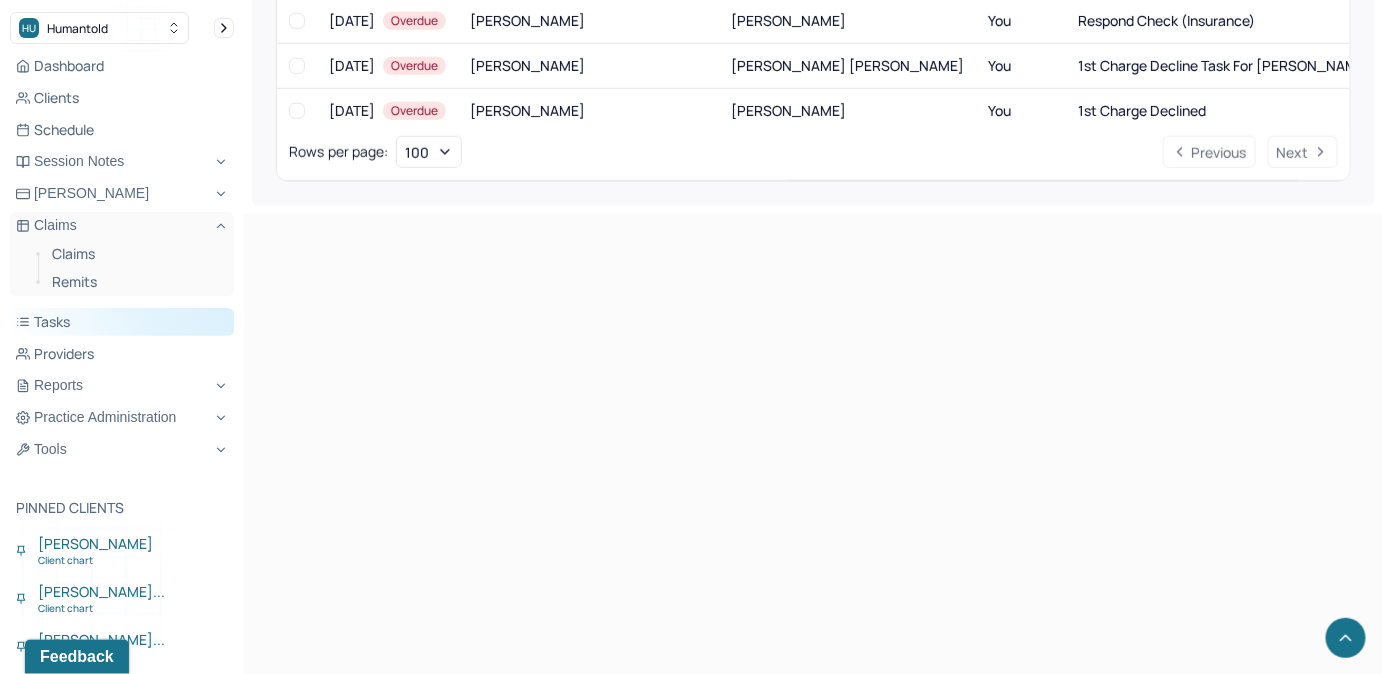 scroll, scrollTop: 204, scrollLeft: 0, axis: vertical 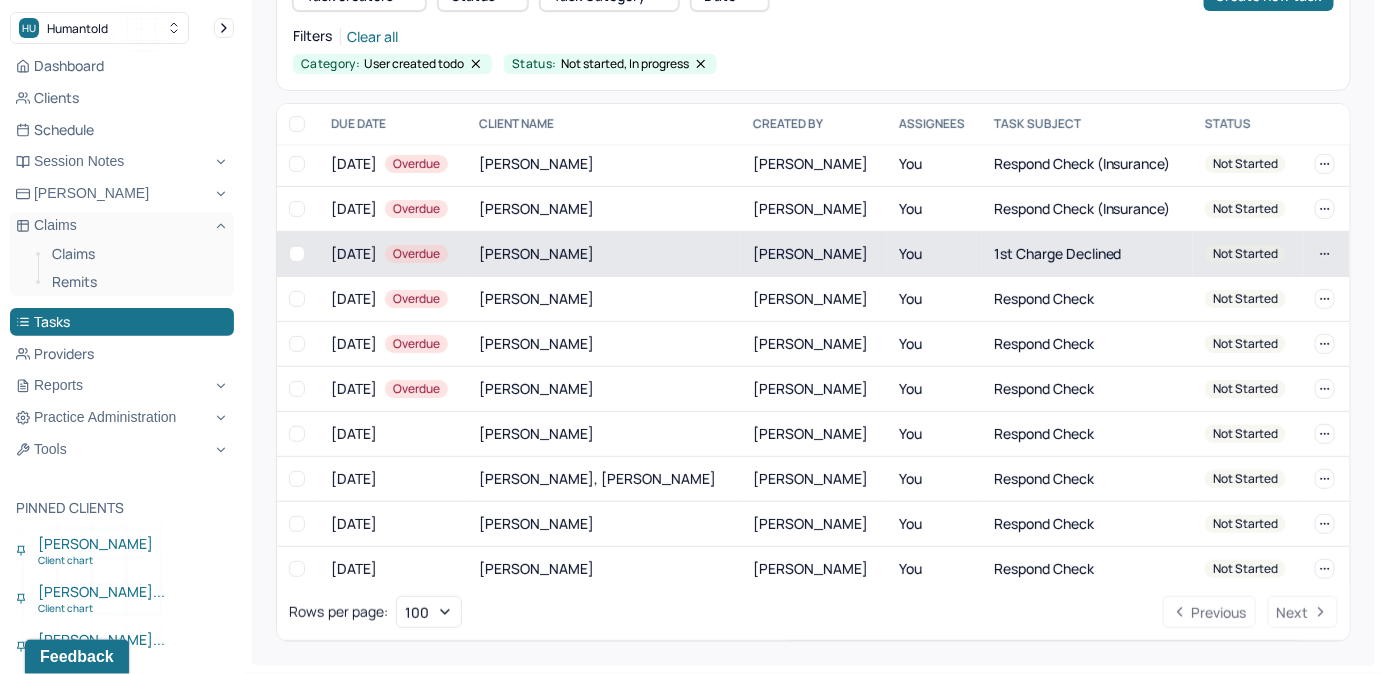 click on "You" at bounding box center [934, 254] 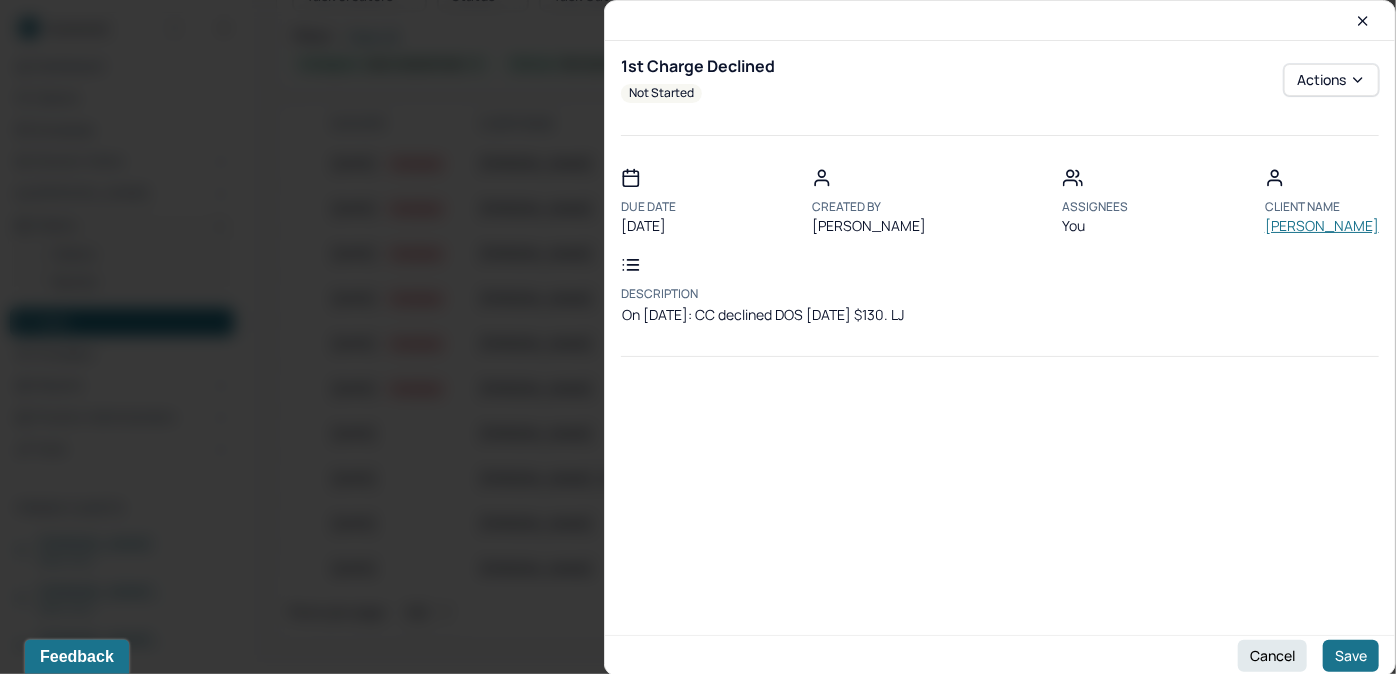 click on "[PERSON_NAME]" at bounding box center [1322, 226] 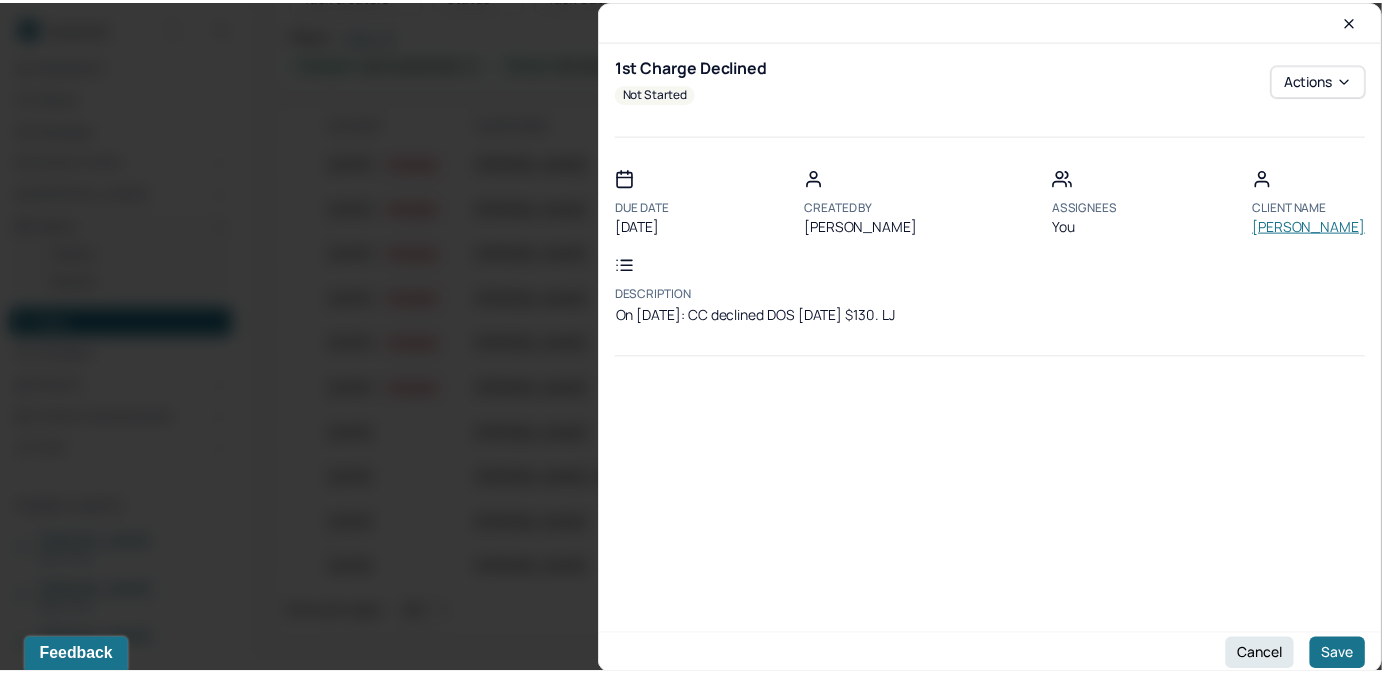 scroll, scrollTop: 0, scrollLeft: 0, axis: both 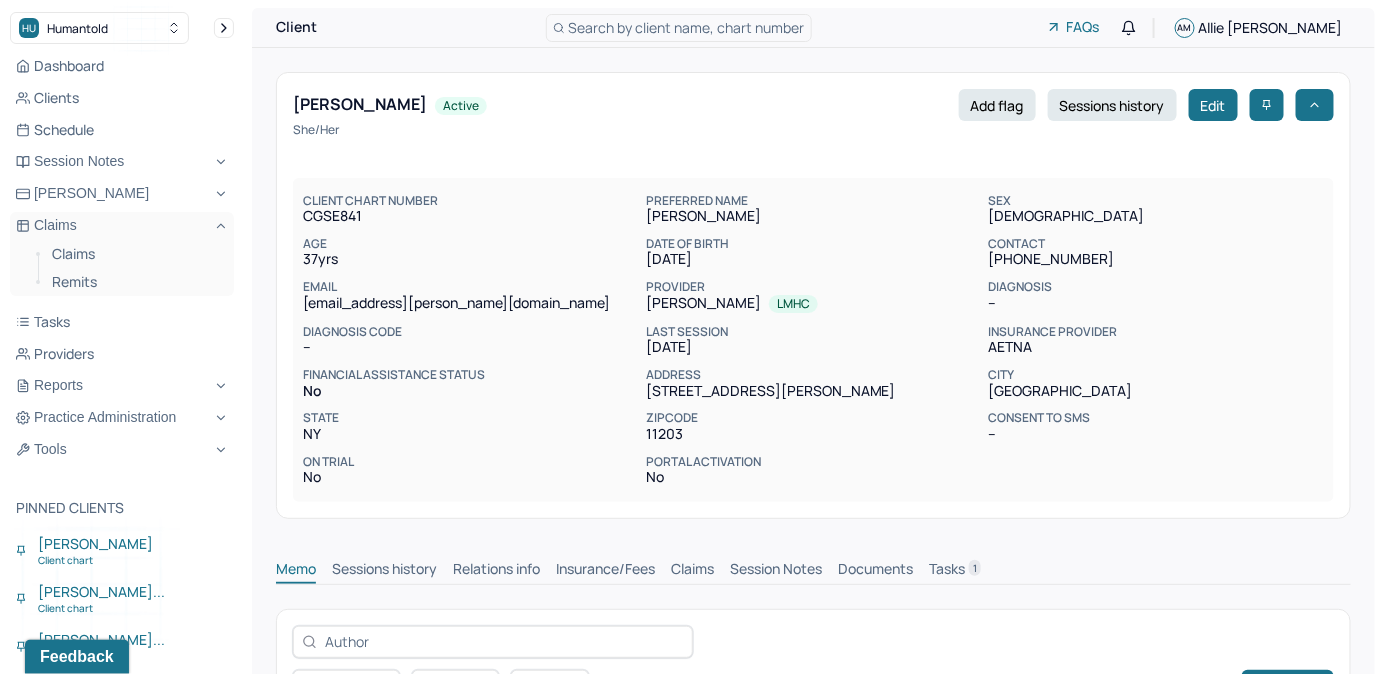 drag, startPoint x: 958, startPoint y: 563, endPoint x: 963, endPoint y: 554, distance: 10.29563 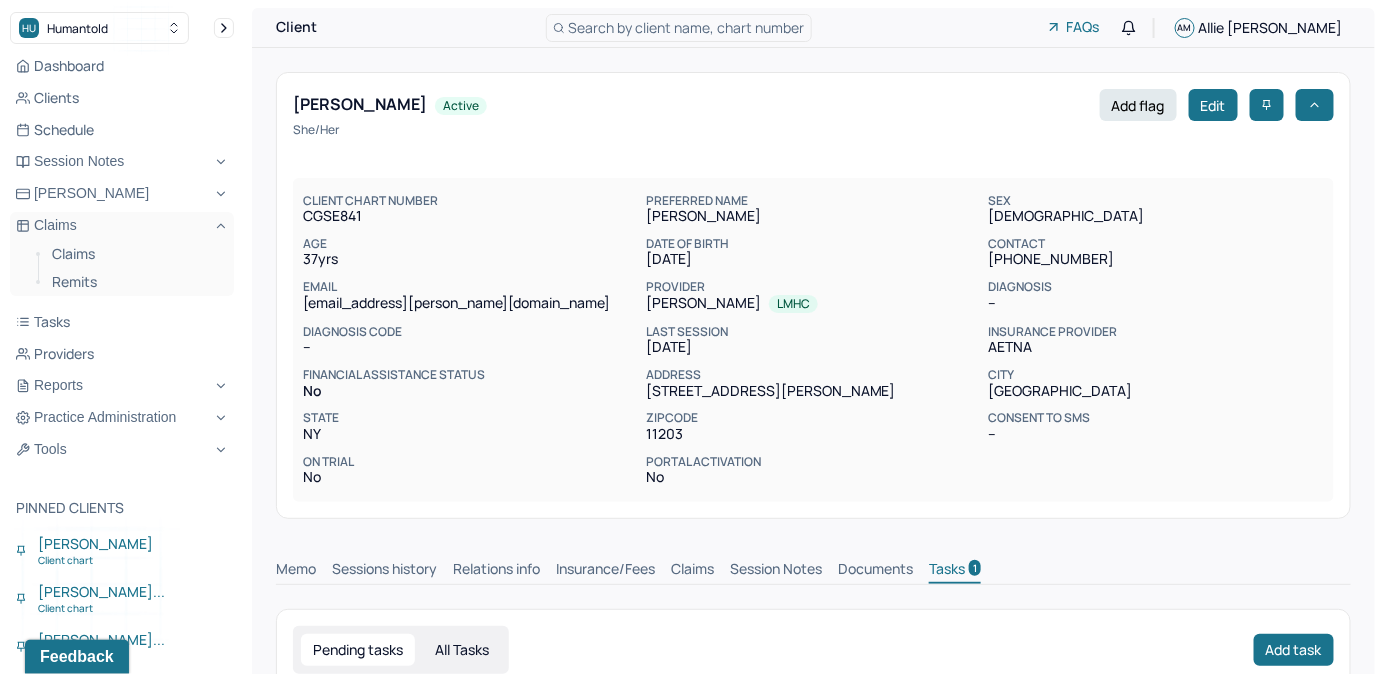 scroll, scrollTop: 0, scrollLeft: 0, axis: both 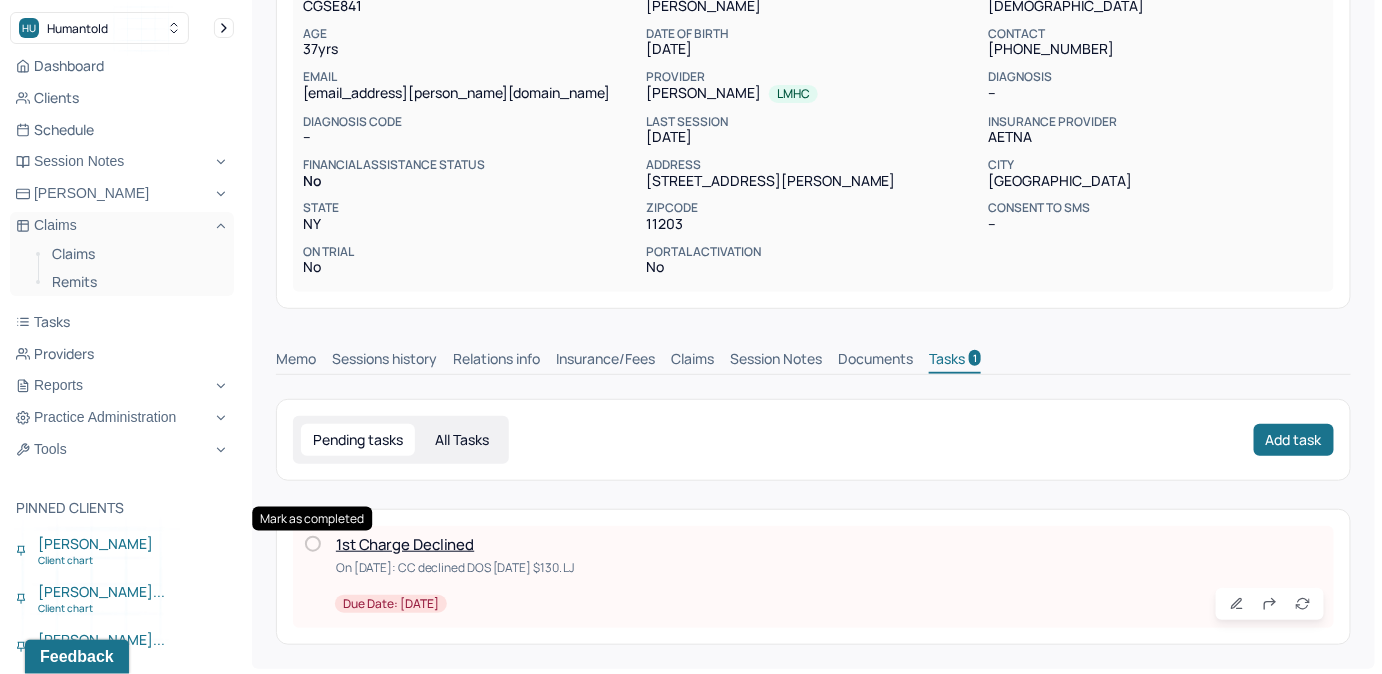 click at bounding box center (313, 544) 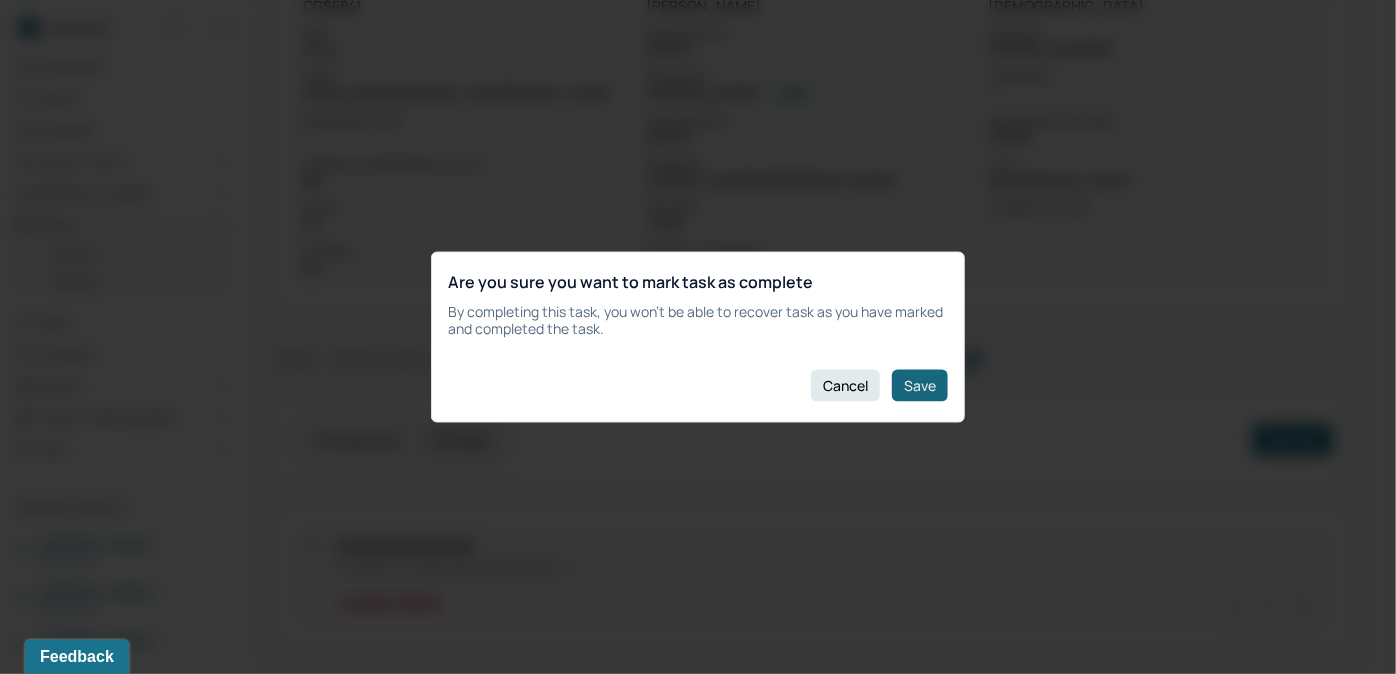 click on "Save" at bounding box center (920, 385) 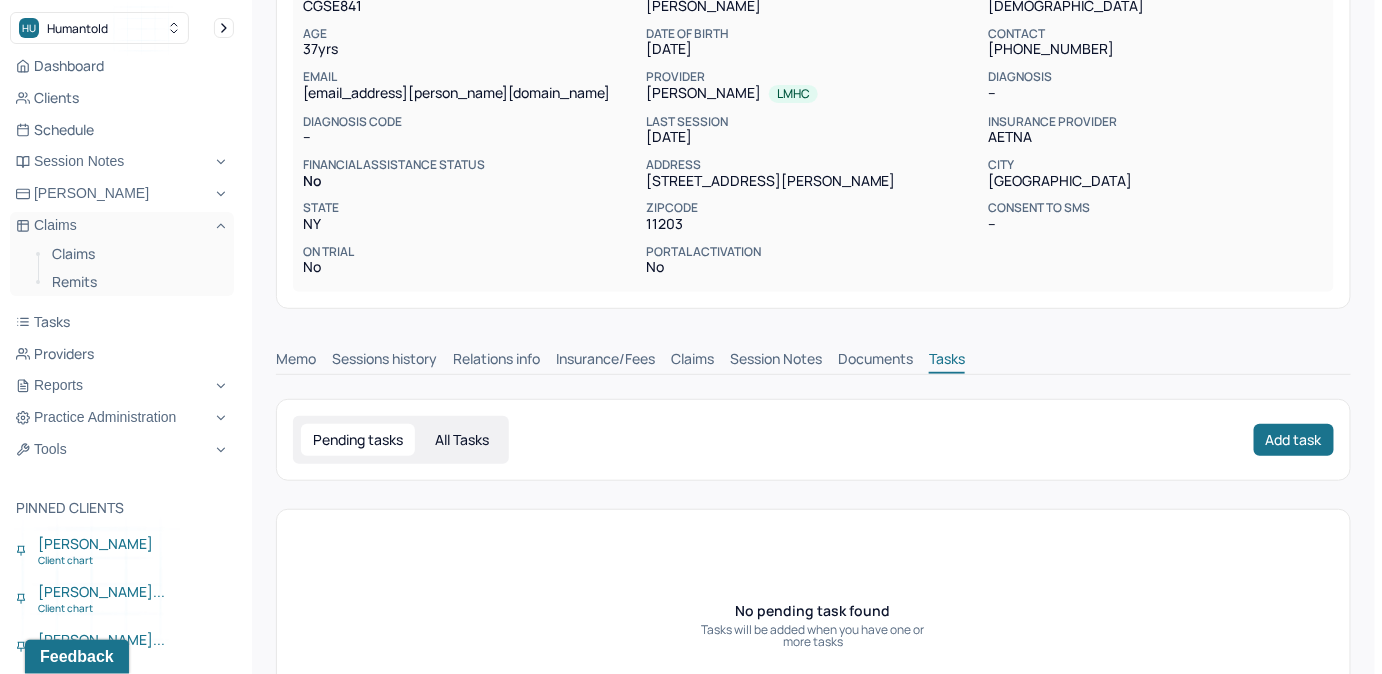 click on "Claims" at bounding box center (692, 361) 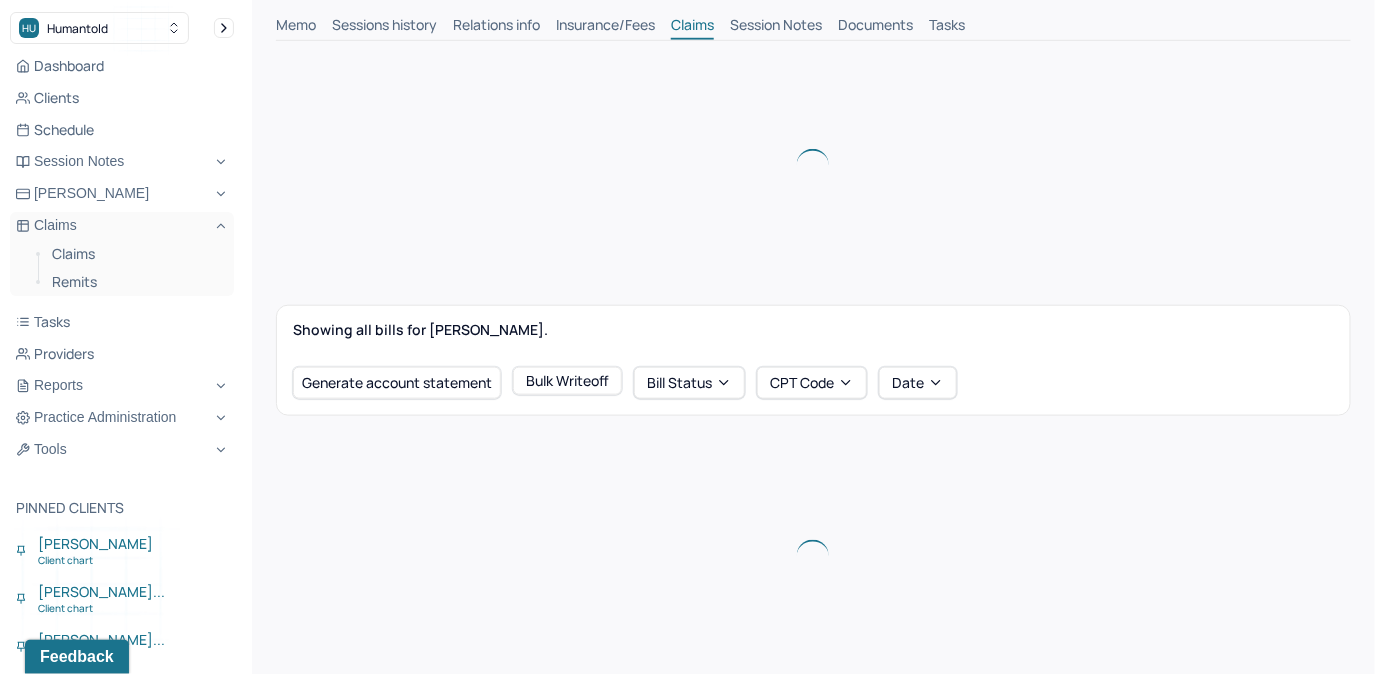 scroll, scrollTop: 573, scrollLeft: 0, axis: vertical 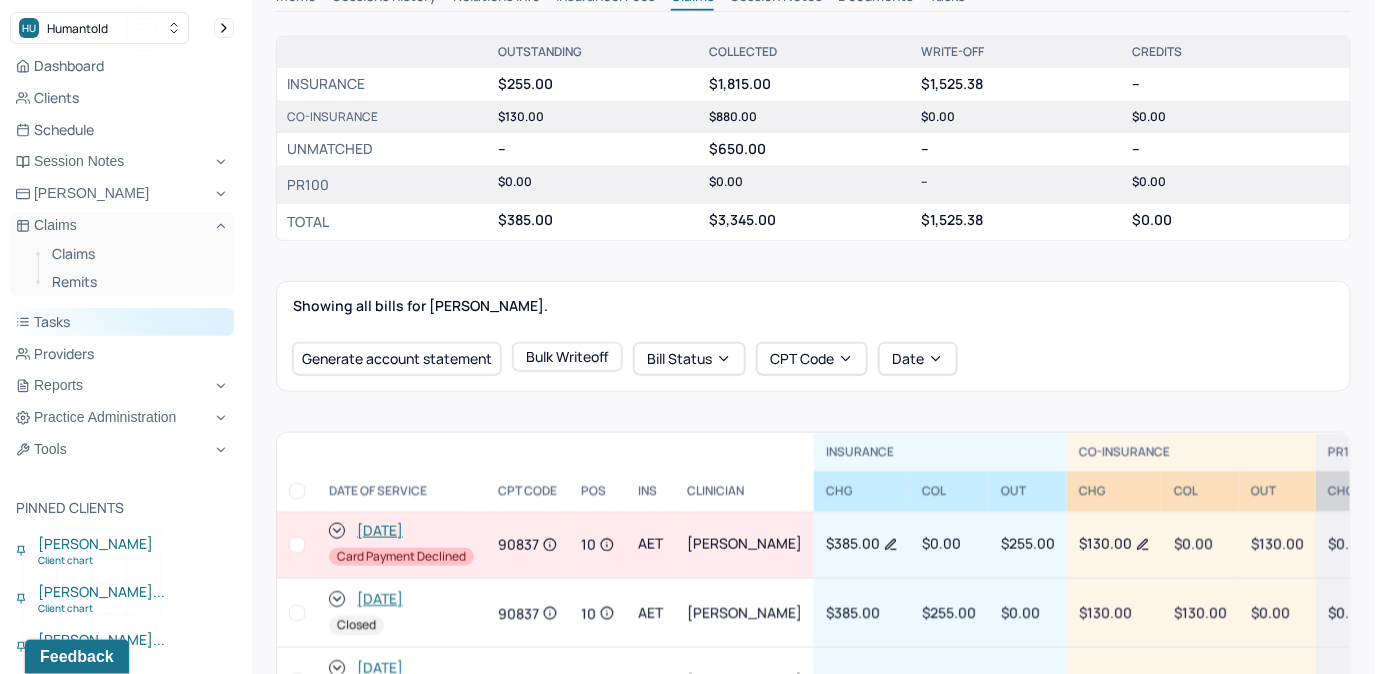 click on "Tasks" at bounding box center (122, 322) 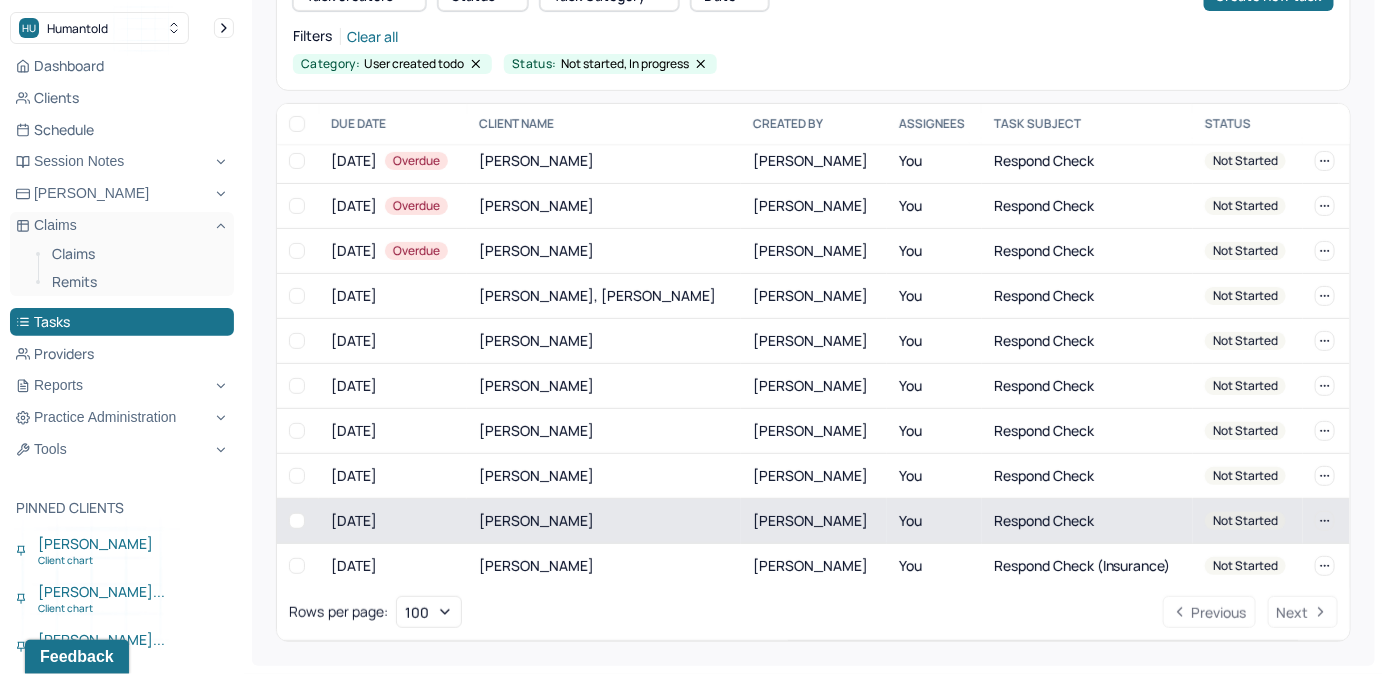 scroll, scrollTop: 363, scrollLeft: 0, axis: vertical 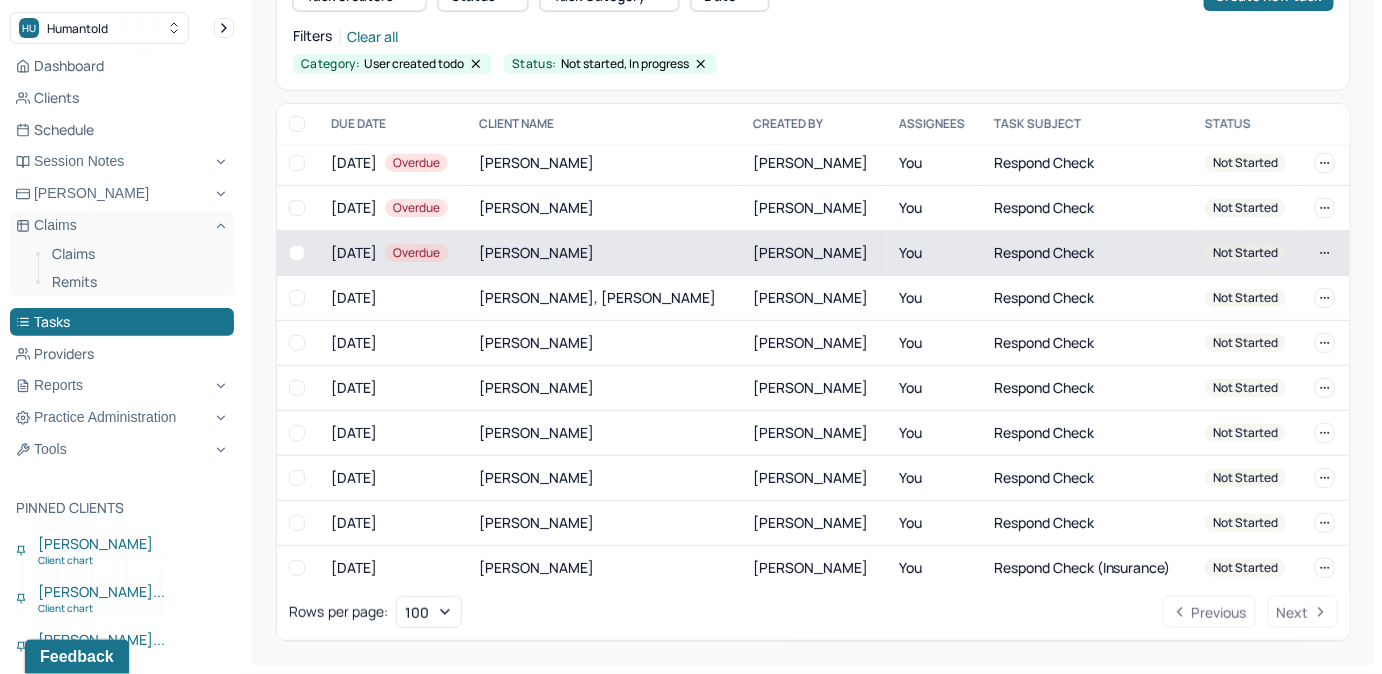click on "[PERSON_NAME]" at bounding box center [814, 253] 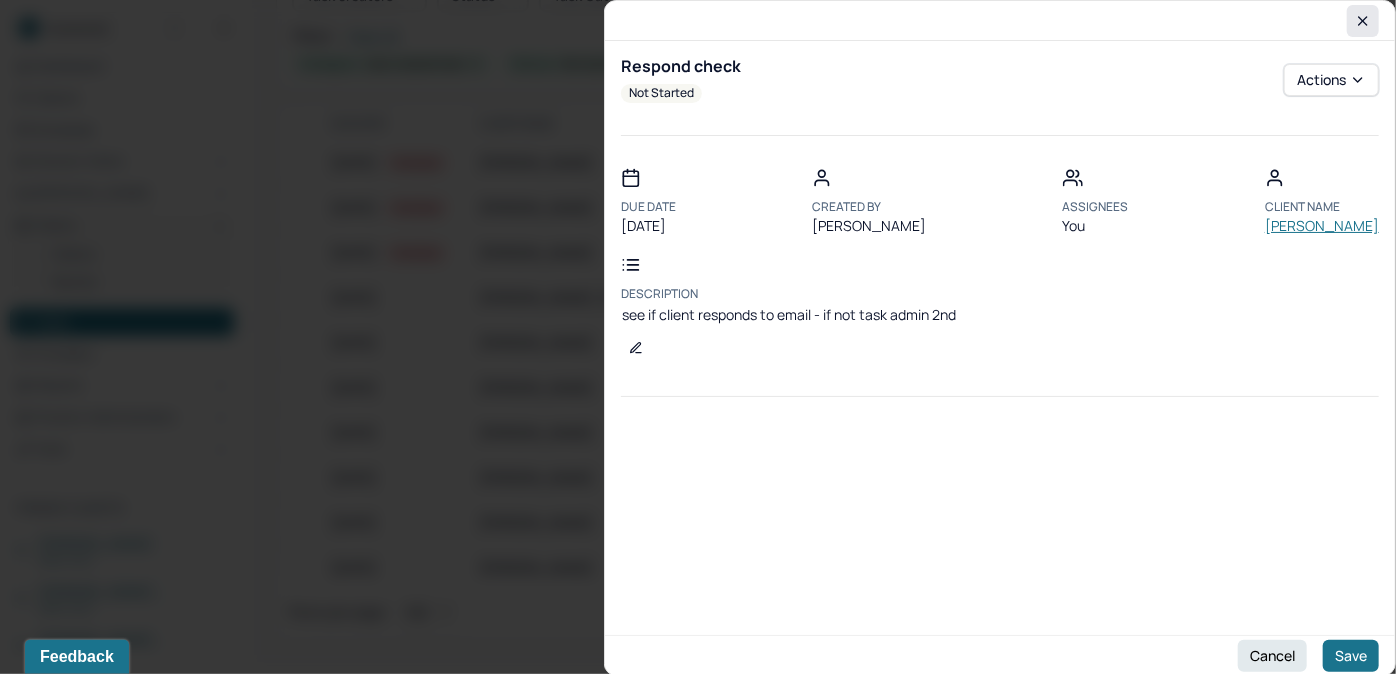 click 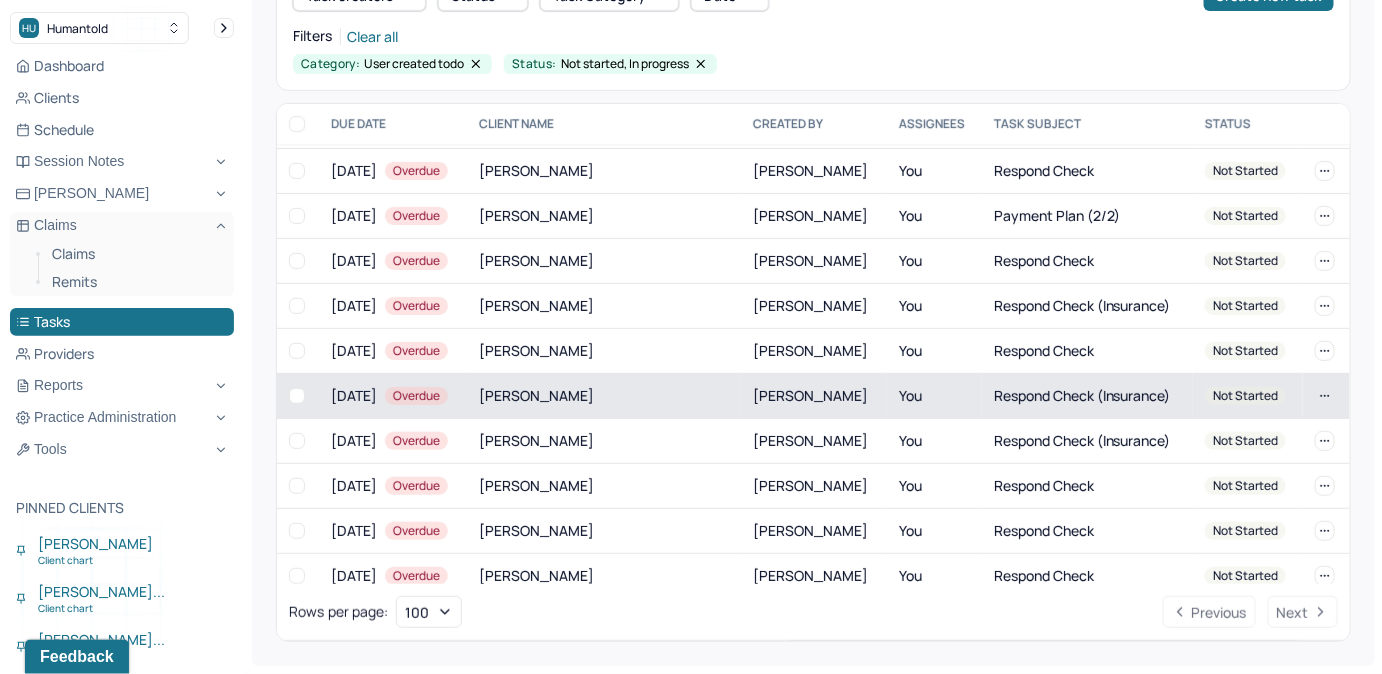 scroll, scrollTop: 90, scrollLeft: 0, axis: vertical 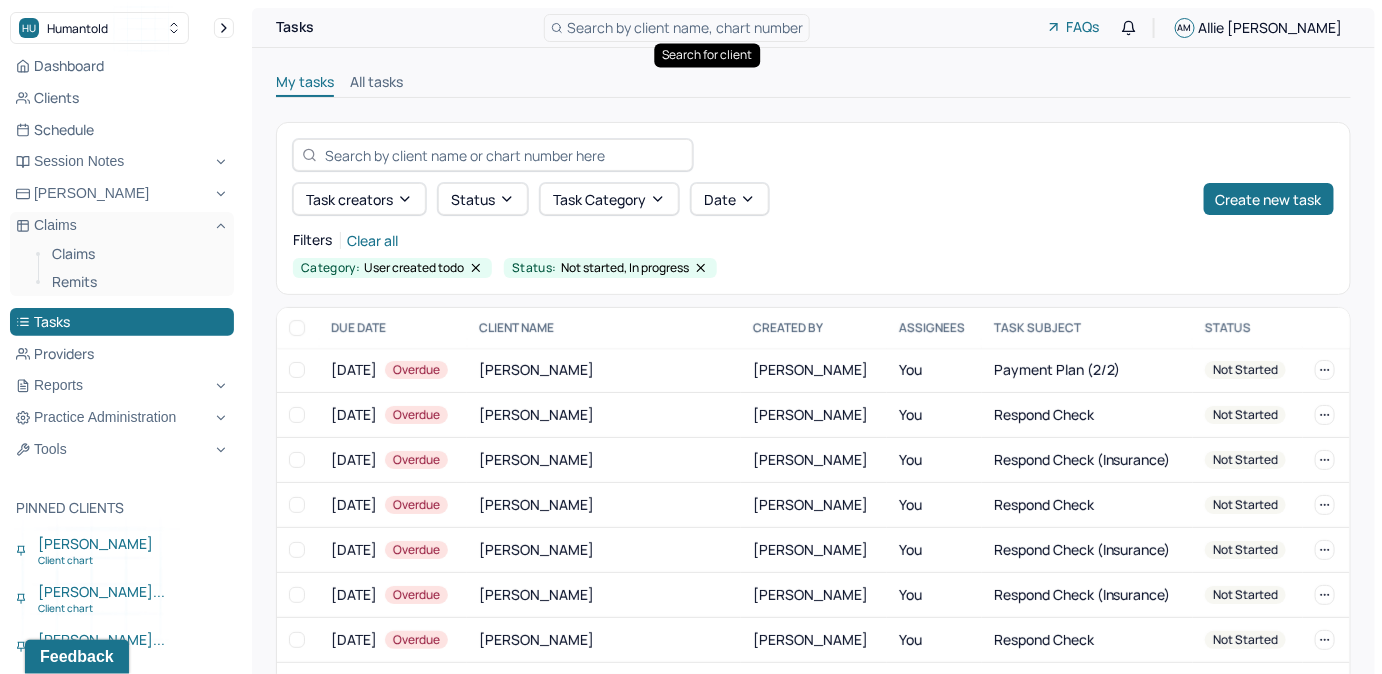 click on "Search by client name, chart number" at bounding box center (685, 27) 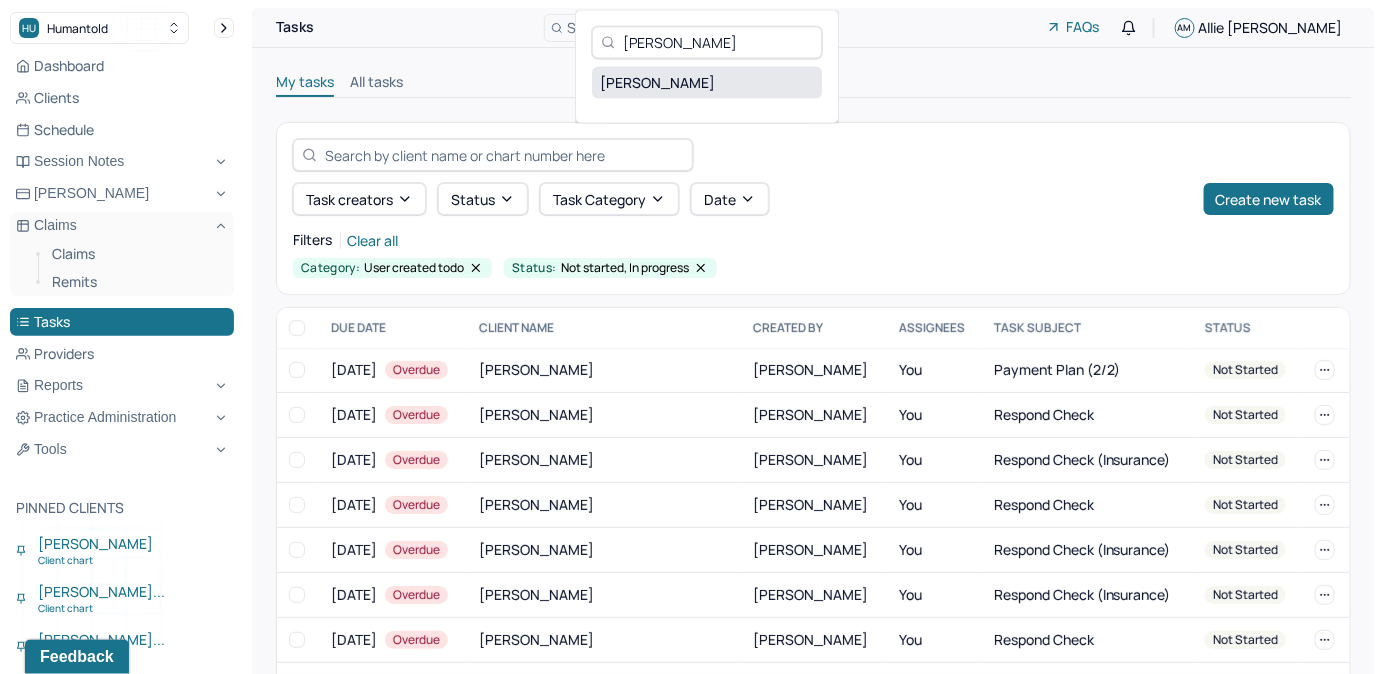 type on "Amari Cady" 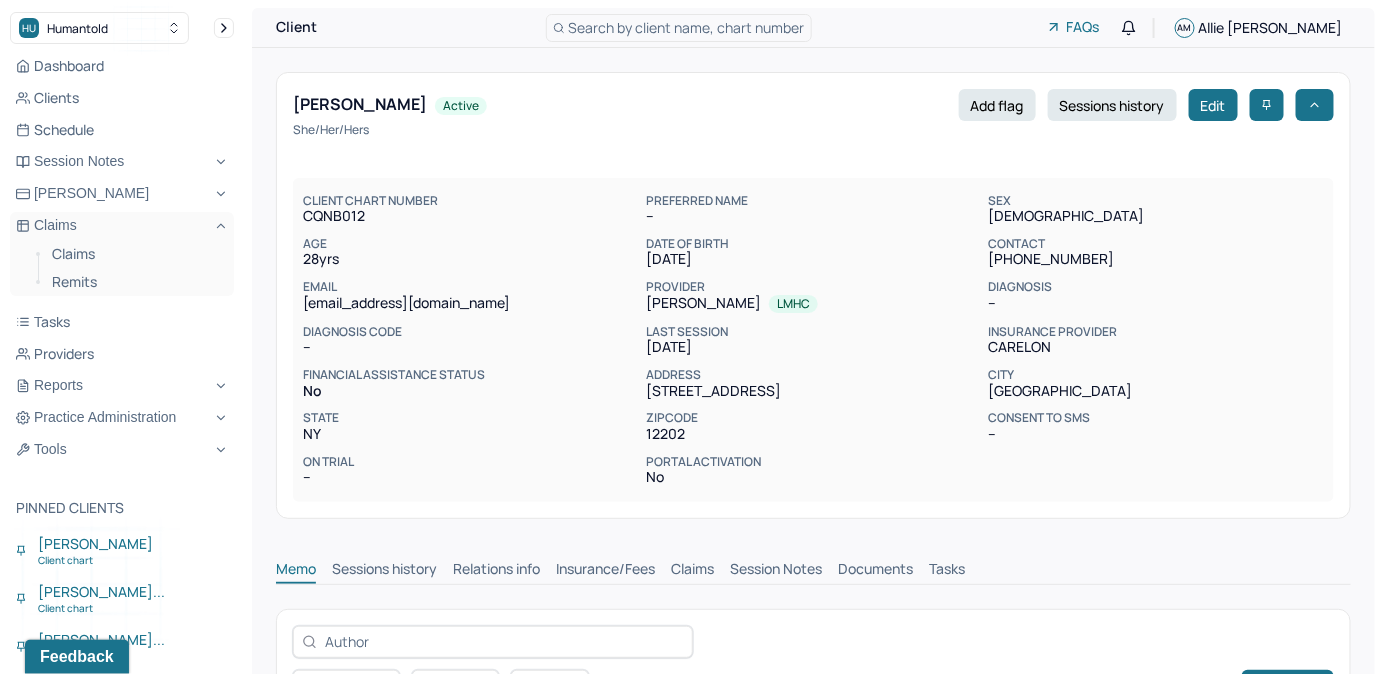 drag, startPoint x: 689, startPoint y: 572, endPoint x: 698, endPoint y: 544, distance: 29.410883 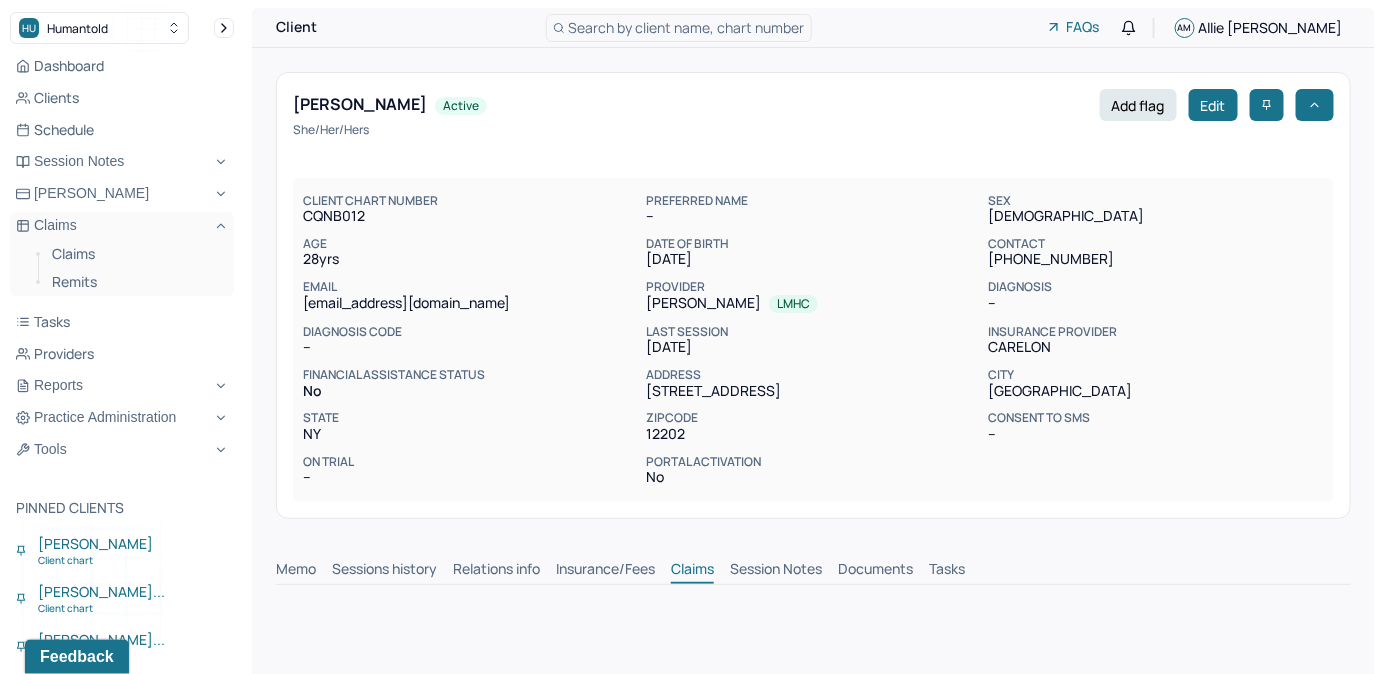 scroll, scrollTop: 0, scrollLeft: 0, axis: both 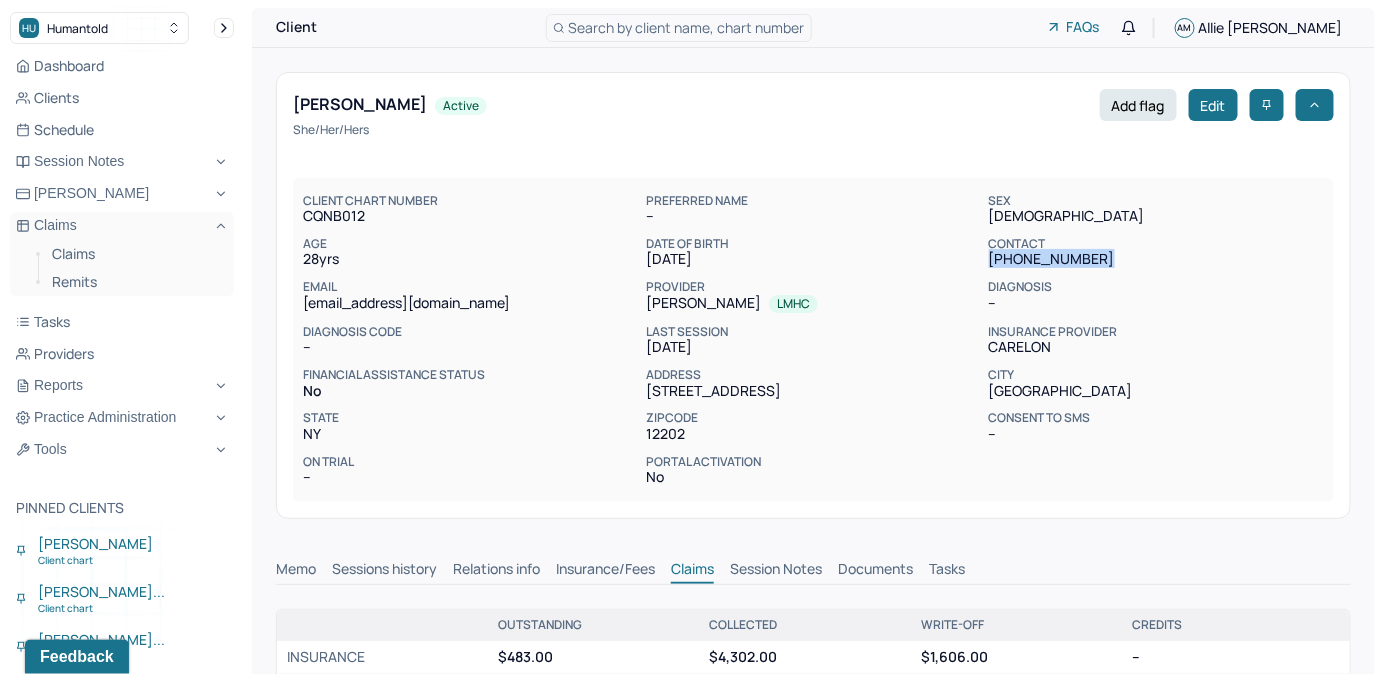 drag, startPoint x: 978, startPoint y: 256, endPoint x: 1070, endPoint y: 256, distance: 92 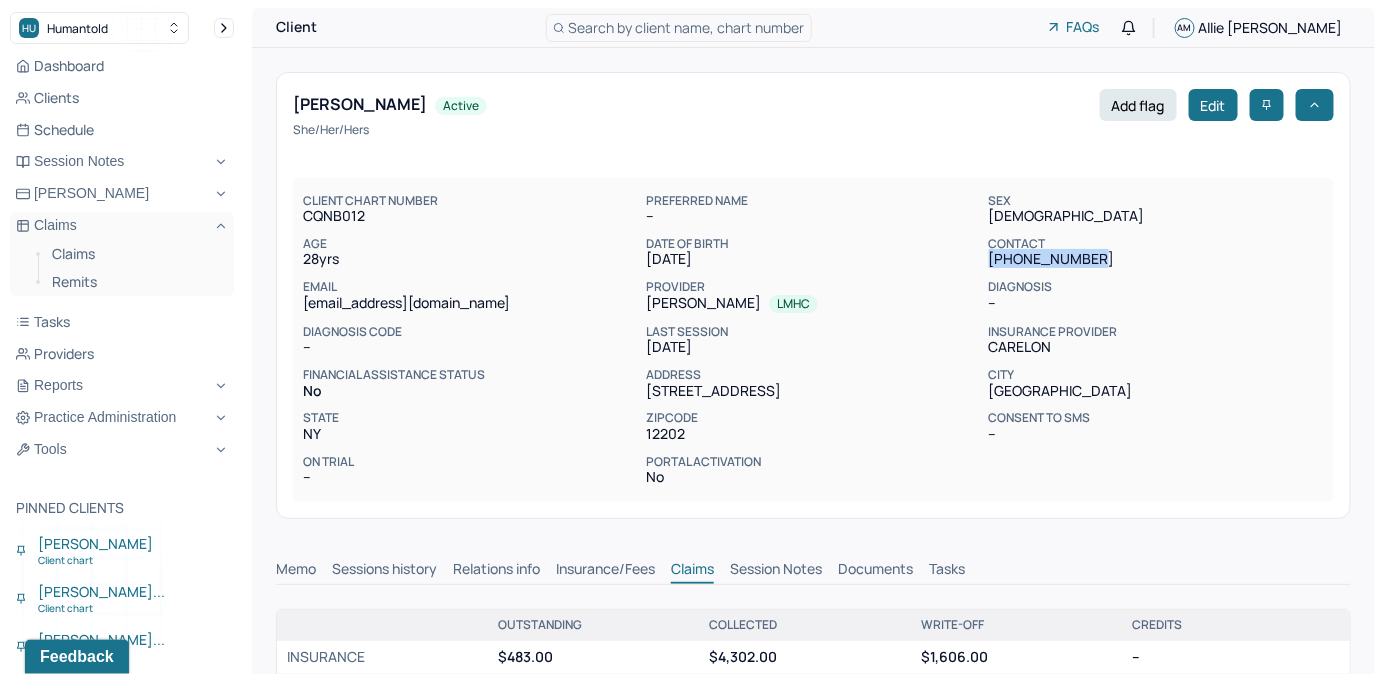 drag, startPoint x: 1070, startPoint y: 256, endPoint x: 1040, endPoint y: 254, distance: 30.066593 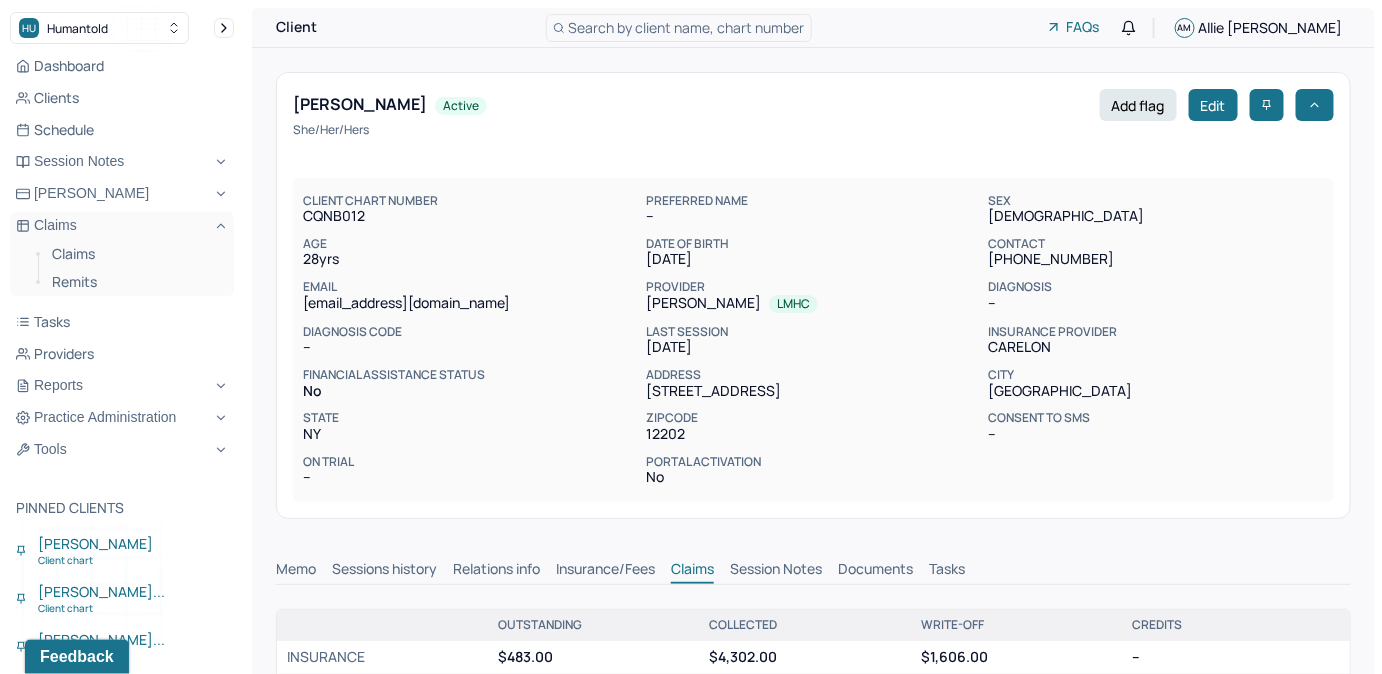 drag, startPoint x: 1040, startPoint y: 254, endPoint x: 976, endPoint y: 276, distance: 67.6757 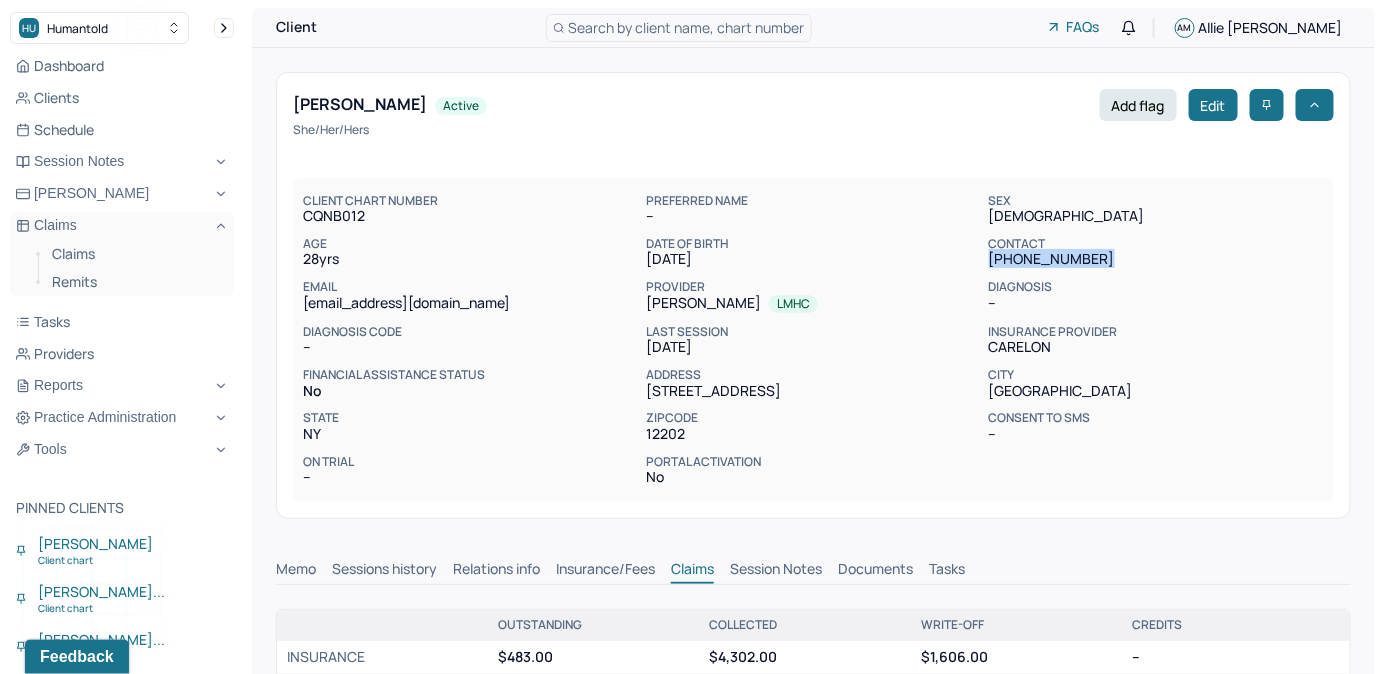 drag, startPoint x: 1035, startPoint y: 260, endPoint x: 1098, endPoint y: 261, distance: 63.007935 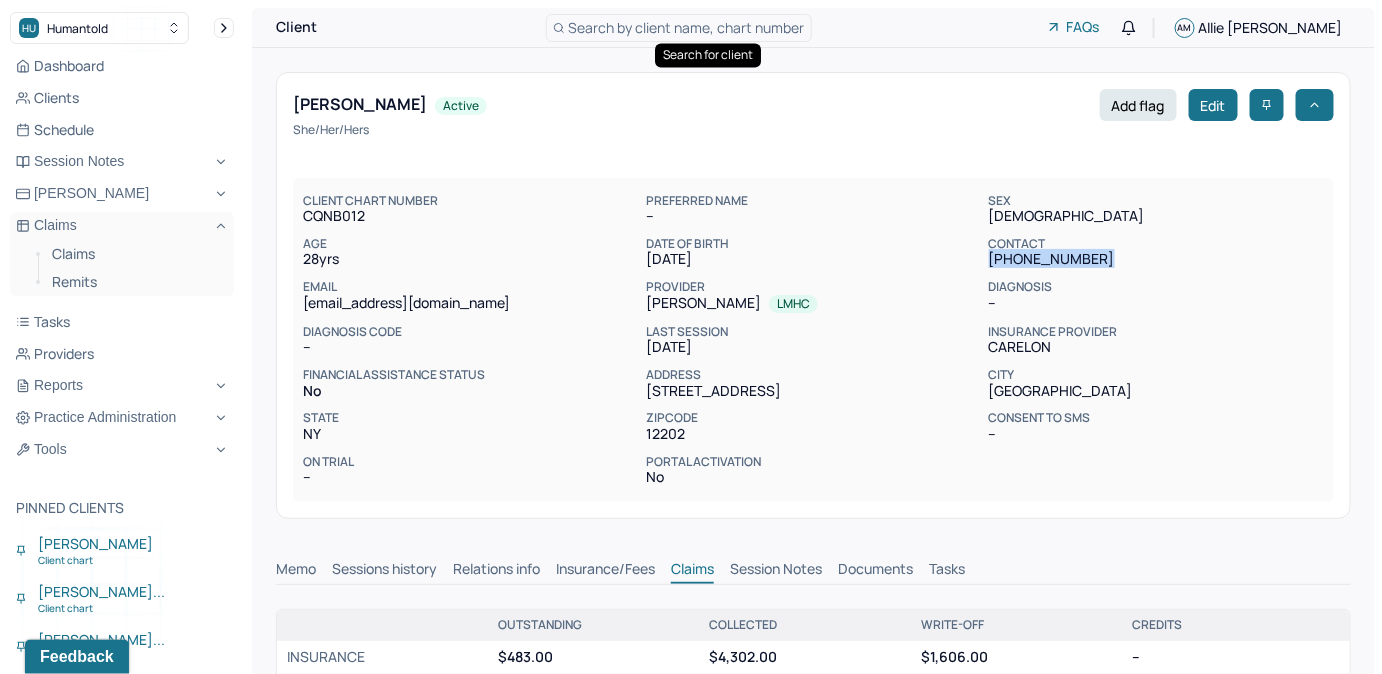 type 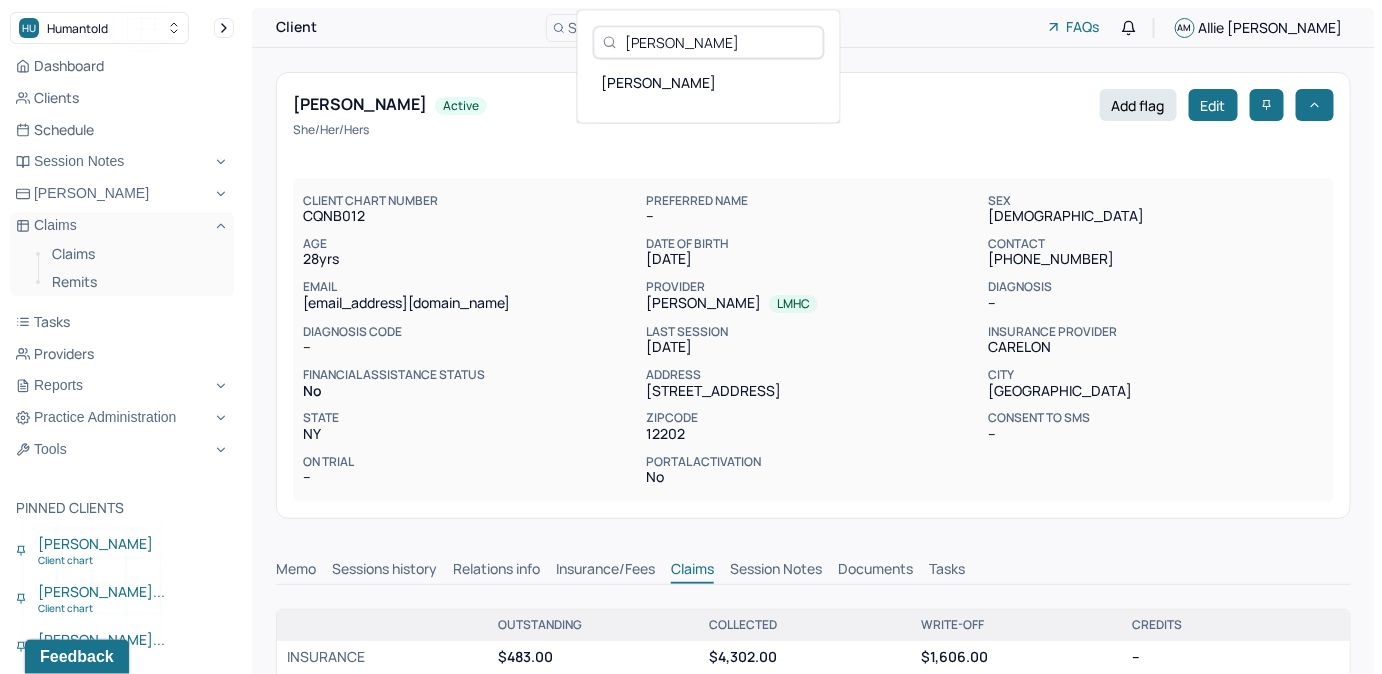 type on "Toren Derosa" 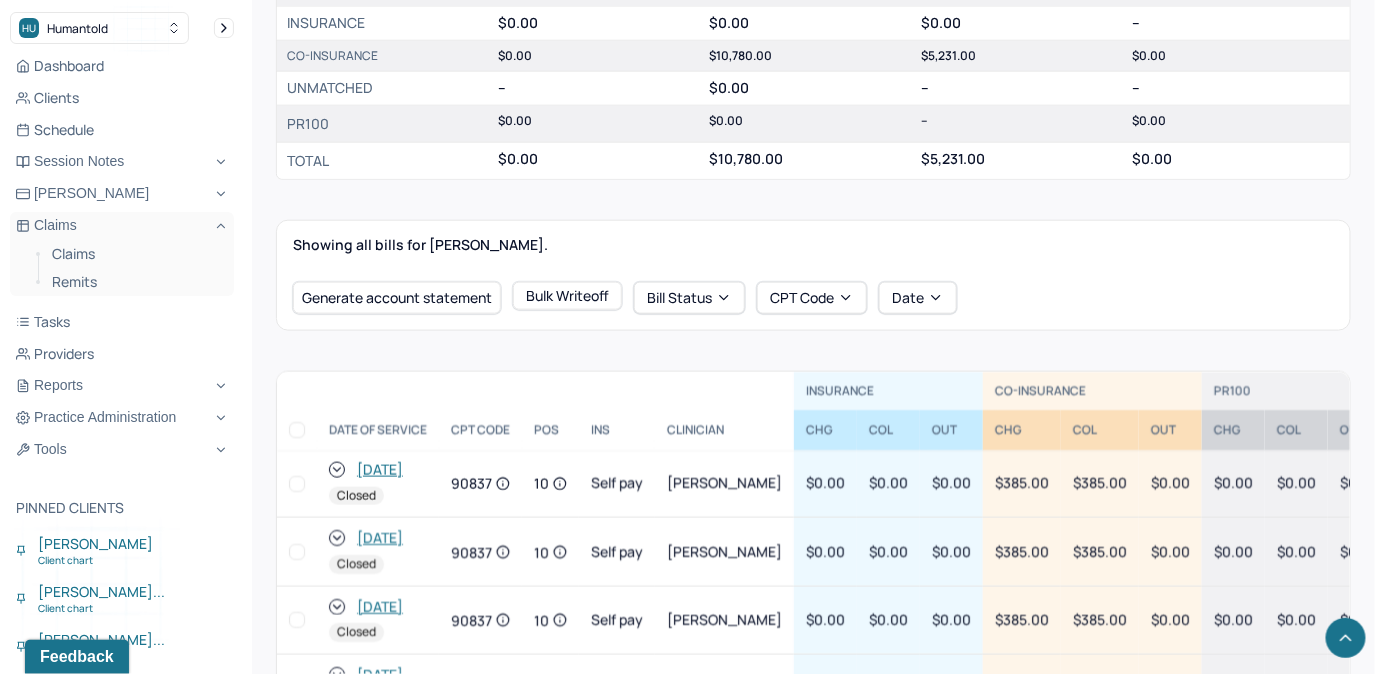 scroll, scrollTop: 636, scrollLeft: 0, axis: vertical 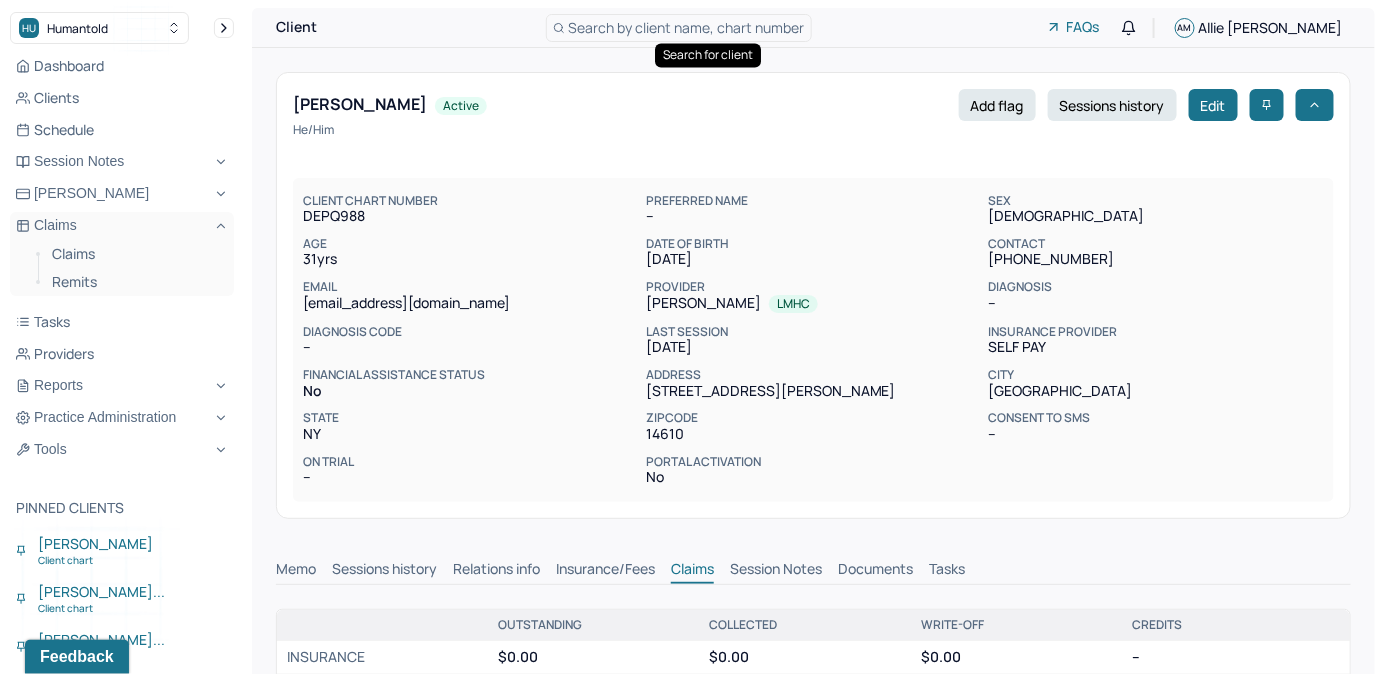 click on "Search by client name, chart number" at bounding box center [687, 27] 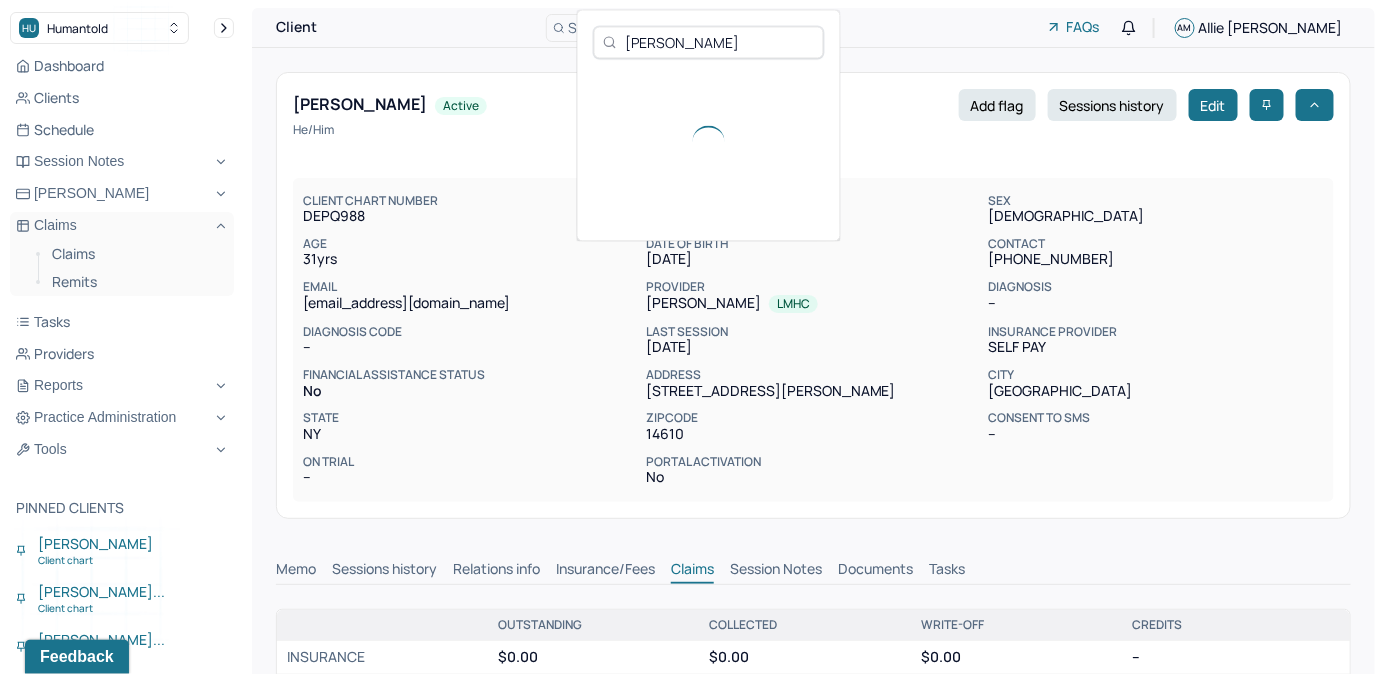 type on "Darnella Dimanche" 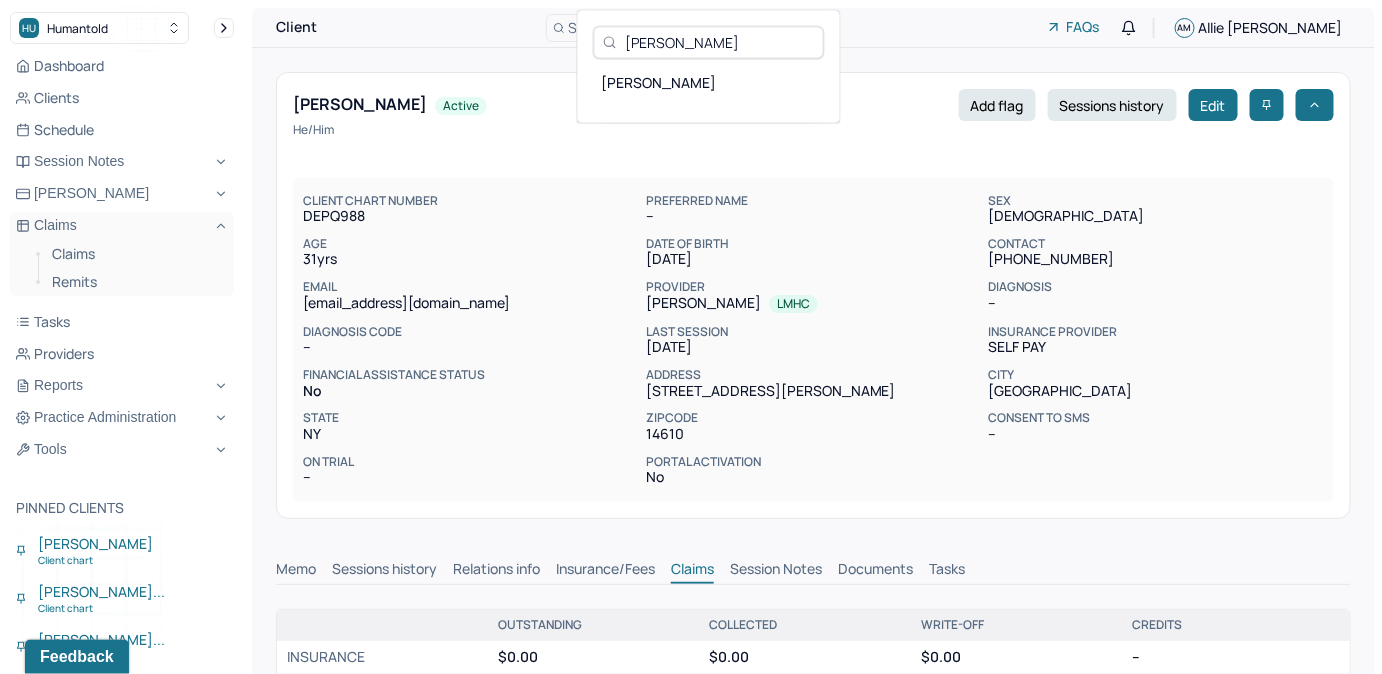 click on "DIMANCHE, DARNELLA" at bounding box center [709, 82] 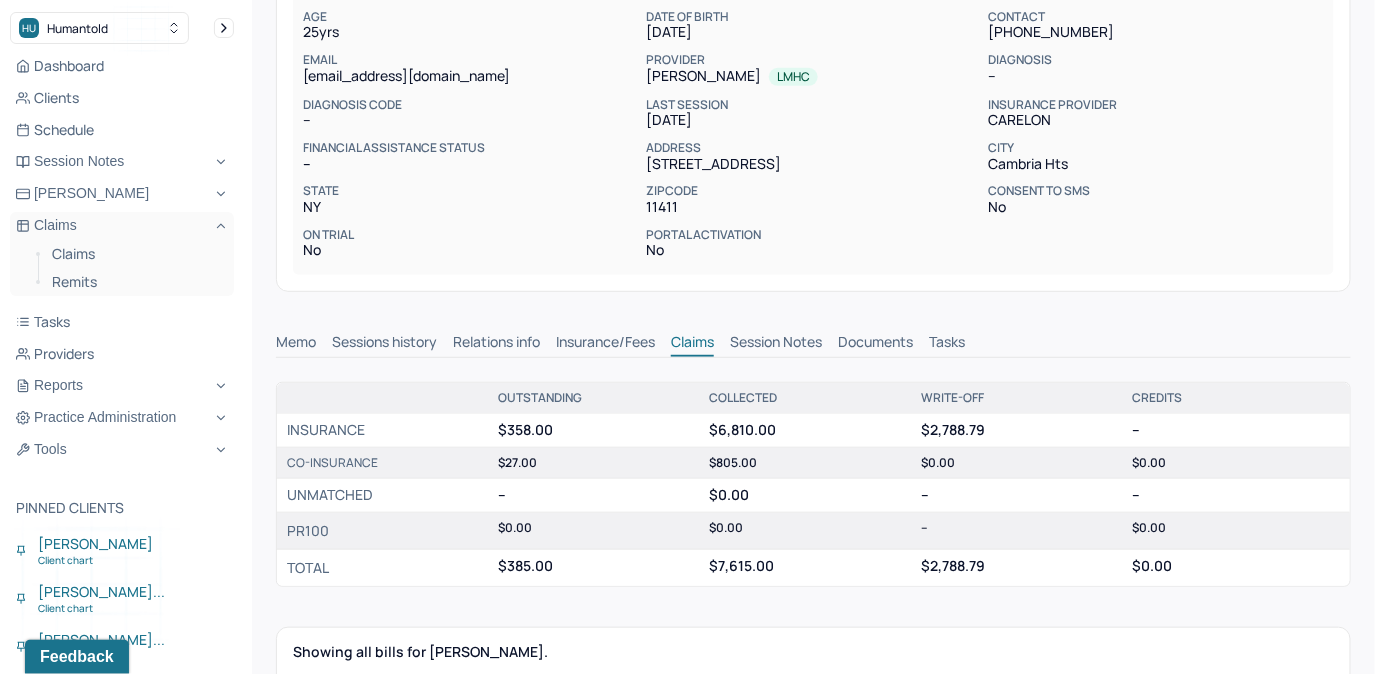 scroll, scrollTop: 0, scrollLeft: 0, axis: both 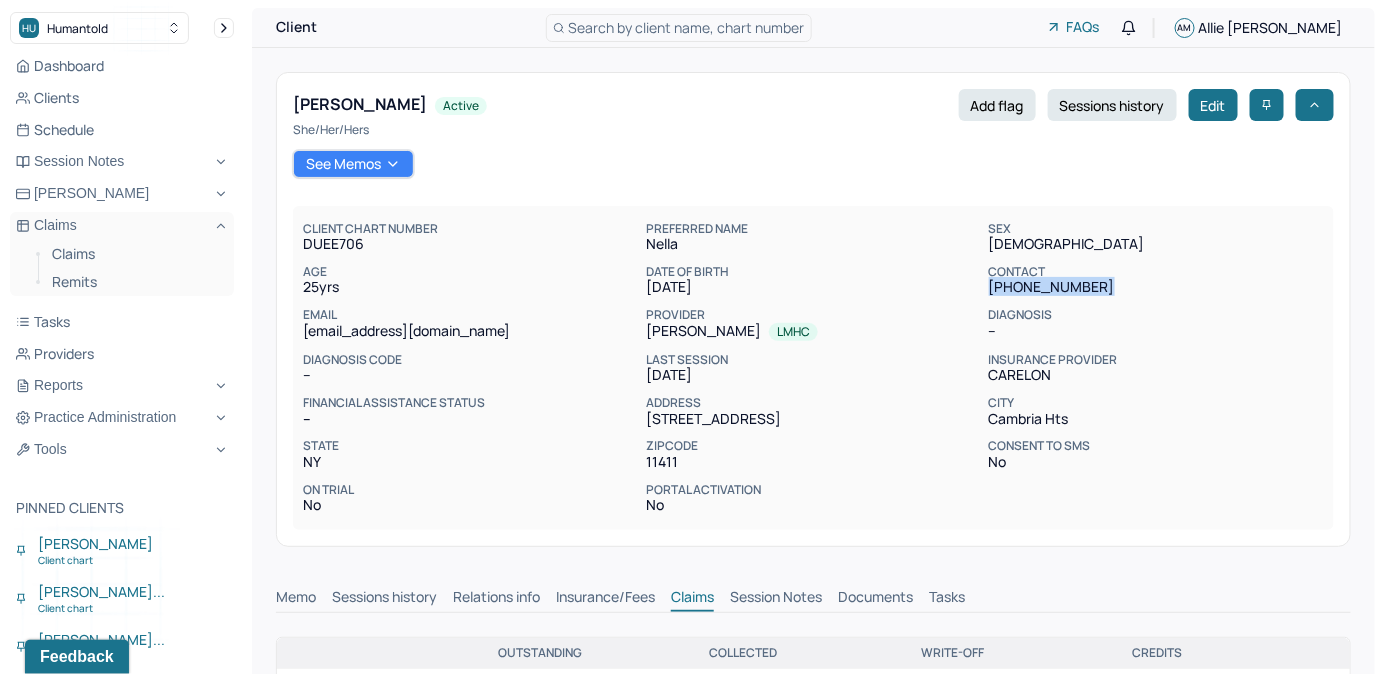 drag, startPoint x: 982, startPoint y: 285, endPoint x: 1106, endPoint y: 287, distance: 124.01613 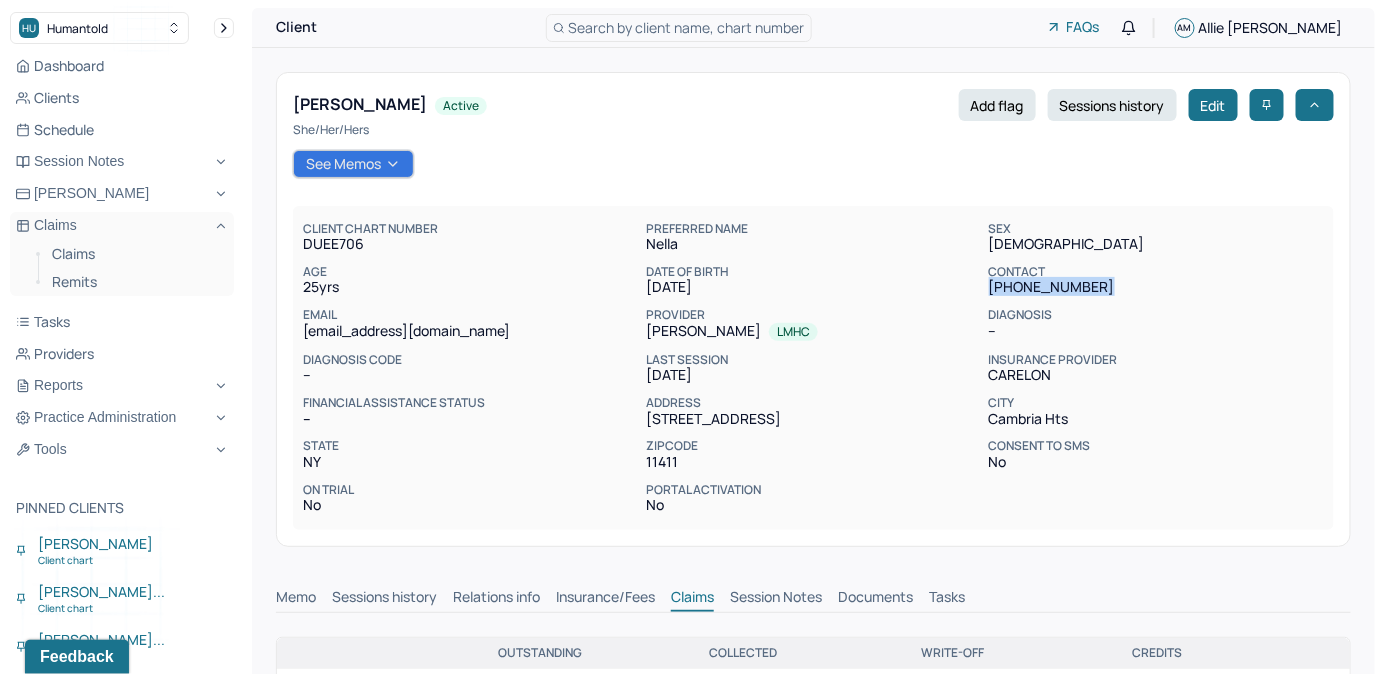 click 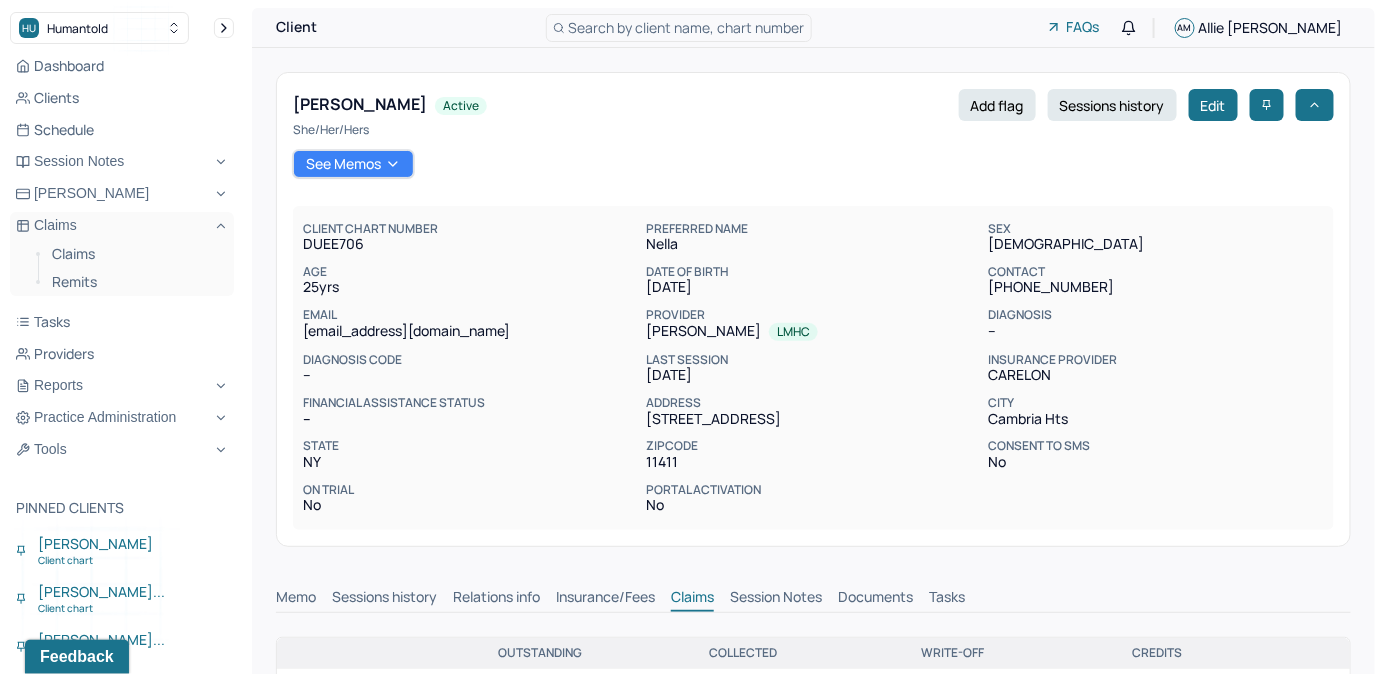 click on "CLIENT CHART NUMBER DUEE706 PREFERRED NAME Nella SEX female AGE 25  yrs DATE OF BIRTH 08/06/1999  CONTACT (516) 852-9027 EMAIL nelladim5@gmail.com PROVIDER DAVIS, ZEENAT LMHC DIAGNOSIS -- DIAGNOSIS CODE -- LAST SESSION 07/18/2025 insurance provider CARELON FINANCIAL ASSISTANCE STATUS -- Address 120-35 228th St City Cambria Hts State NY Zipcode 11411 Consent to Sms No On Trial No Portal Activation No" at bounding box center (813, 354) 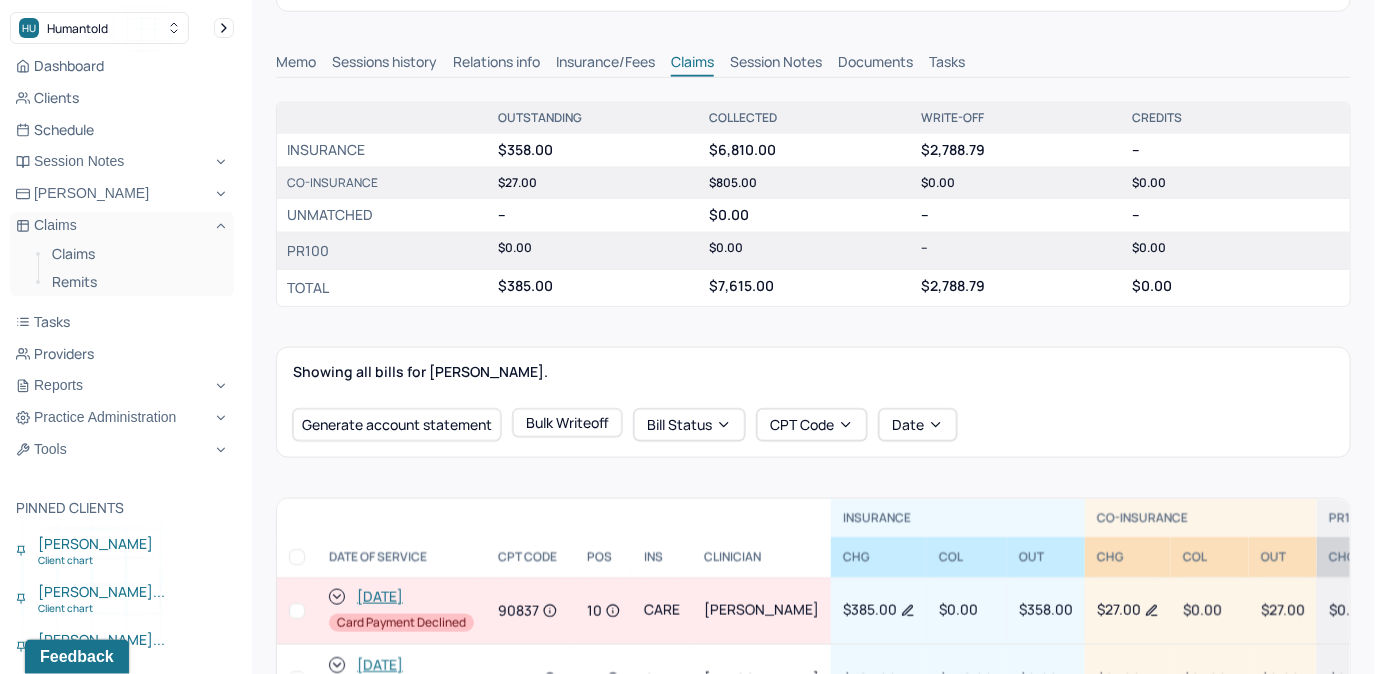 scroll, scrollTop: 636, scrollLeft: 0, axis: vertical 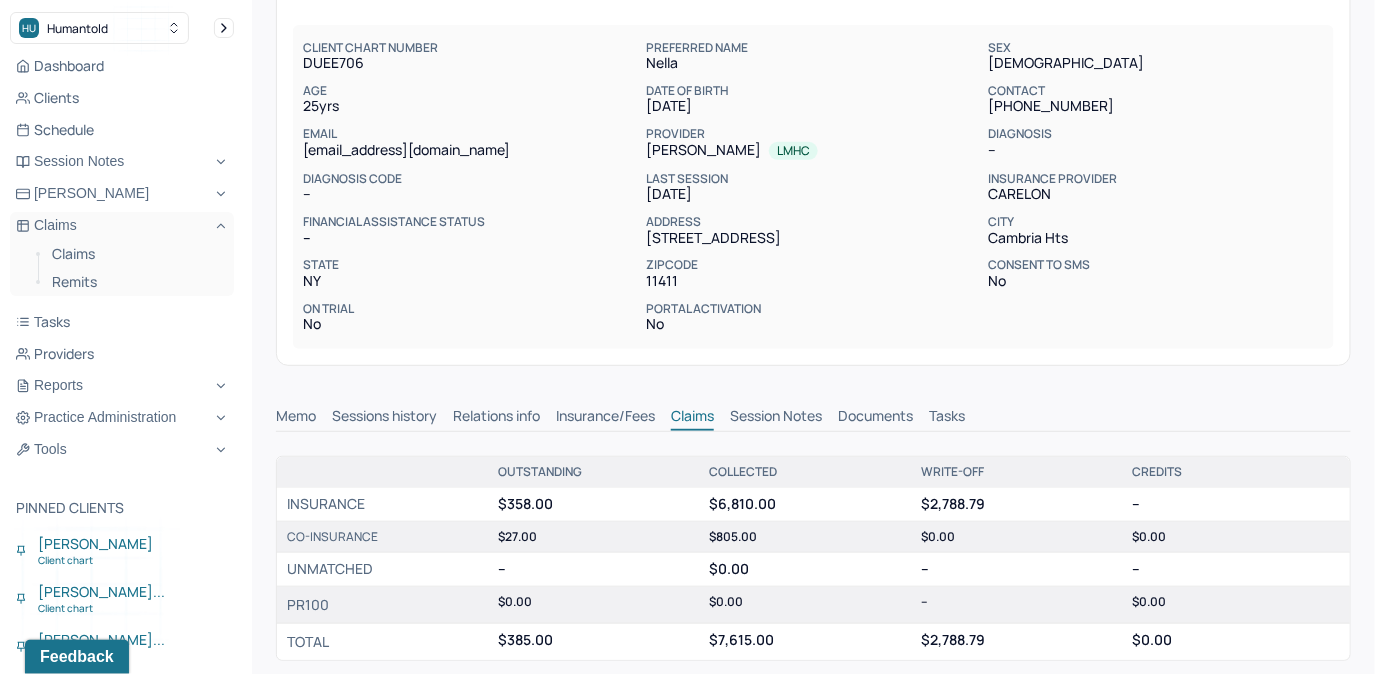 click on "Memo" at bounding box center [296, 418] 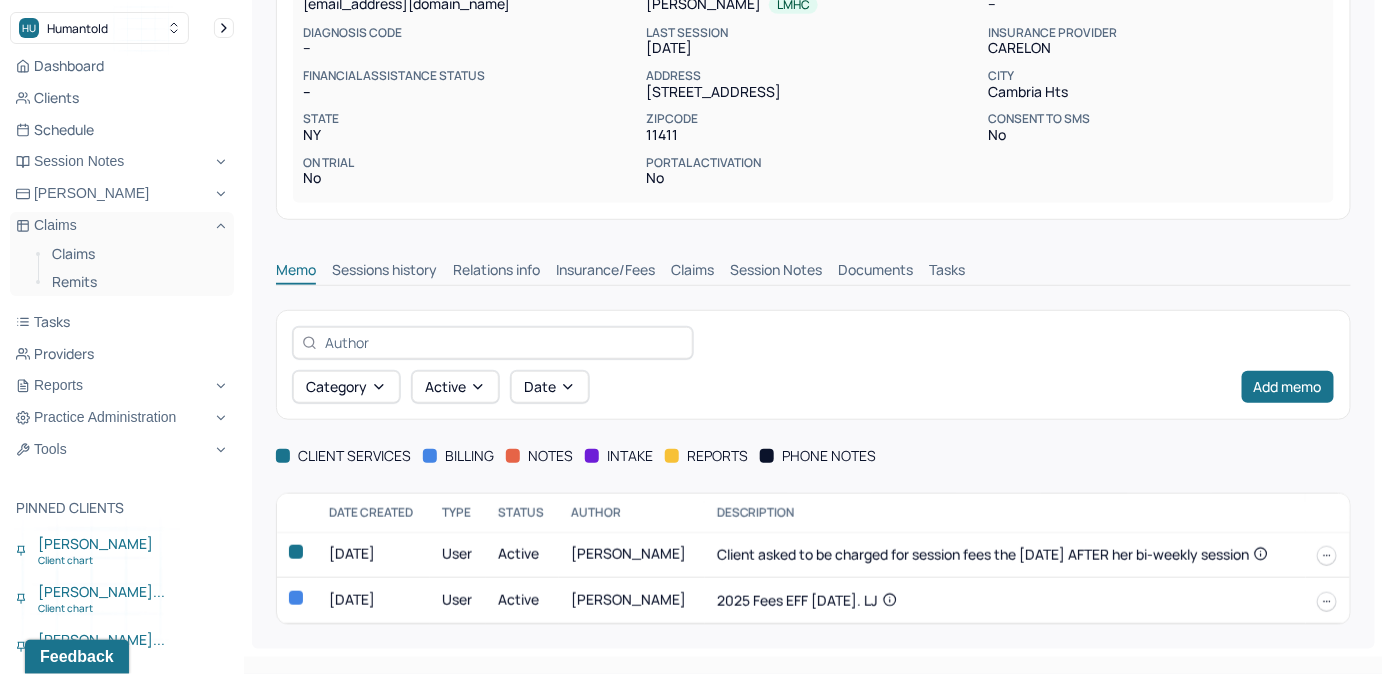 scroll, scrollTop: 327, scrollLeft: 0, axis: vertical 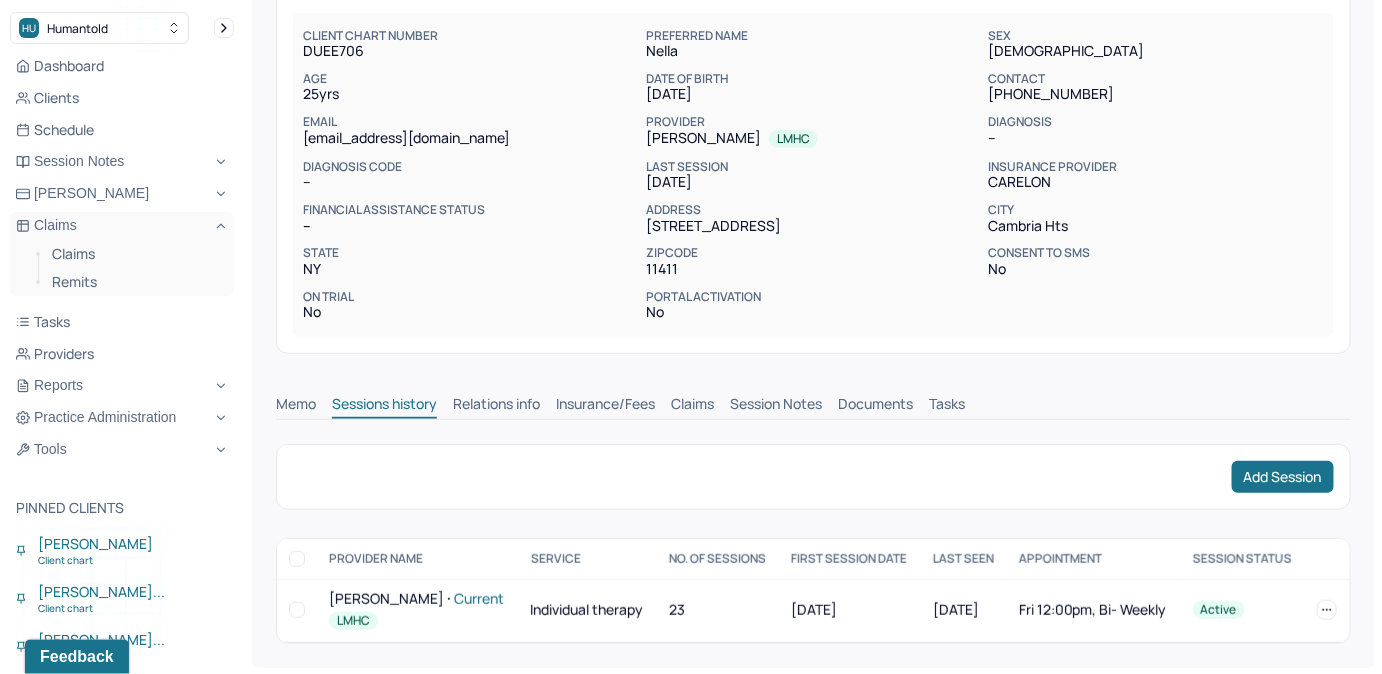 click on "Tasks" at bounding box center [947, 406] 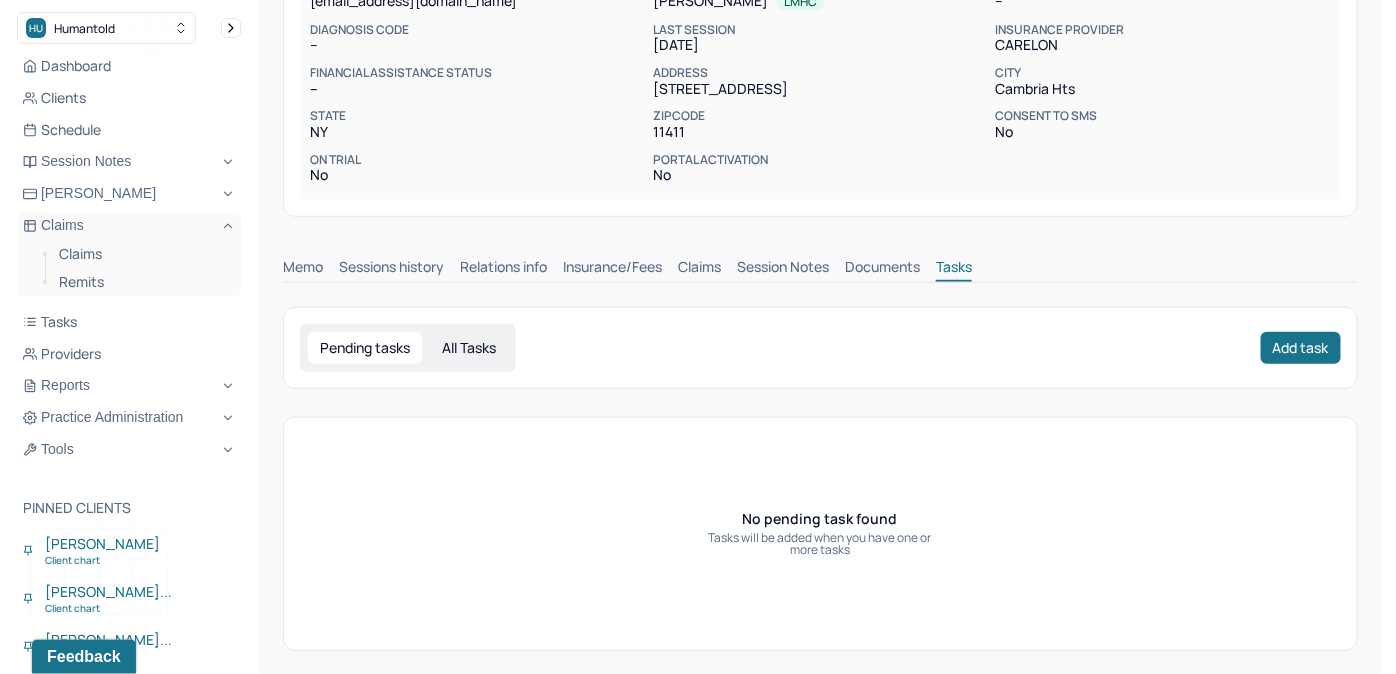 scroll, scrollTop: 337, scrollLeft: 0, axis: vertical 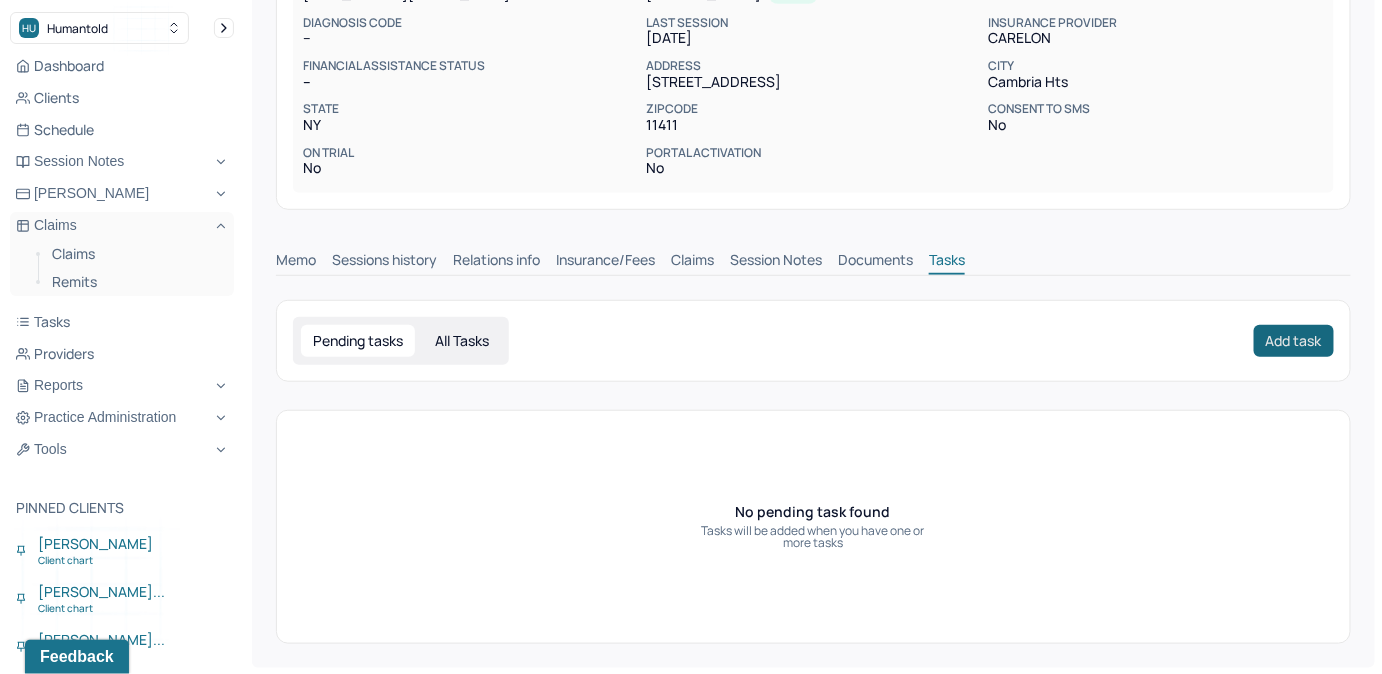 click on "Add task" at bounding box center (1294, 341) 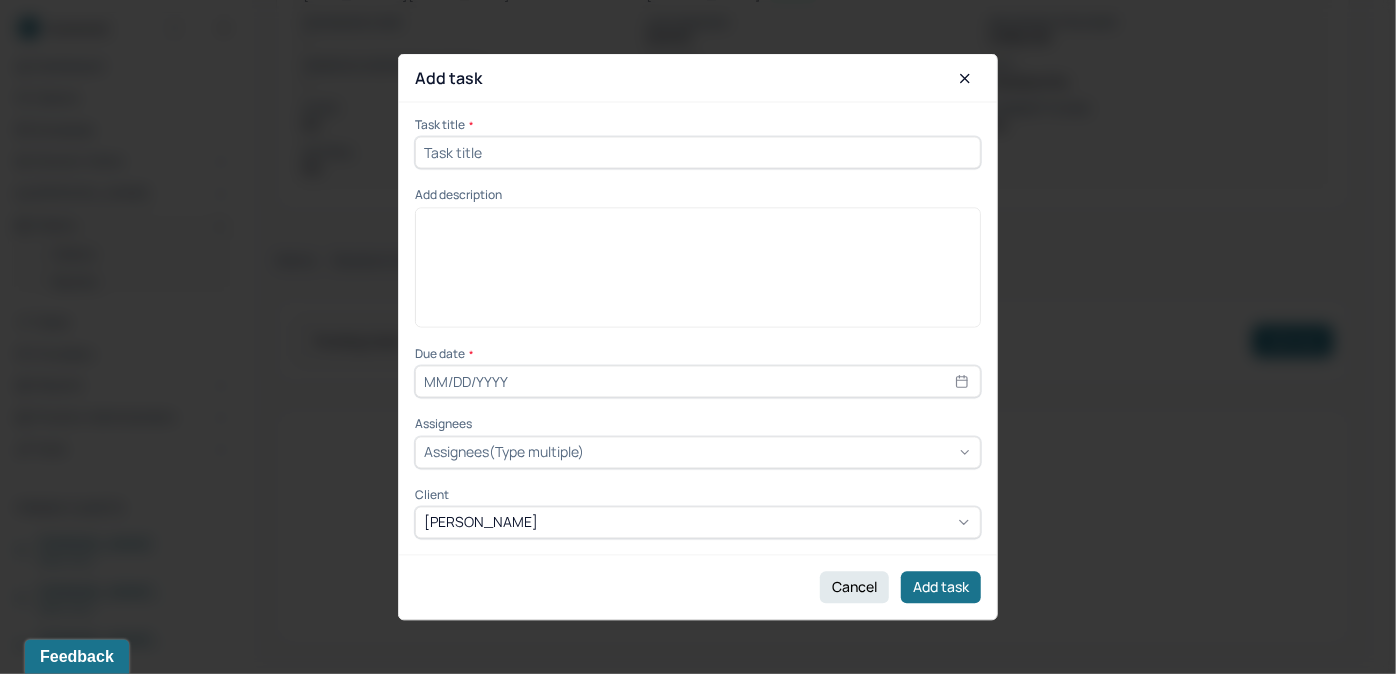 click at bounding box center [698, 153] 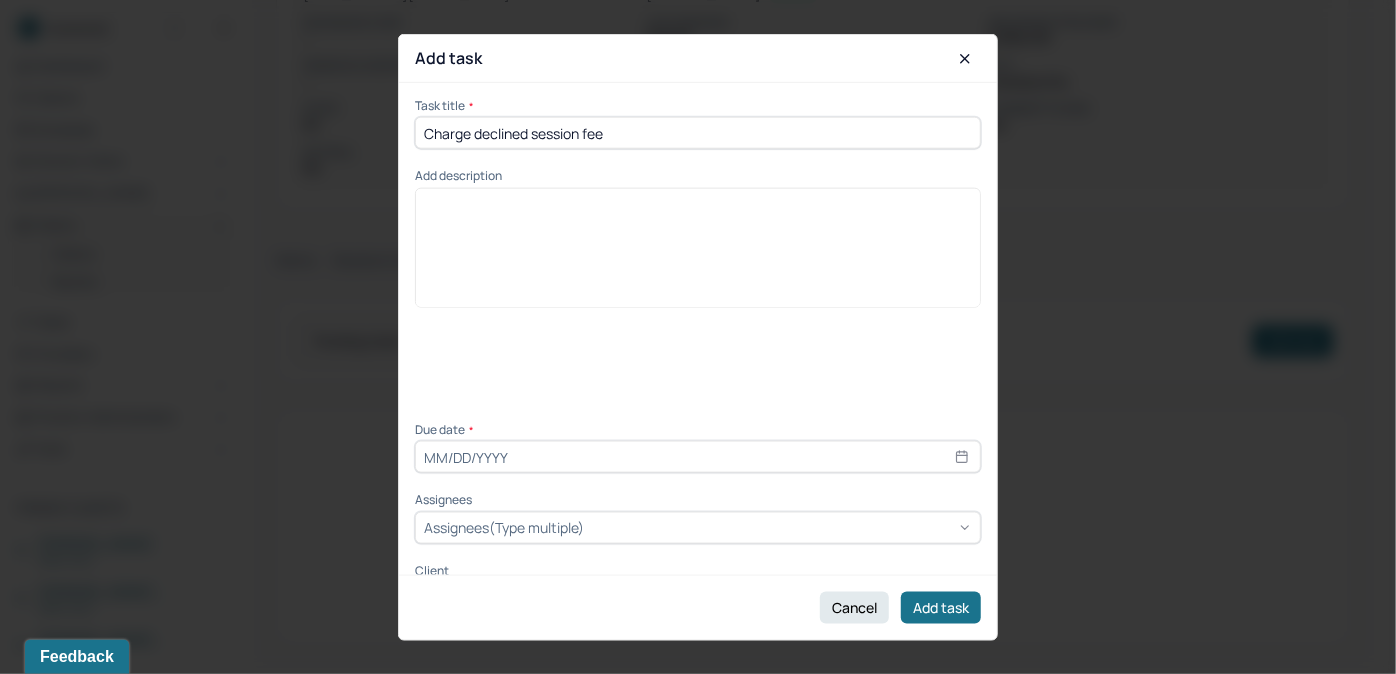 drag, startPoint x: 650, startPoint y: 131, endPoint x: 471, endPoint y: 123, distance: 179.17868 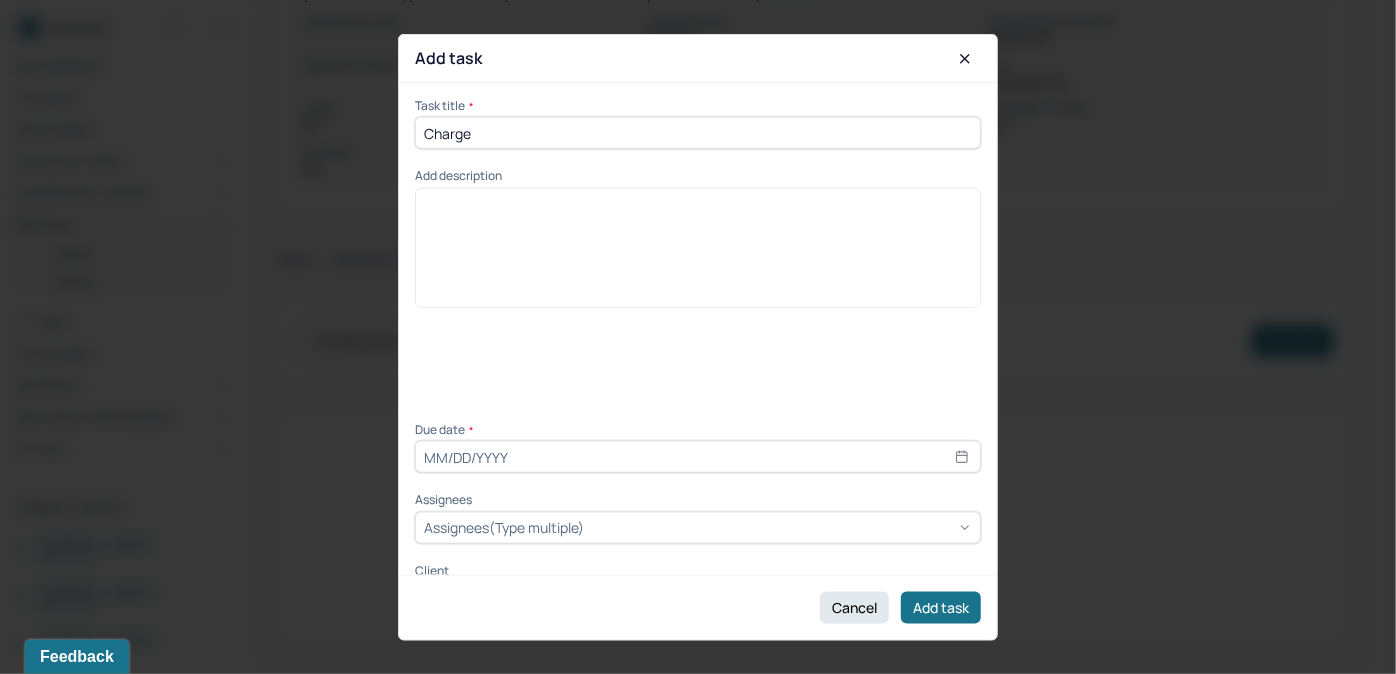 type on "Charge" 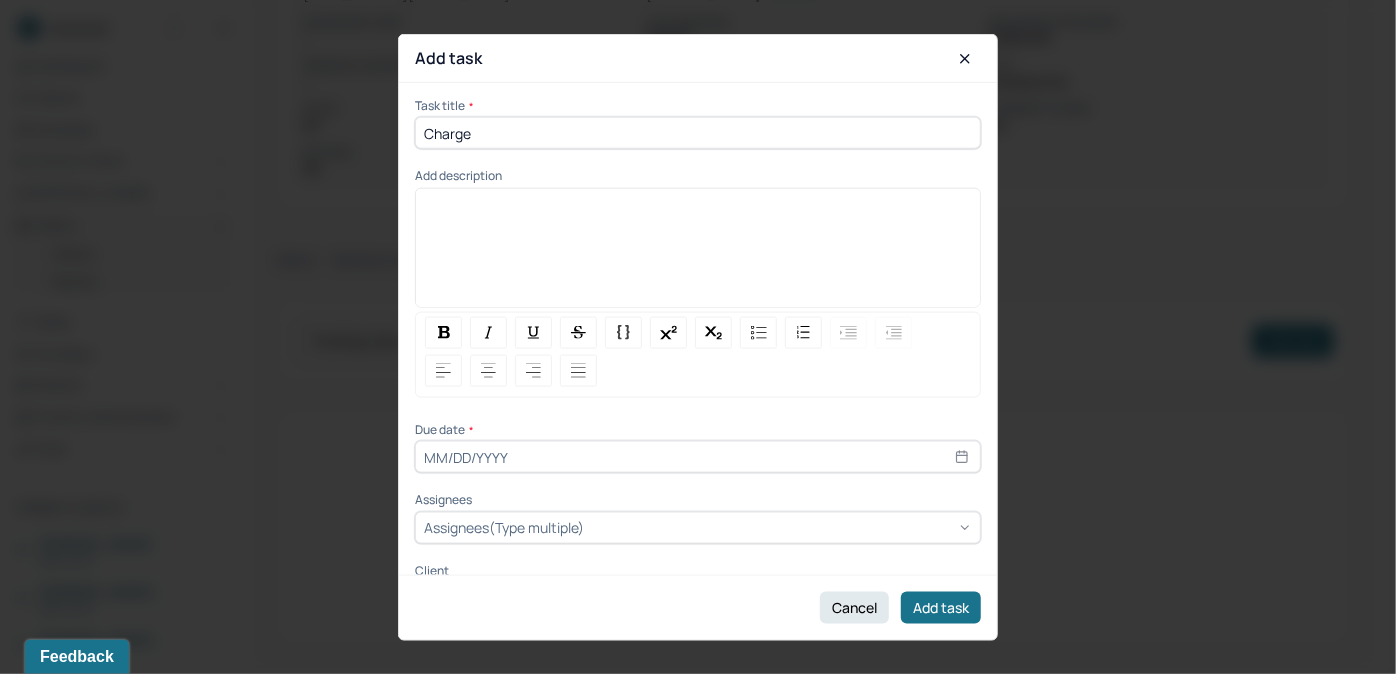 type 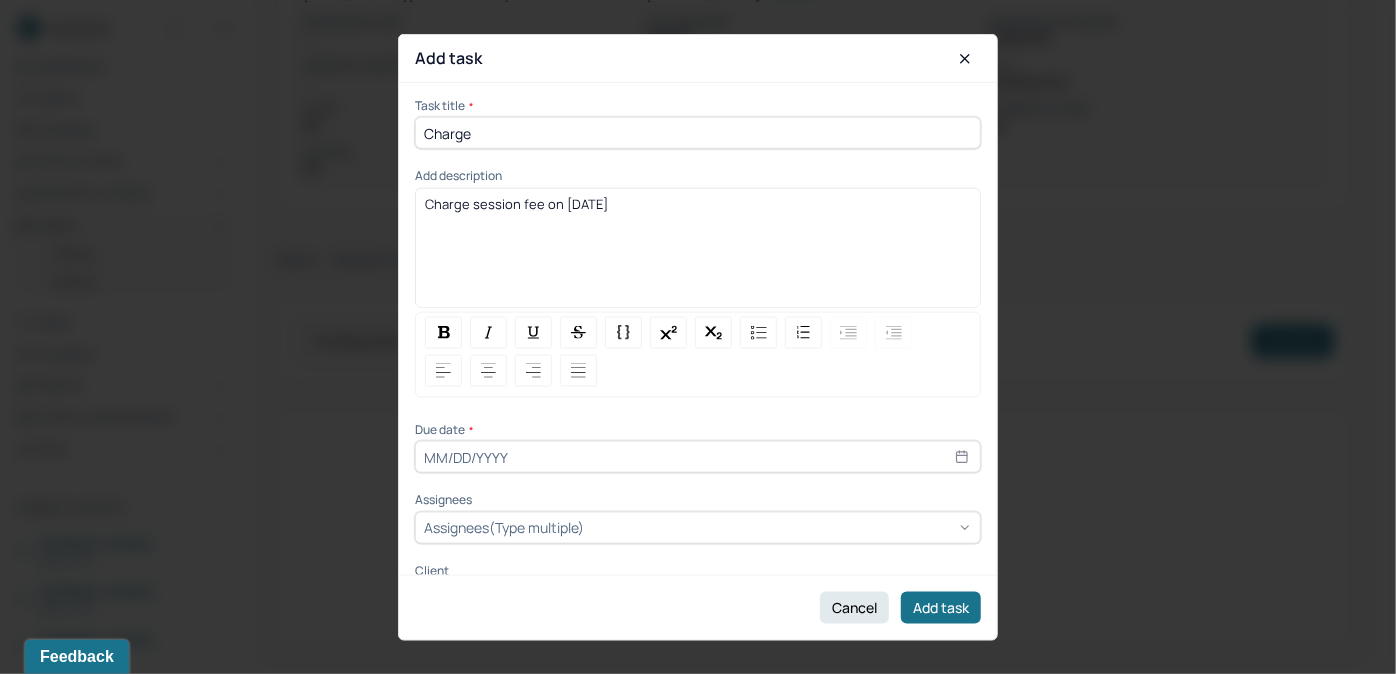 click on "Charge session fee on 7/30/25" at bounding box center [698, 254] 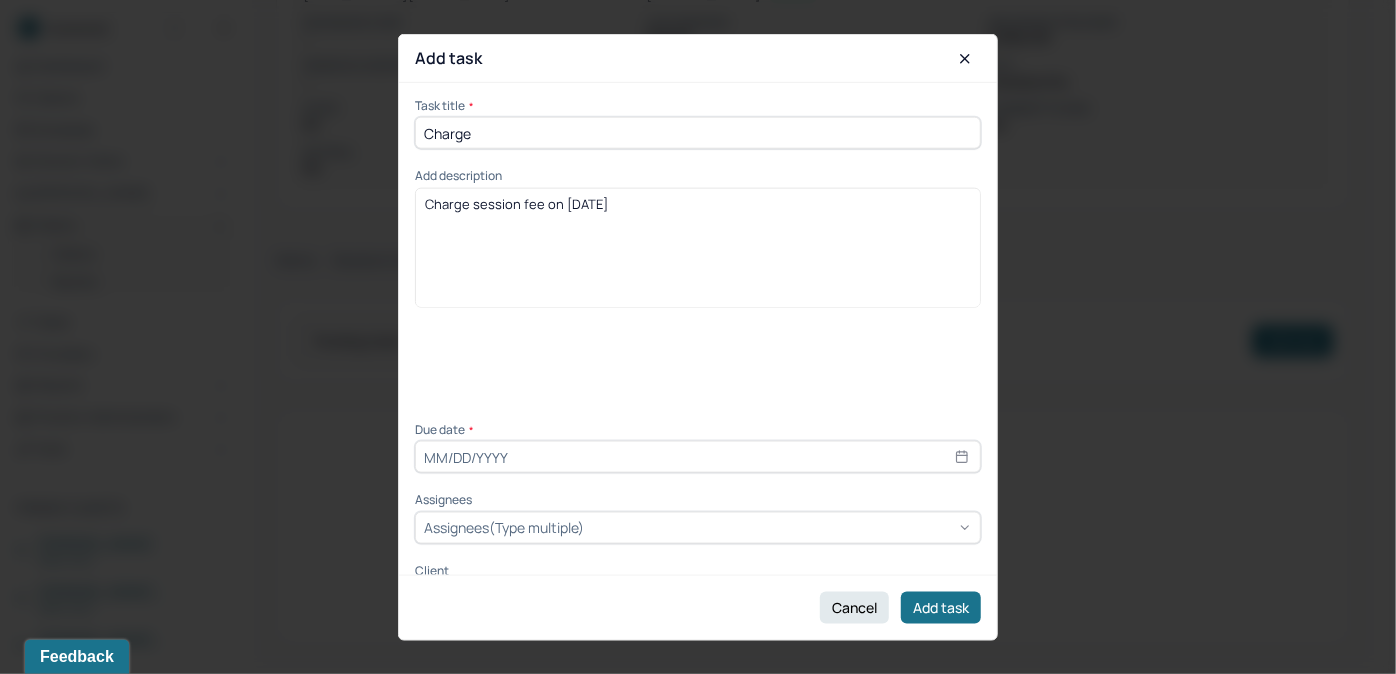 click on "Charge session fee on 7/30/25" at bounding box center (698, 203) 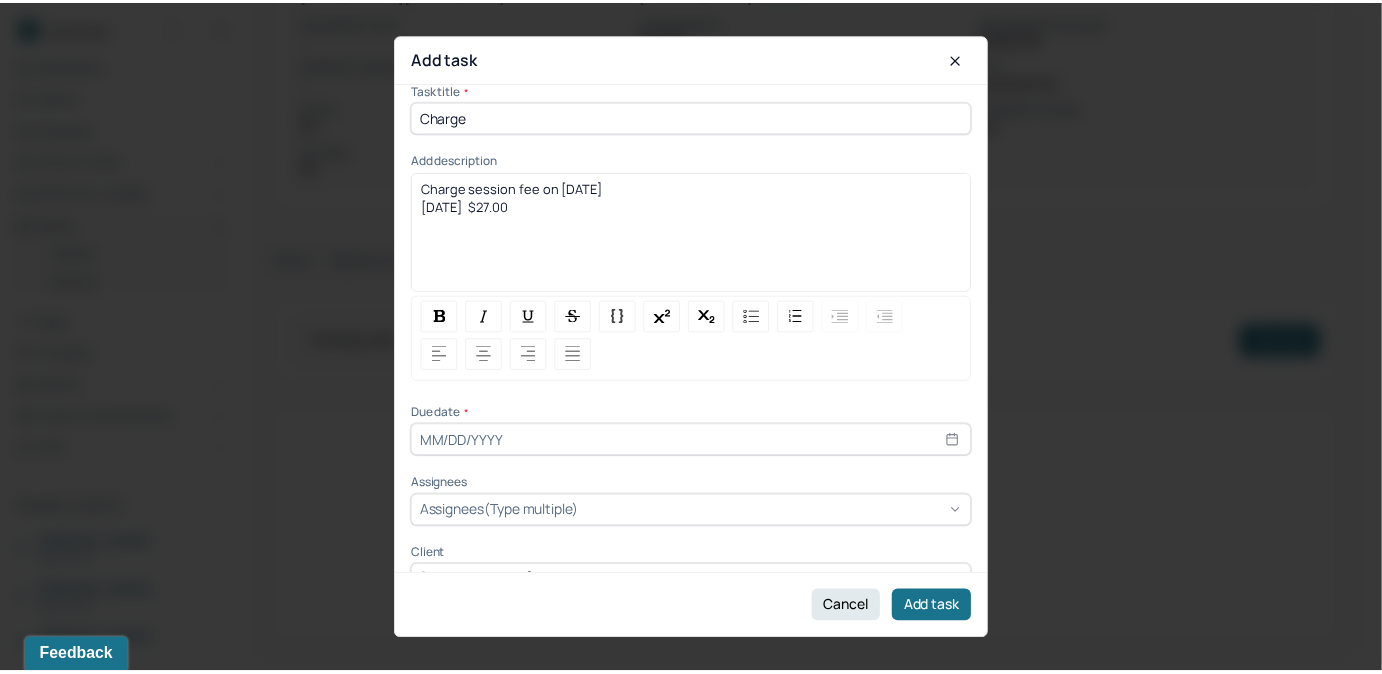 scroll, scrollTop: 52, scrollLeft: 0, axis: vertical 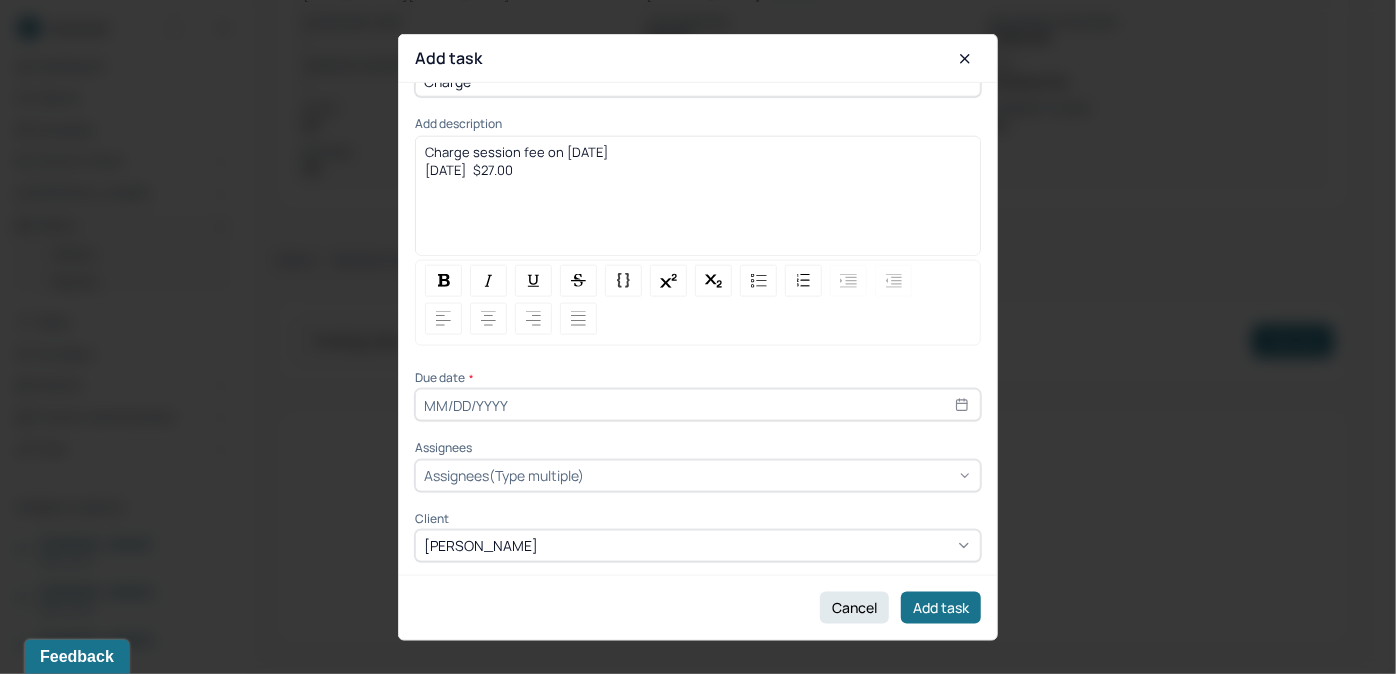 select on "6" 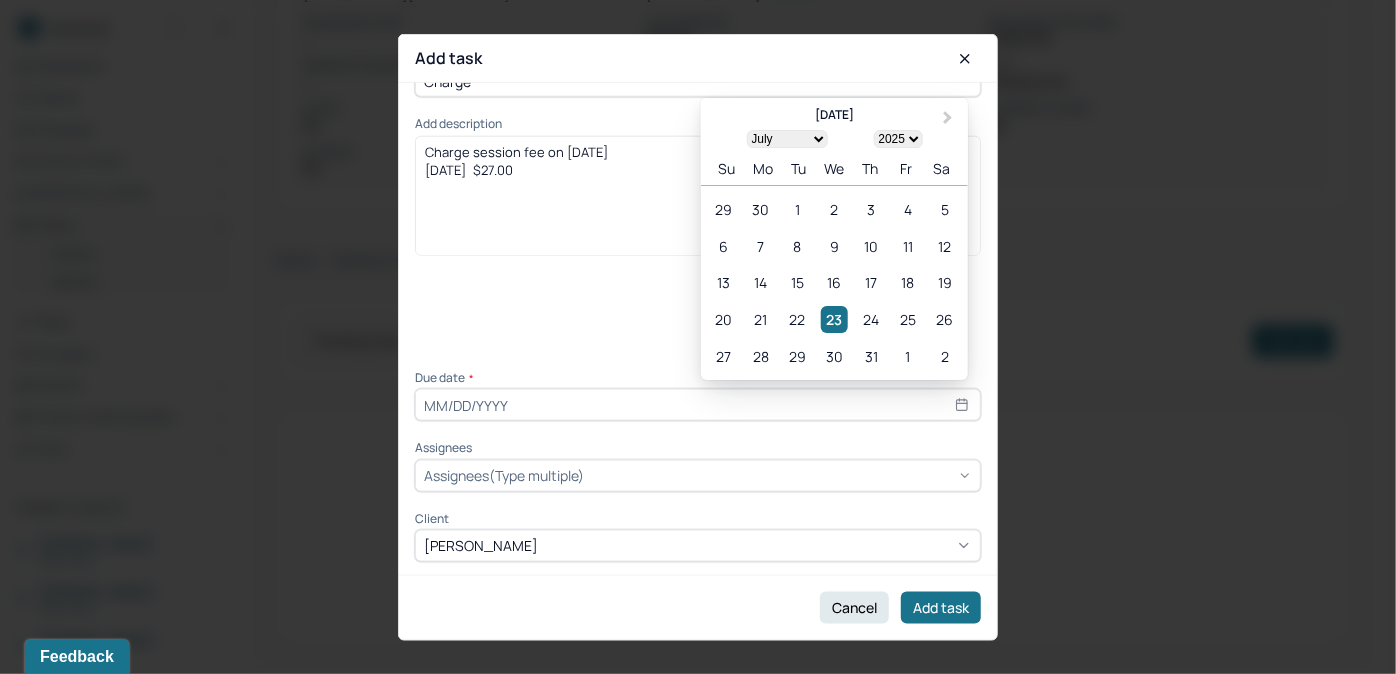 click at bounding box center [698, 405] 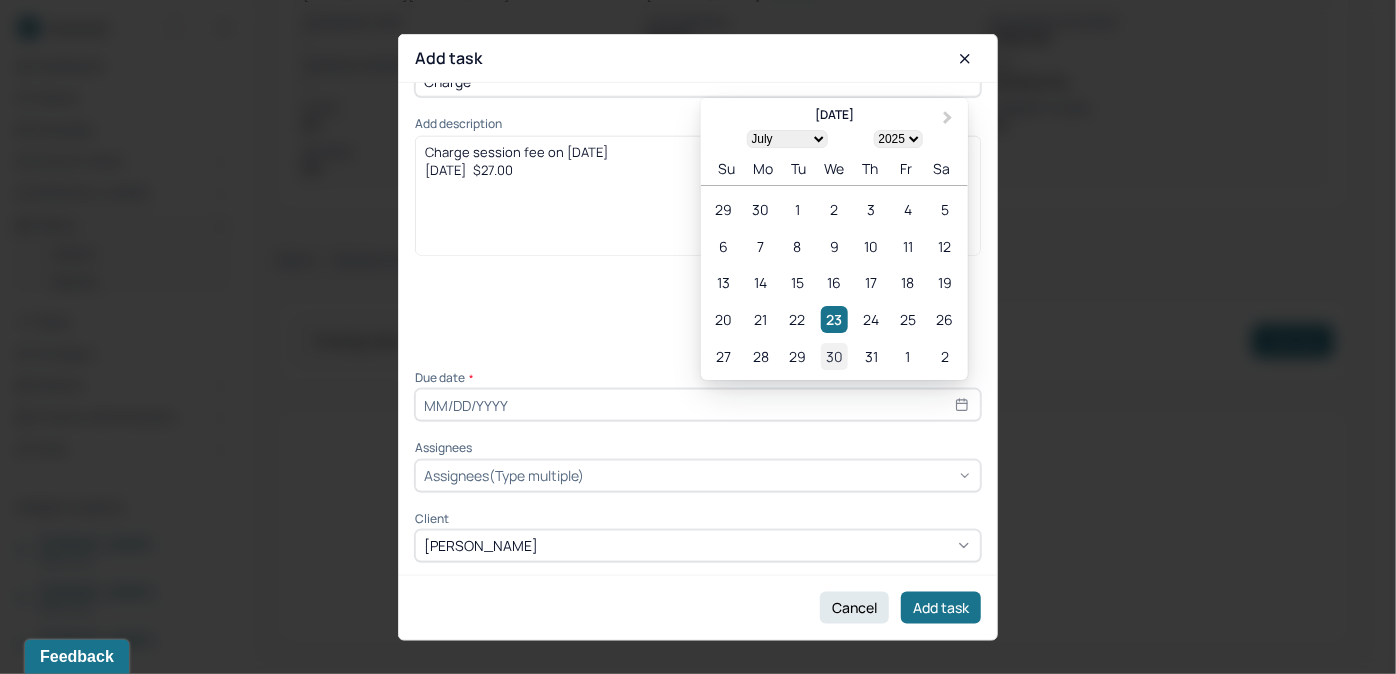 click on "30" at bounding box center (834, 356) 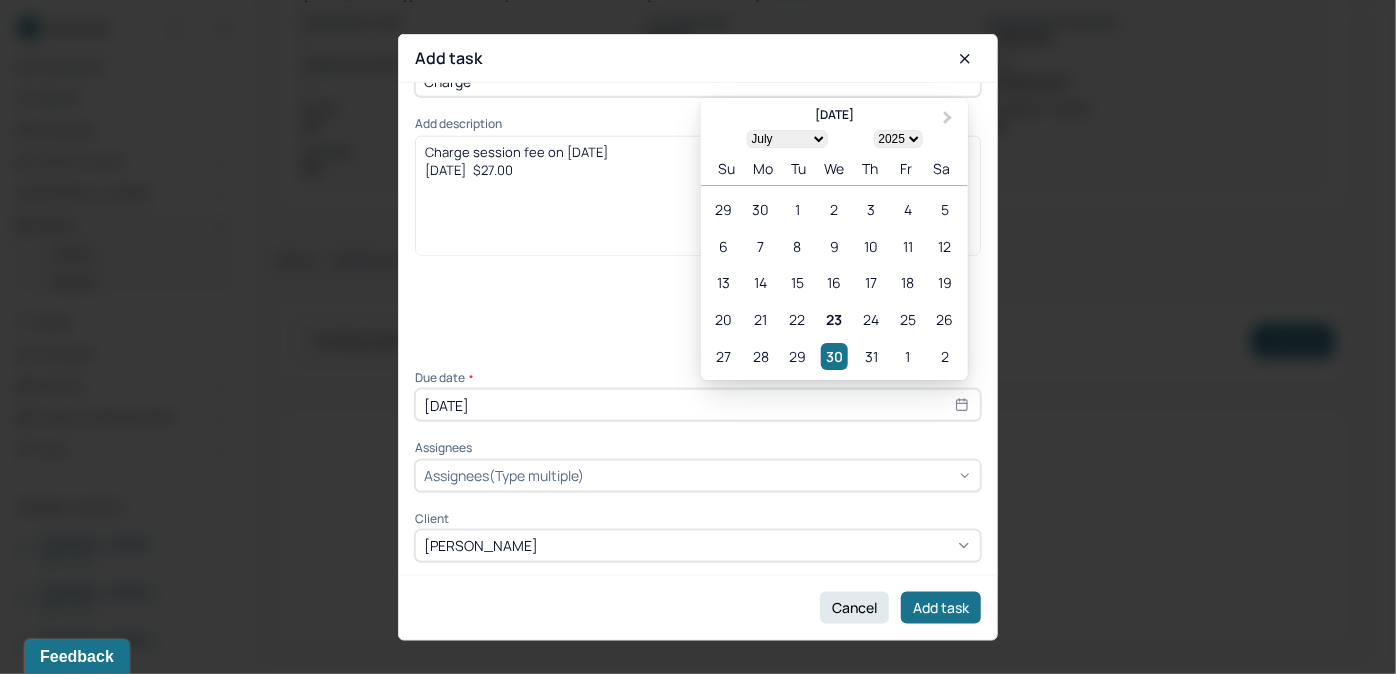 click at bounding box center [780, 475] 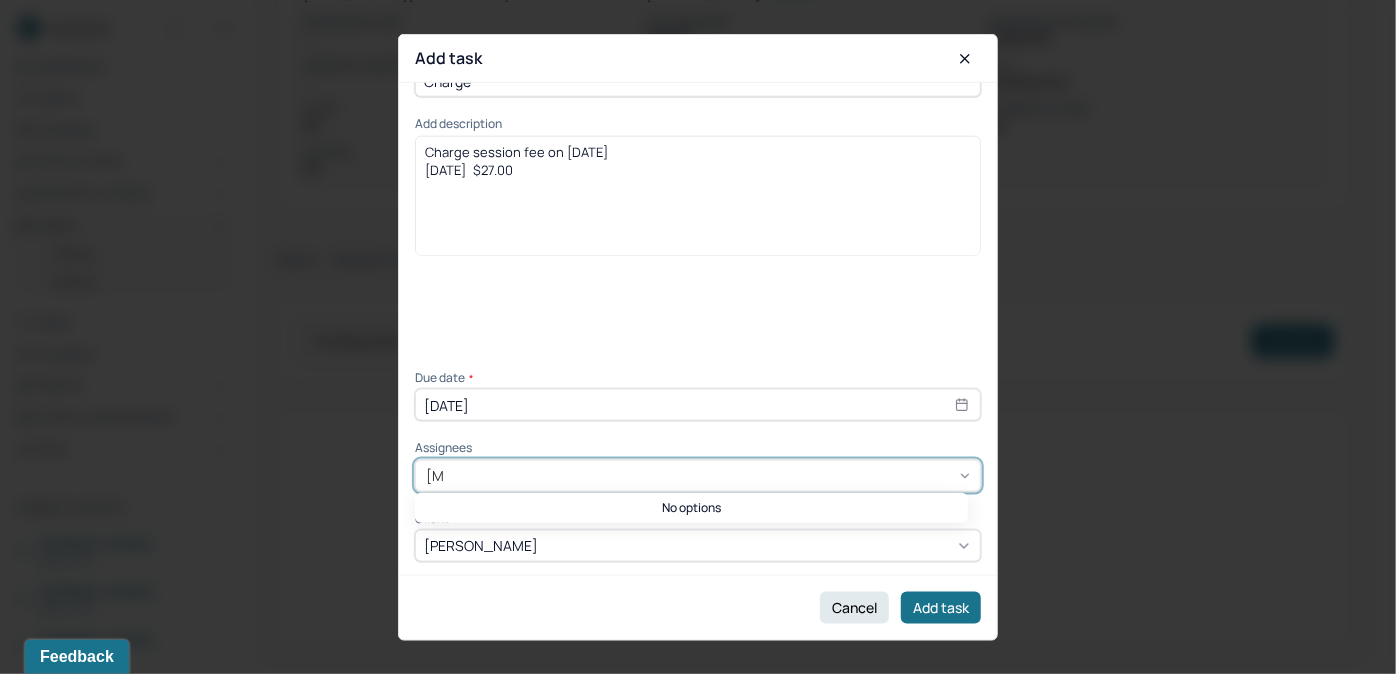 type on "allie" 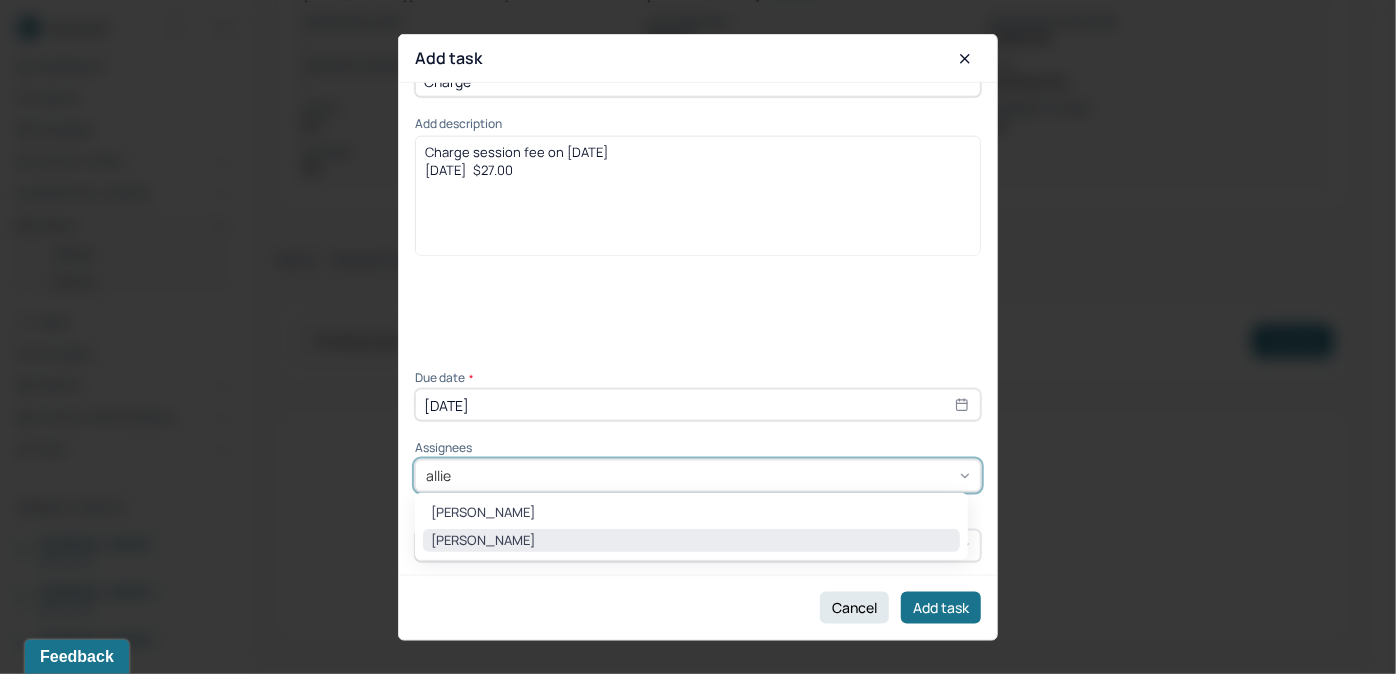 click on "Allie Morales" at bounding box center [691, 541] 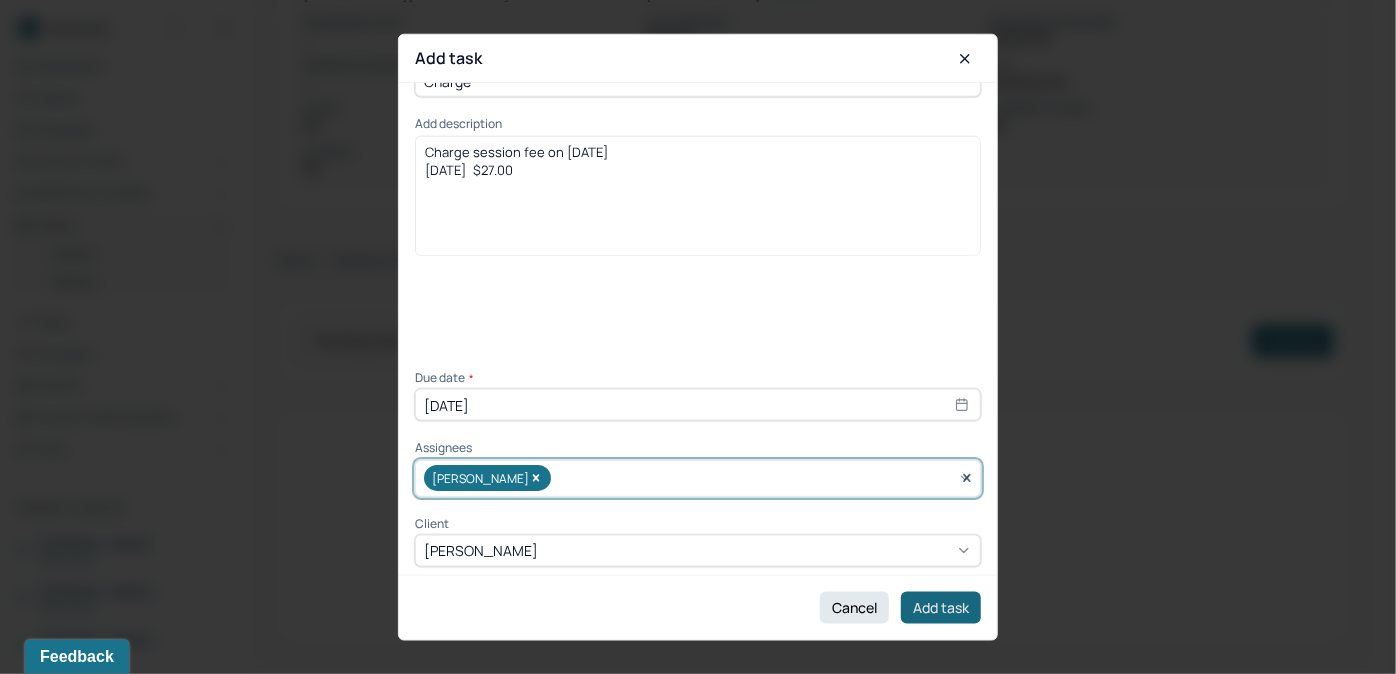 click on "Add task" at bounding box center [941, 607] 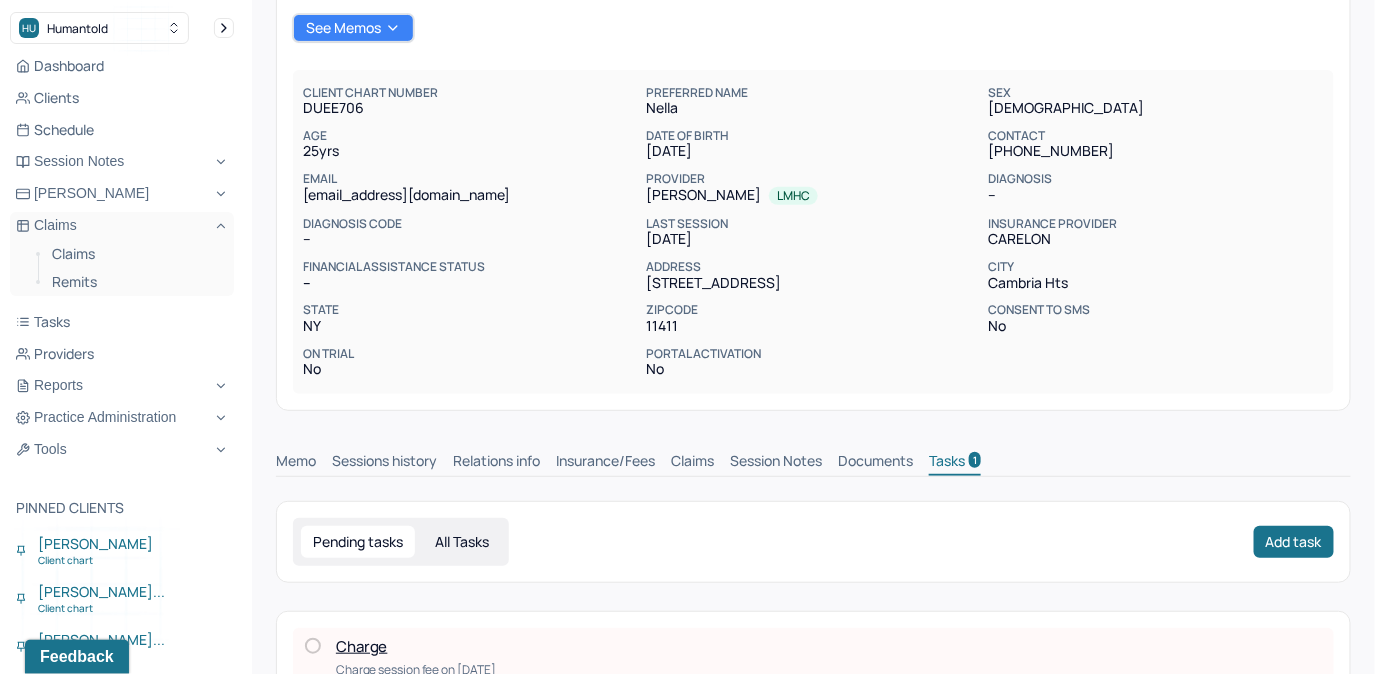 scroll, scrollTop: 0, scrollLeft: 0, axis: both 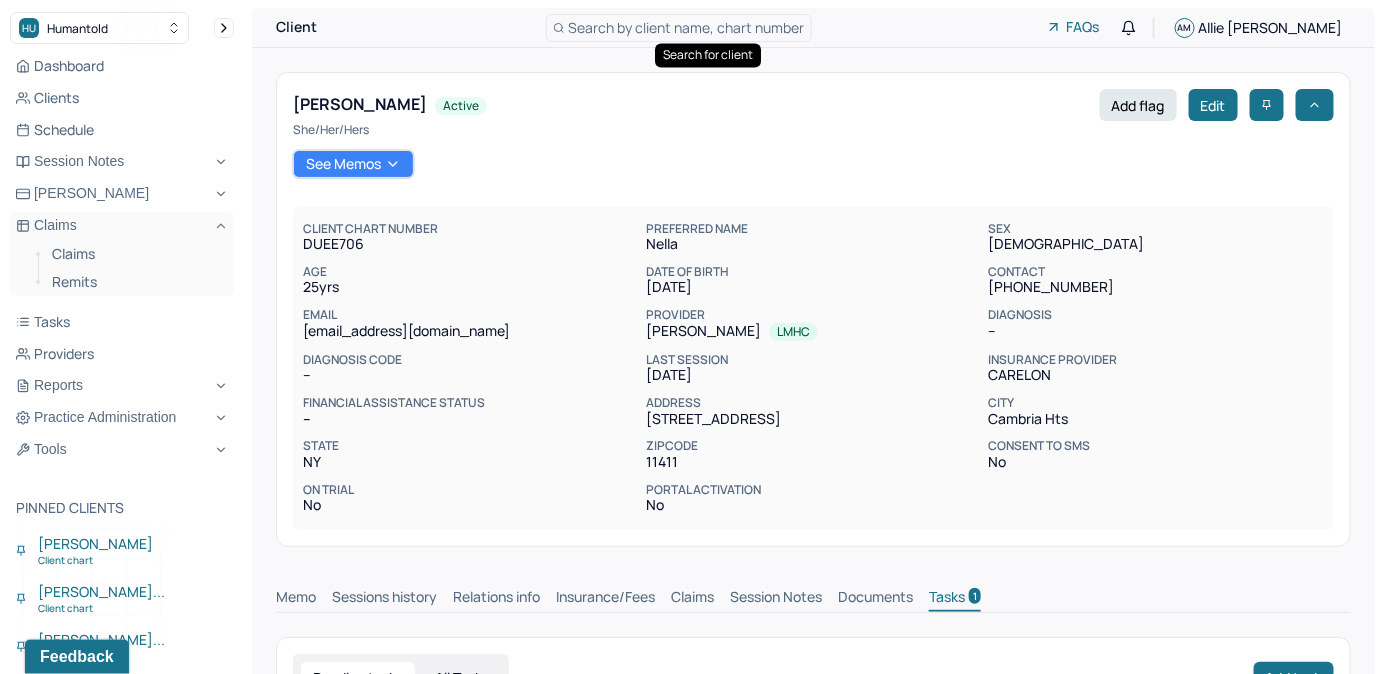 click on "Search by client name, chart number" at bounding box center [687, 27] 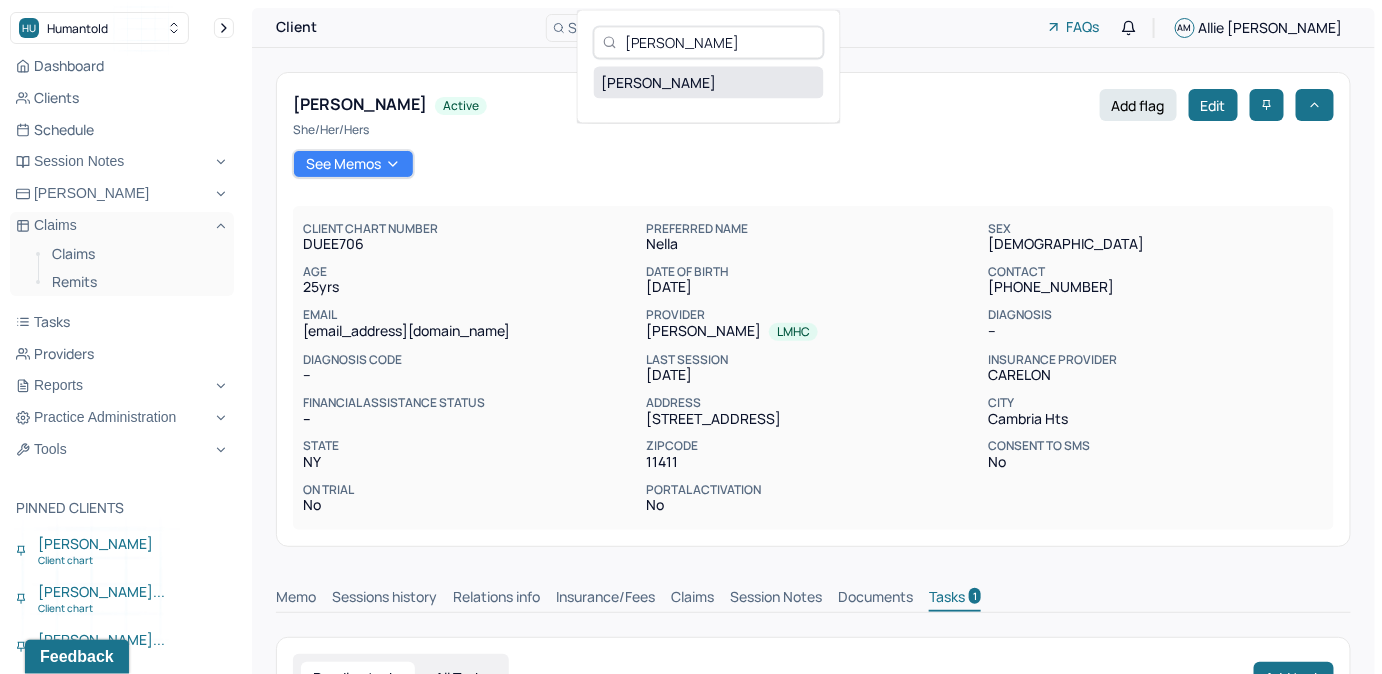type on "Sophie Burrow-Bell" 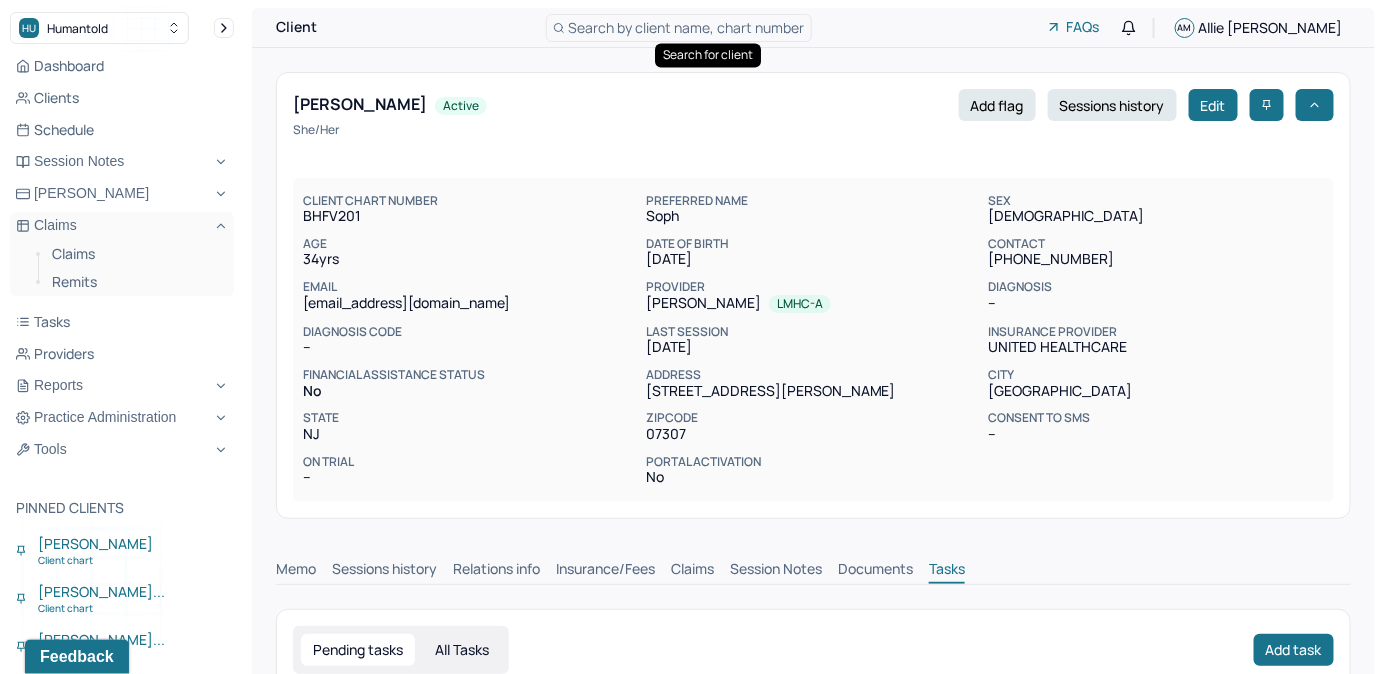 scroll, scrollTop: 0, scrollLeft: 0, axis: both 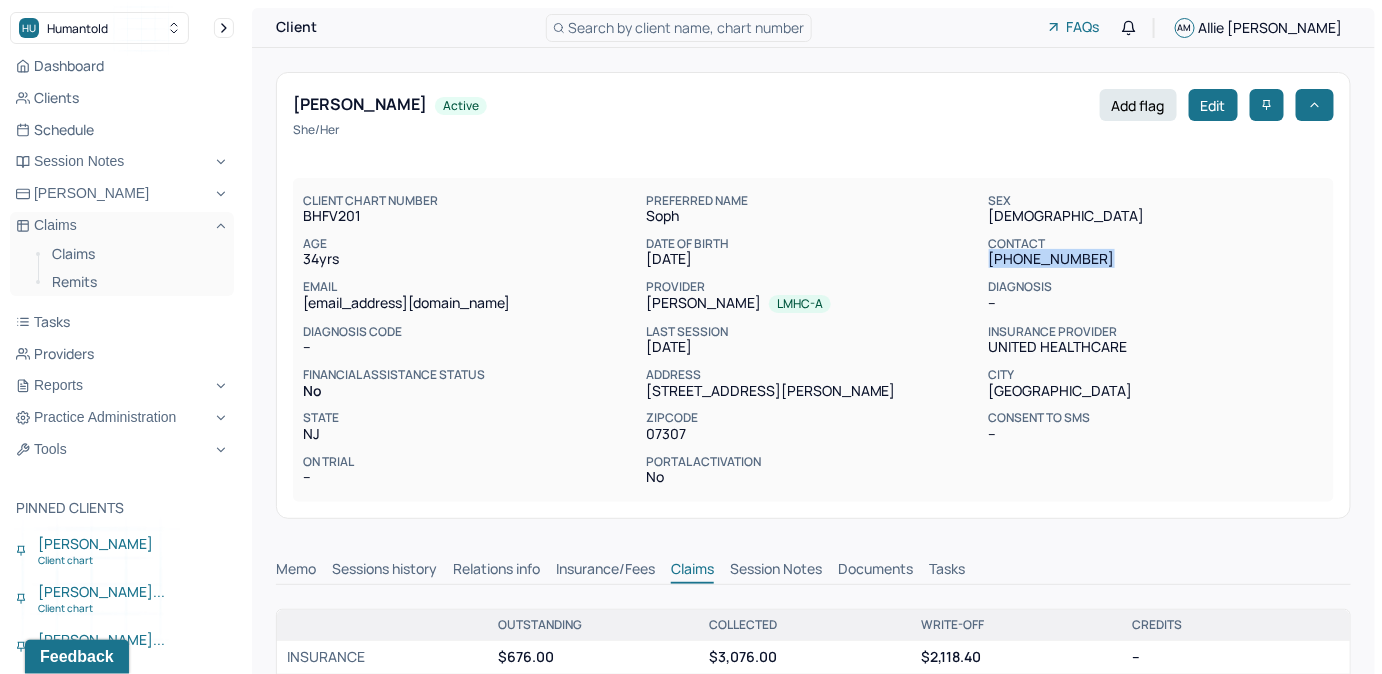 drag, startPoint x: 981, startPoint y: 264, endPoint x: 1083, endPoint y: 262, distance: 102.01961 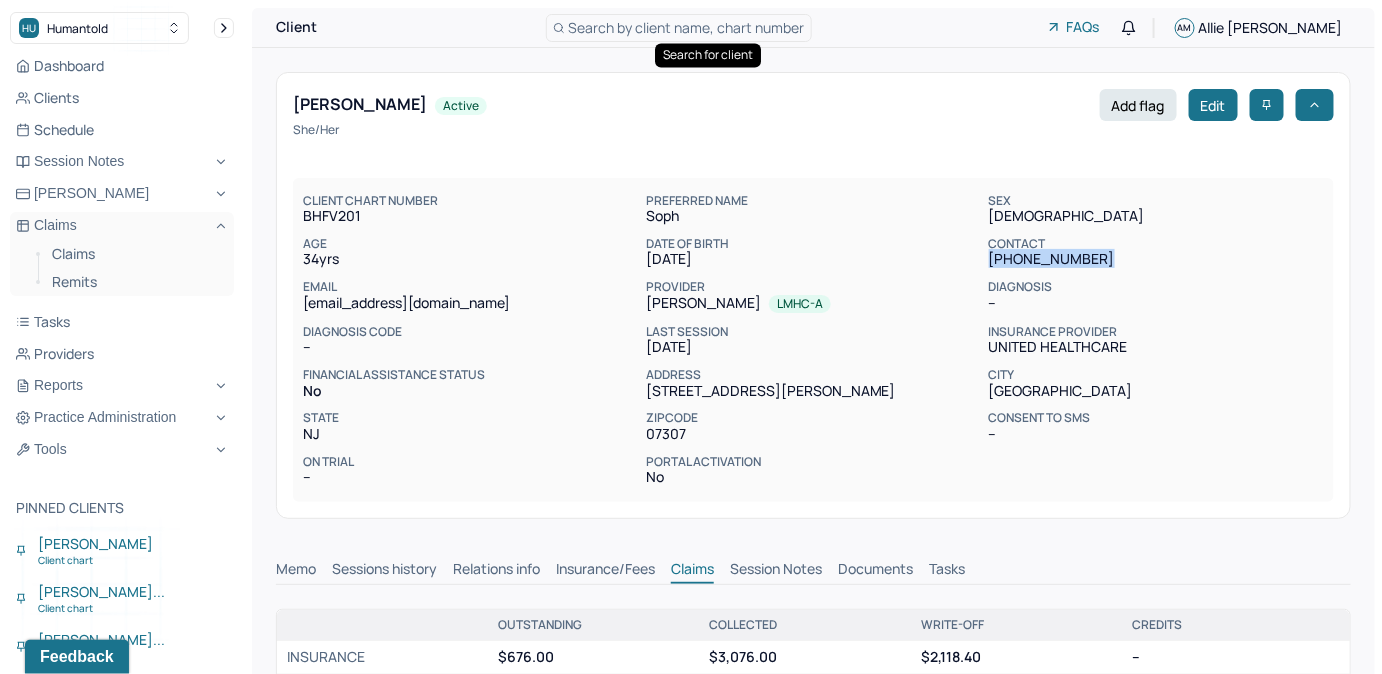 click on "Search by client name, chart number" at bounding box center (679, 28) 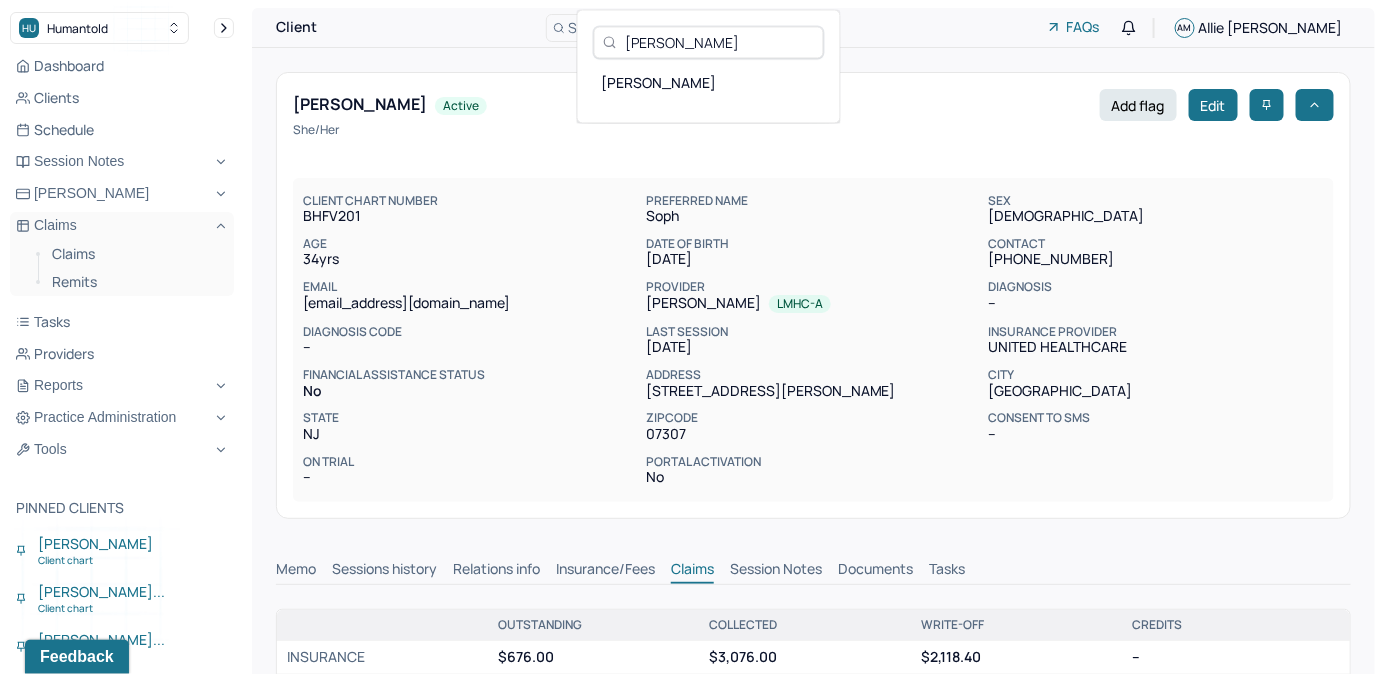 type on "Anngillian Cruz" 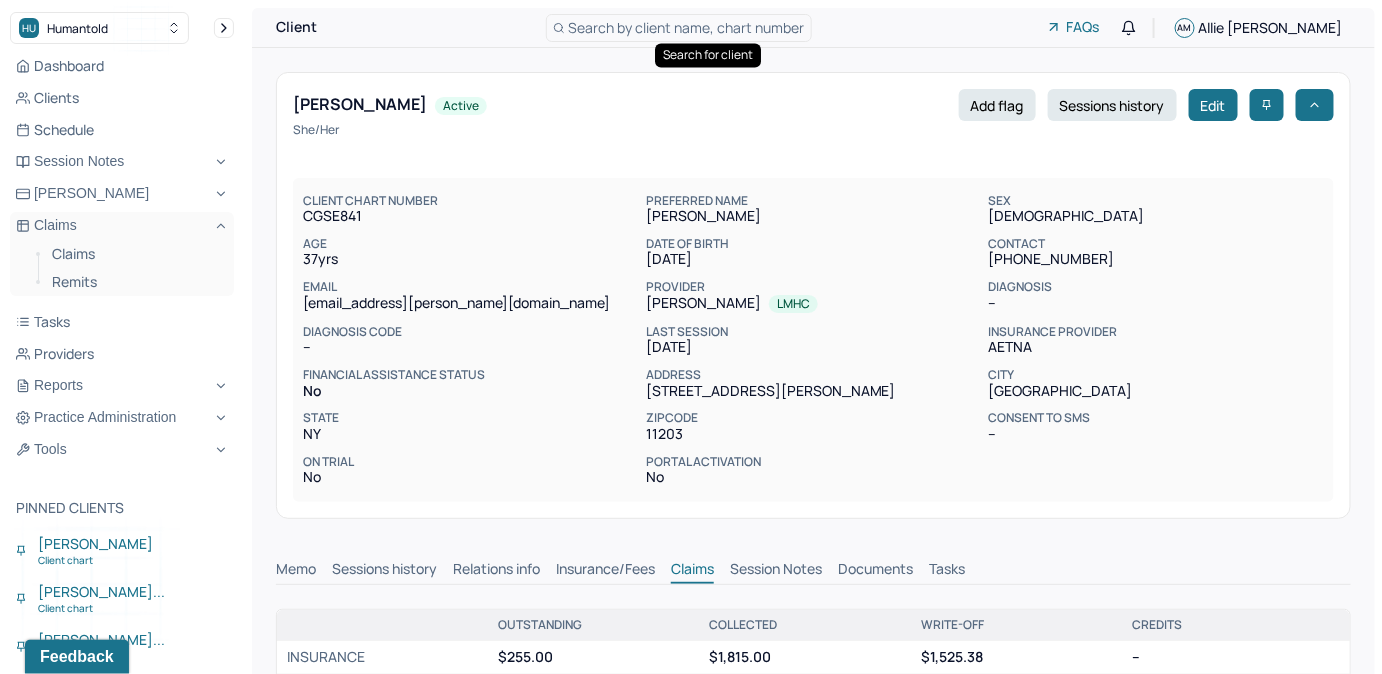 scroll, scrollTop: 0, scrollLeft: 0, axis: both 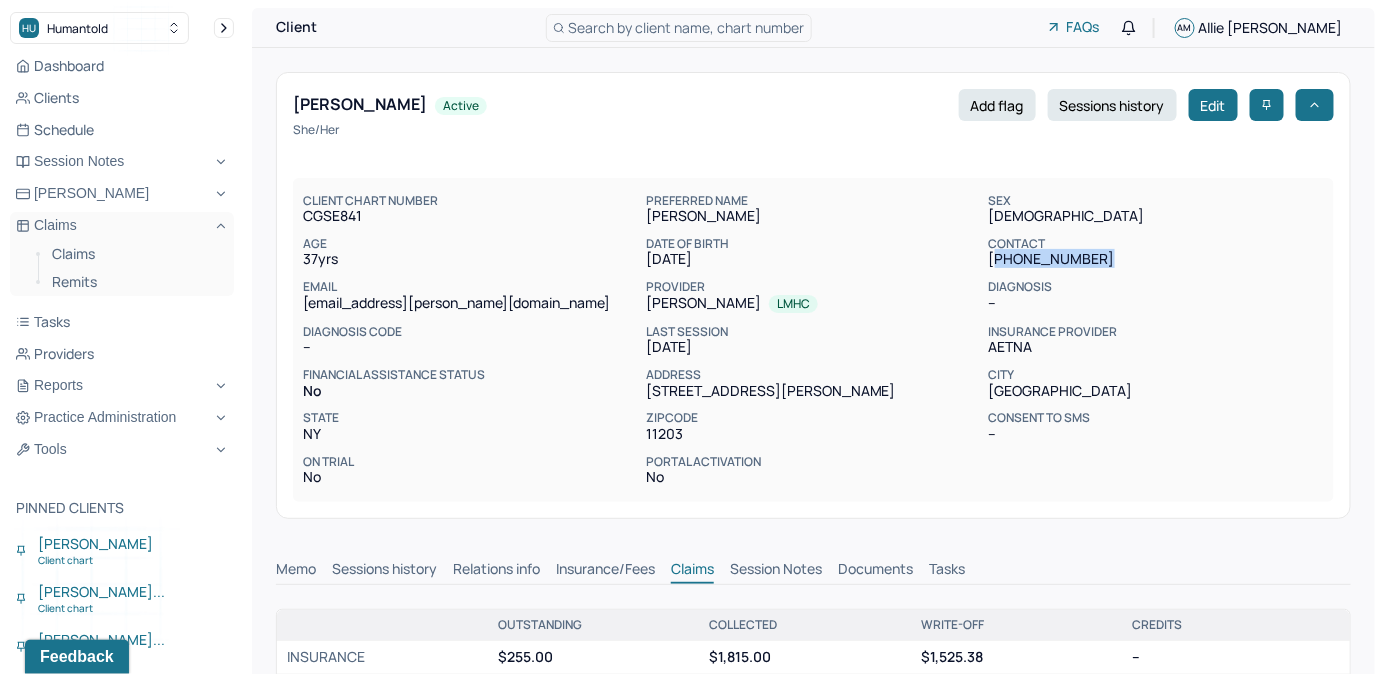 drag, startPoint x: 988, startPoint y: 262, endPoint x: 1126, endPoint y: 268, distance: 138.13037 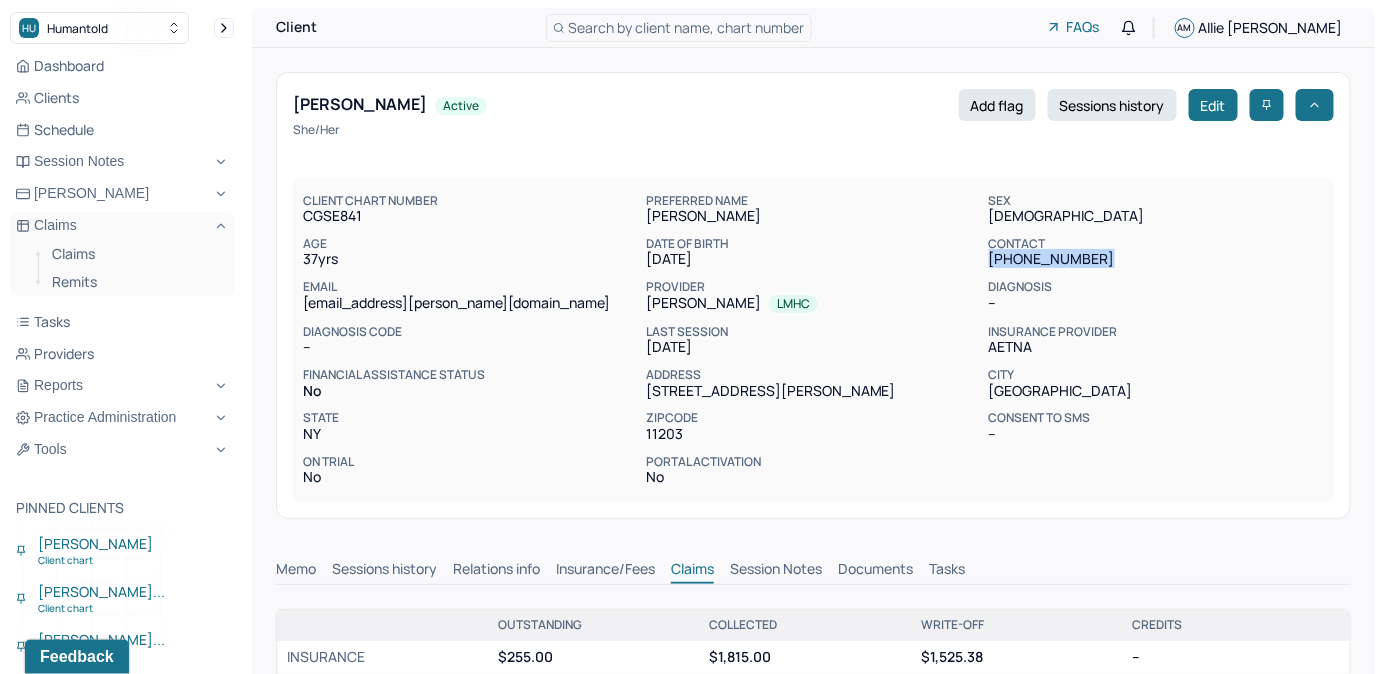 drag, startPoint x: 1126, startPoint y: 268, endPoint x: 1085, endPoint y: 264, distance: 41.19466 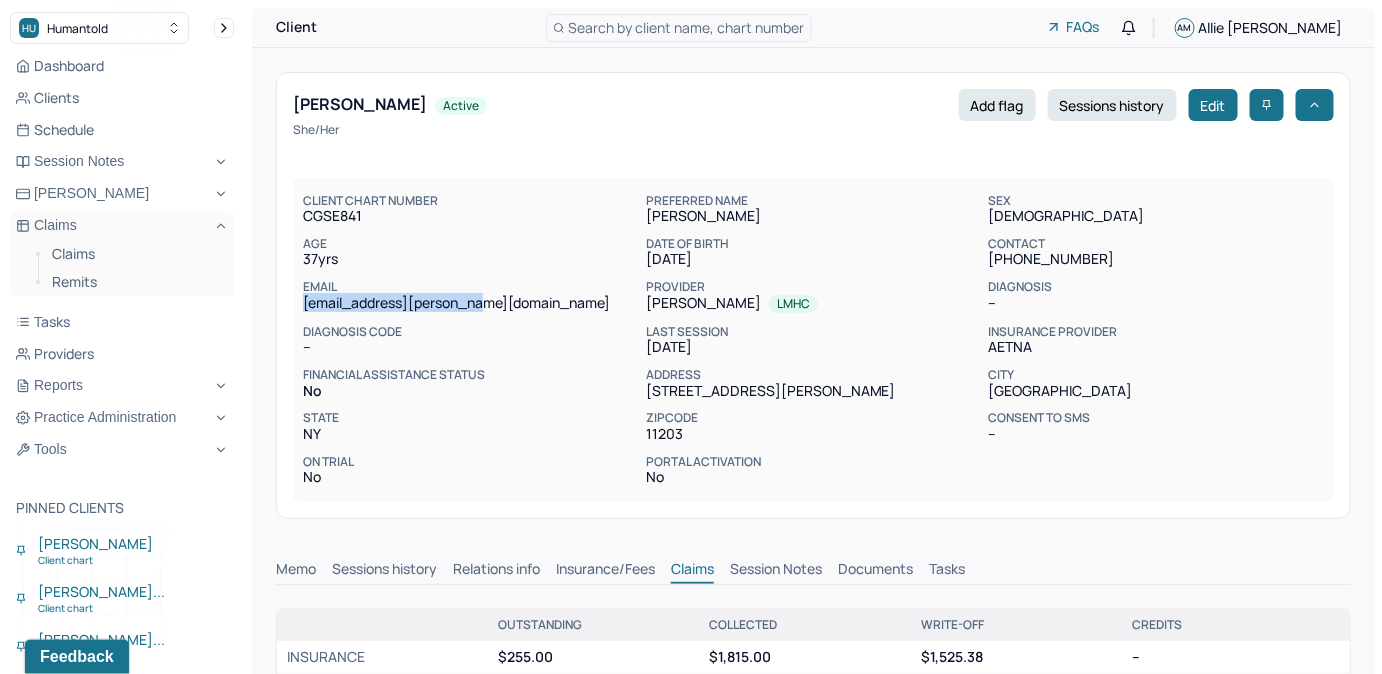 drag, startPoint x: 303, startPoint y: 299, endPoint x: 487, endPoint y: 302, distance: 184.02446 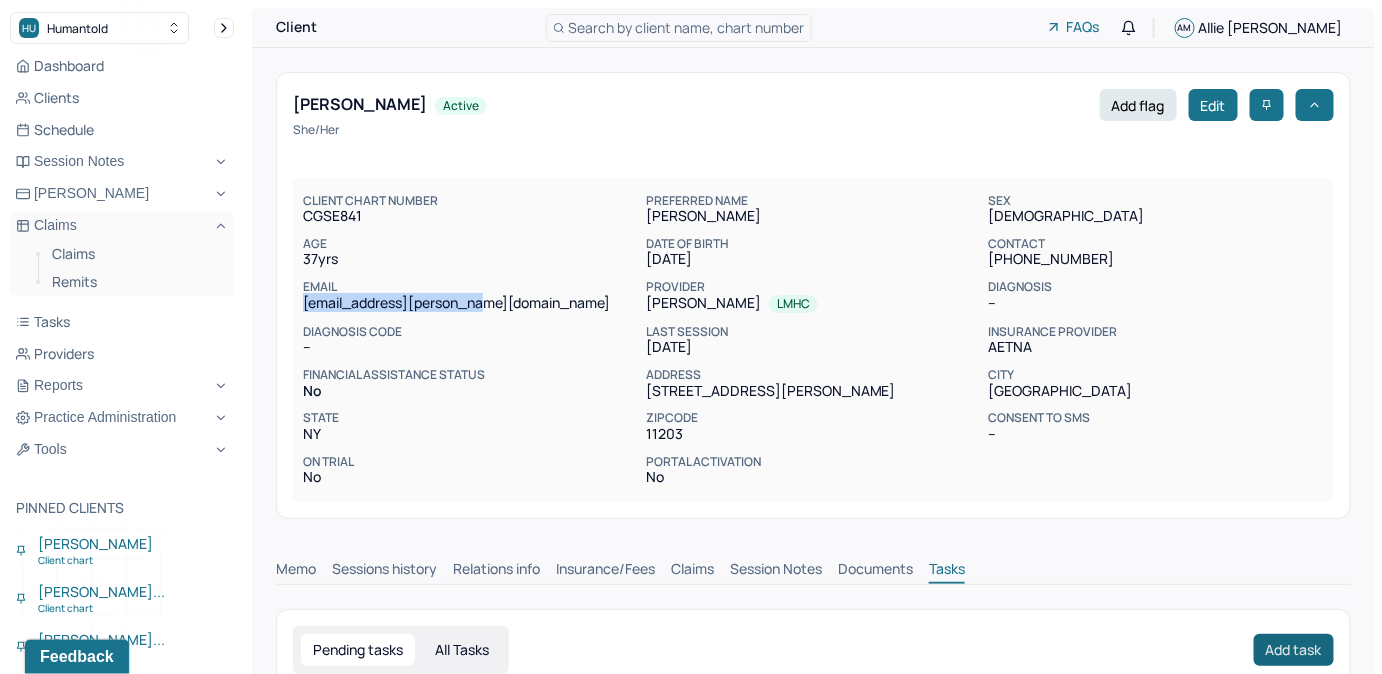 click on "Add task" at bounding box center [1294, 650] 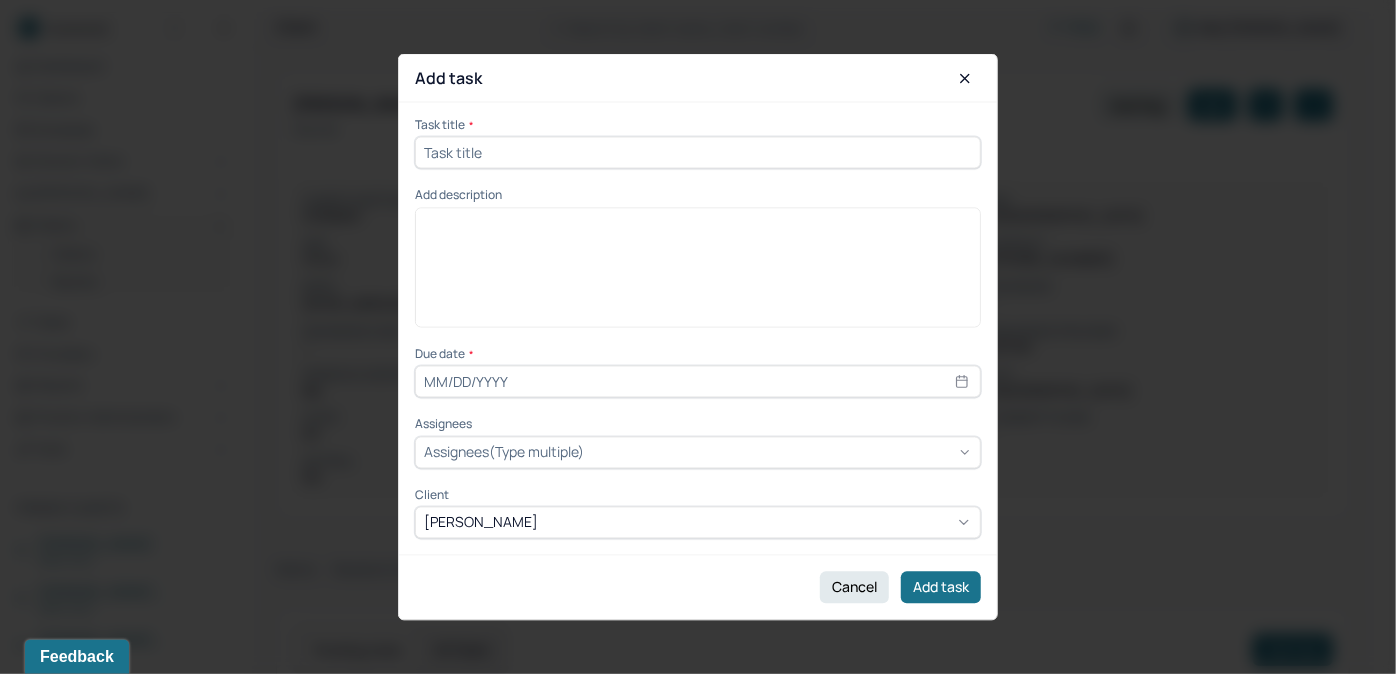 click at bounding box center [698, 153] 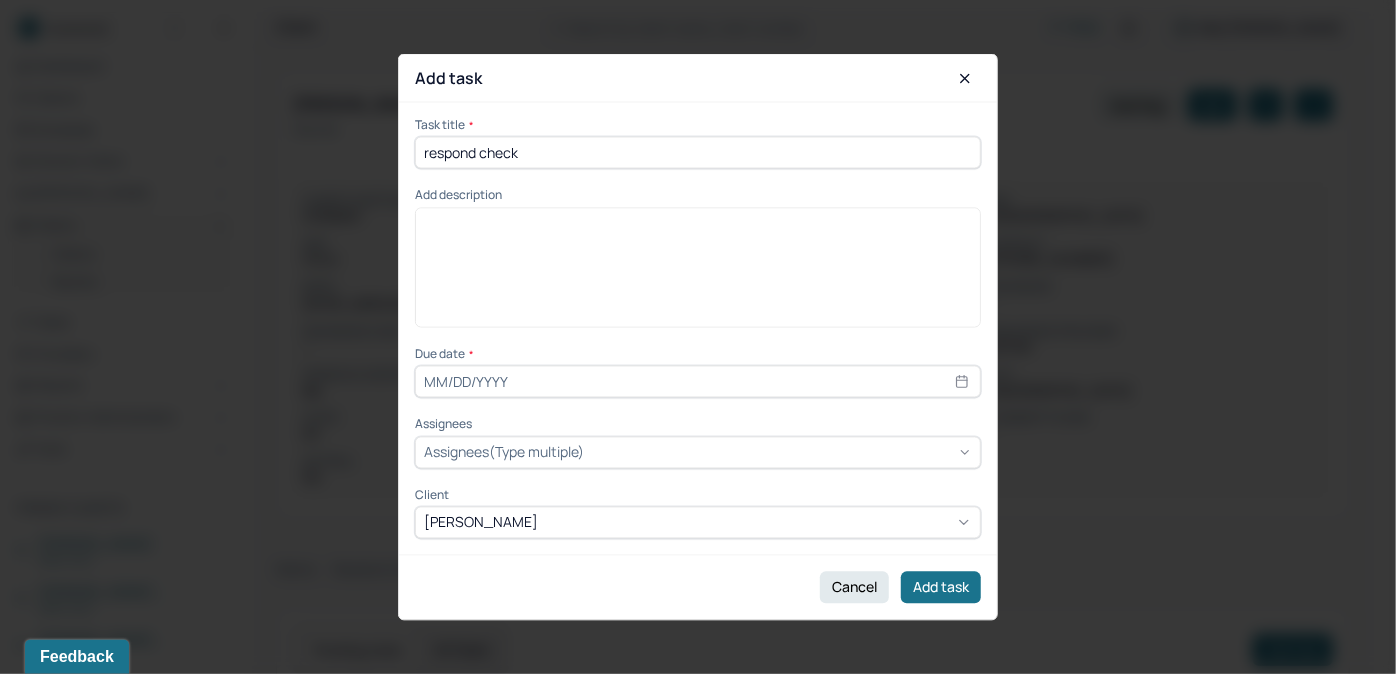 click at bounding box center [698, 274] 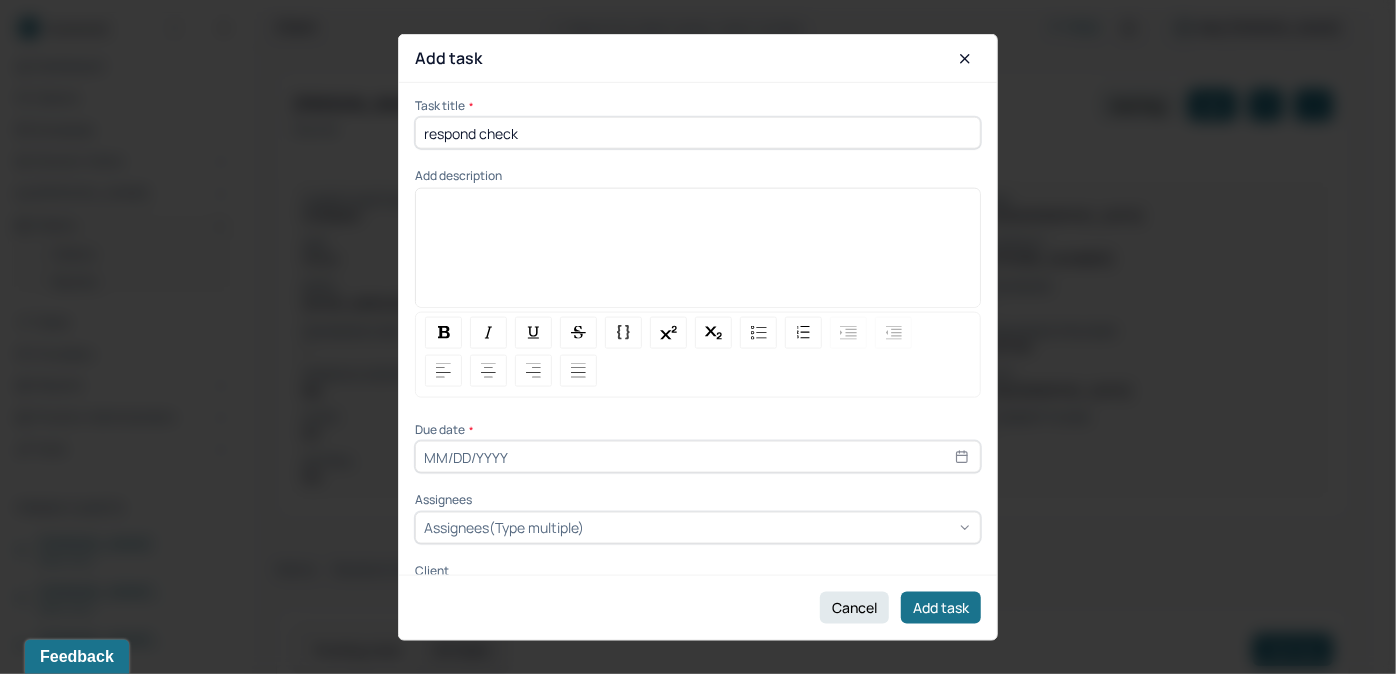 type 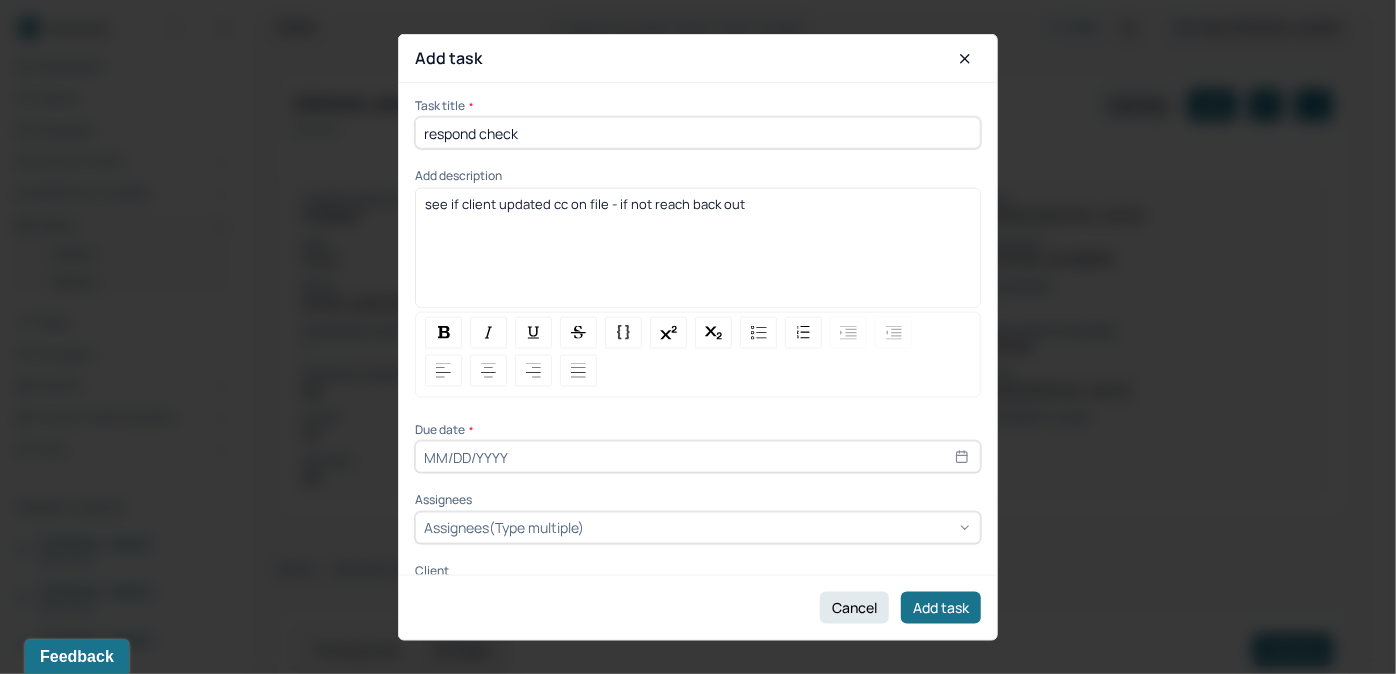 click at bounding box center [698, 457] 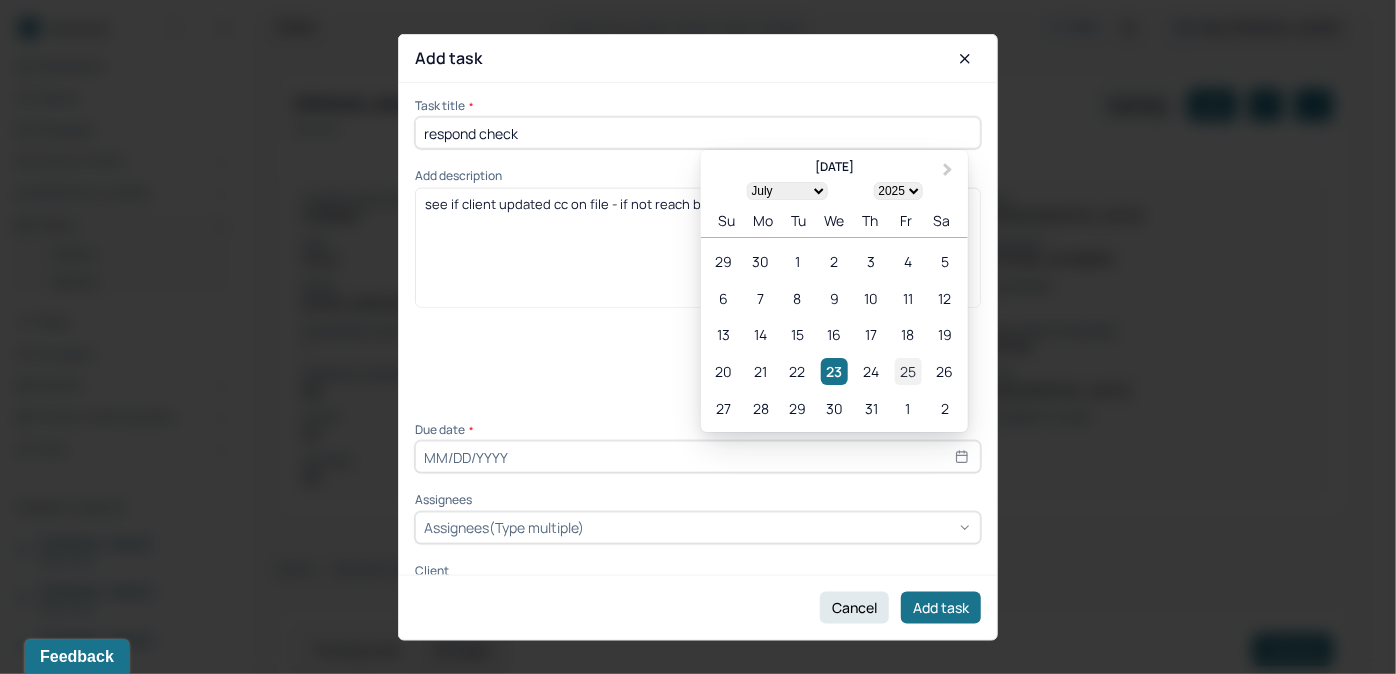 click on "25" at bounding box center [907, 371] 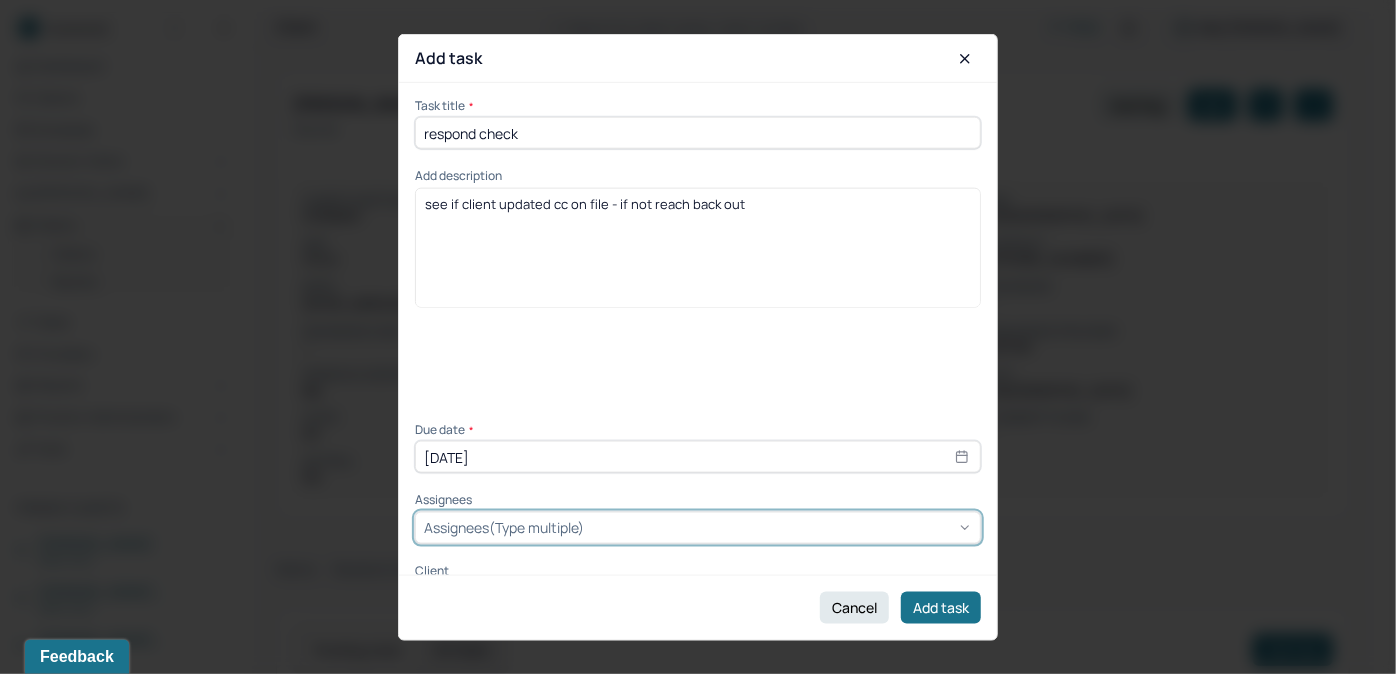 click at bounding box center (780, 527) 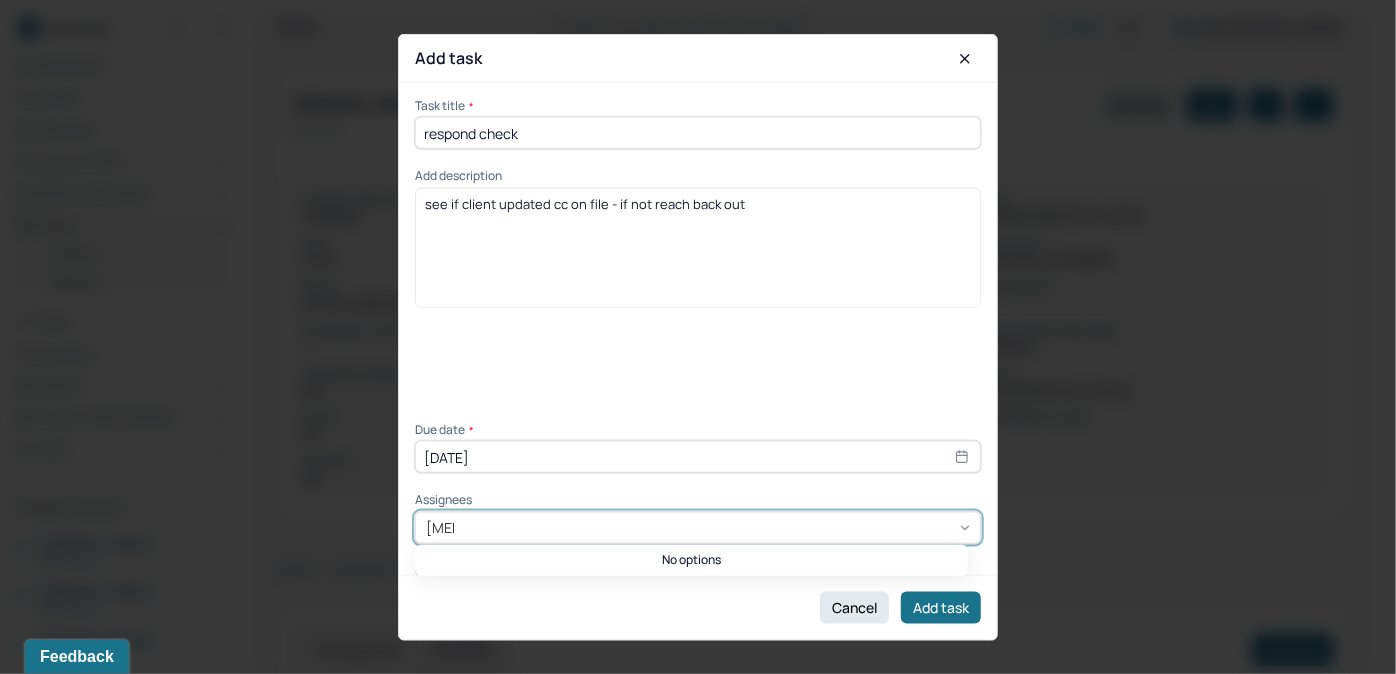 type on "allie" 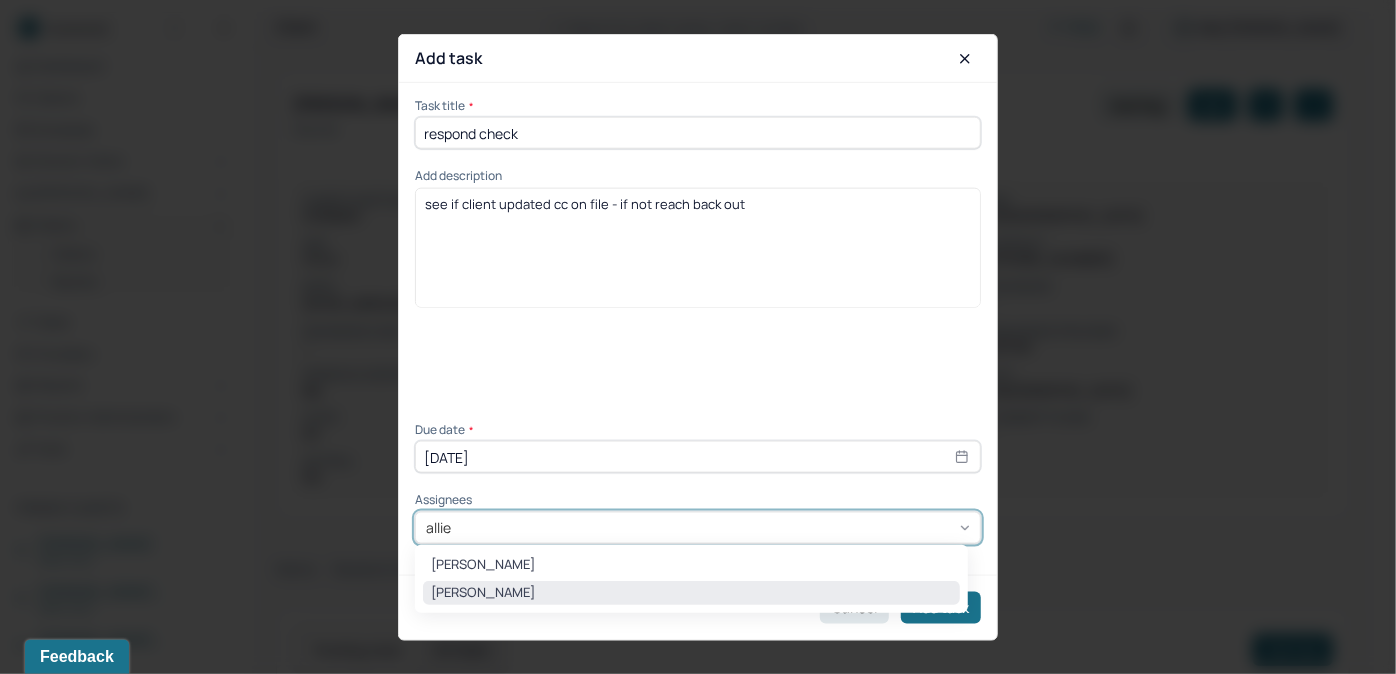 click on "Allie Morales" at bounding box center (691, 593) 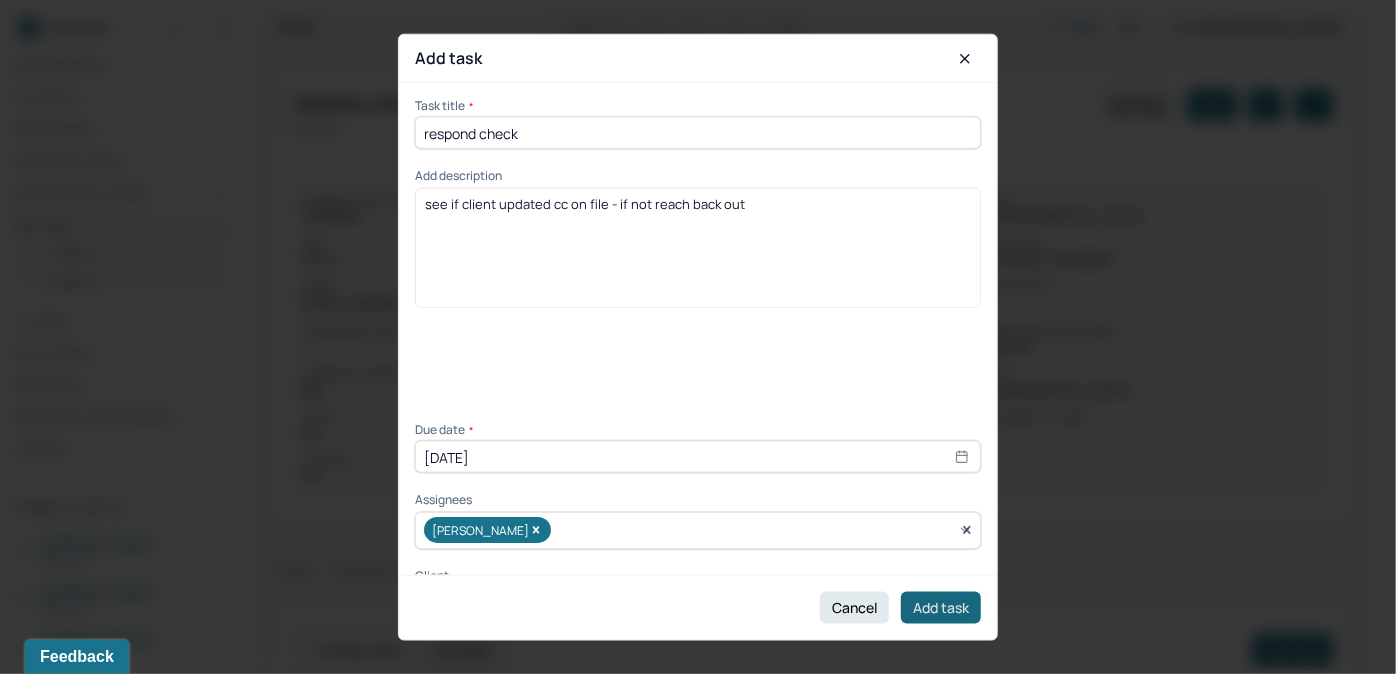 click on "Add task" at bounding box center (941, 607) 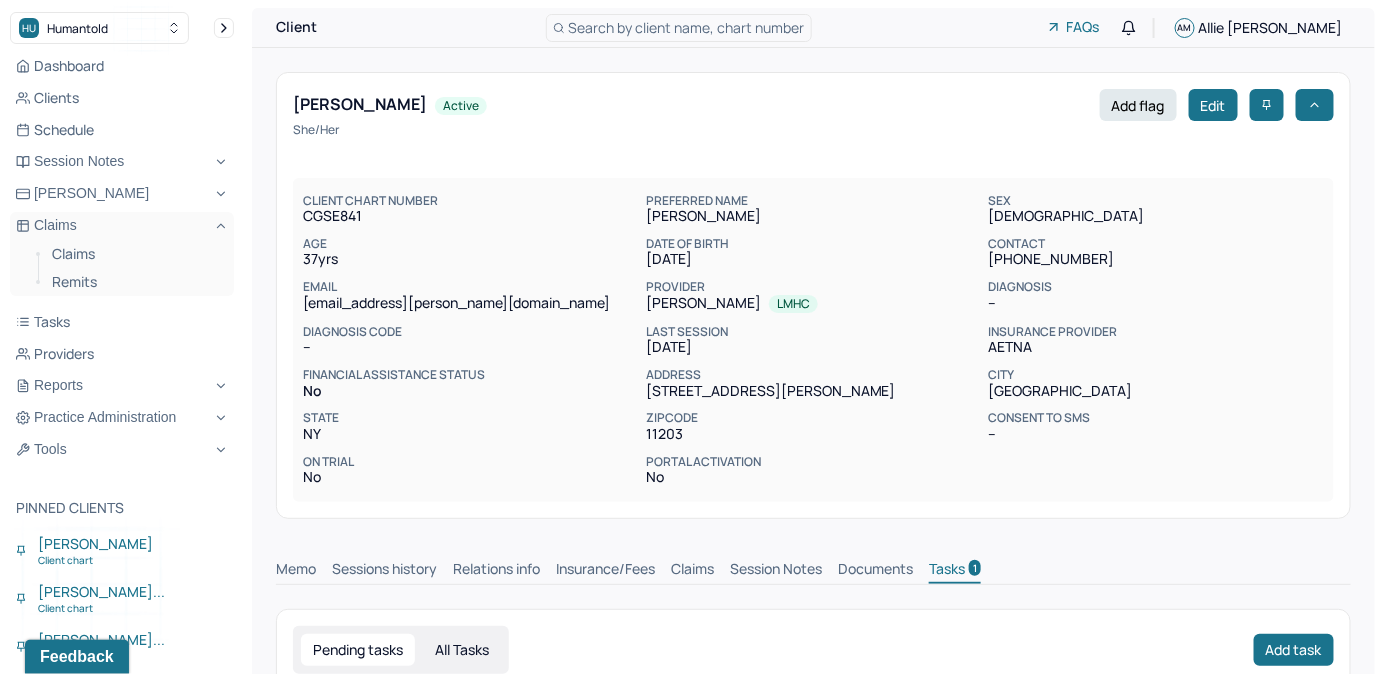 click on "Search by client name, chart number" at bounding box center [687, 27] 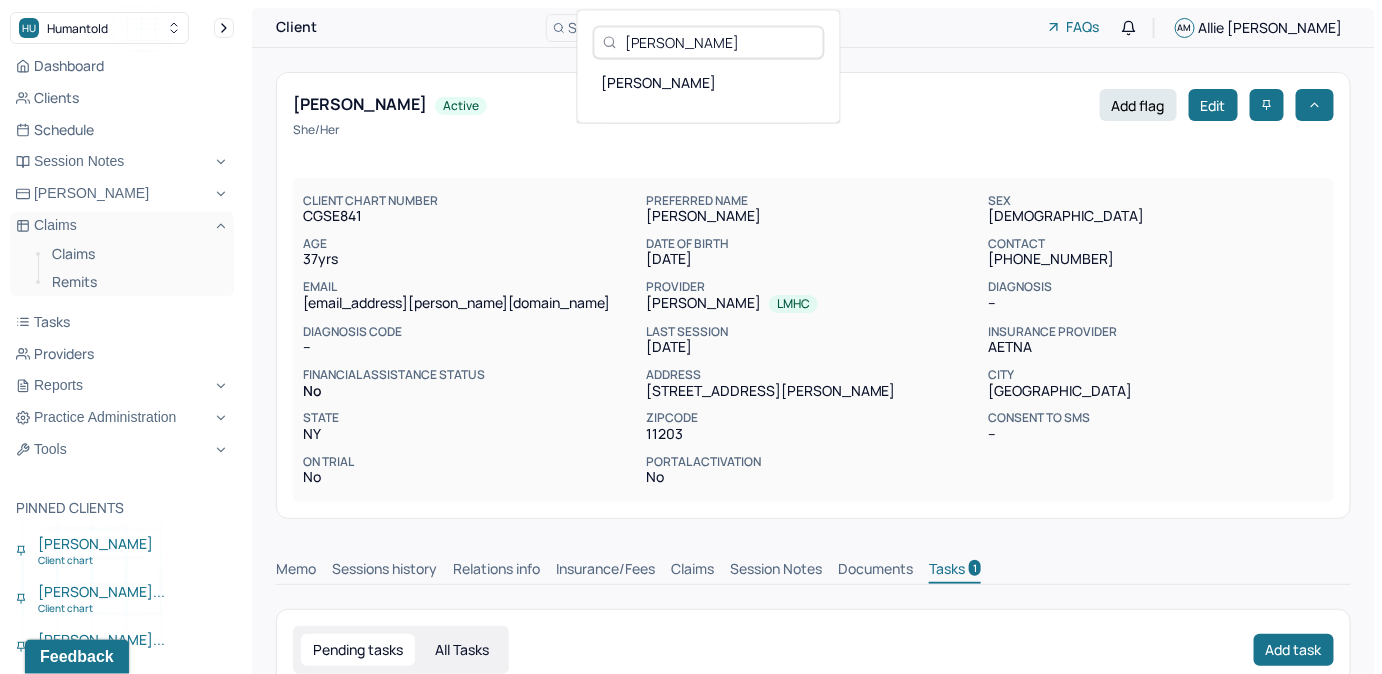 type on "Amari Cady" 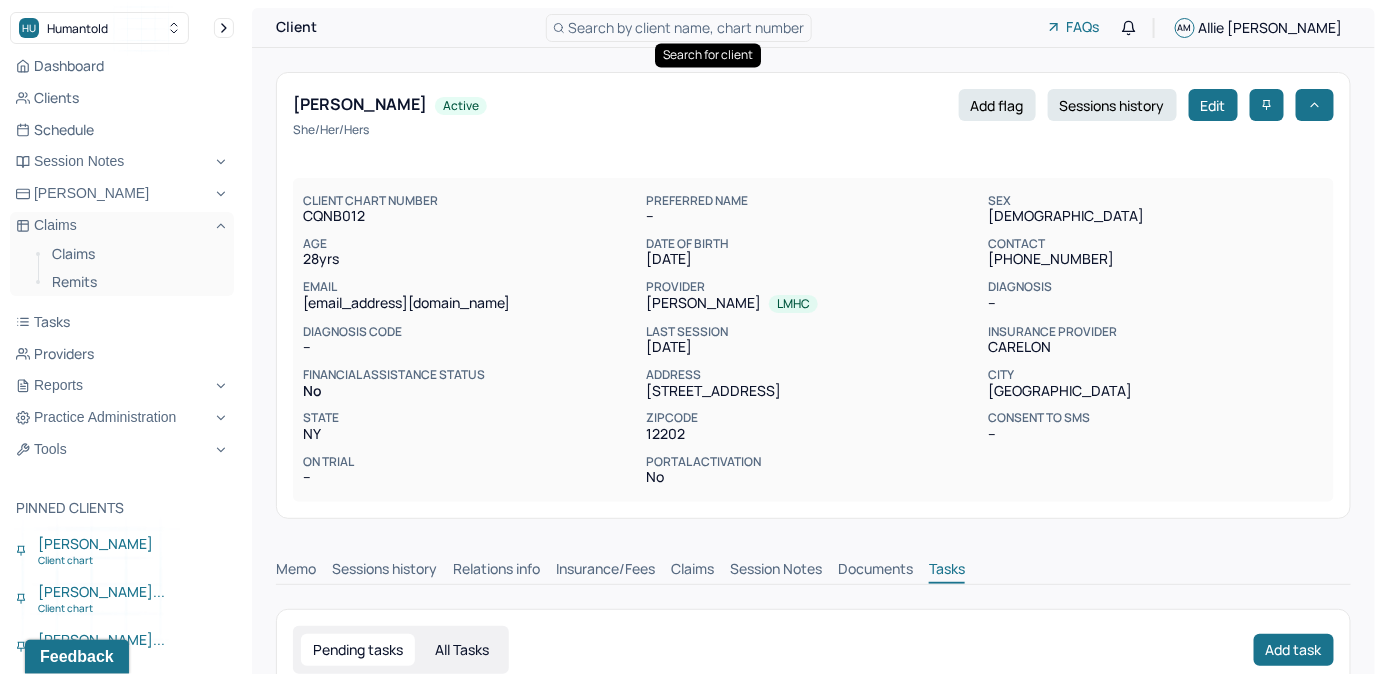 scroll, scrollTop: 0, scrollLeft: 0, axis: both 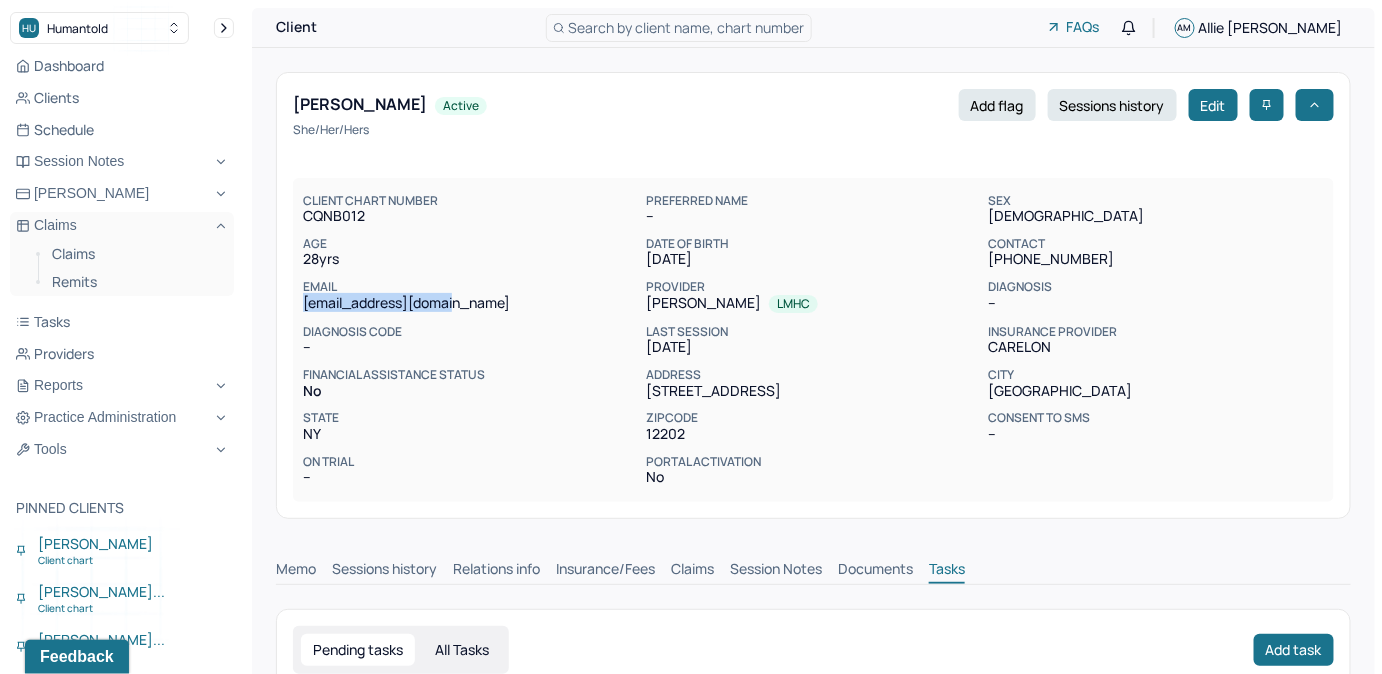 drag, startPoint x: 304, startPoint y: 303, endPoint x: 482, endPoint y: 301, distance: 178.01123 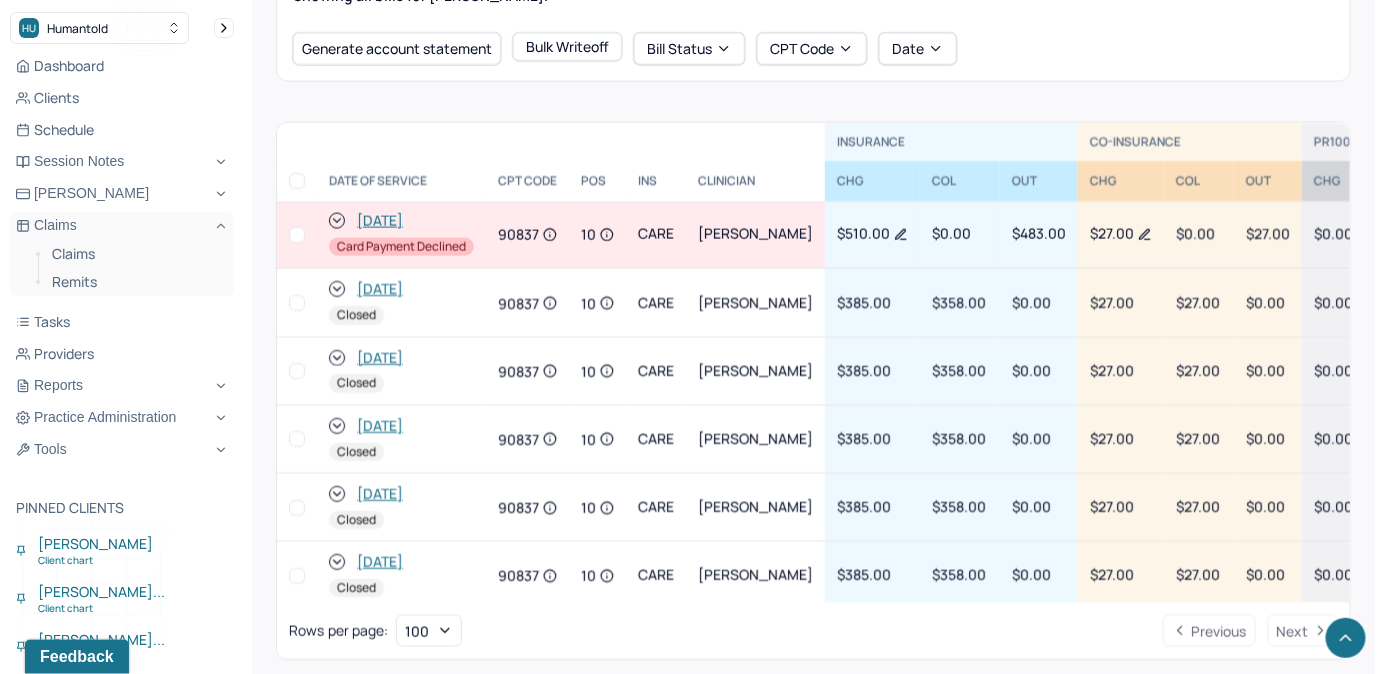 scroll, scrollTop: 456, scrollLeft: 0, axis: vertical 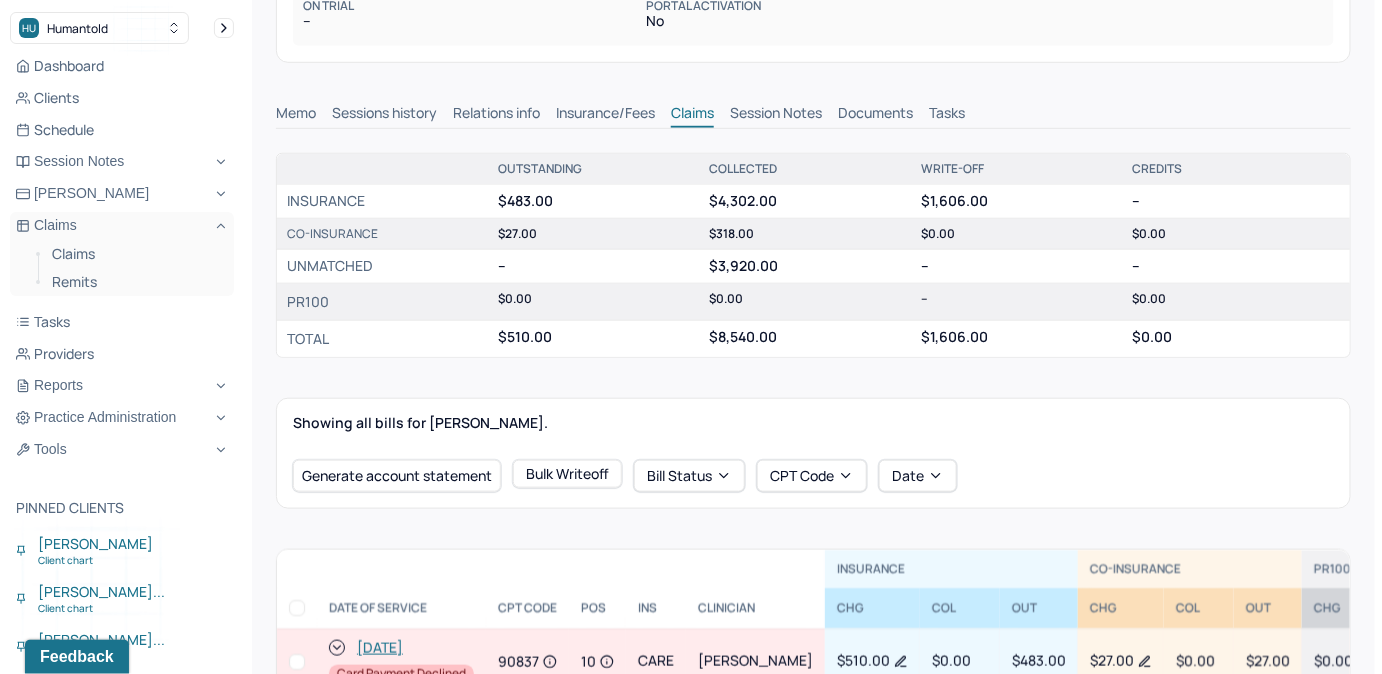 drag, startPoint x: 952, startPoint y: 111, endPoint x: 993, endPoint y: 152, distance: 57.982758 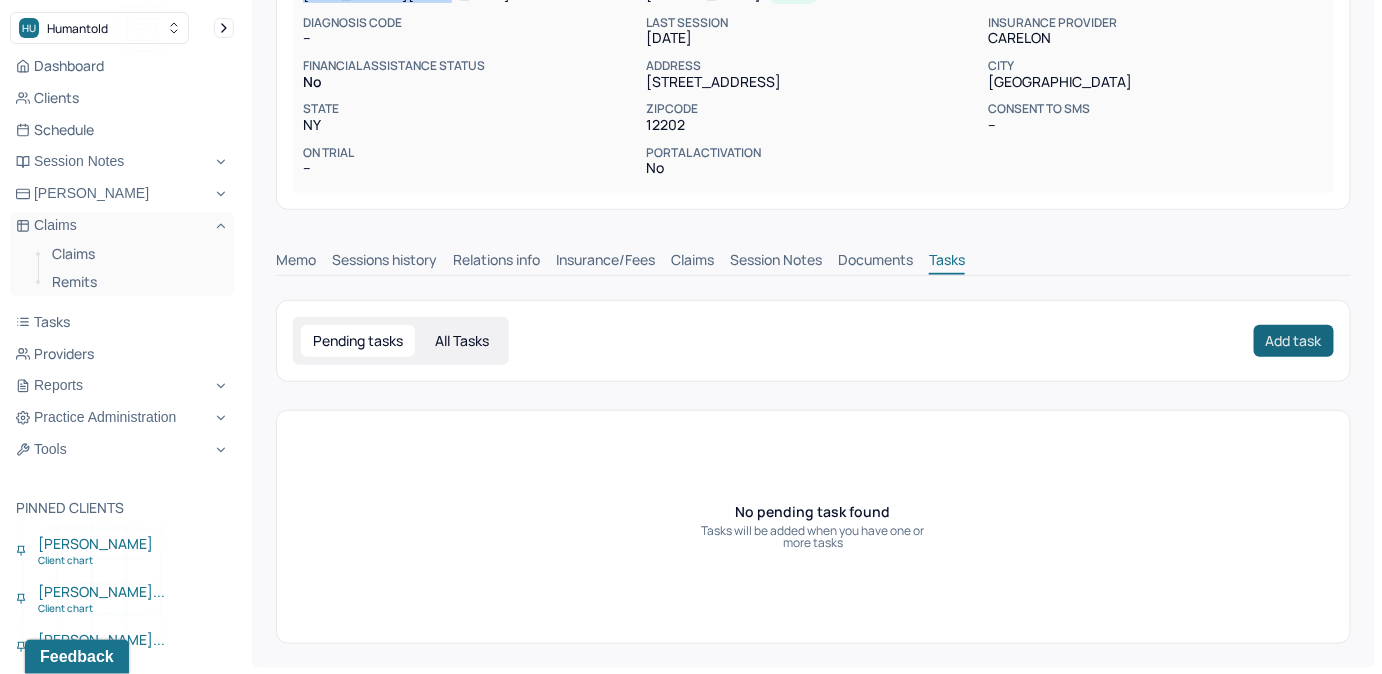 click on "Add task" at bounding box center [1294, 341] 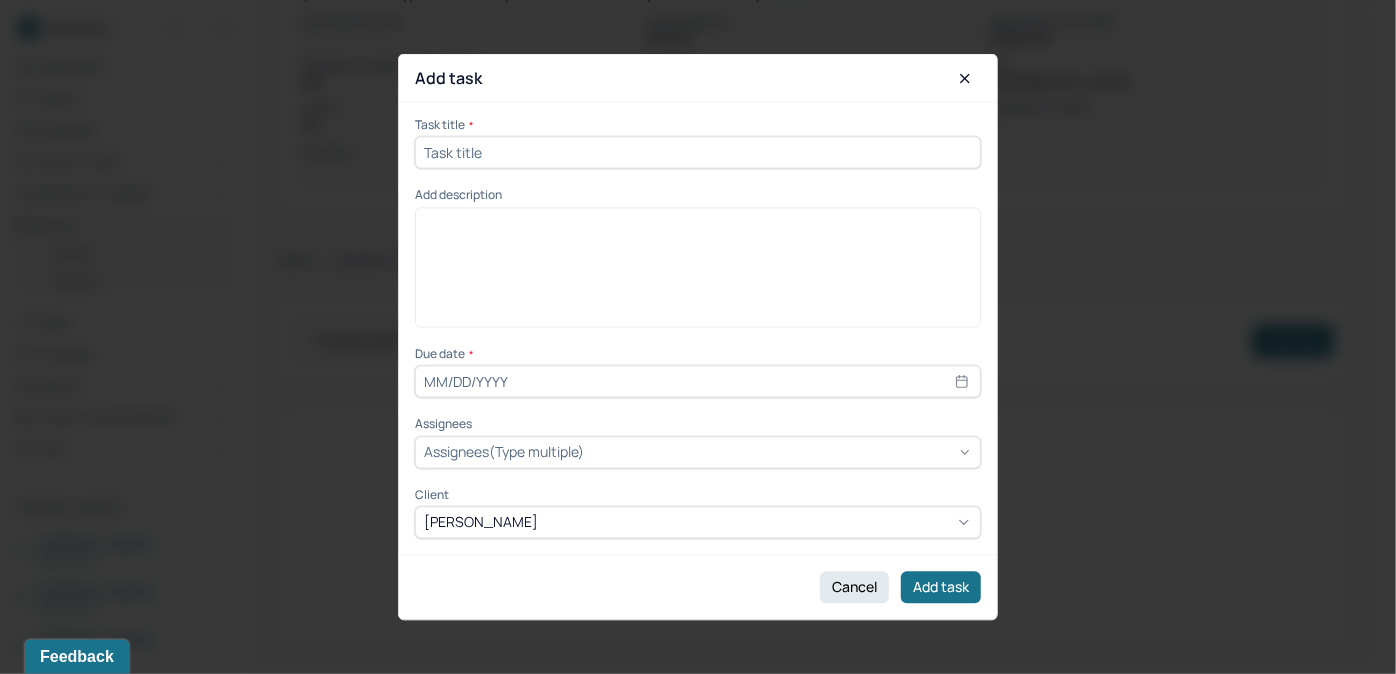 click at bounding box center [698, 153] 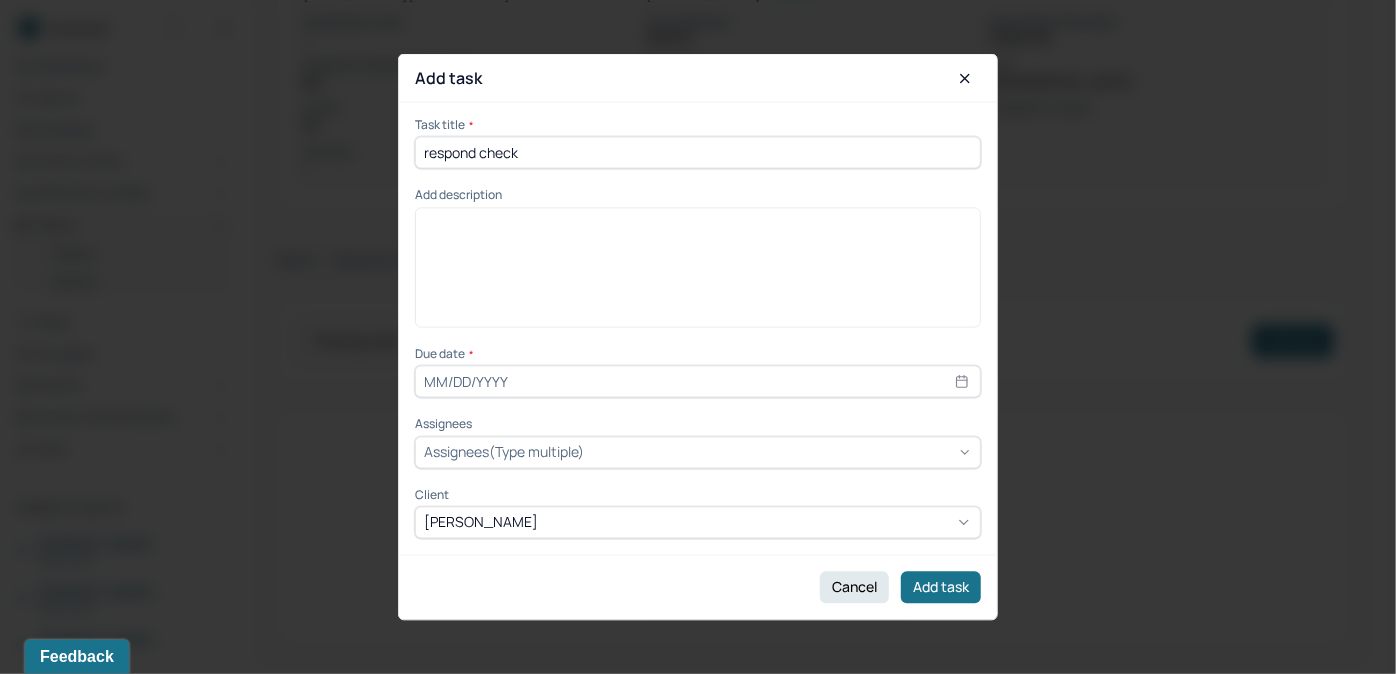type on "07/25/2025" 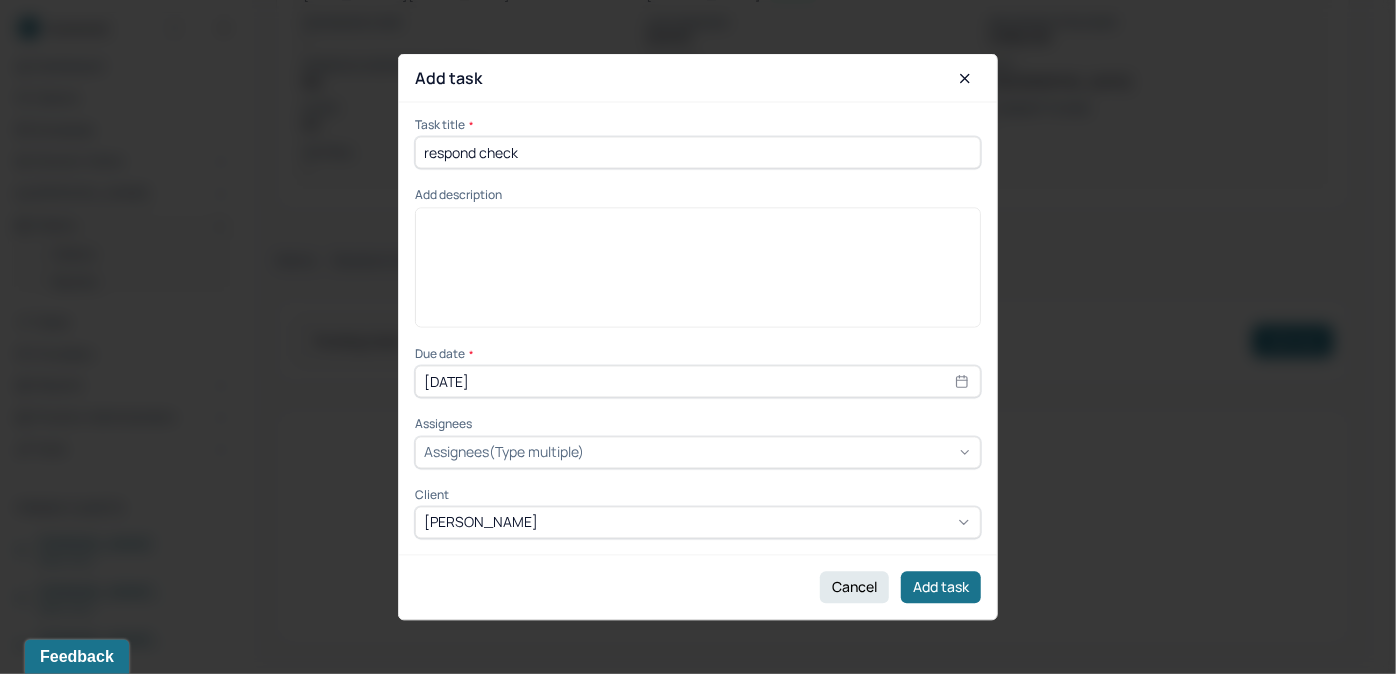 click at bounding box center [698, 274] 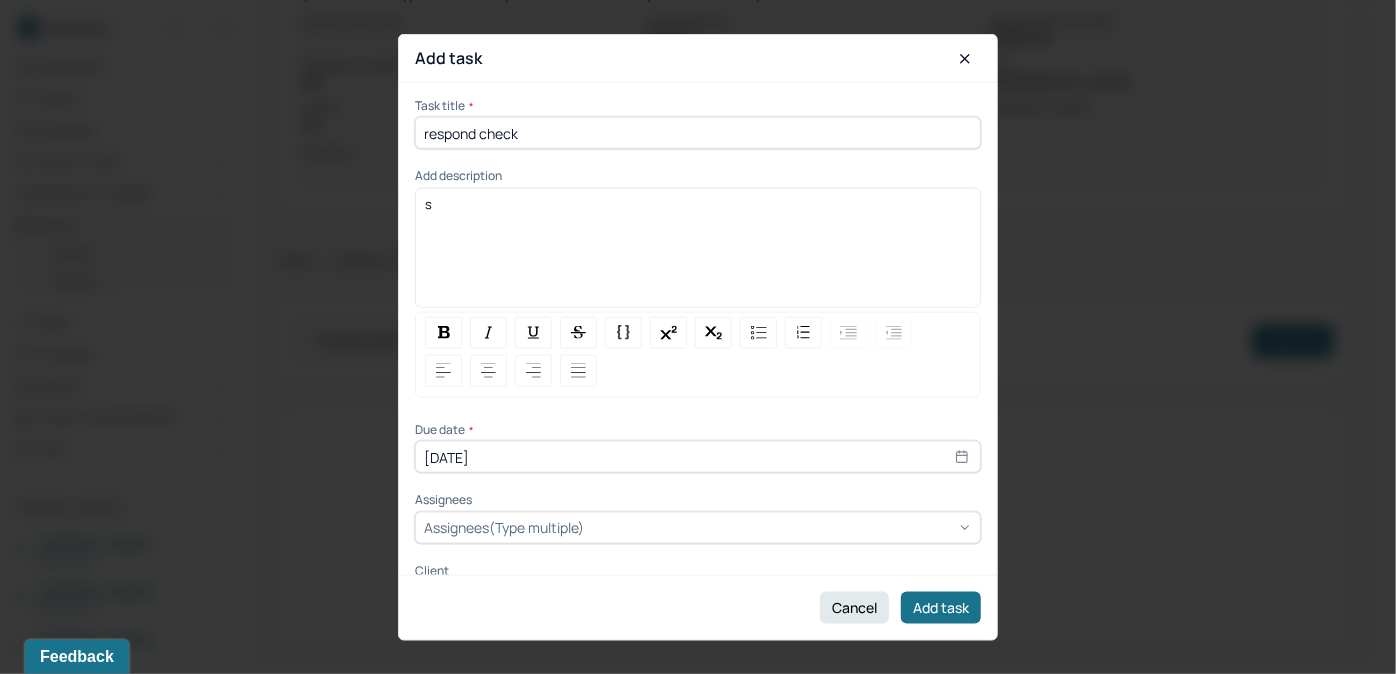 type 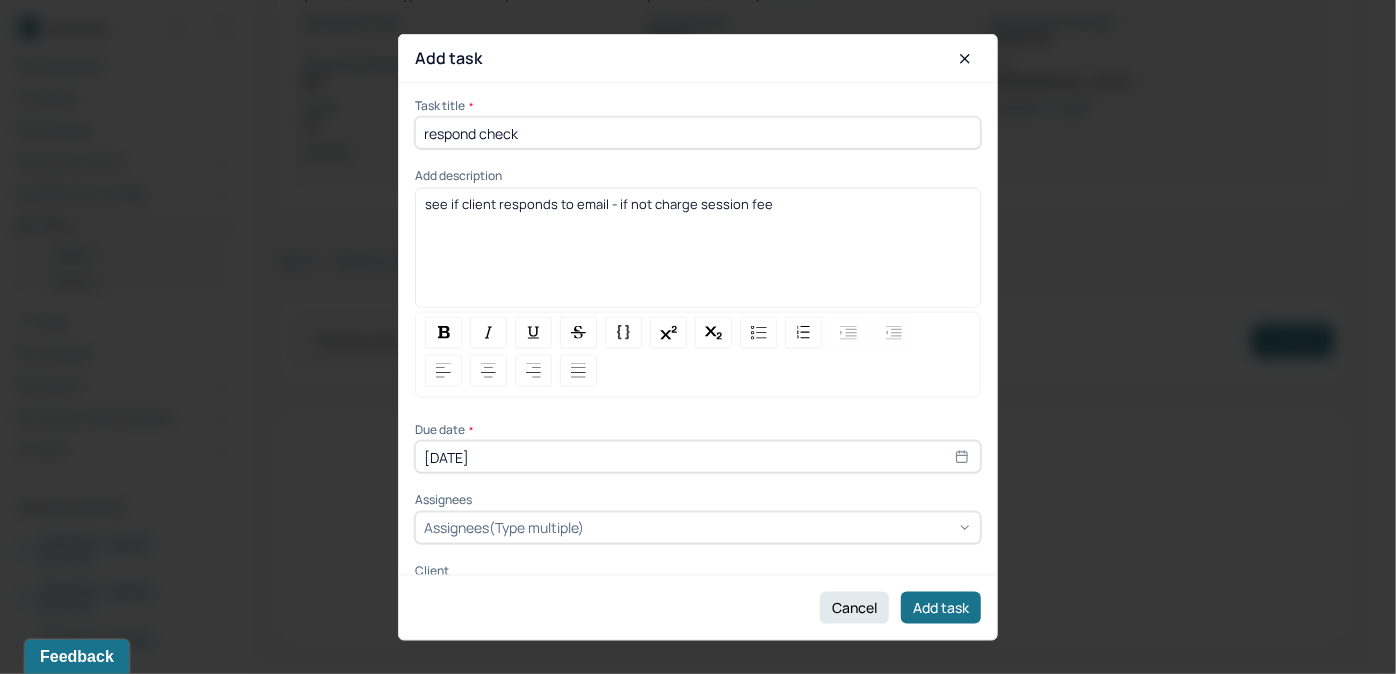 select on "6" 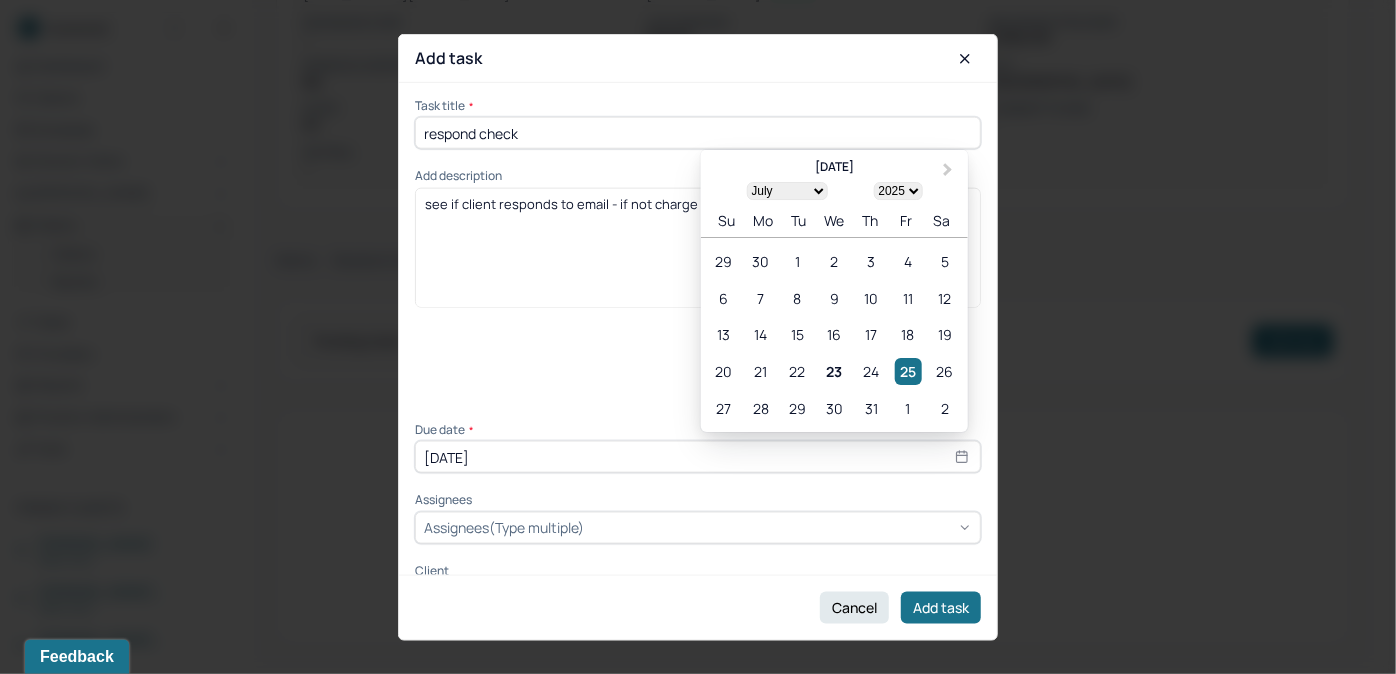 click on "07/25/2025" at bounding box center [698, 457] 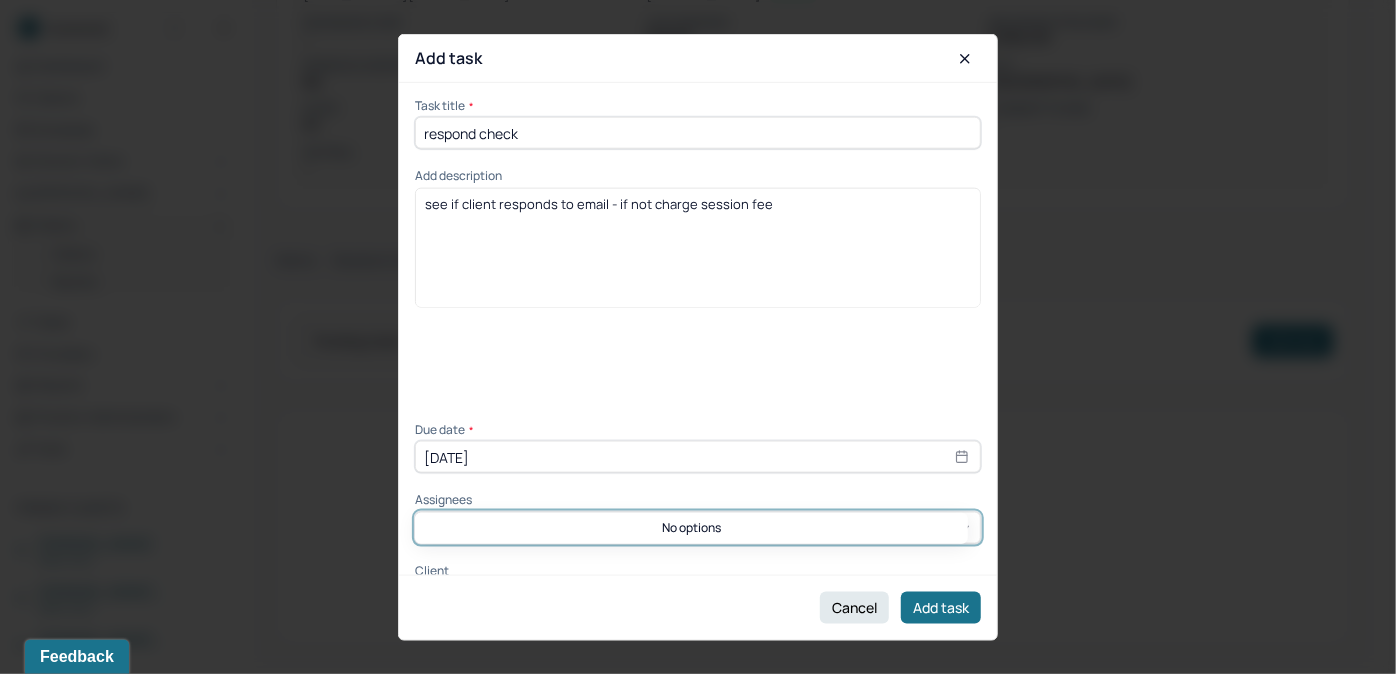 type on "allie" 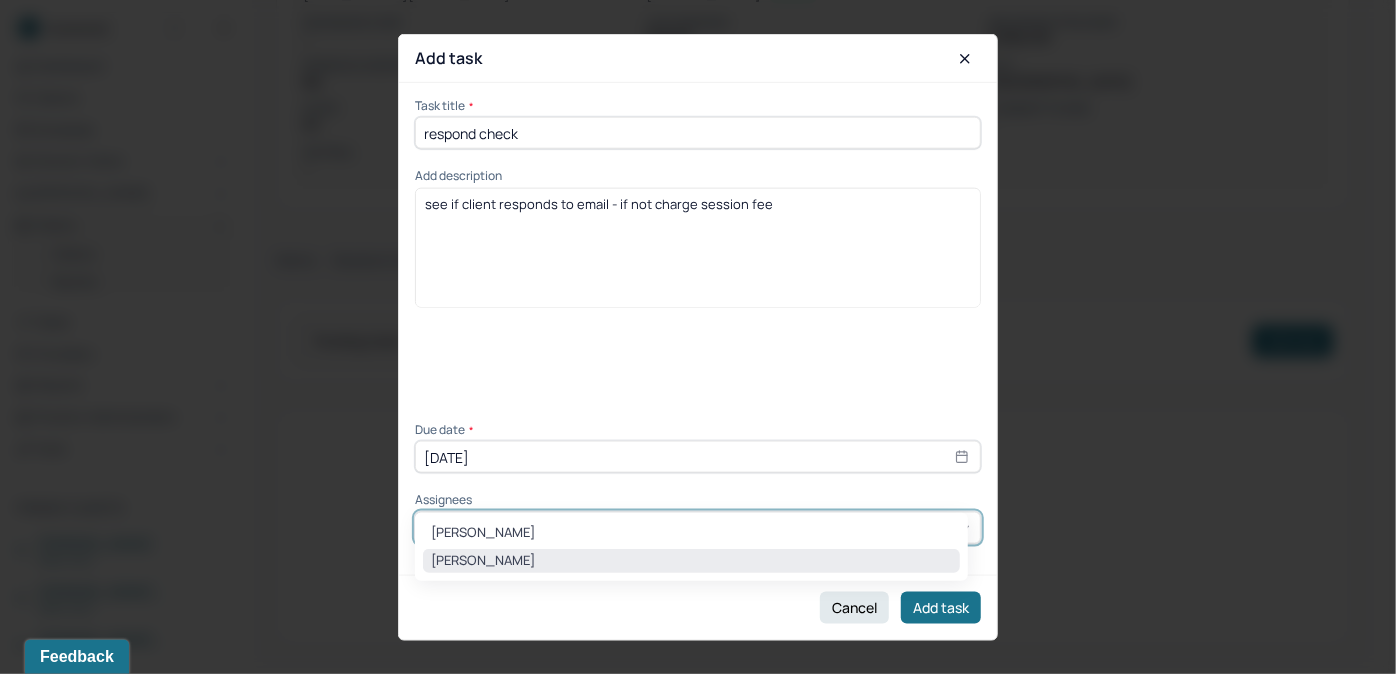 click on "Allie Morales" at bounding box center (691, 561) 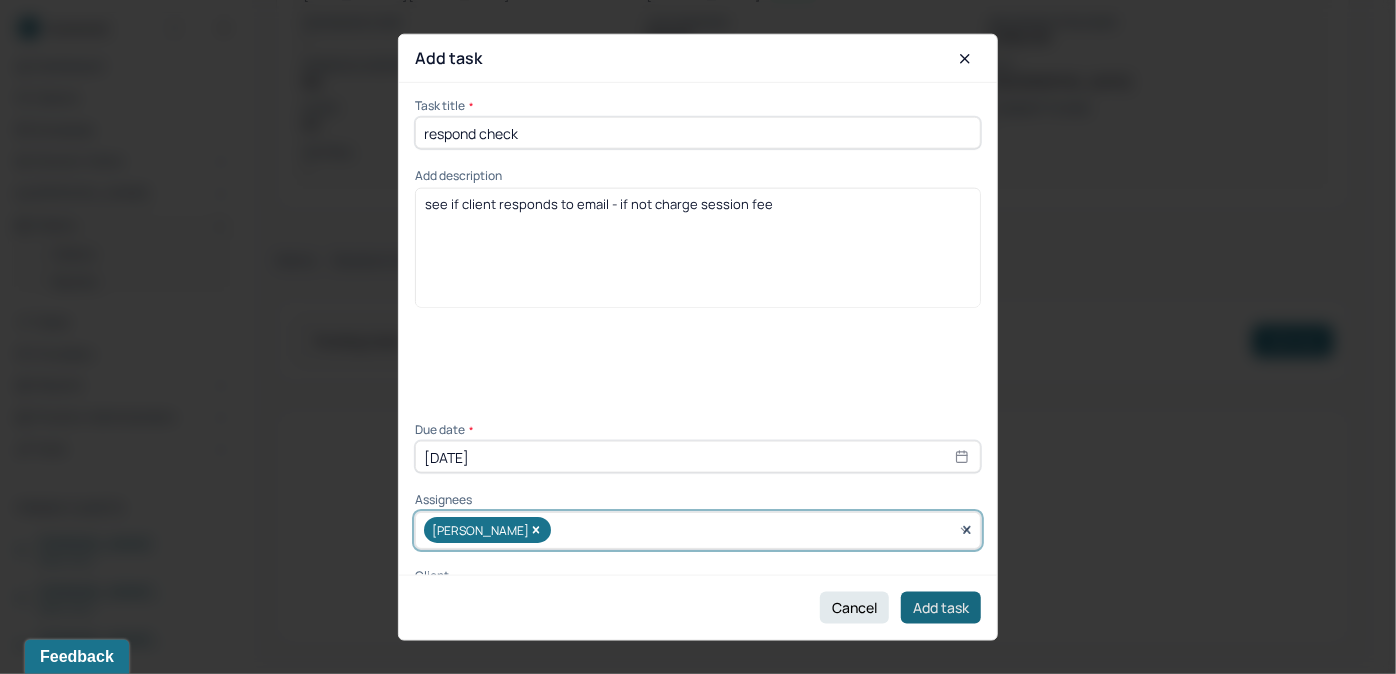 click on "Add task" at bounding box center [941, 607] 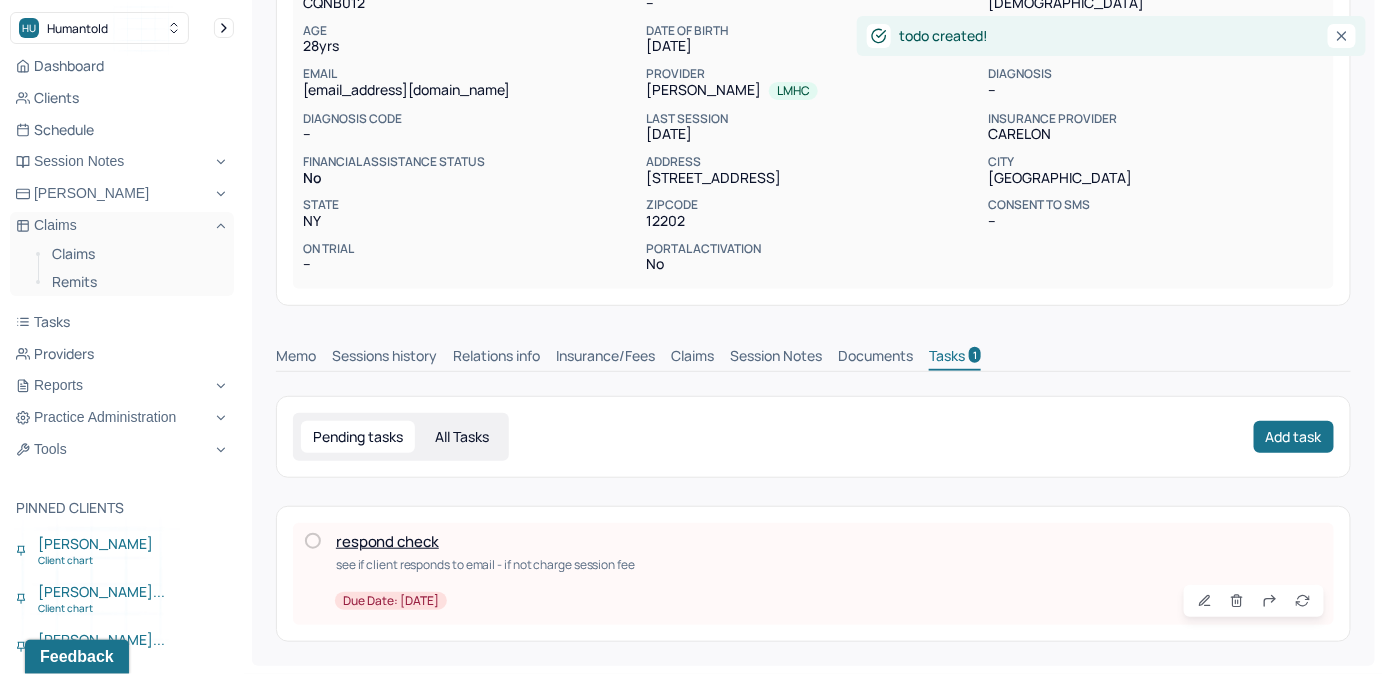 scroll, scrollTop: 210, scrollLeft: 0, axis: vertical 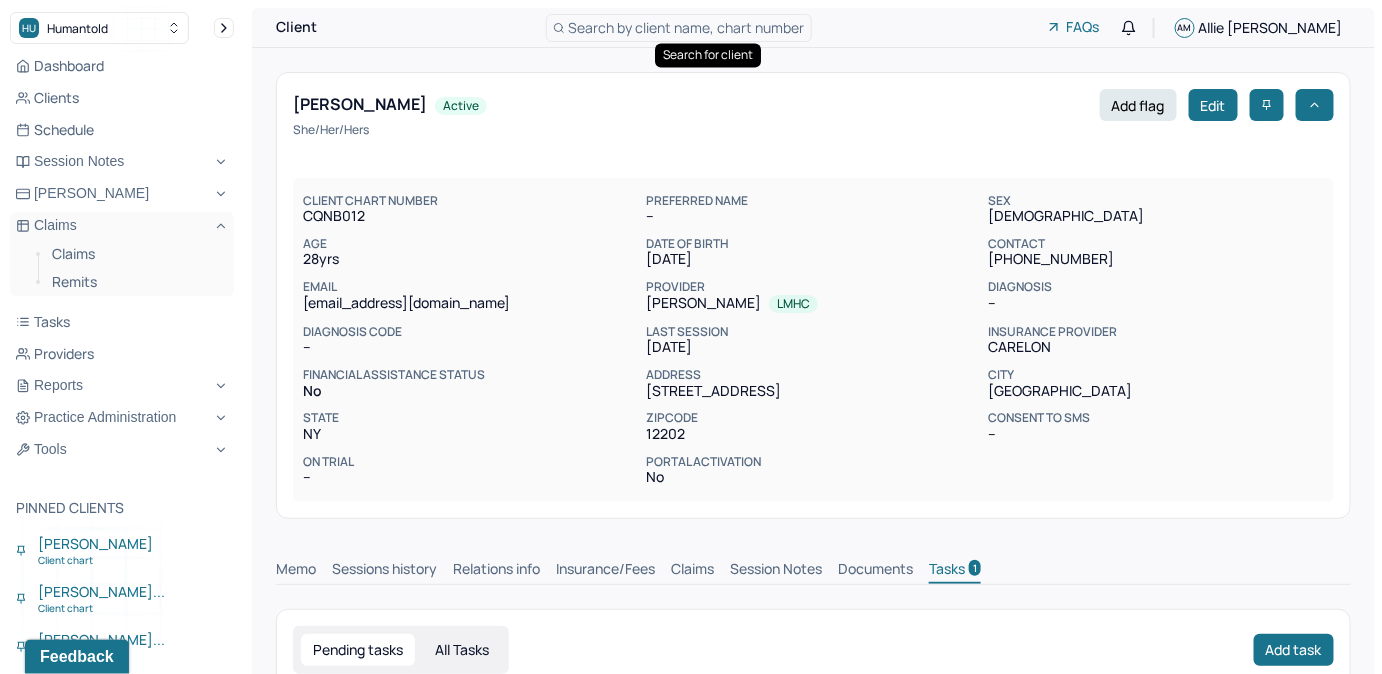 click on "Search by client name, chart number" at bounding box center [687, 27] 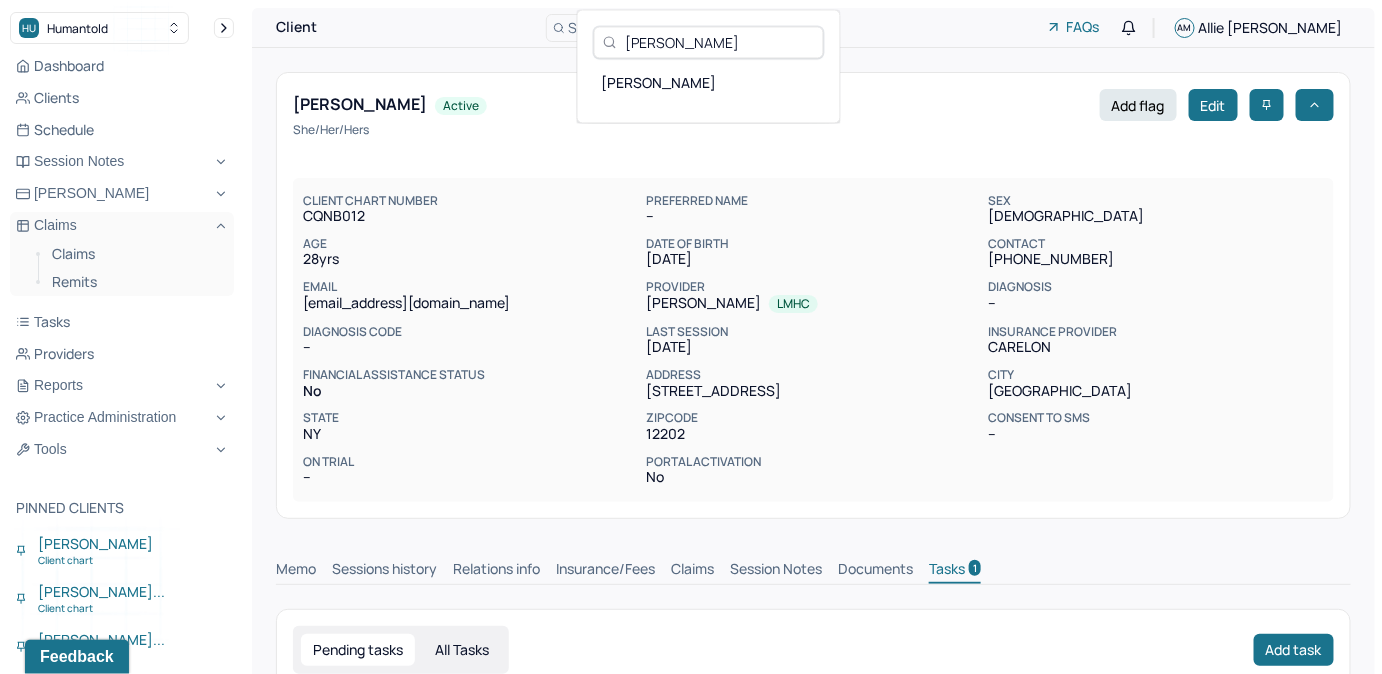 type on "Sophie Burrow-Bell" 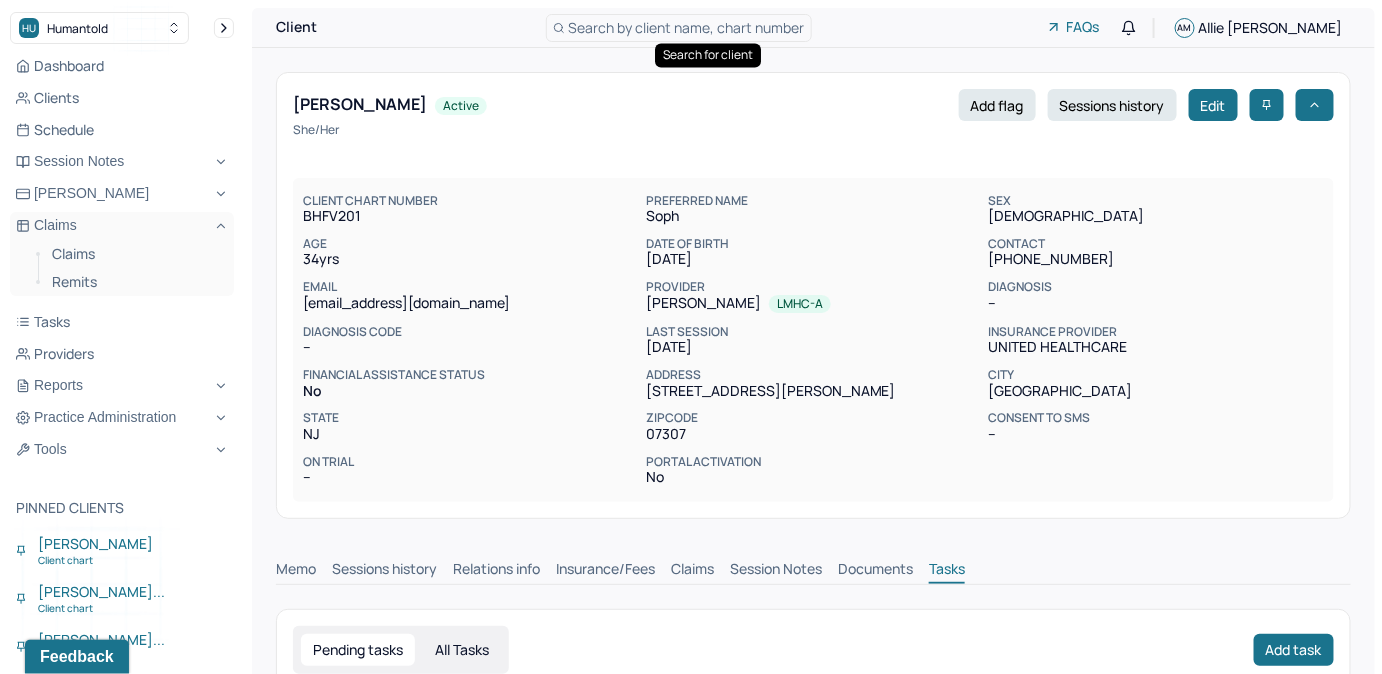 scroll, scrollTop: 0, scrollLeft: 0, axis: both 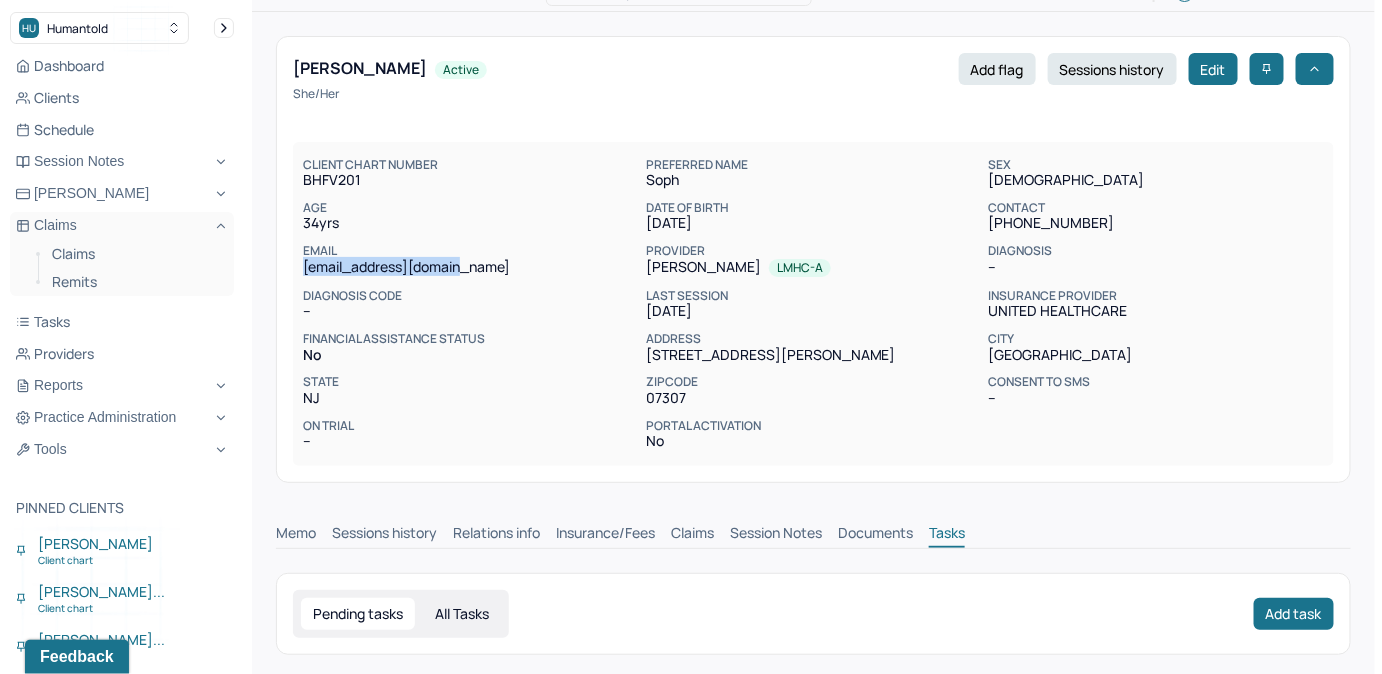 copy on "sophieburrow@gmail.com" 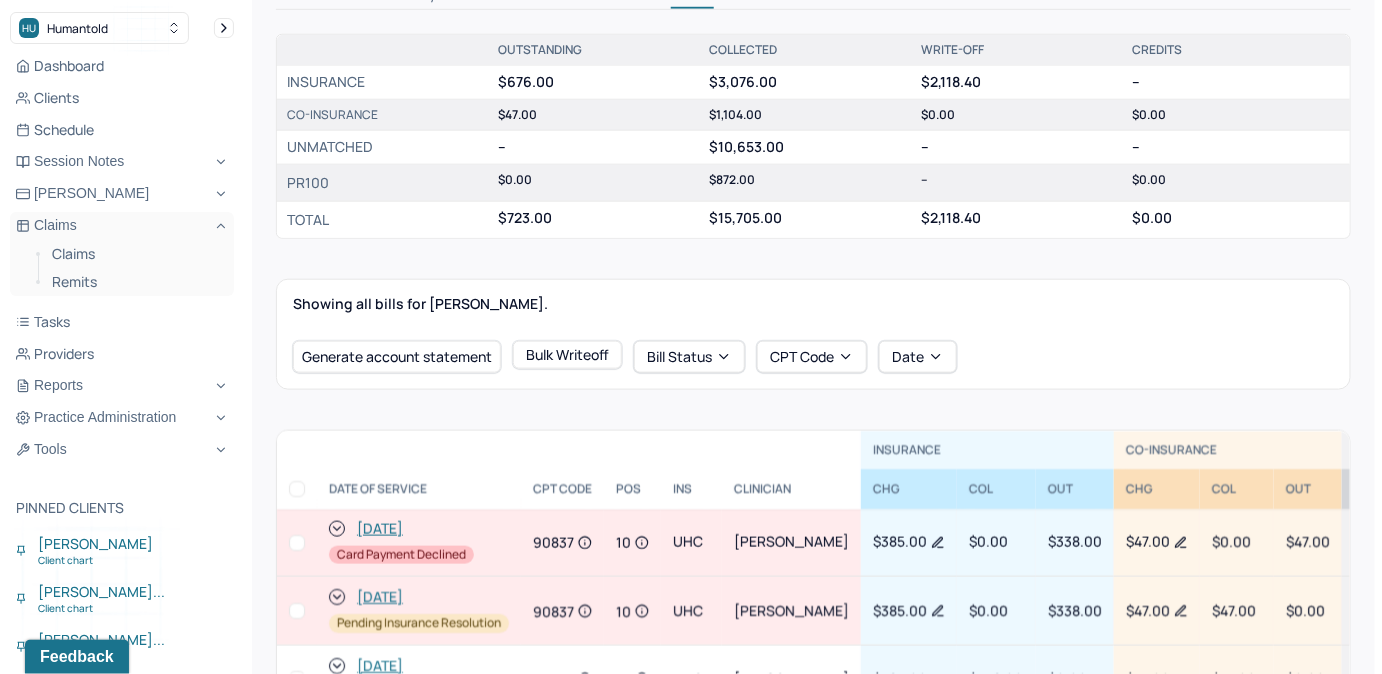 scroll, scrollTop: 945, scrollLeft: 0, axis: vertical 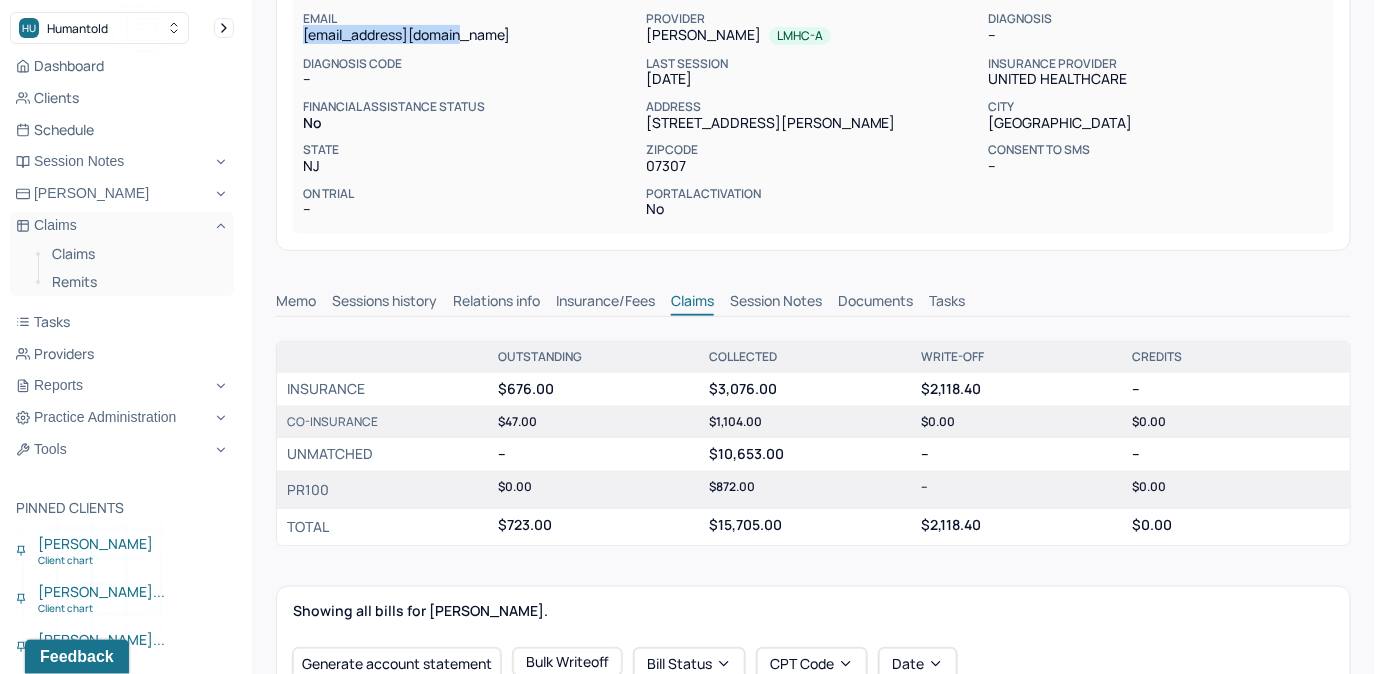 drag, startPoint x: 966, startPoint y: 301, endPoint x: 998, endPoint y: 331, distance: 43.863426 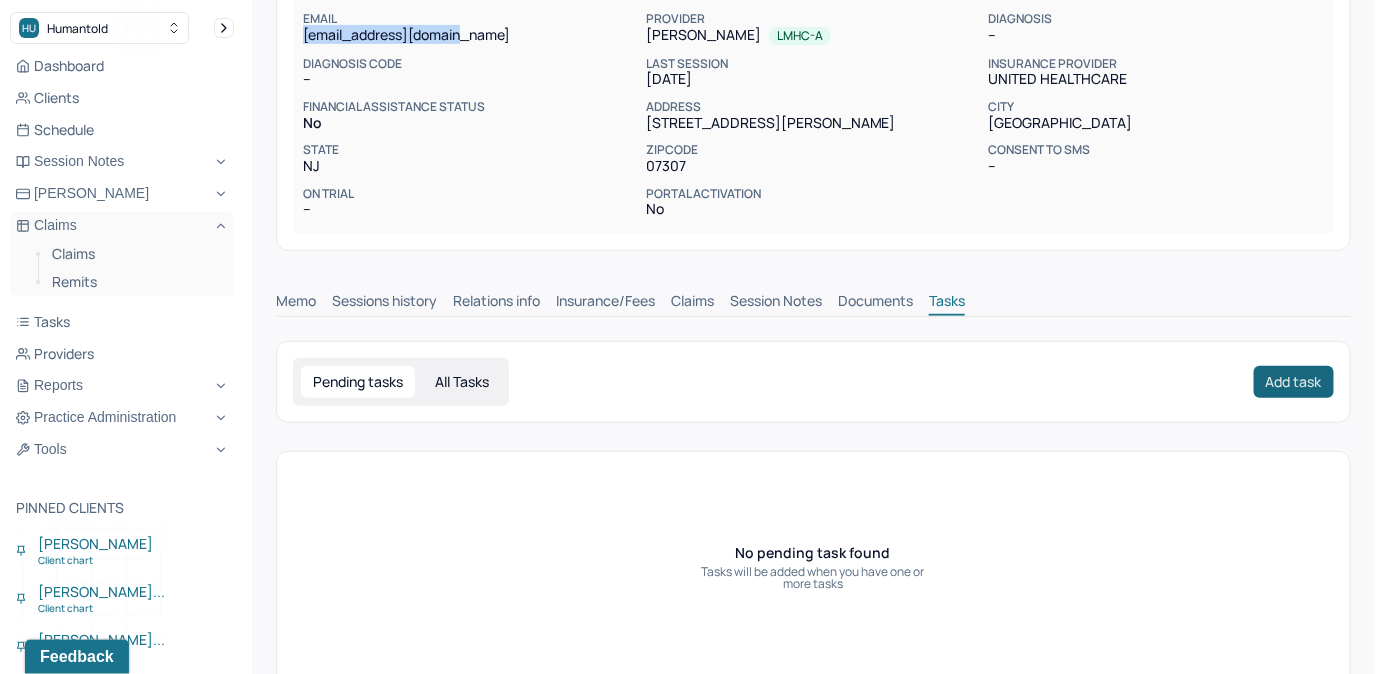 click on "Add task" at bounding box center [1294, 382] 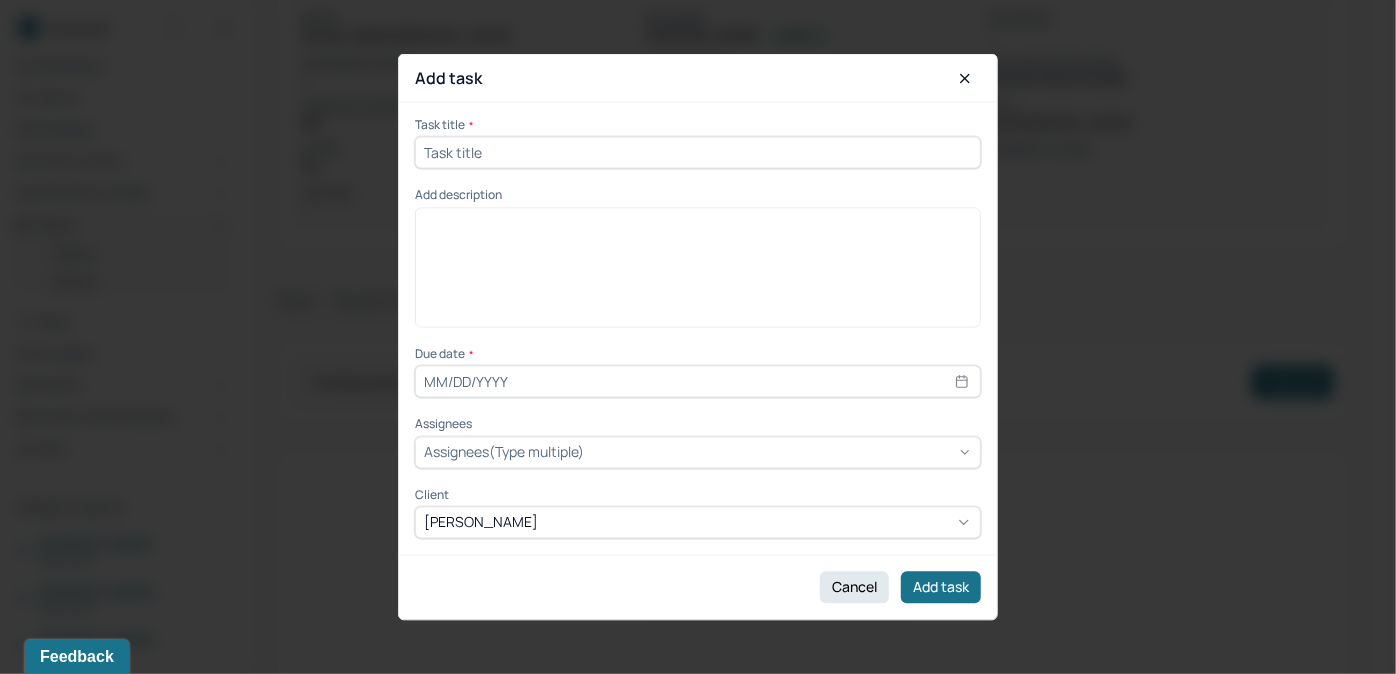 drag, startPoint x: 739, startPoint y: 155, endPoint x: 730, endPoint y: 160, distance: 10.29563 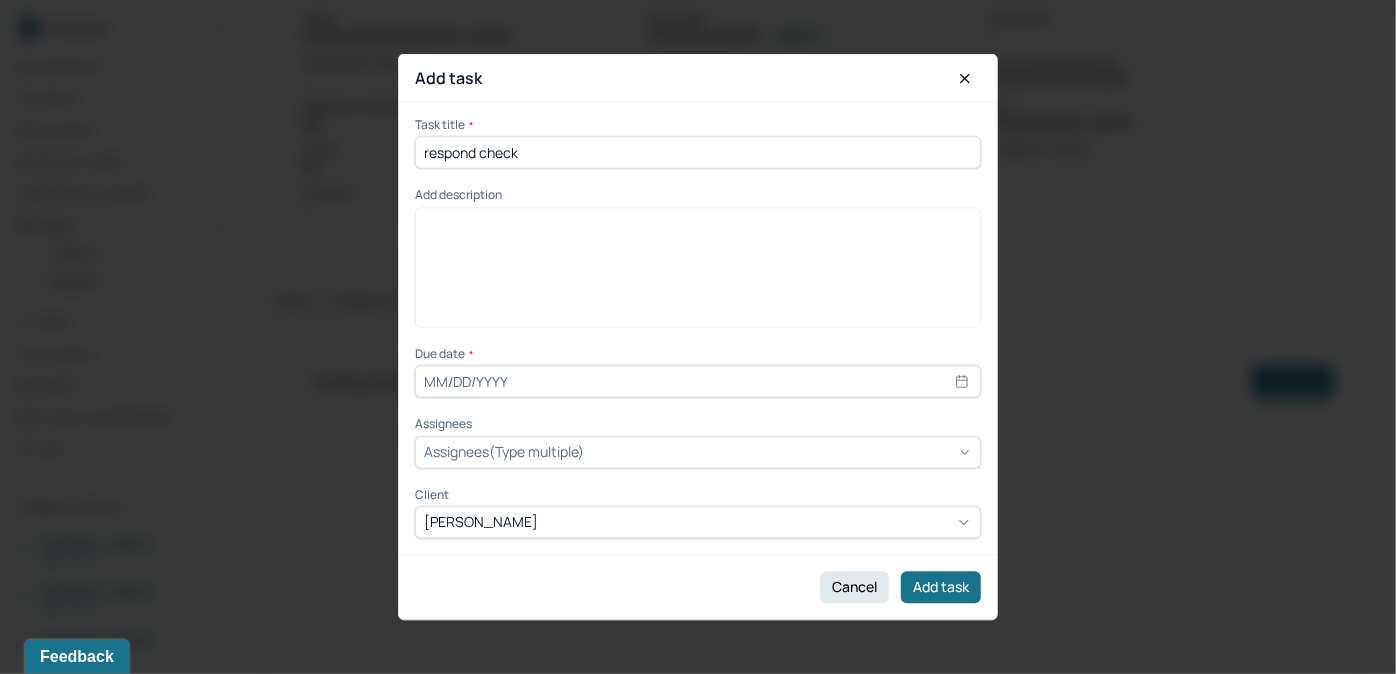 type on "07/25/2025" 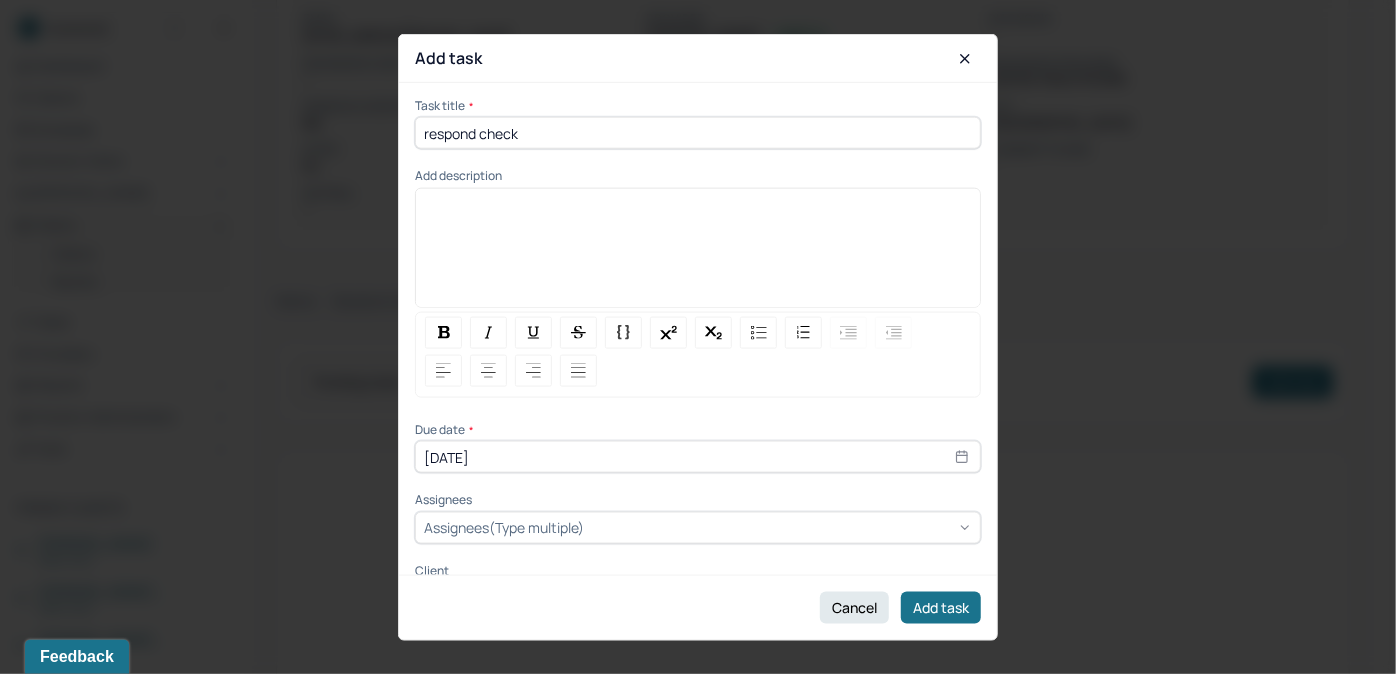 click at bounding box center (698, 254) 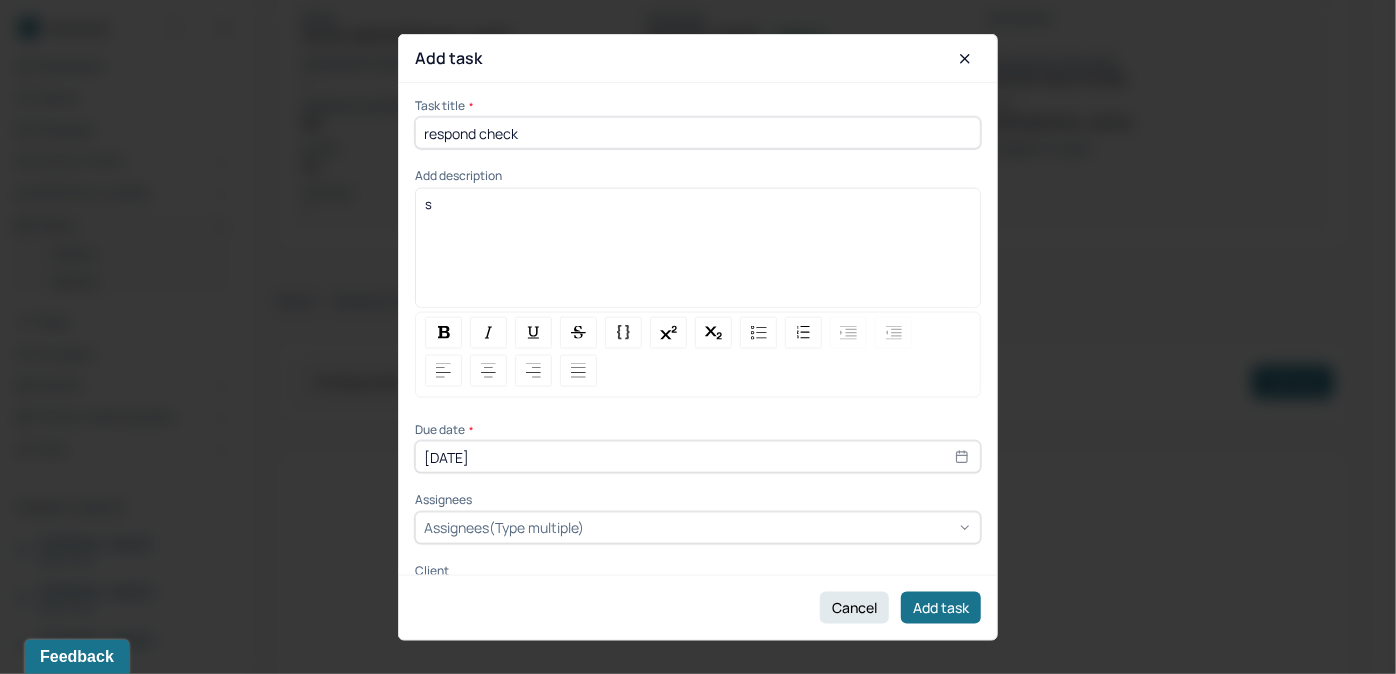 type 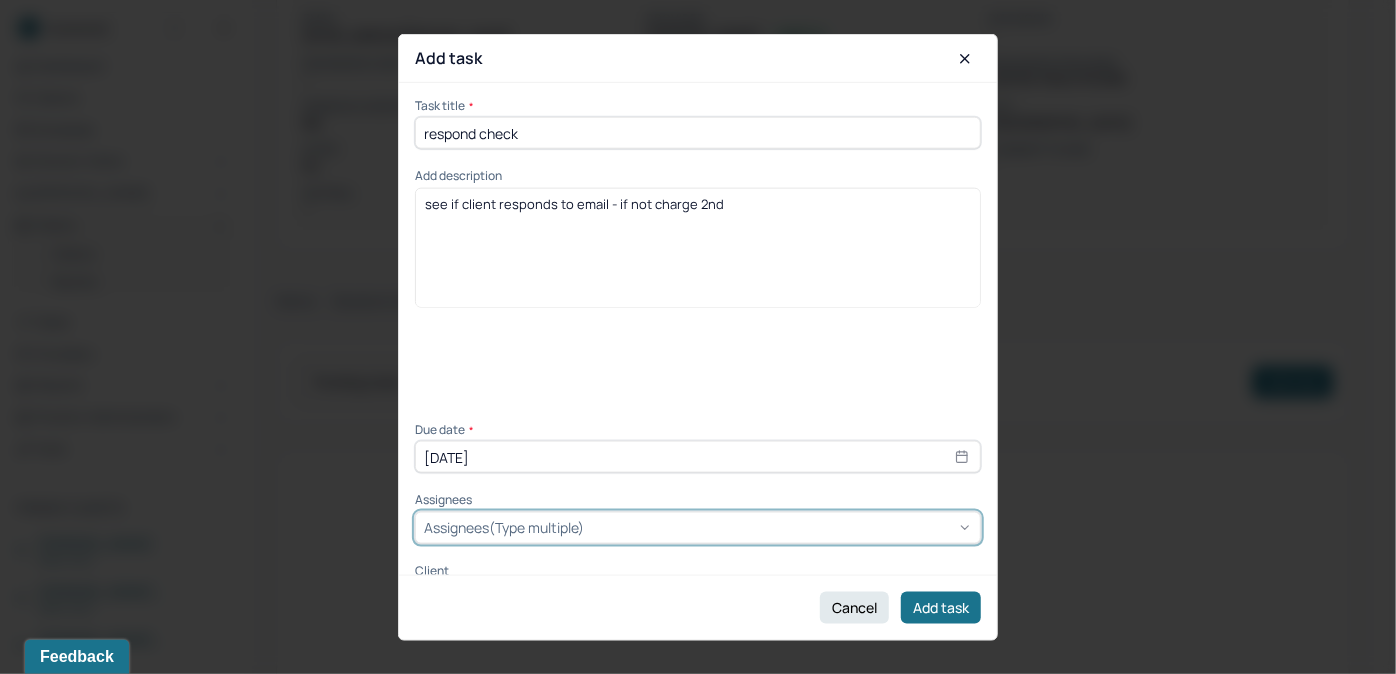 click on "Assignees(Type multiple)" at bounding box center (504, 527) 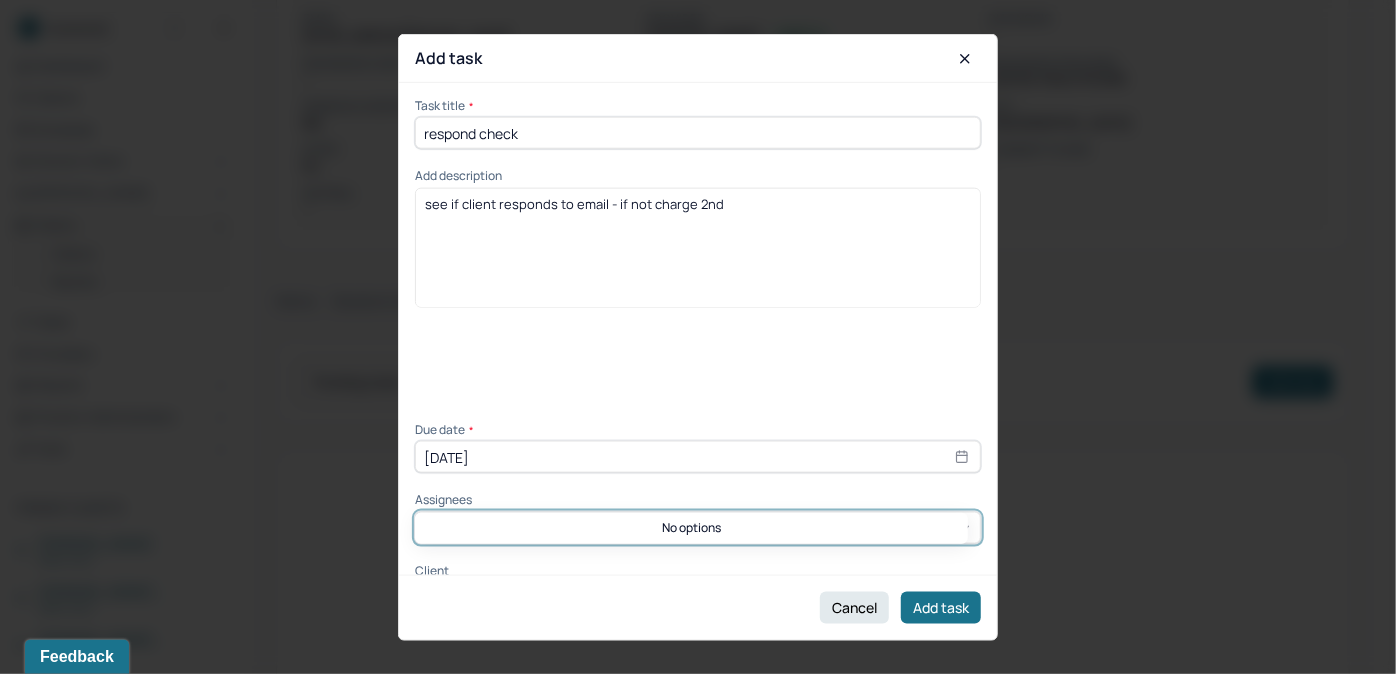 type on "allie" 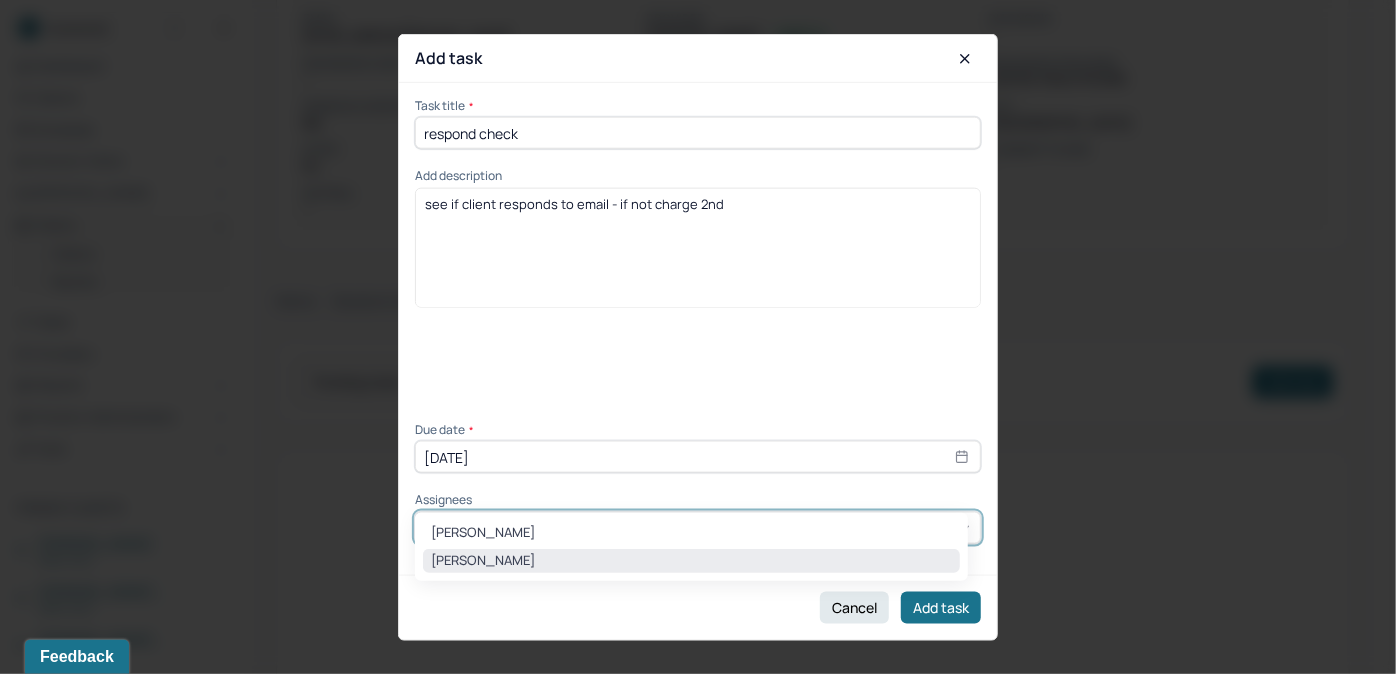 click on "Allie Morales" at bounding box center [691, 561] 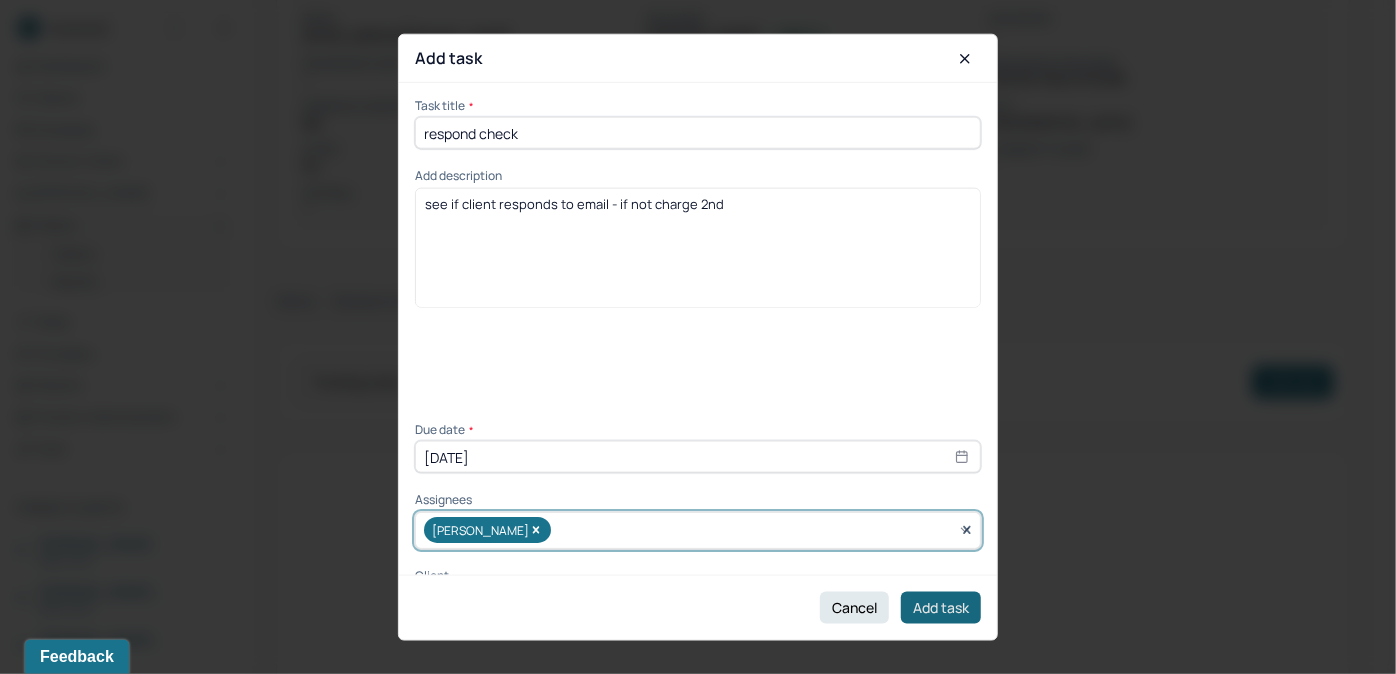 click on "Add task" at bounding box center [941, 607] 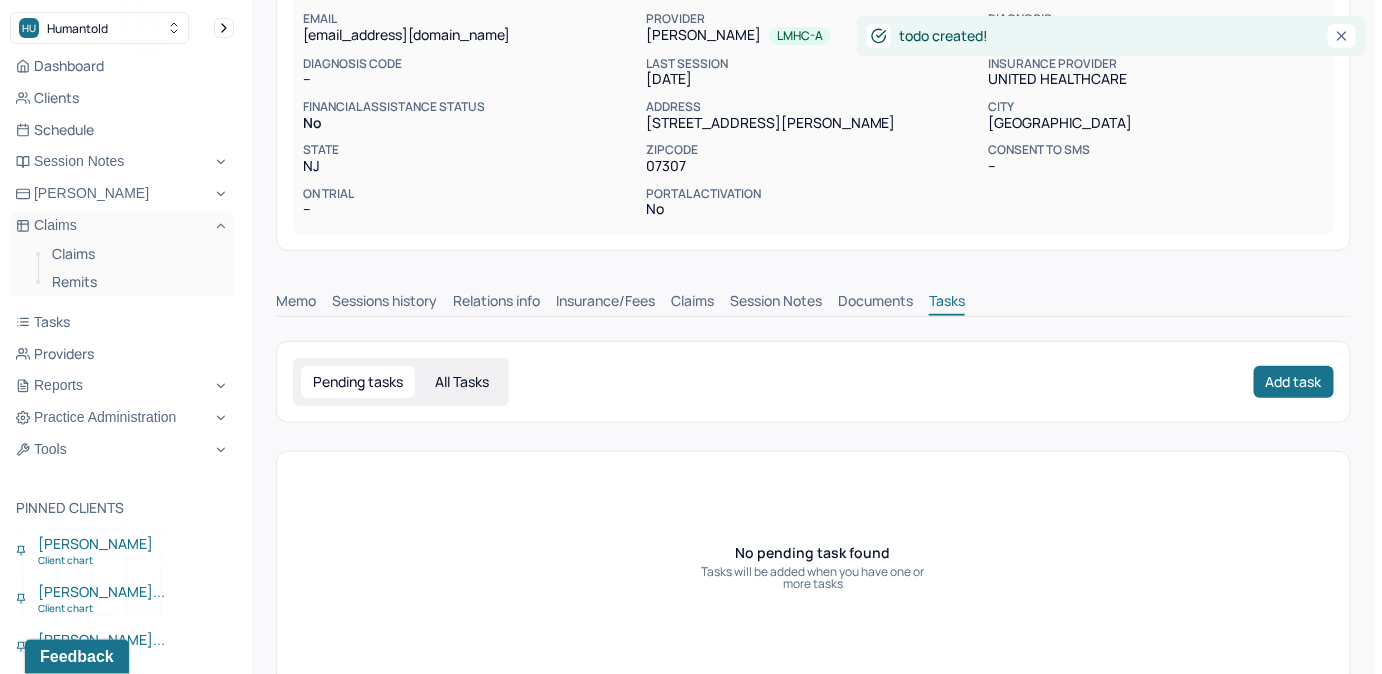 scroll, scrollTop: 210, scrollLeft: 0, axis: vertical 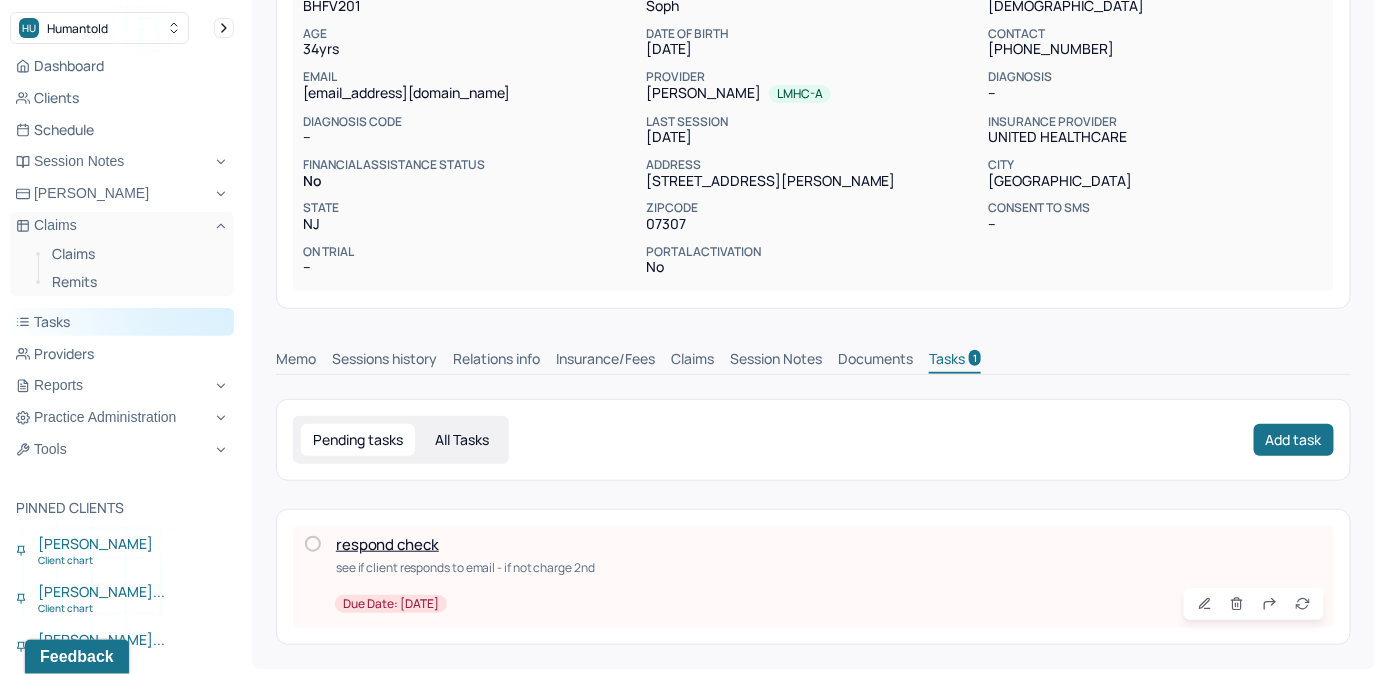 click on "Tasks" at bounding box center (122, 322) 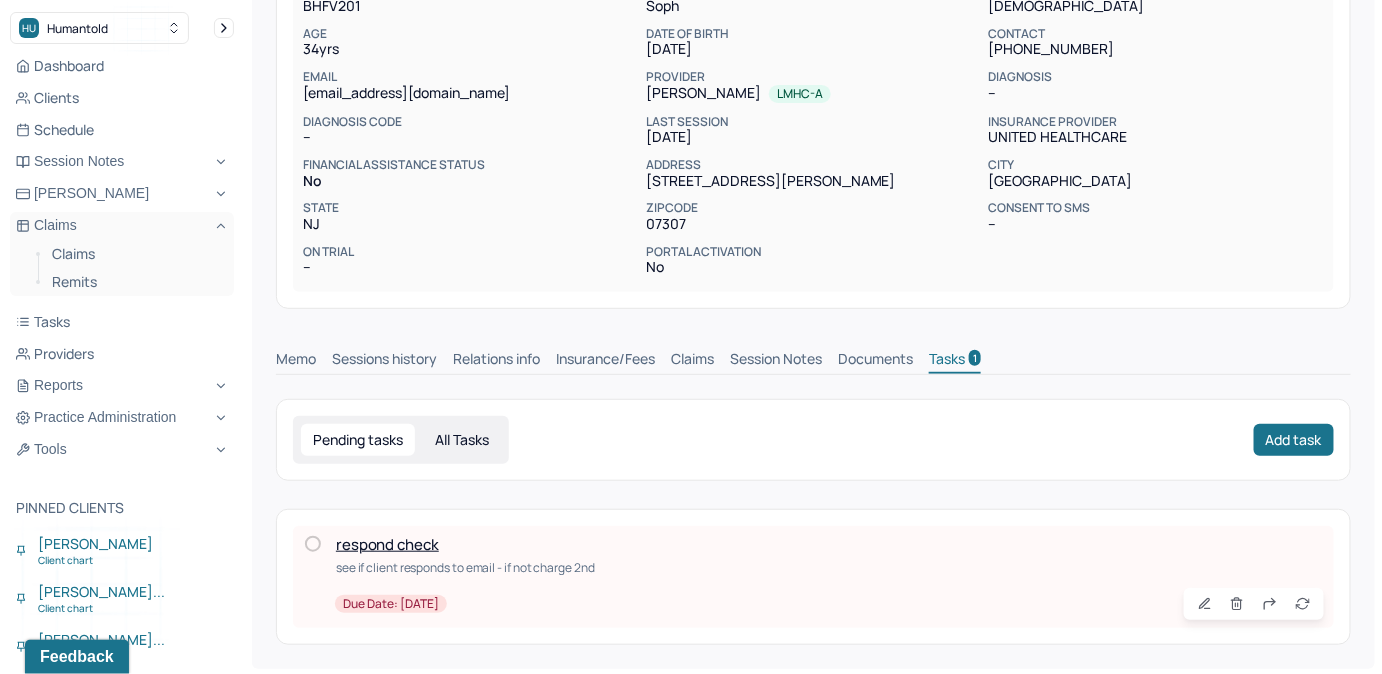 scroll, scrollTop: 0, scrollLeft: 0, axis: both 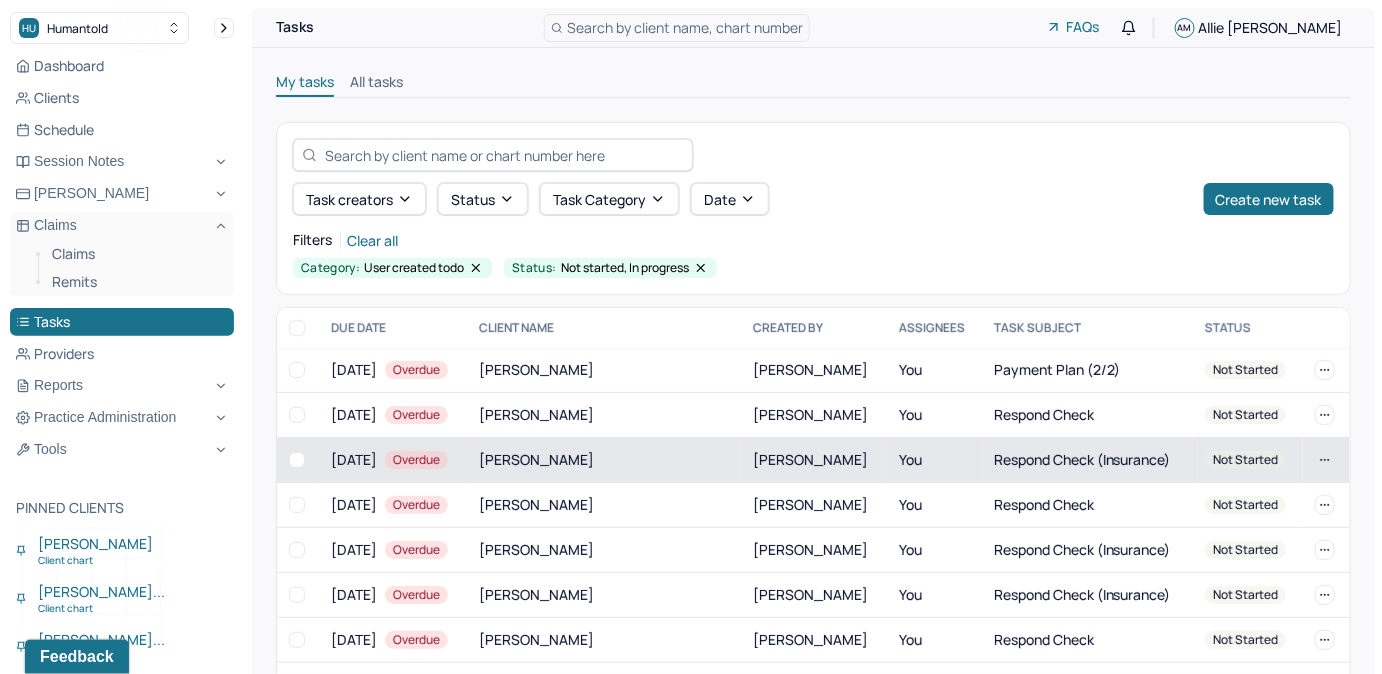 click on "respond check (insurance)" at bounding box center [1087, 460] 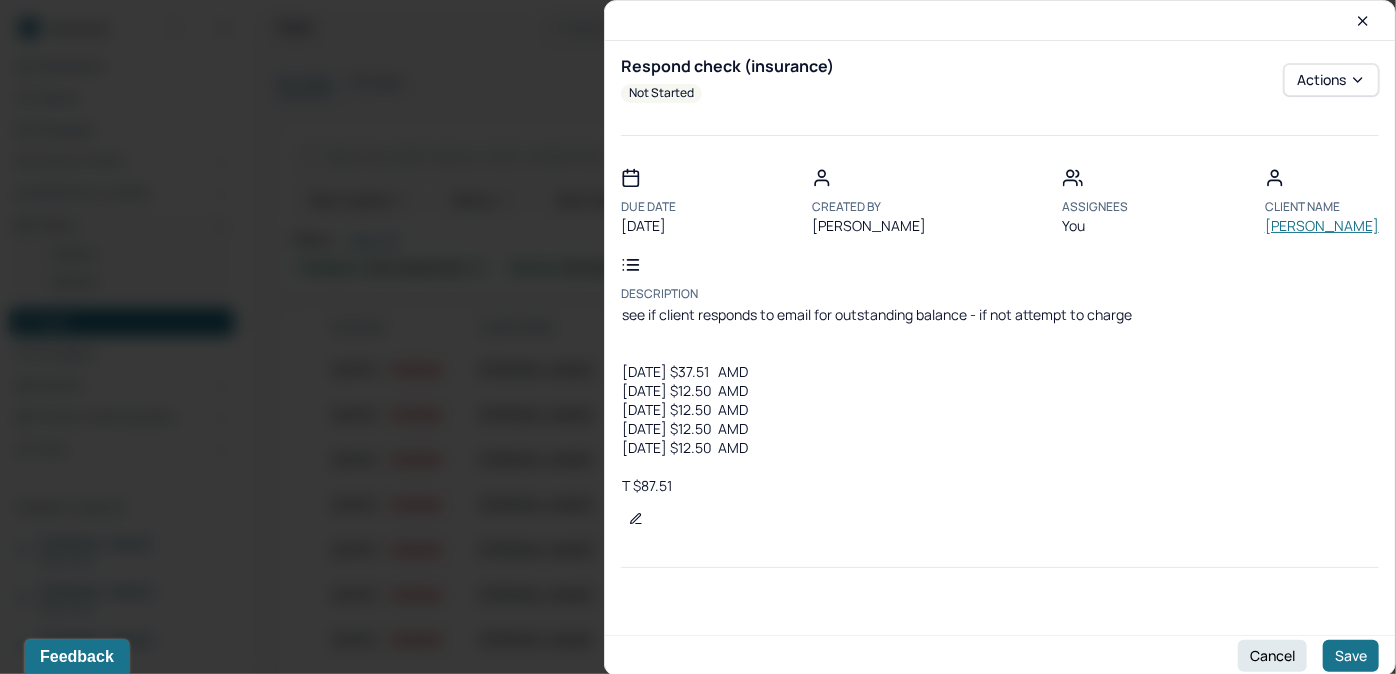 click on "[PERSON_NAME]" at bounding box center (1322, 226) 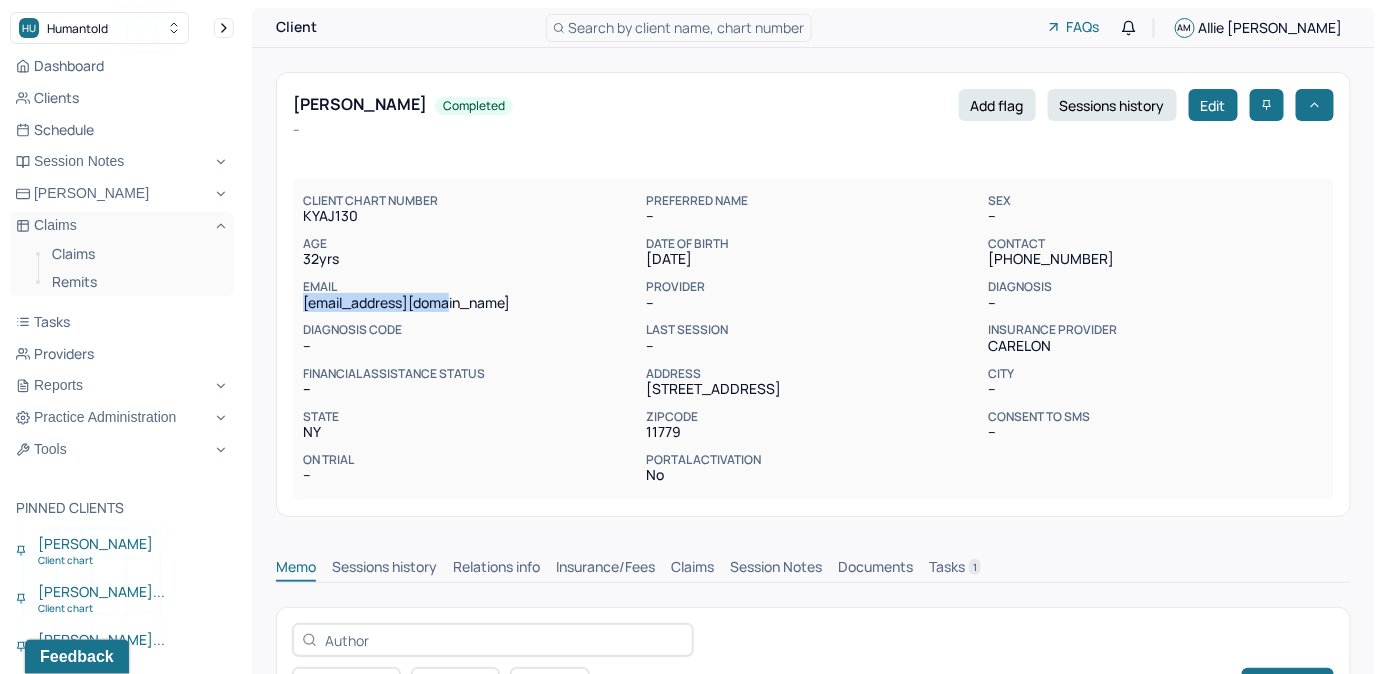 copy on "[EMAIL_ADDRESS][DOMAIN_NAME]" 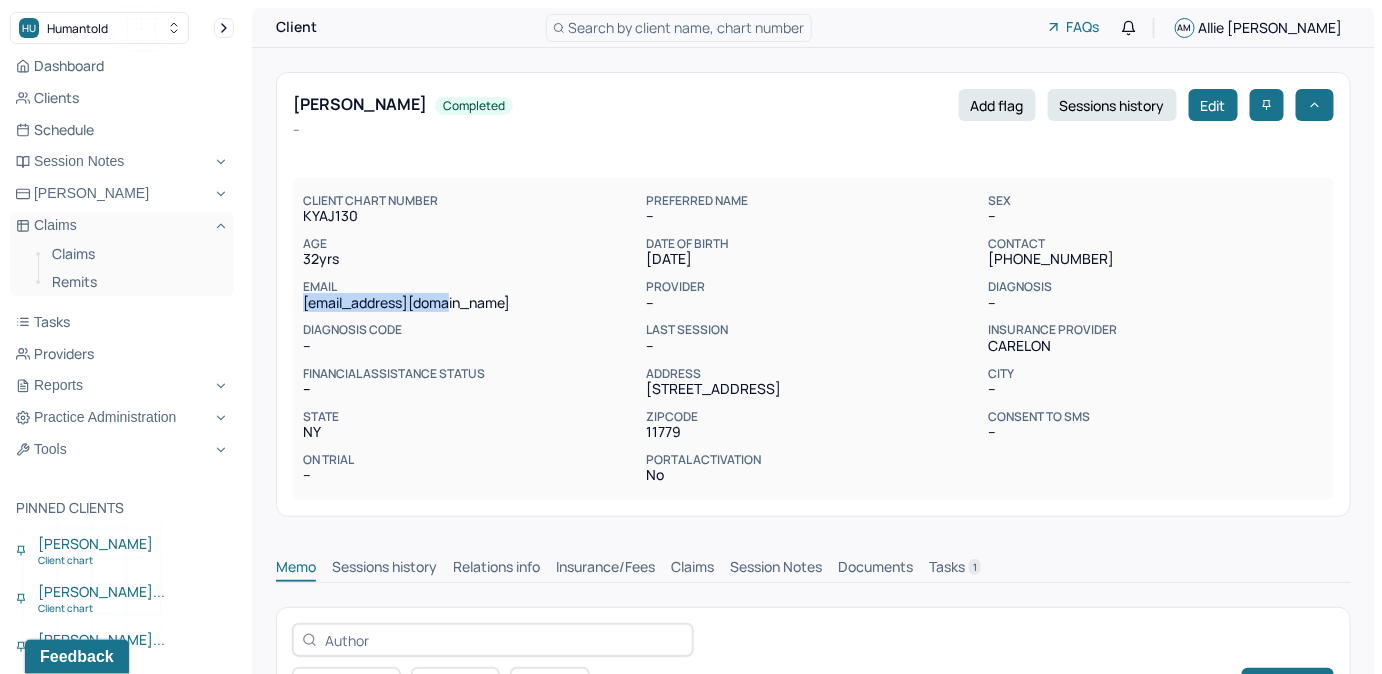 copy on "[EMAIL_ADDRESS][DOMAIN_NAME]" 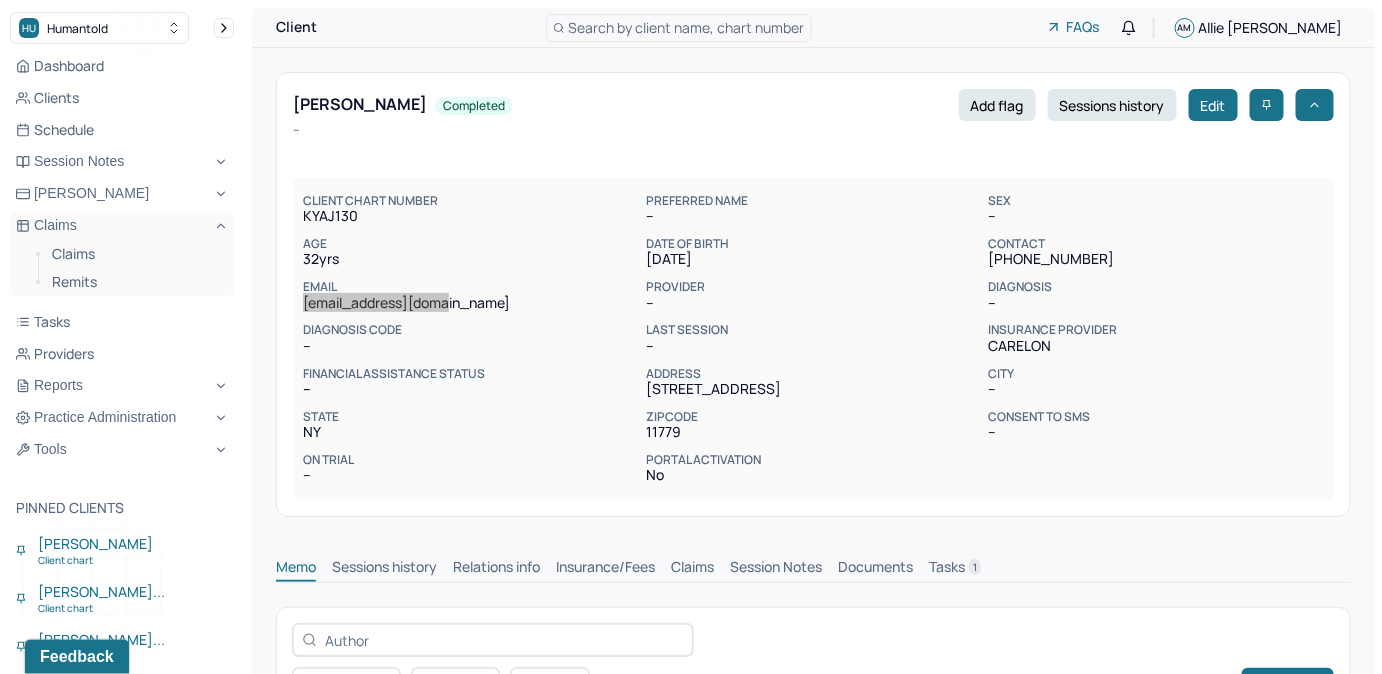 scroll, scrollTop: 1, scrollLeft: 0, axis: vertical 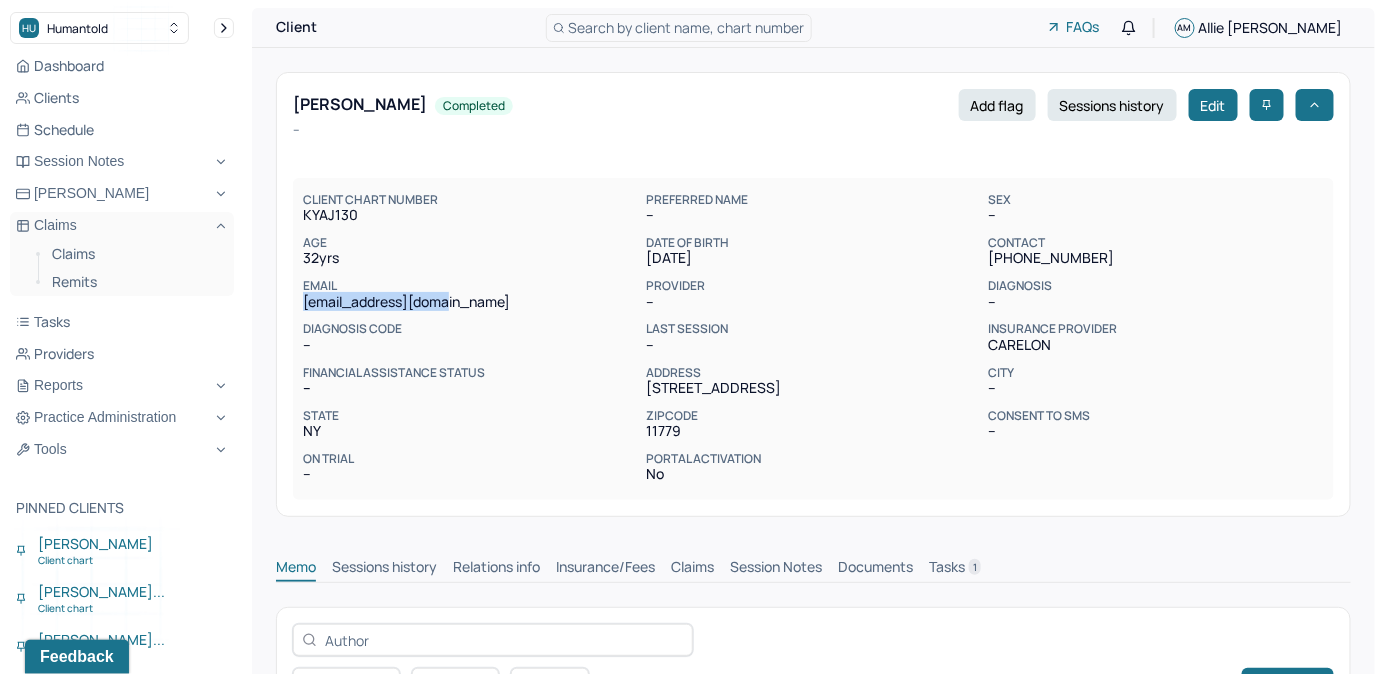 drag, startPoint x: 699, startPoint y: 570, endPoint x: 709, endPoint y: 539, distance: 32.572994 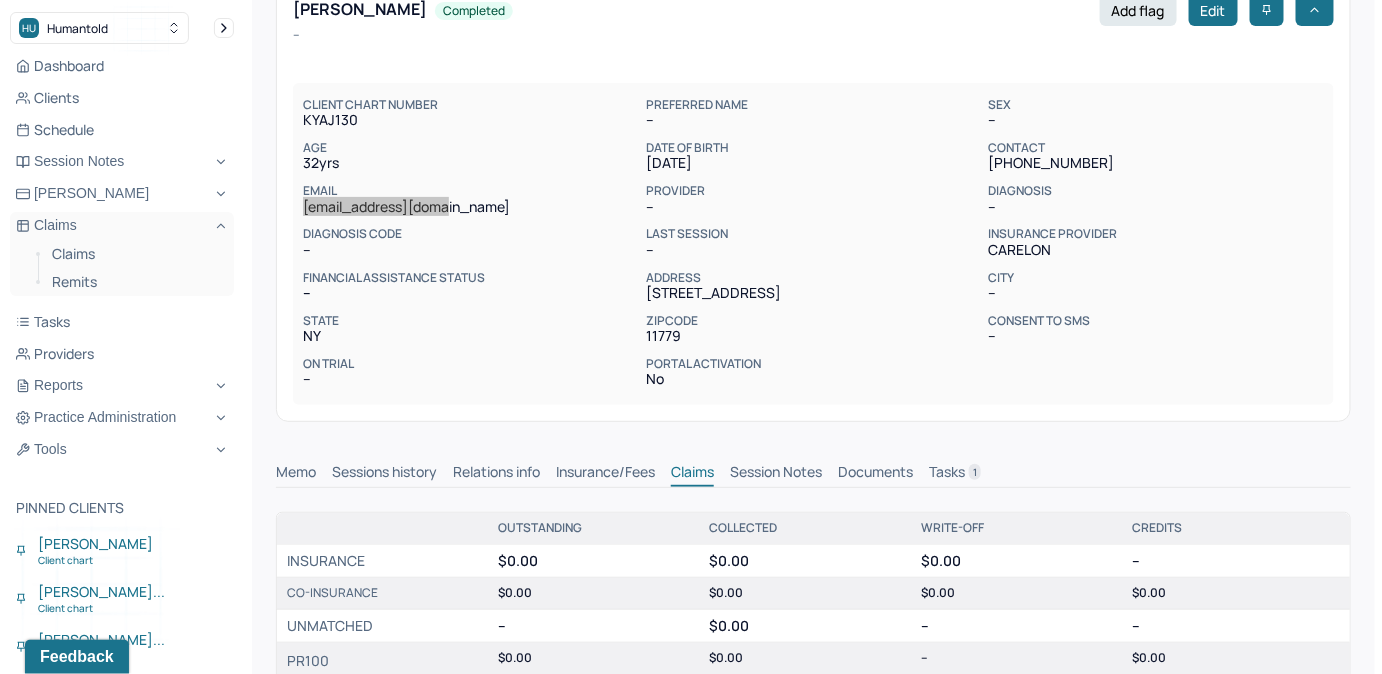 scroll, scrollTop: 51, scrollLeft: 0, axis: vertical 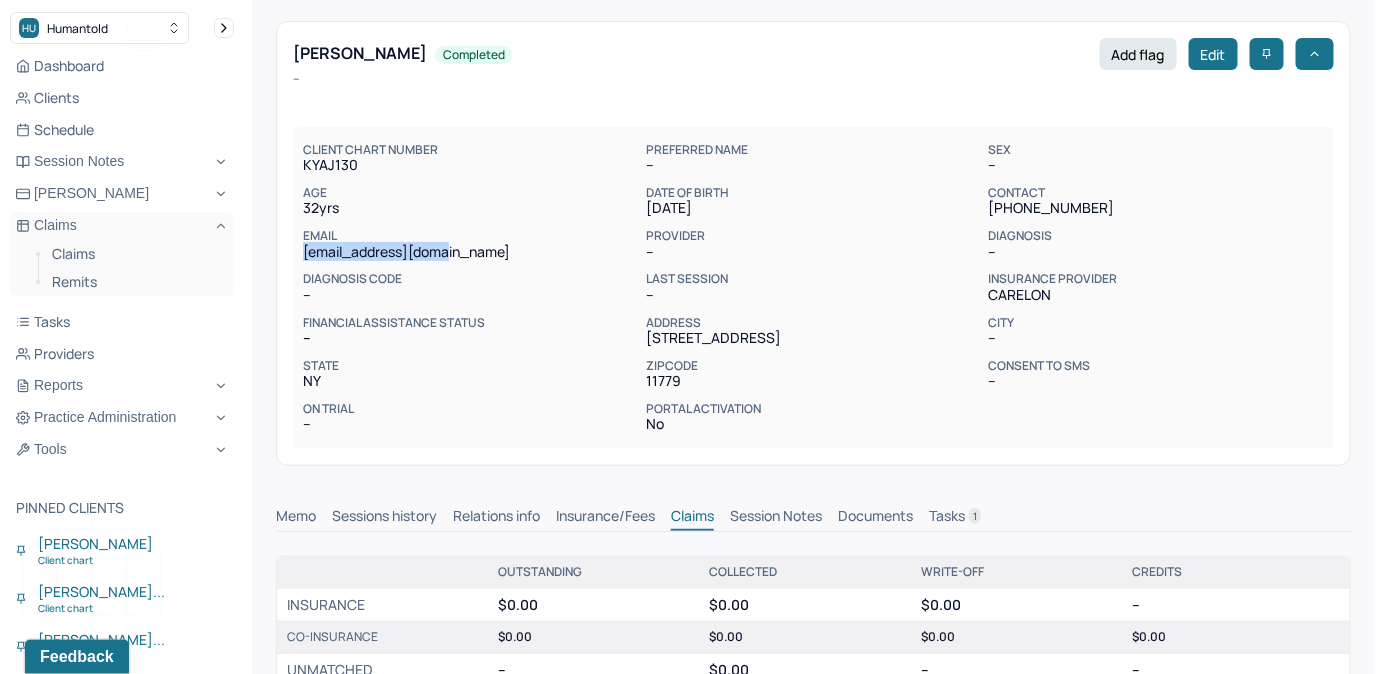 drag, startPoint x: 969, startPoint y: 510, endPoint x: 1008, endPoint y: 476, distance: 51.739735 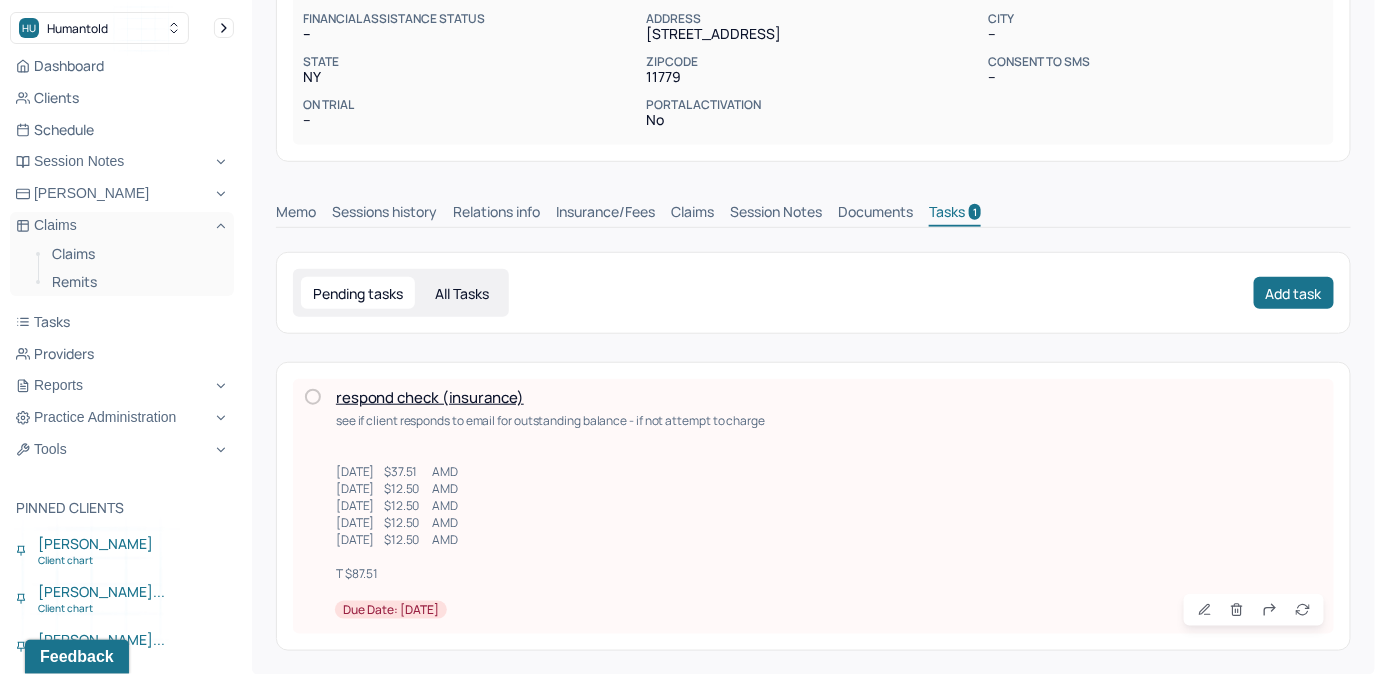 scroll, scrollTop: 359, scrollLeft: 0, axis: vertical 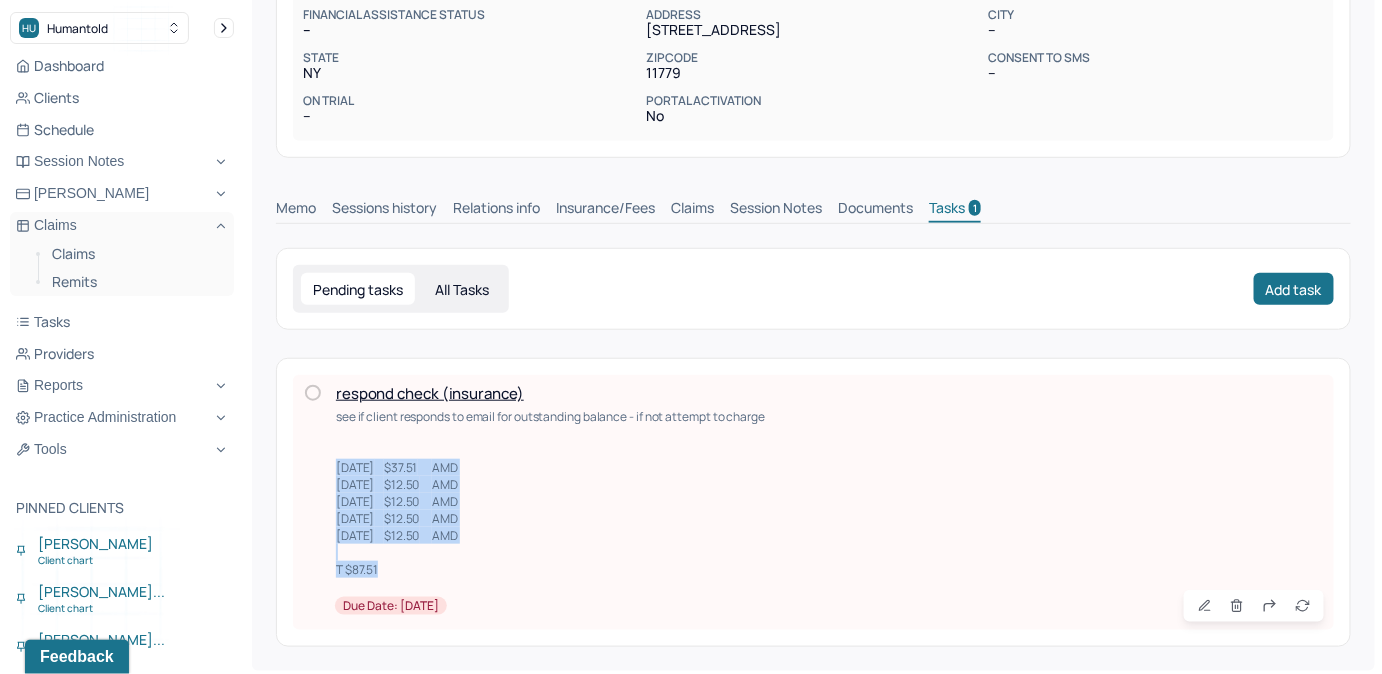 drag, startPoint x: 370, startPoint y: 568, endPoint x: 331, endPoint y: 461, distance: 113.88591 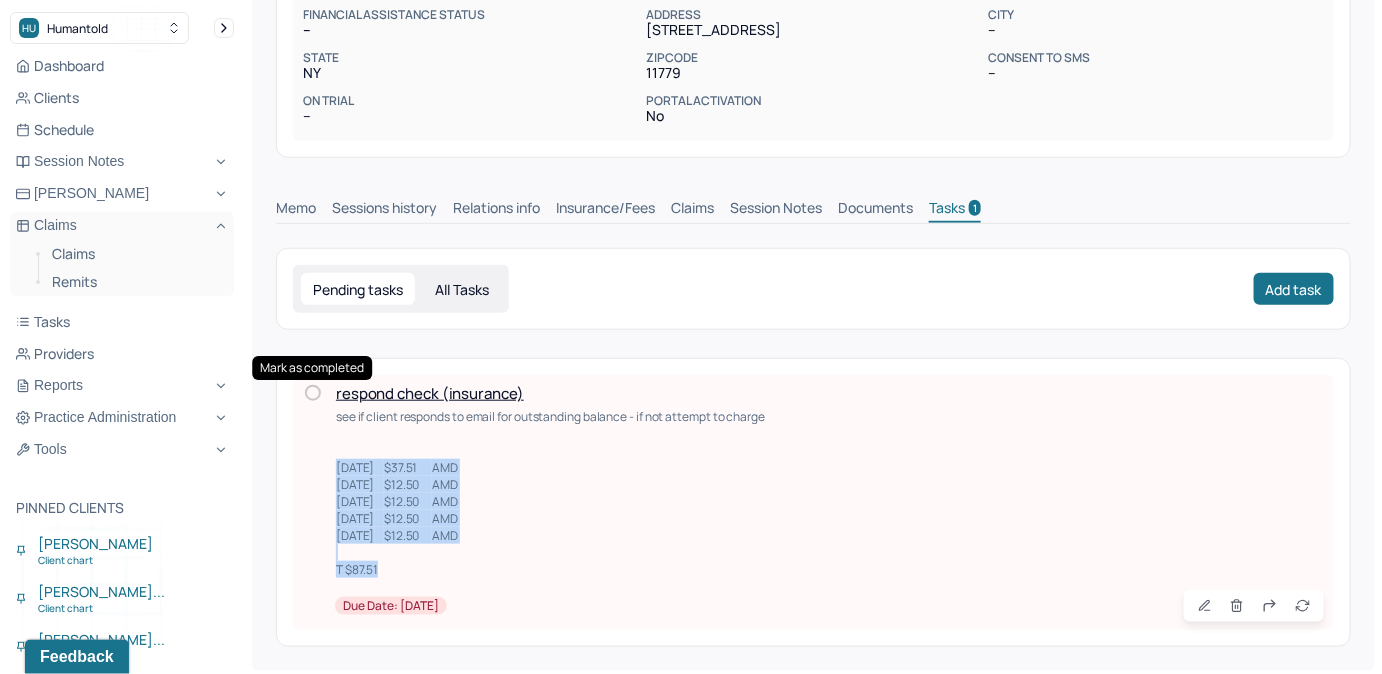 click at bounding box center (313, 393) 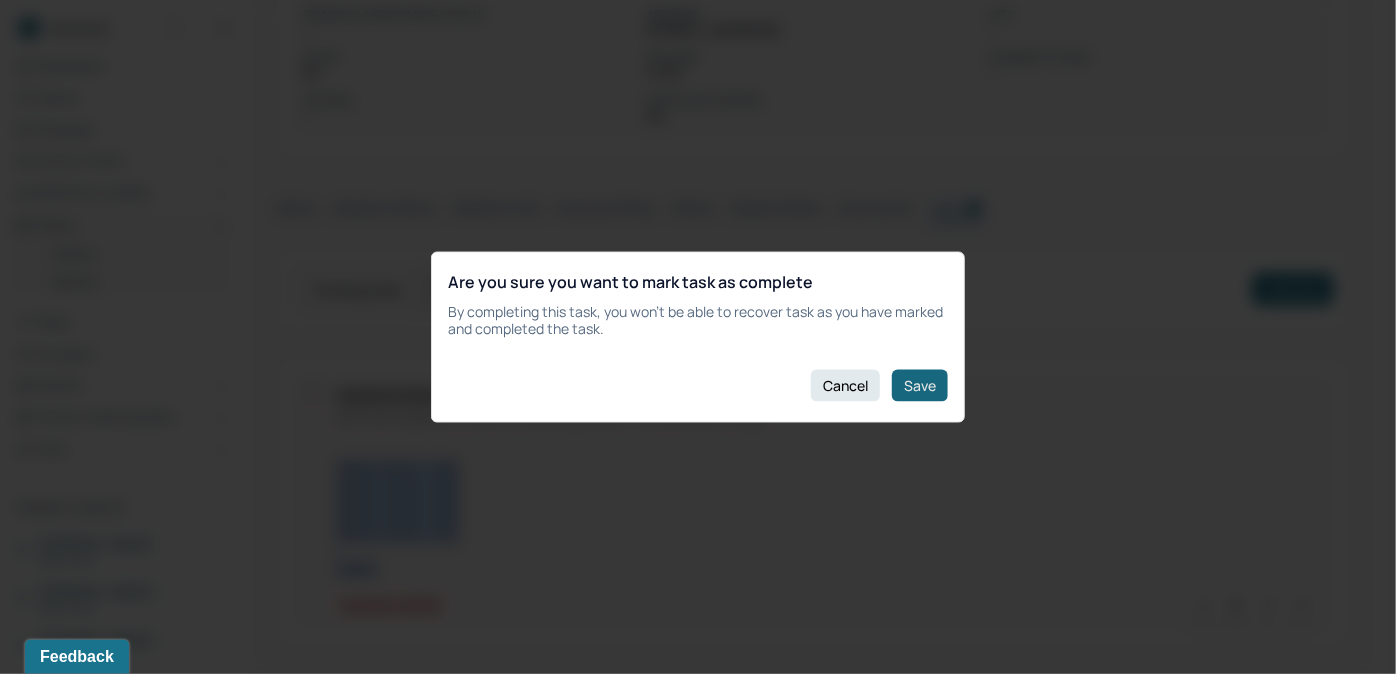 click on "Save" at bounding box center (920, 385) 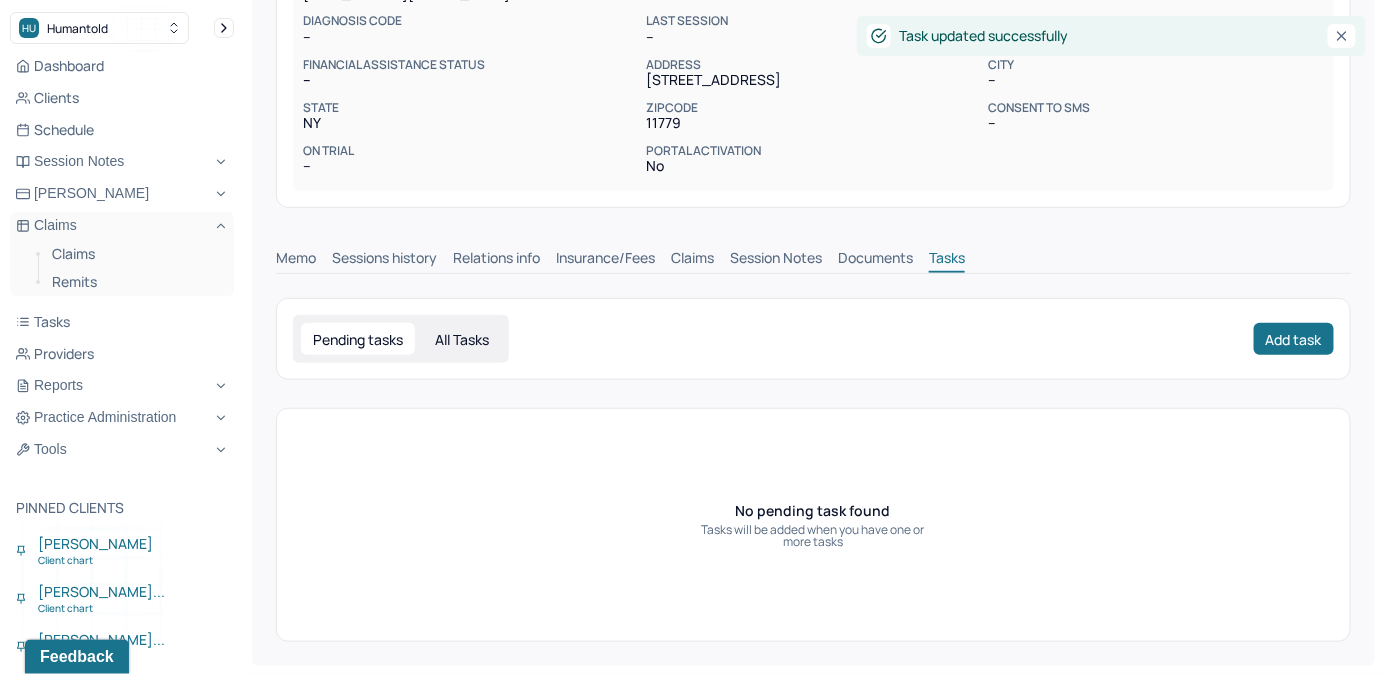 scroll, scrollTop: 307, scrollLeft: 0, axis: vertical 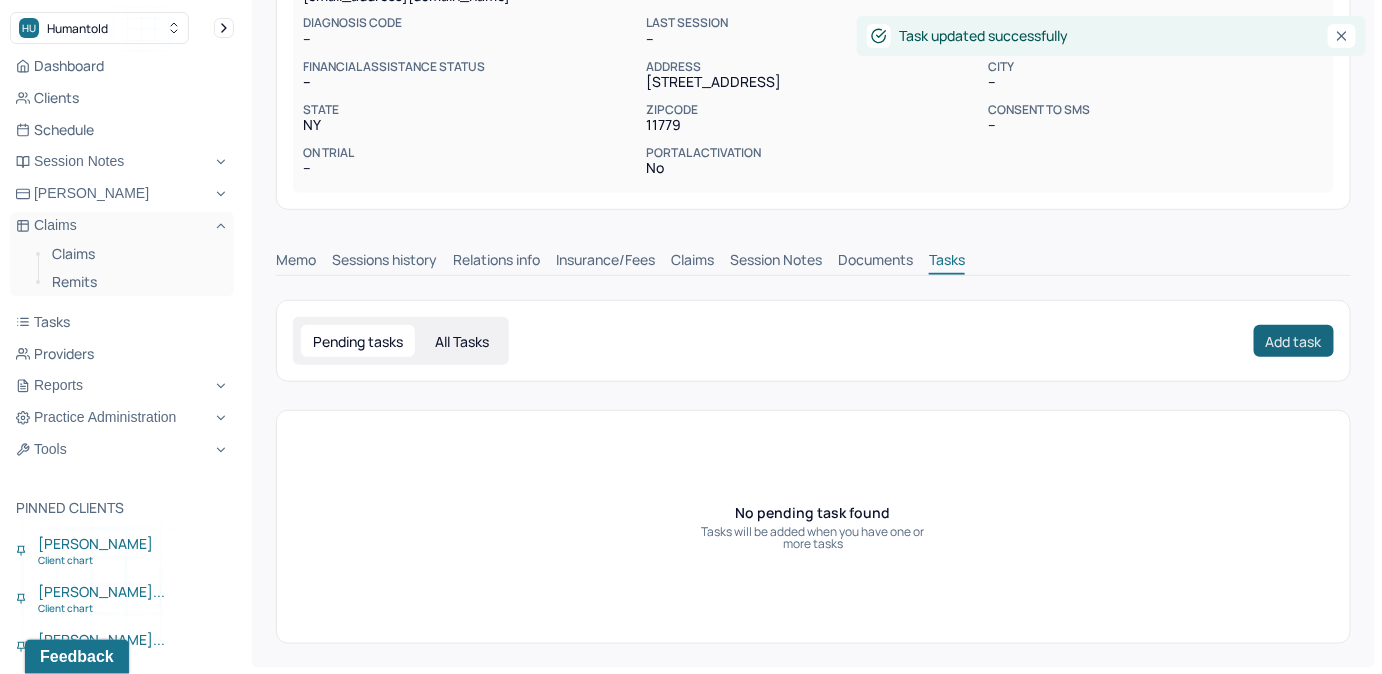 click on "Add task" at bounding box center (1294, 341) 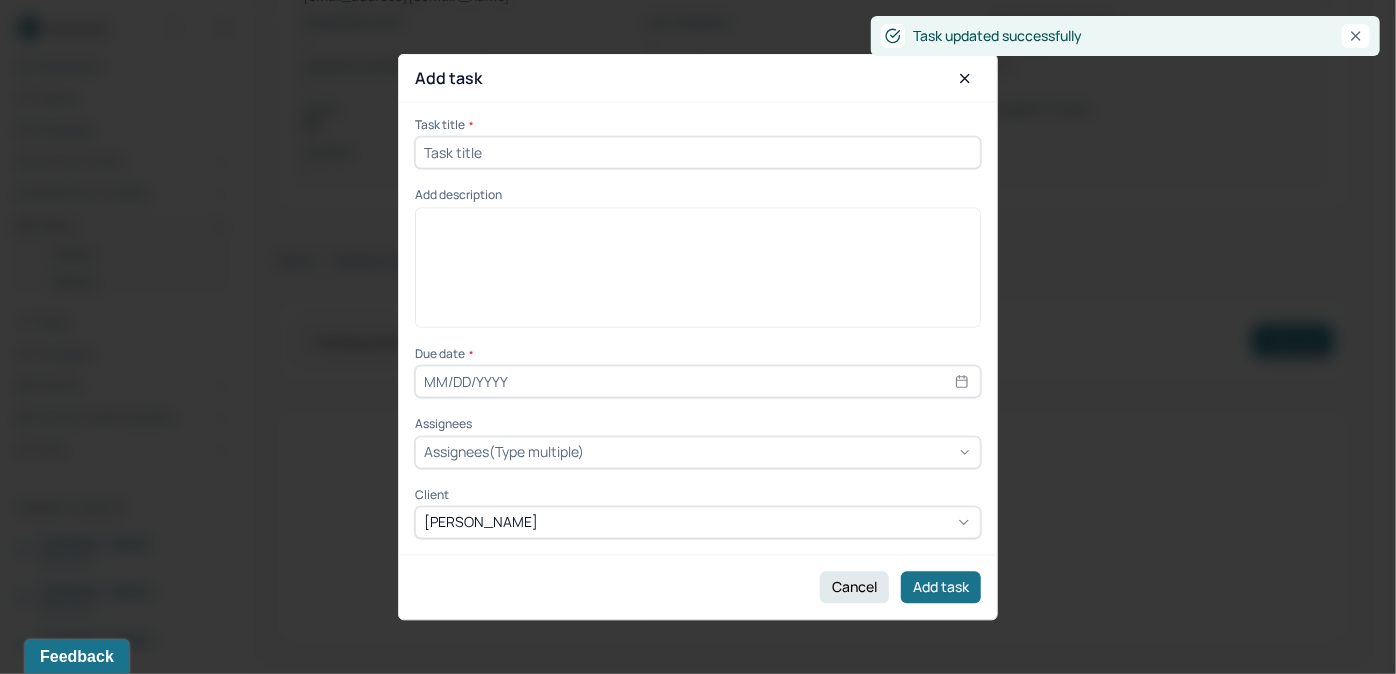 click at bounding box center (698, 153) 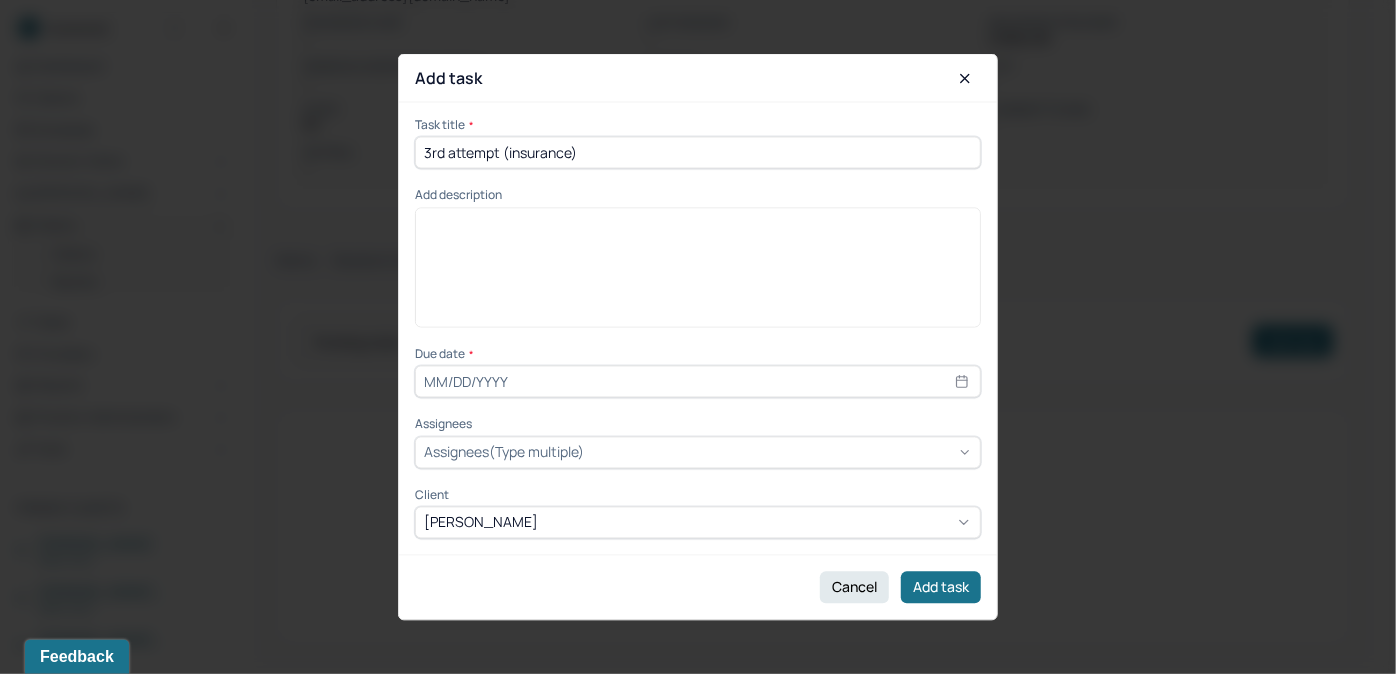 type on "3rd attempt (insurance)" 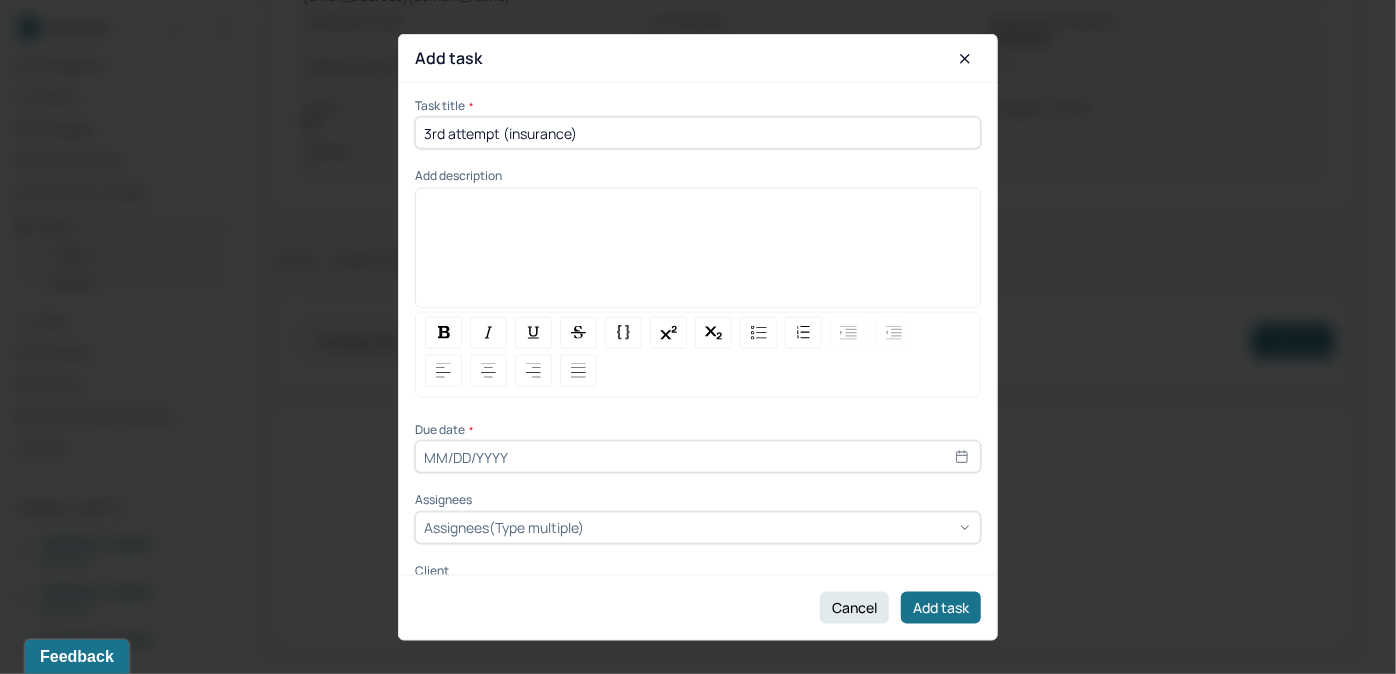type 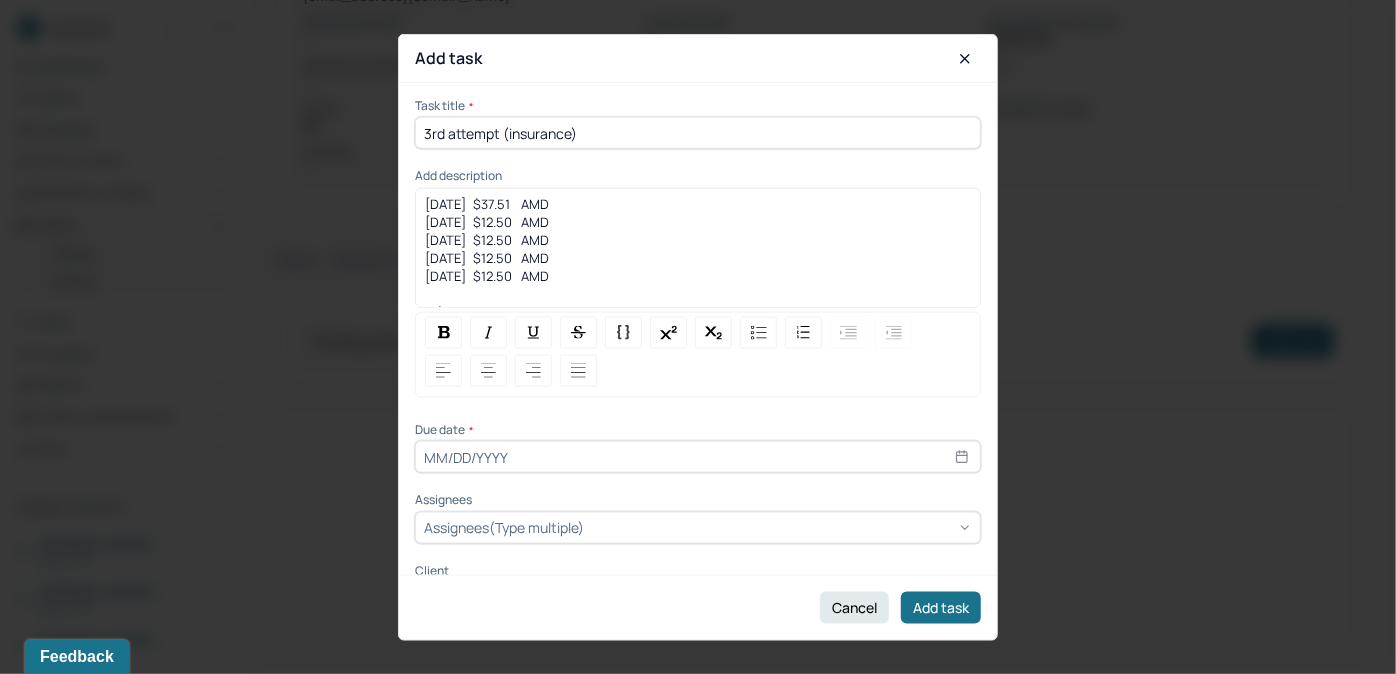 select on "6" 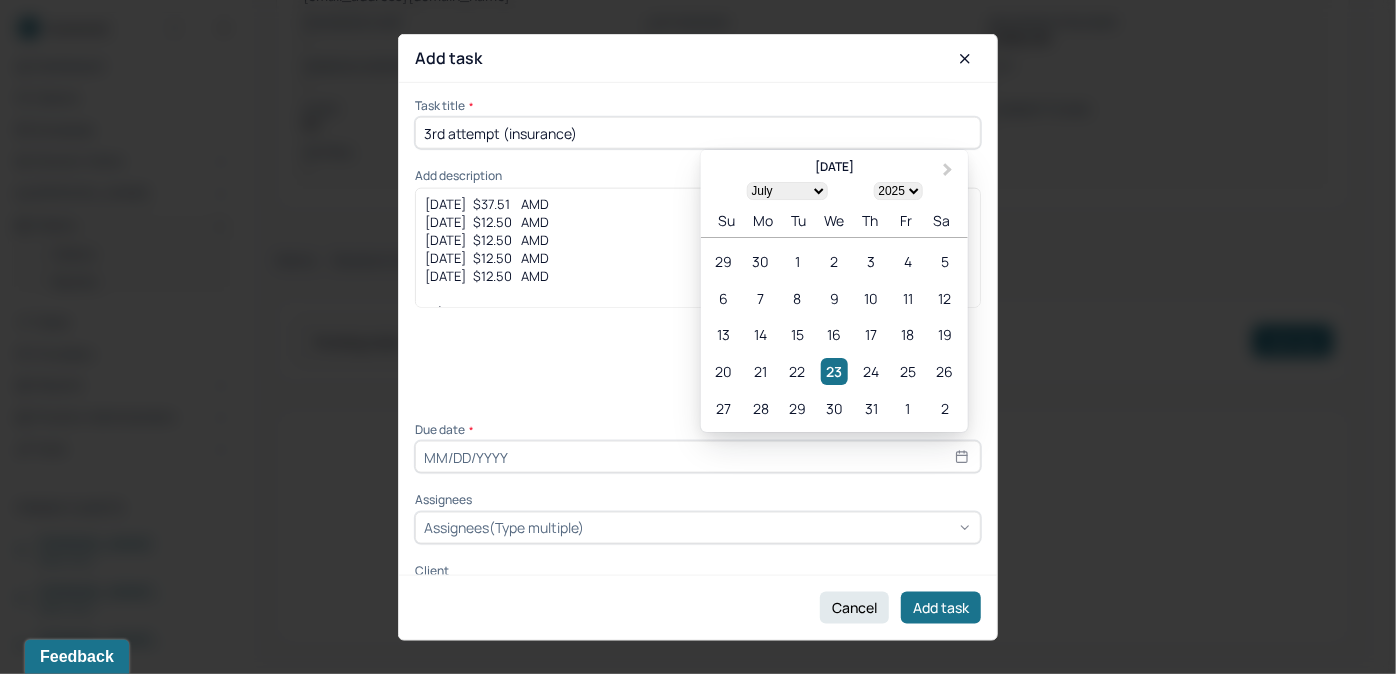 click at bounding box center (698, 457) 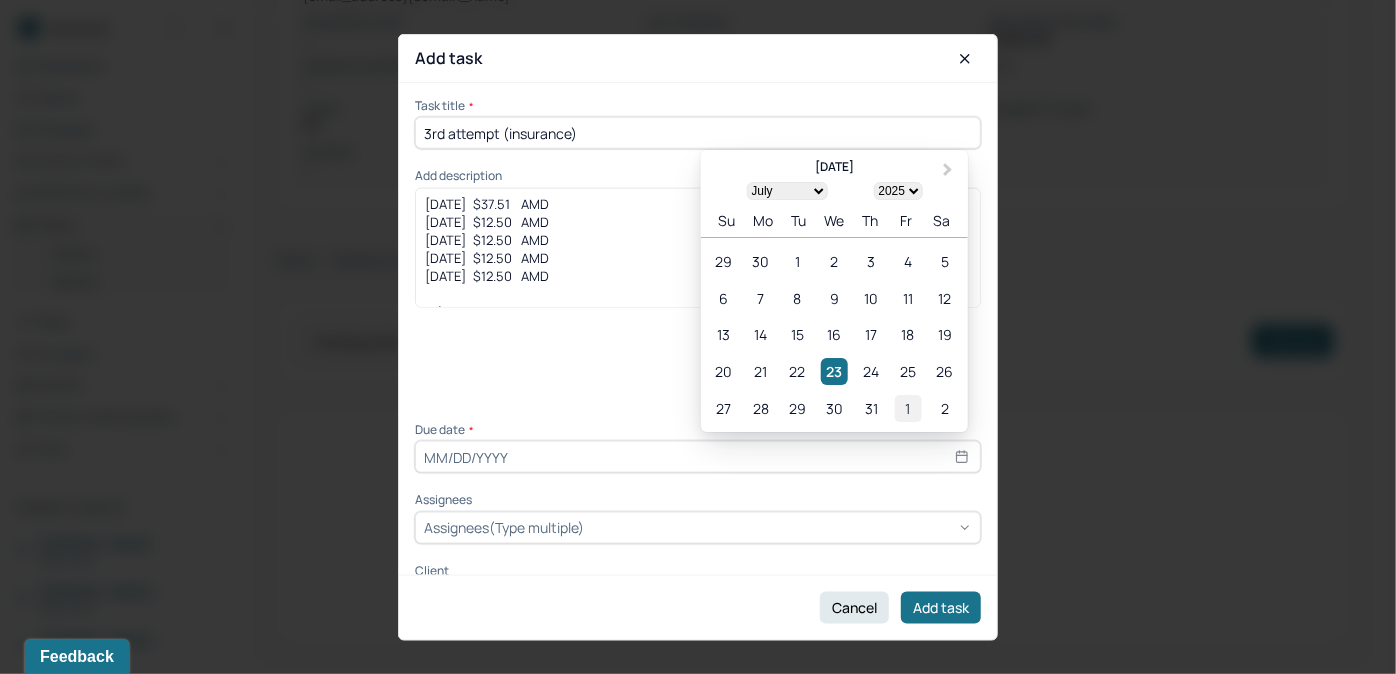 click on "1" at bounding box center [907, 408] 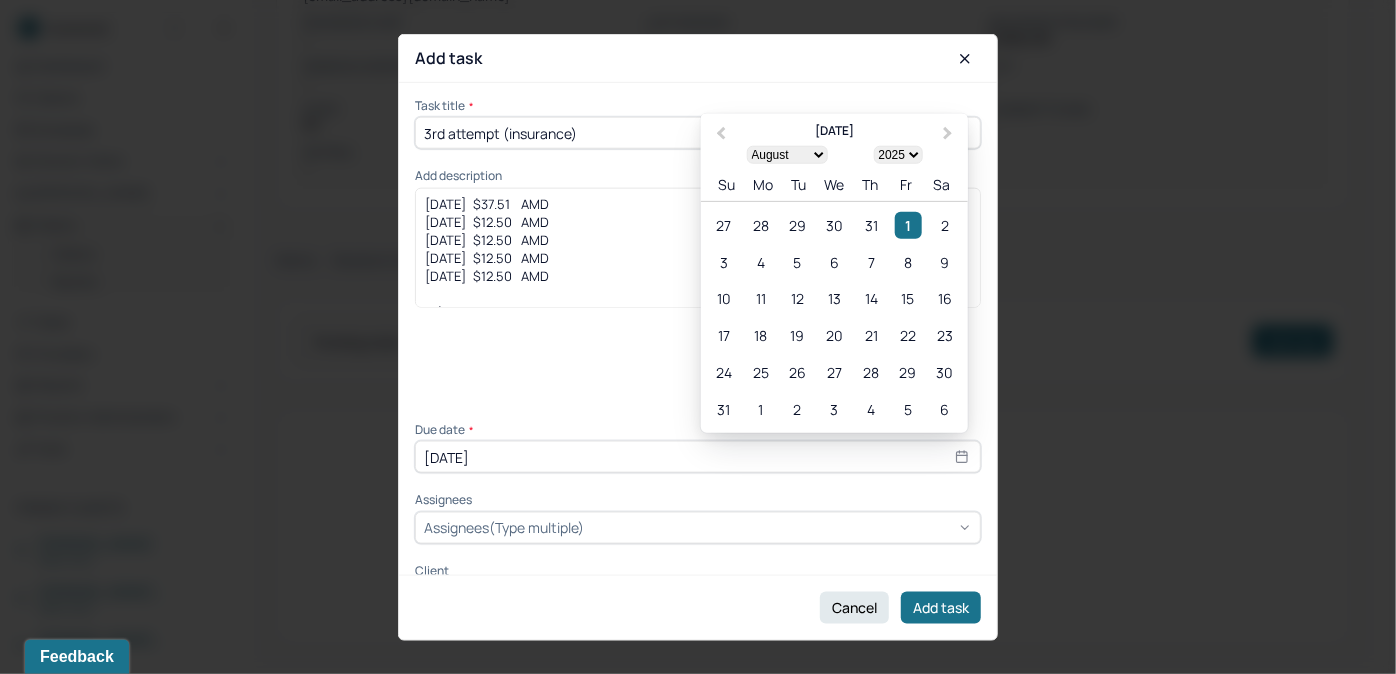 click at bounding box center (780, 527) 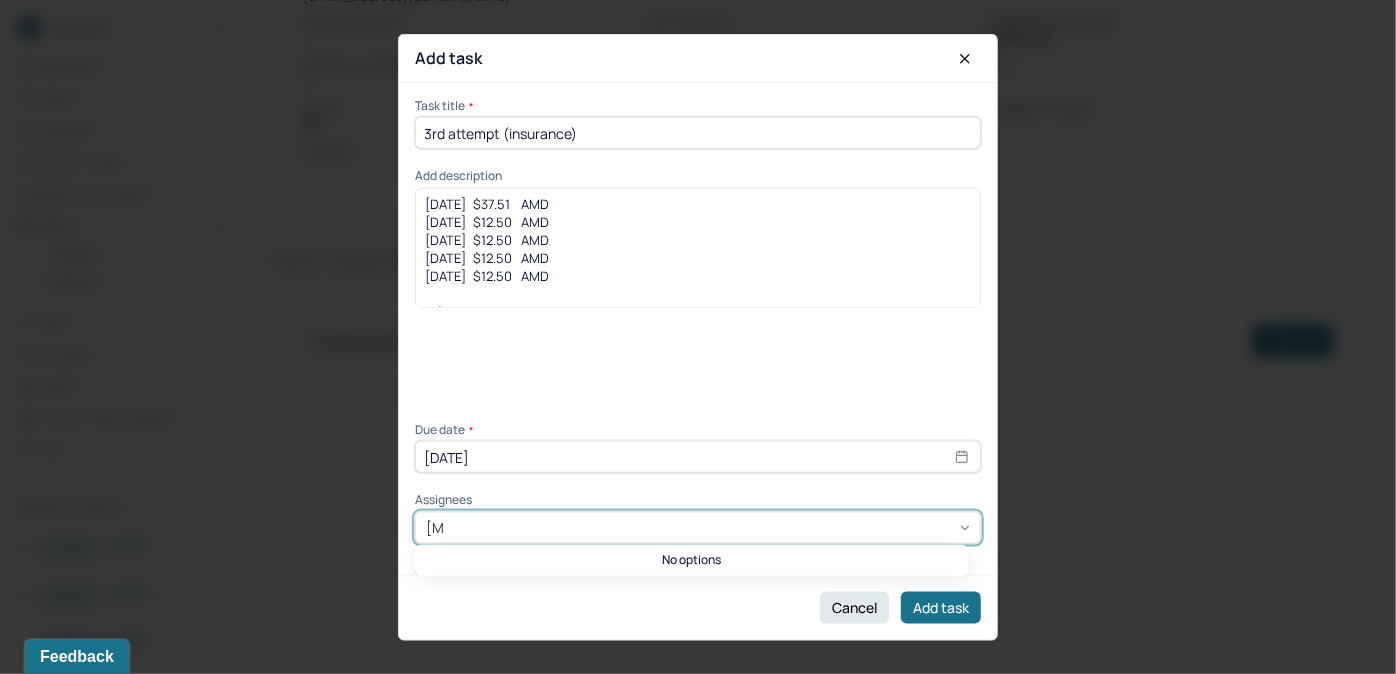 type on "allie" 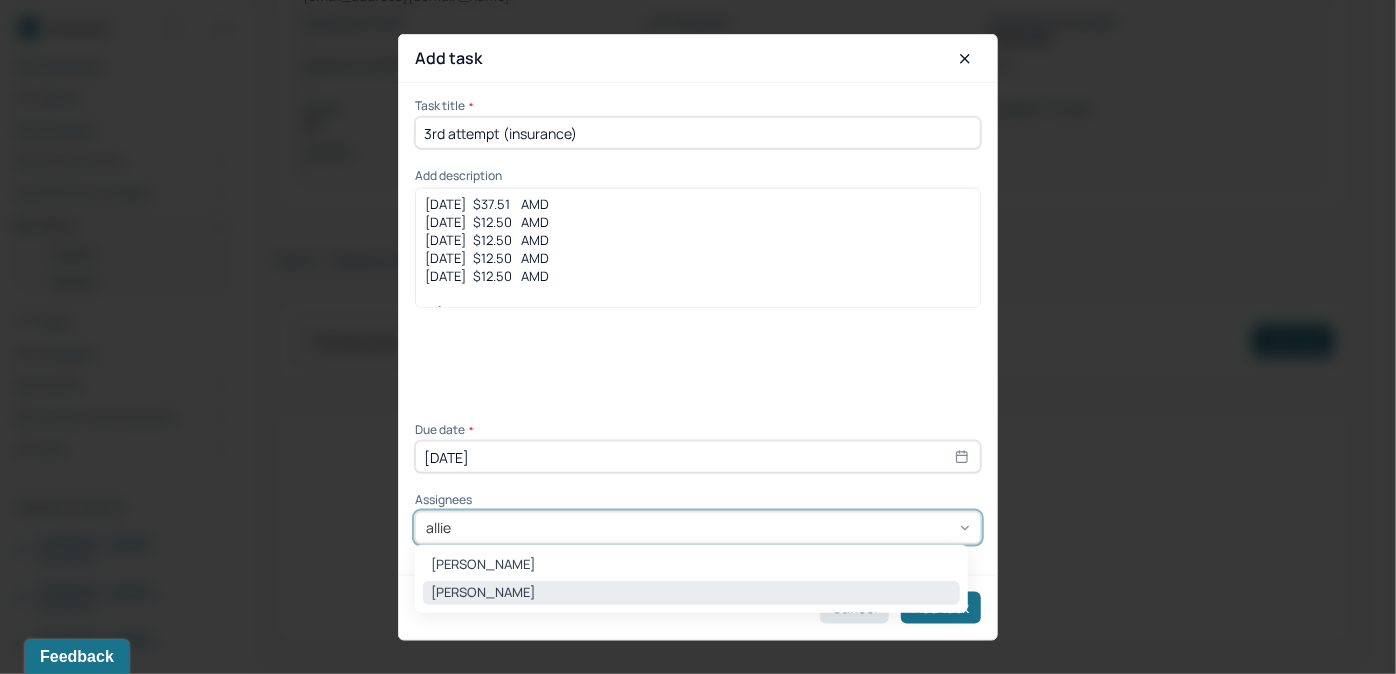 click on "Allie Morales" at bounding box center [691, 593] 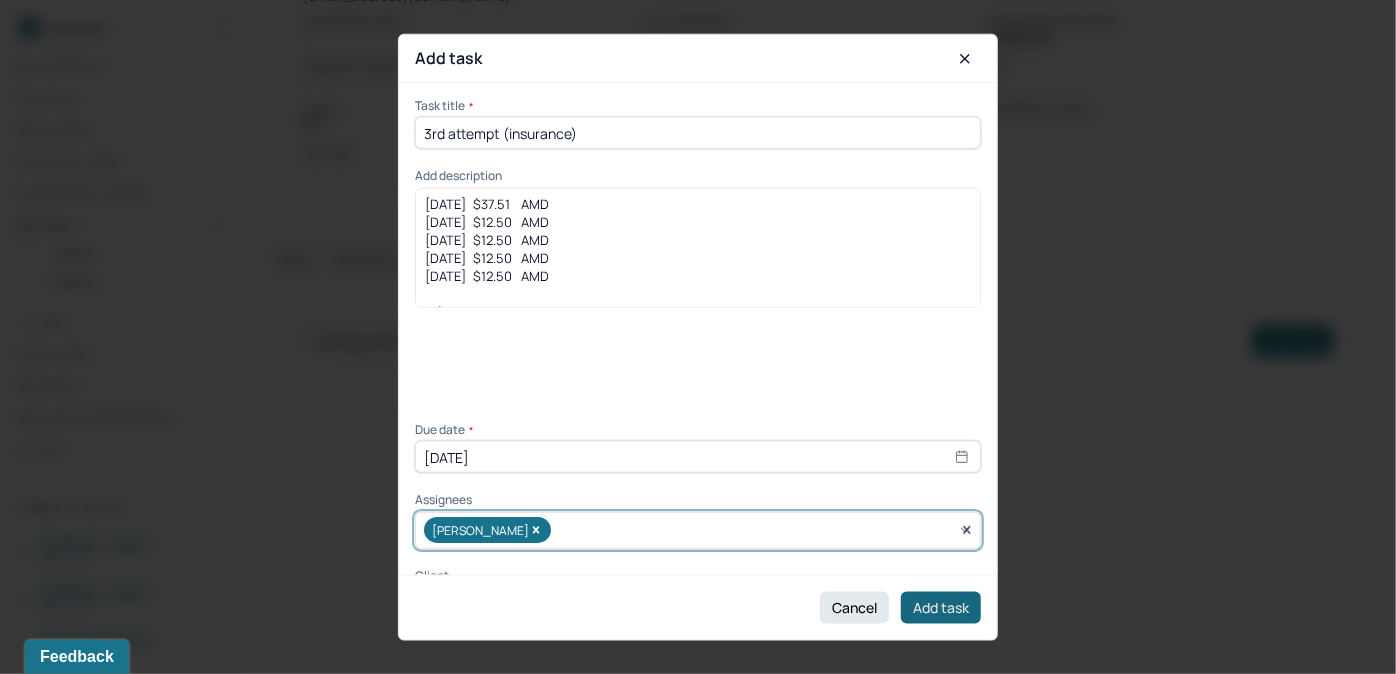click on "Add task" at bounding box center [941, 607] 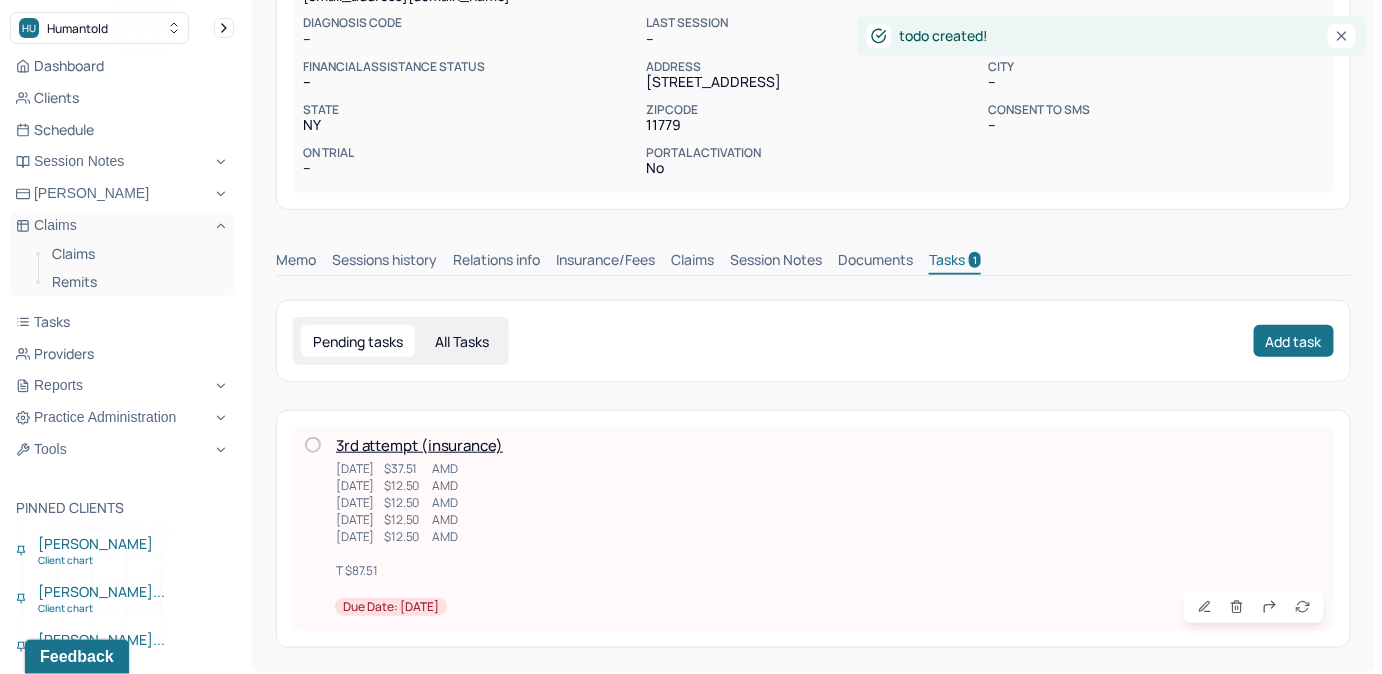 click on "Dashboard Clients Schedule Session Notes Billings Claims Claims Remits Tasks Providers Reports Practice Administration Tools" at bounding box center [122, 258] 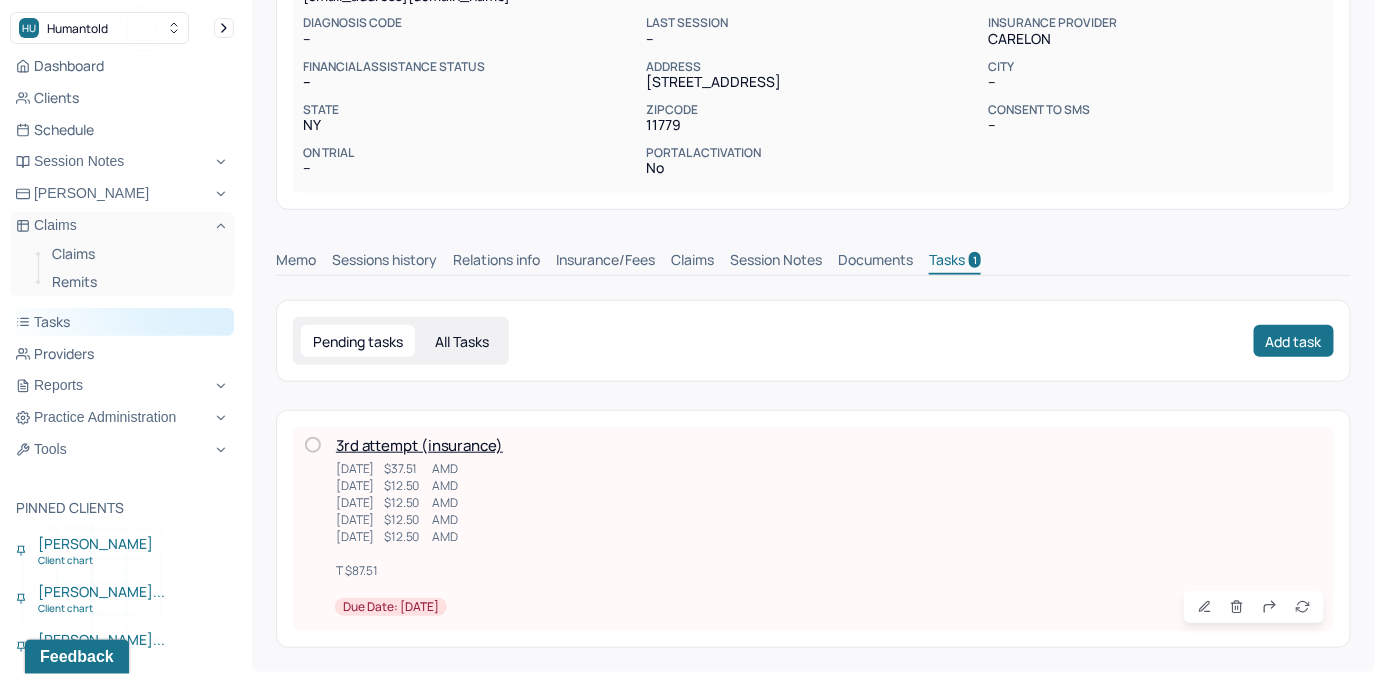 click on "Tasks" at bounding box center (122, 322) 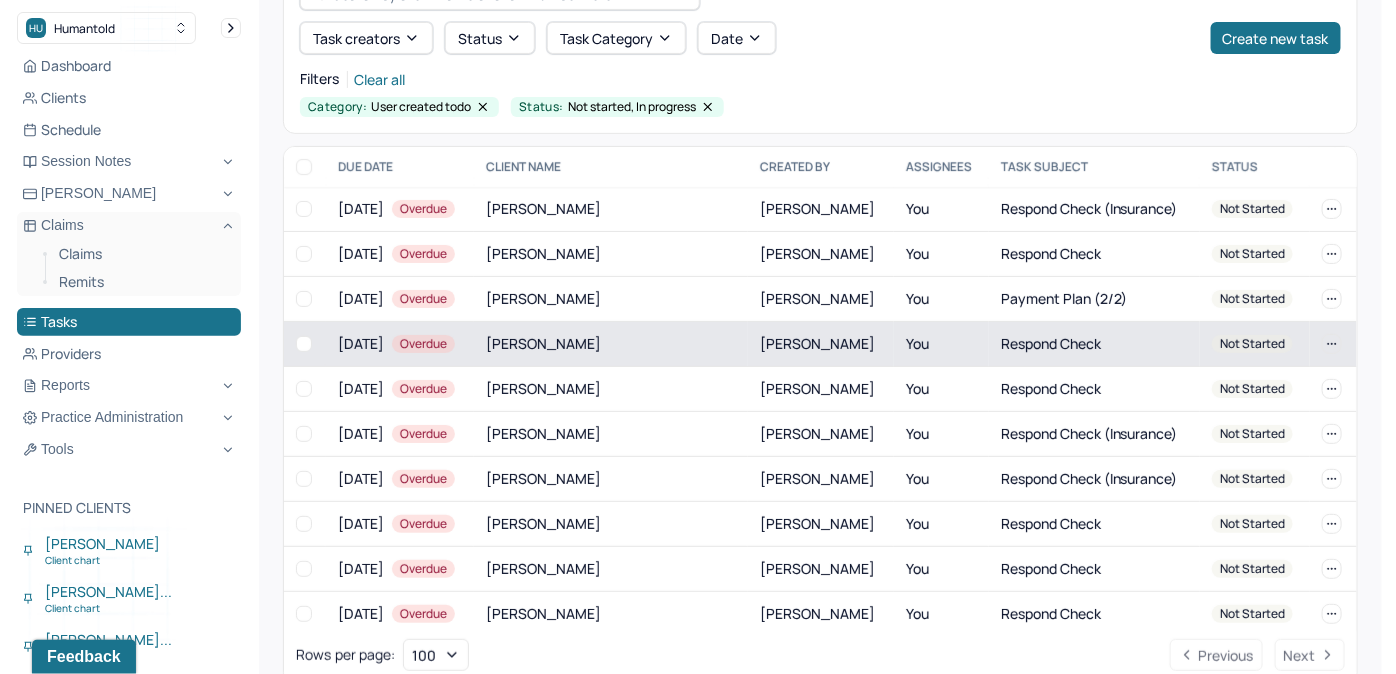 scroll, scrollTop: 204, scrollLeft: 0, axis: vertical 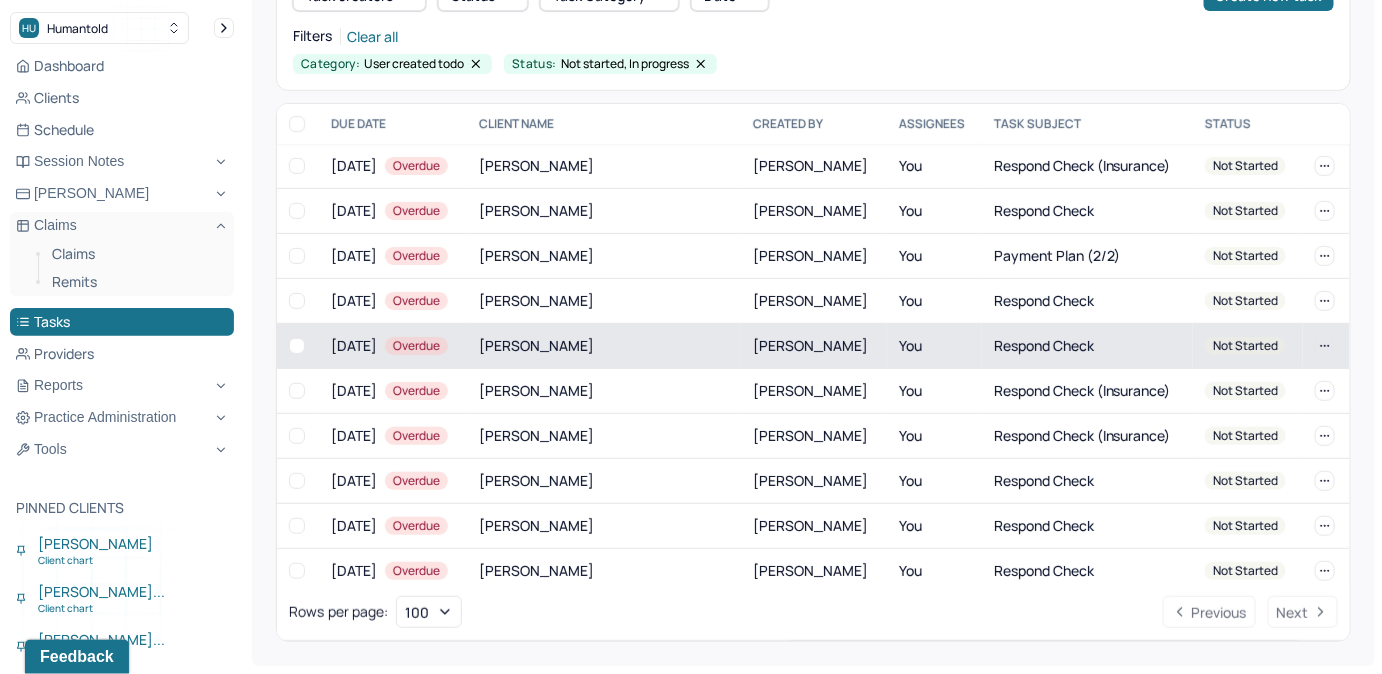 click on "respond check" at bounding box center [1044, 345] 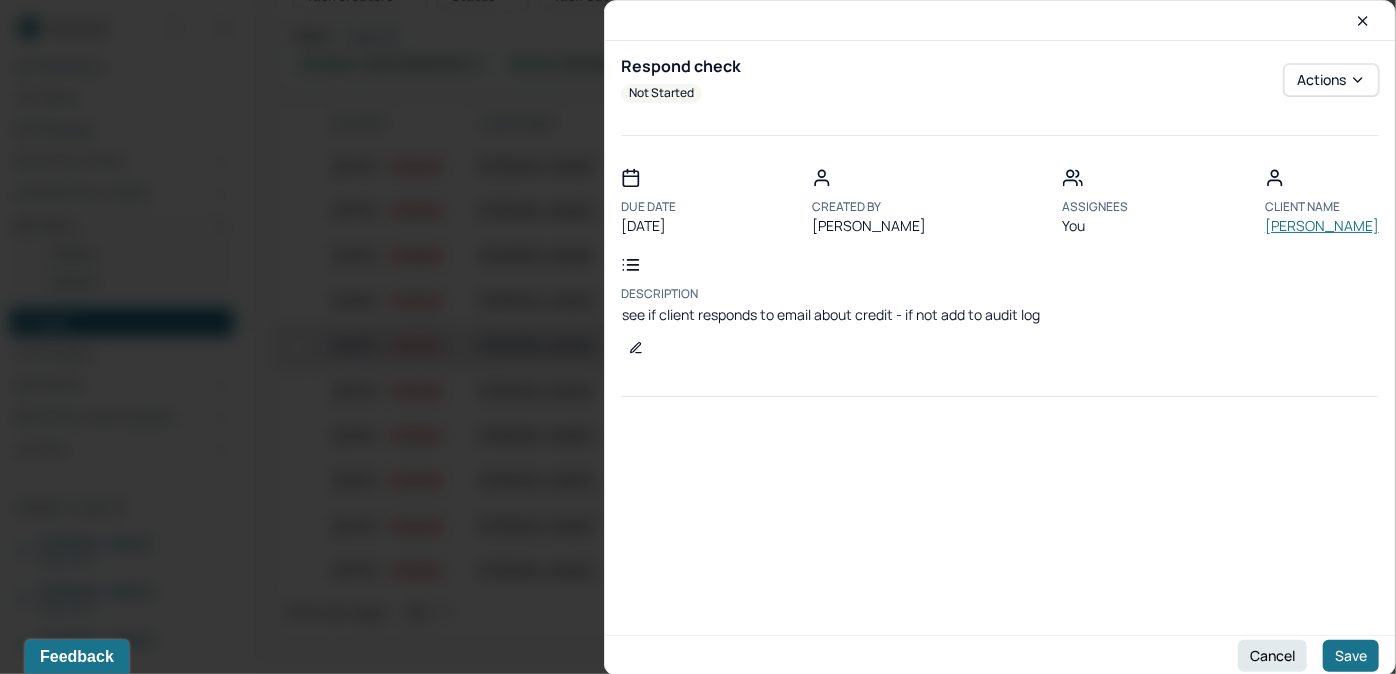 click on "HERNANDEZ, NATALIE" at bounding box center [1322, 226] 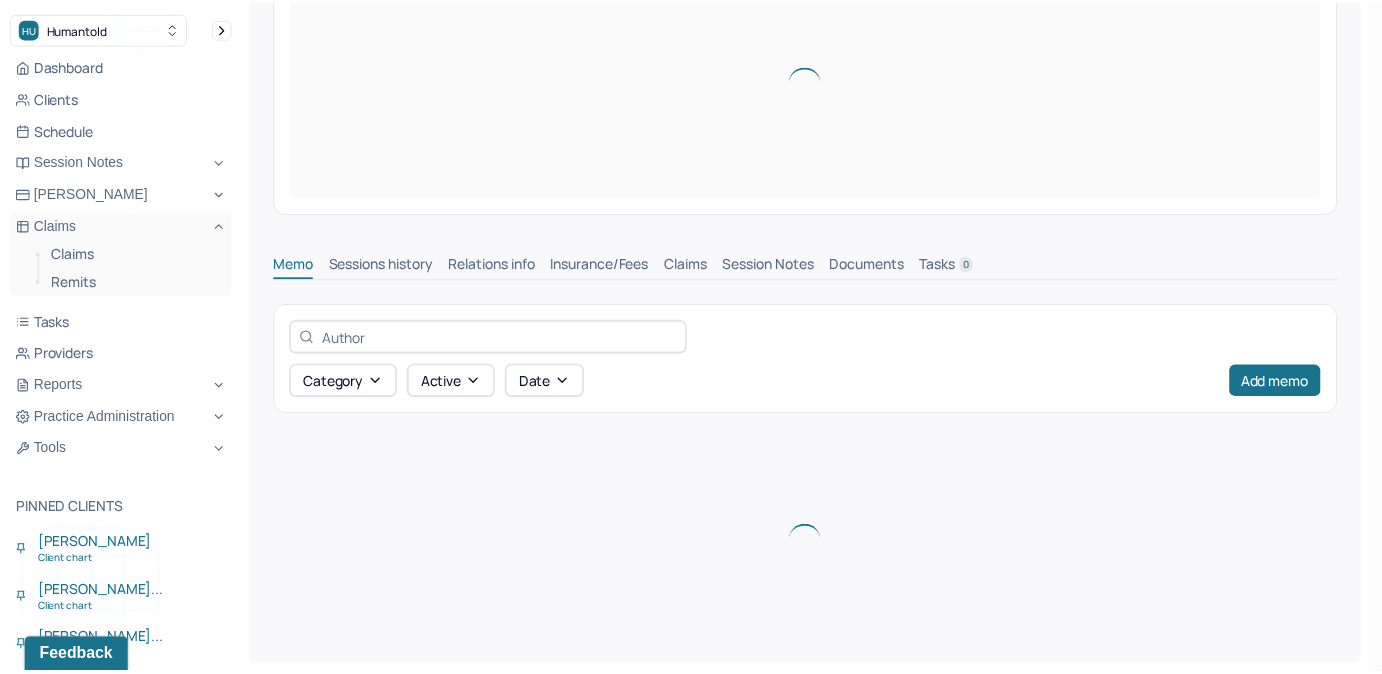 scroll, scrollTop: 0, scrollLeft: 0, axis: both 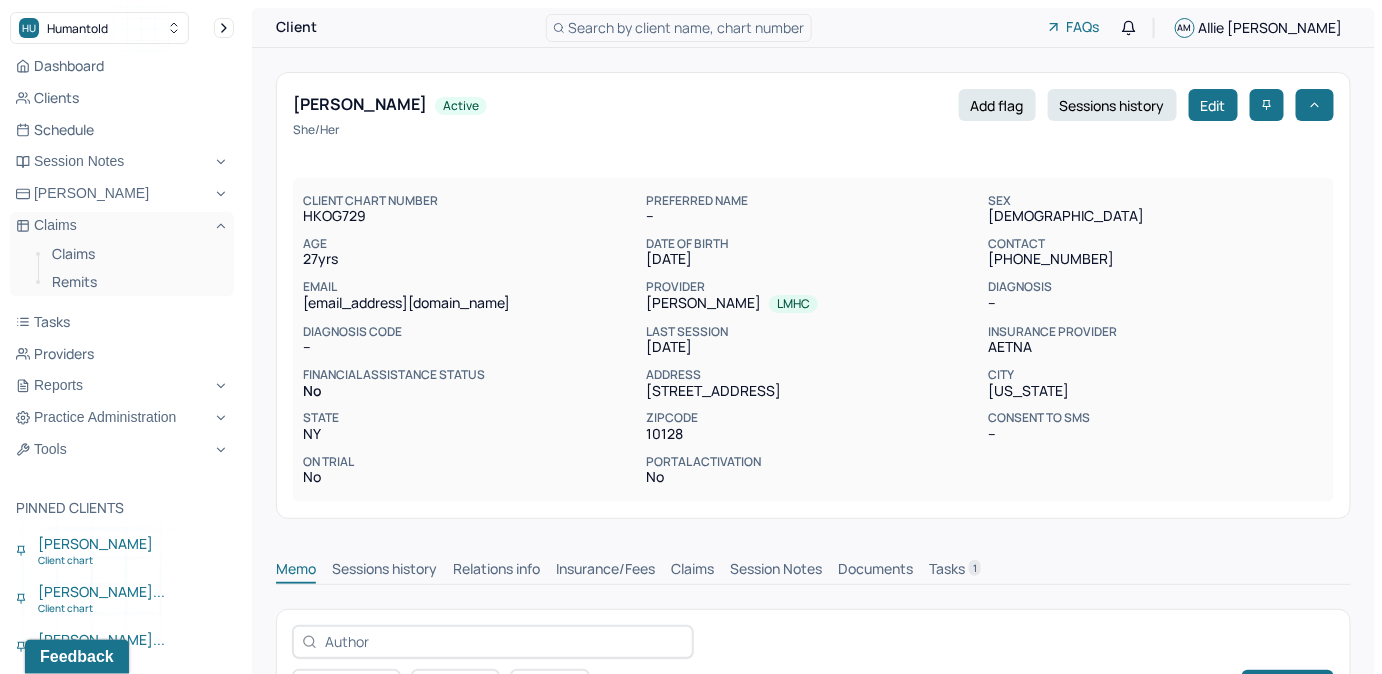 click on "Tasks 1" at bounding box center (955, 571) 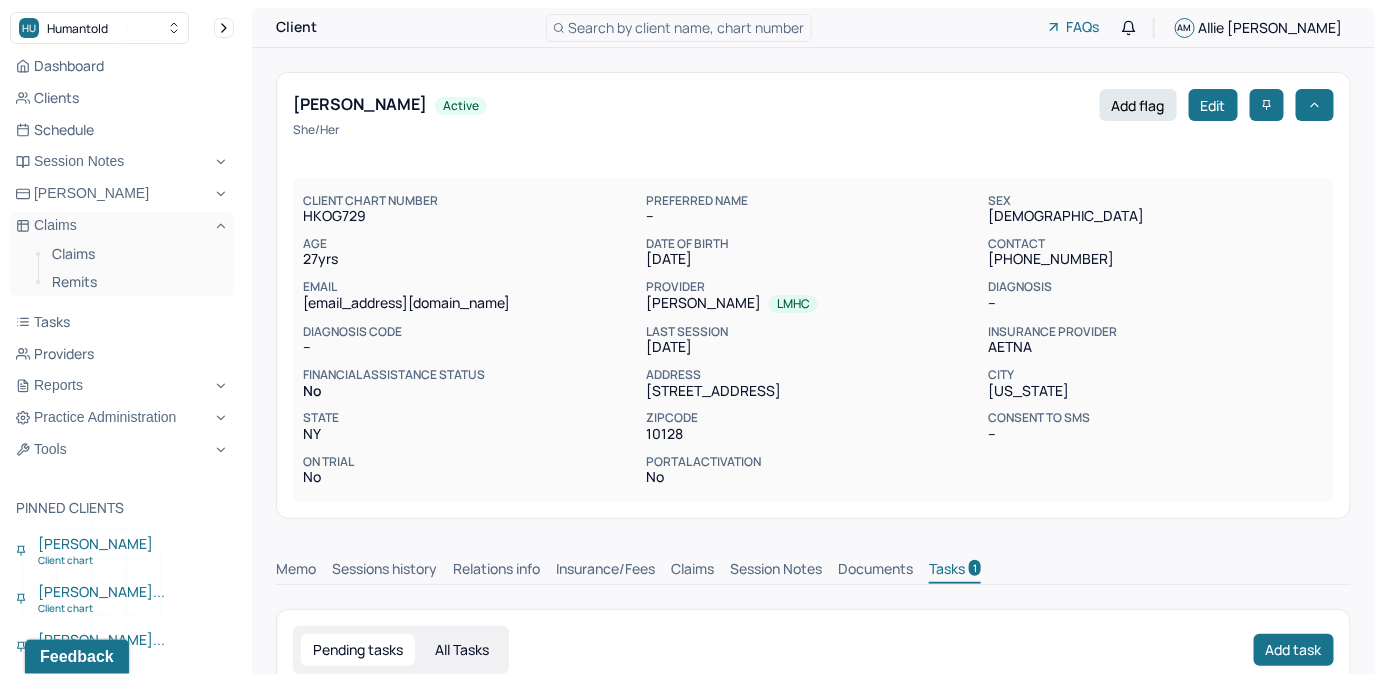 scroll, scrollTop: 0, scrollLeft: 0, axis: both 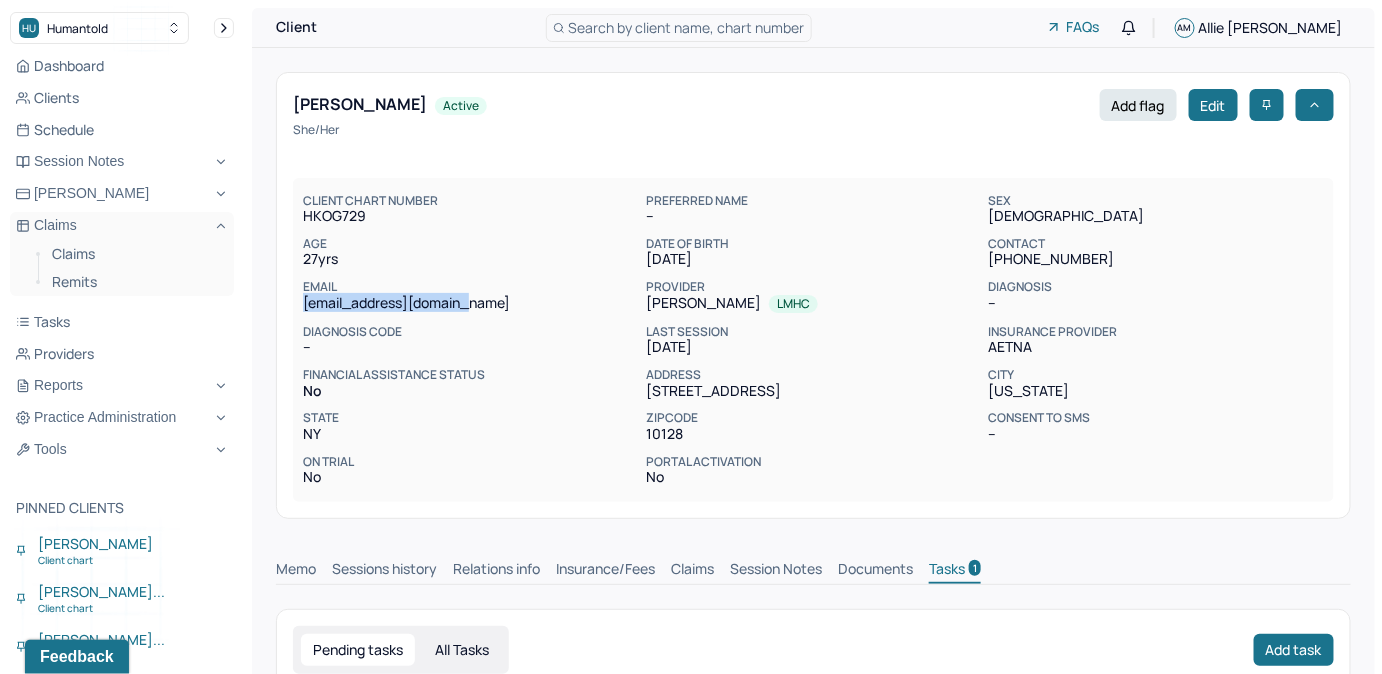 drag, startPoint x: 306, startPoint y: 302, endPoint x: 493, endPoint y: 302, distance: 187 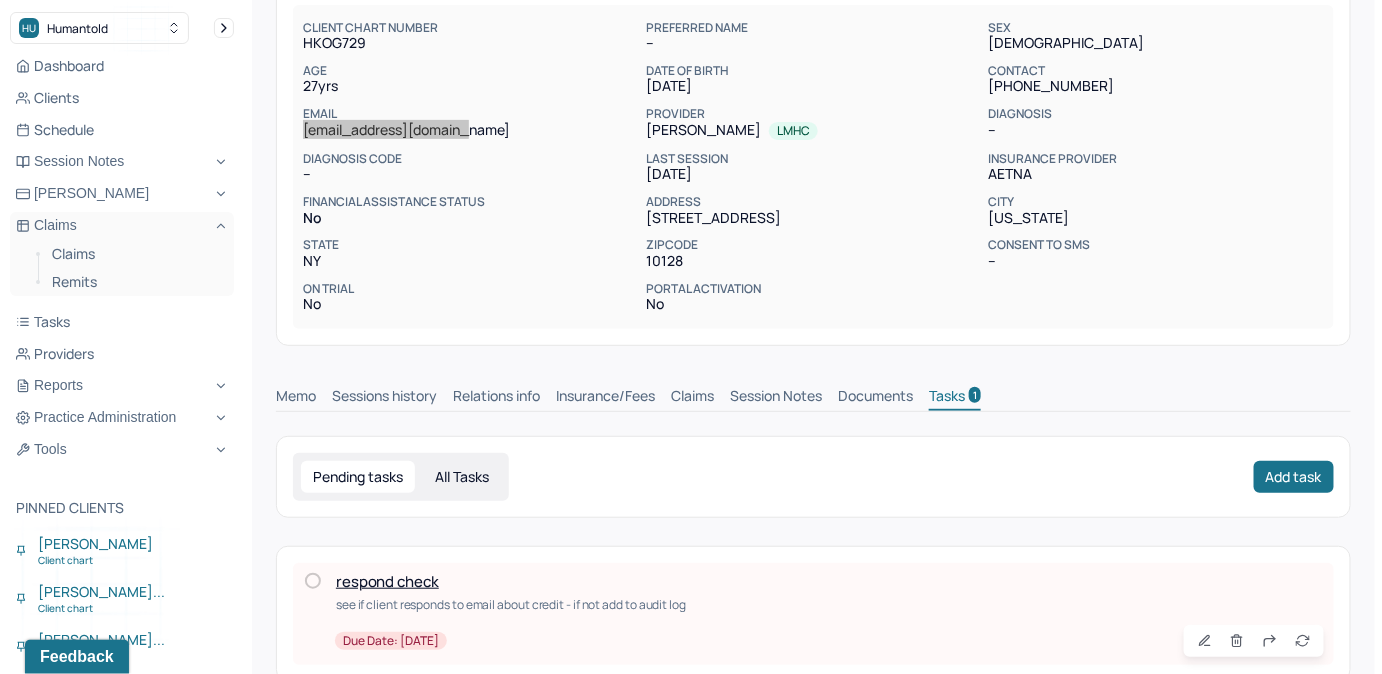 scroll, scrollTop: 210, scrollLeft: 0, axis: vertical 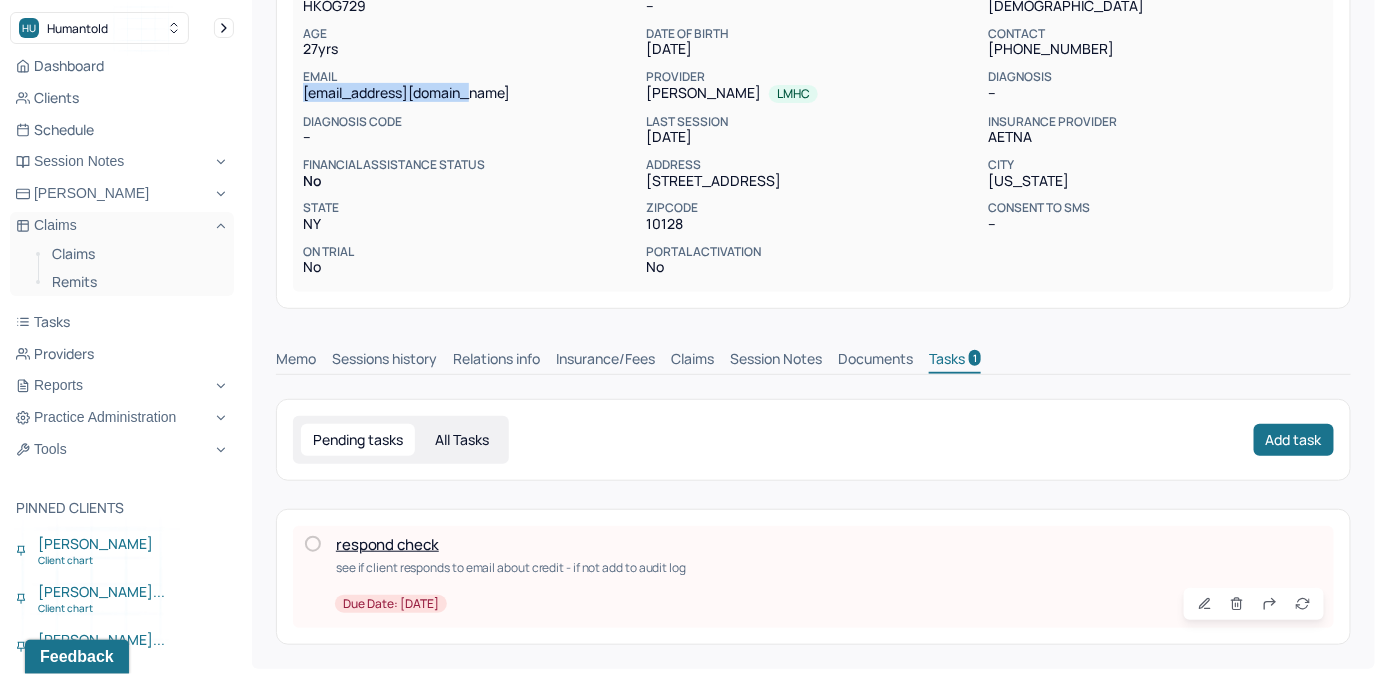 click on "Claims" at bounding box center (692, 361) 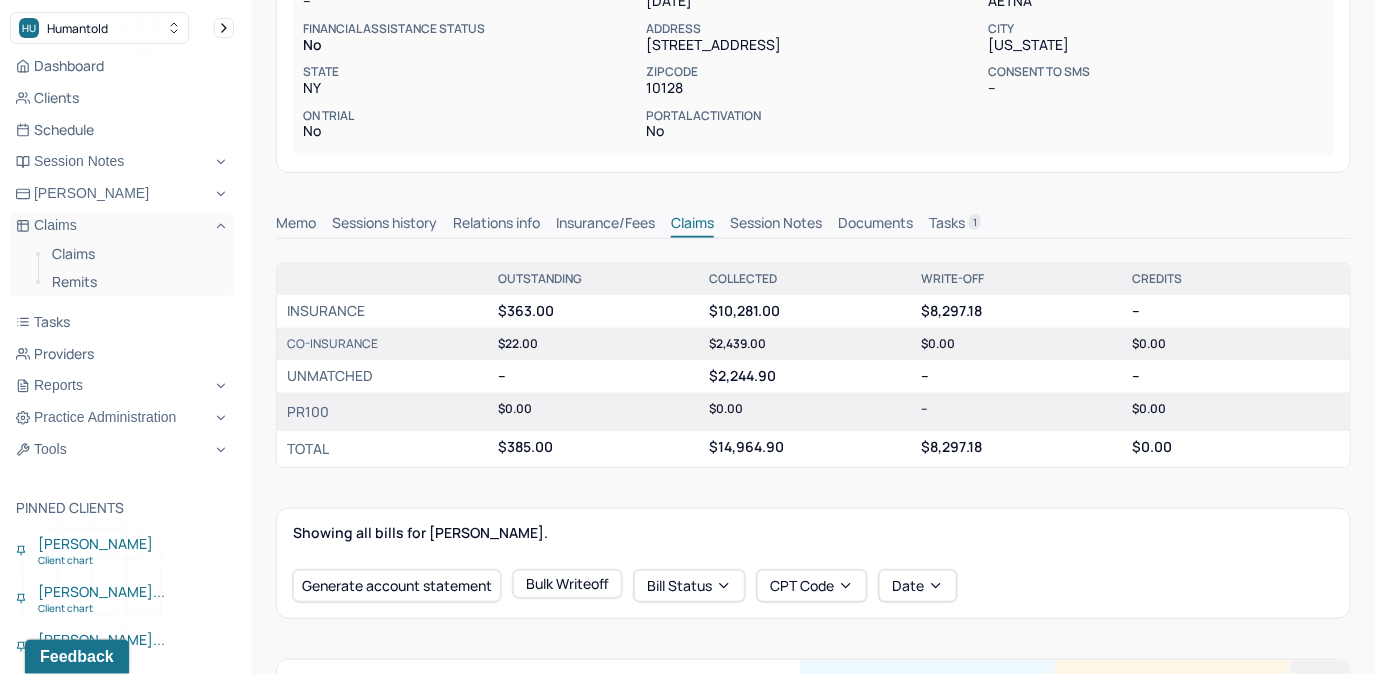 scroll, scrollTop: 0, scrollLeft: 0, axis: both 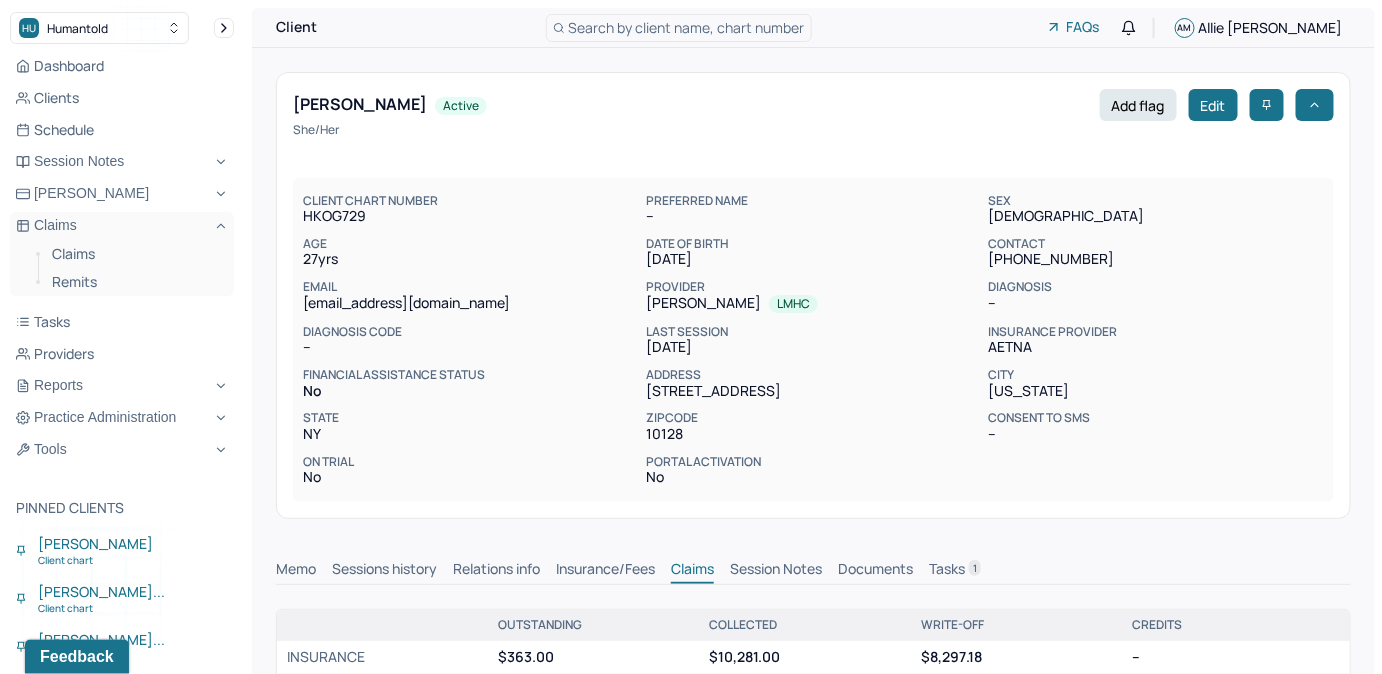 click on "State" at bounding box center [470, 418] 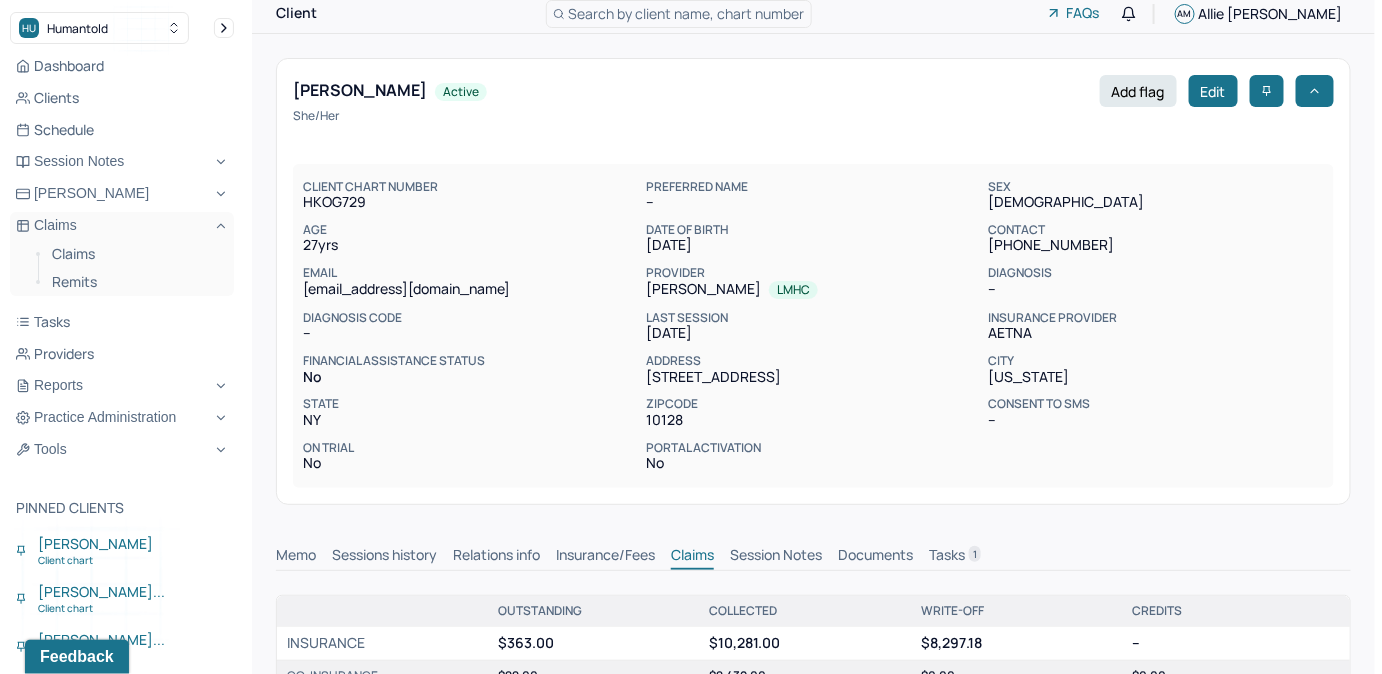 scroll, scrollTop: 0, scrollLeft: 0, axis: both 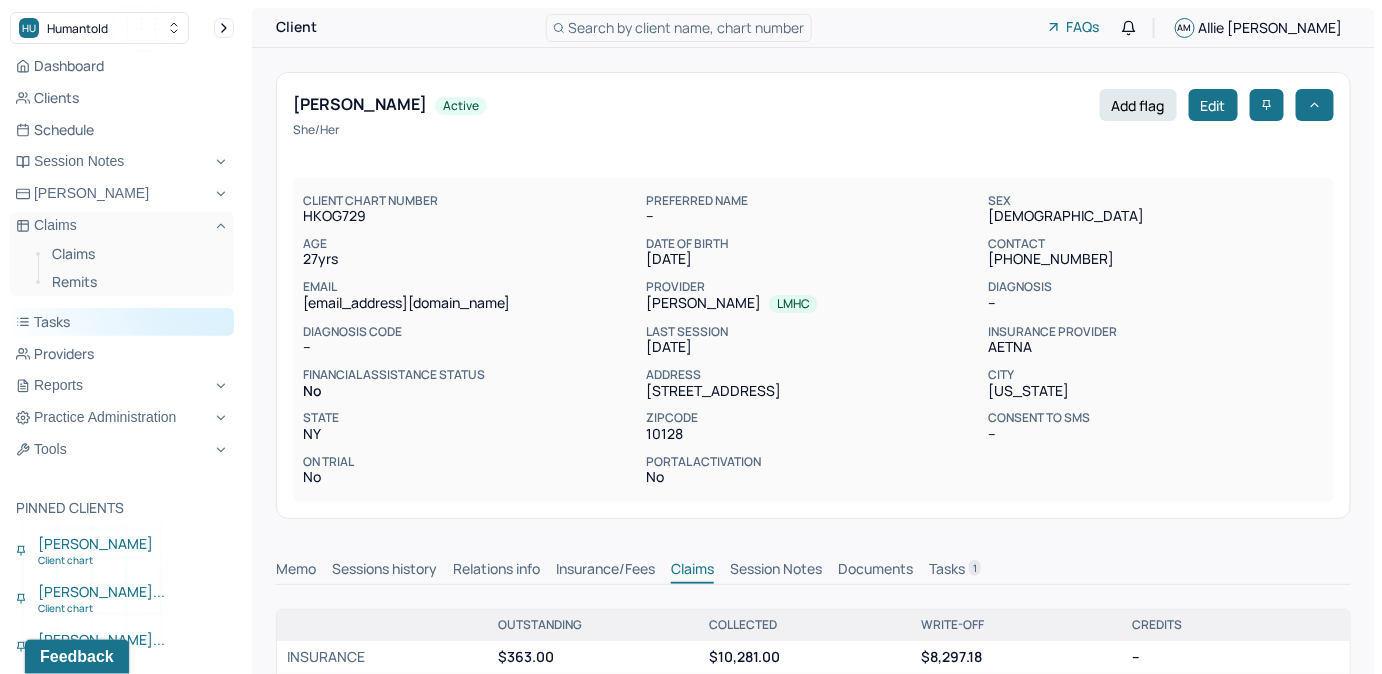 click on "Tasks" at bounding box center [122, 322] 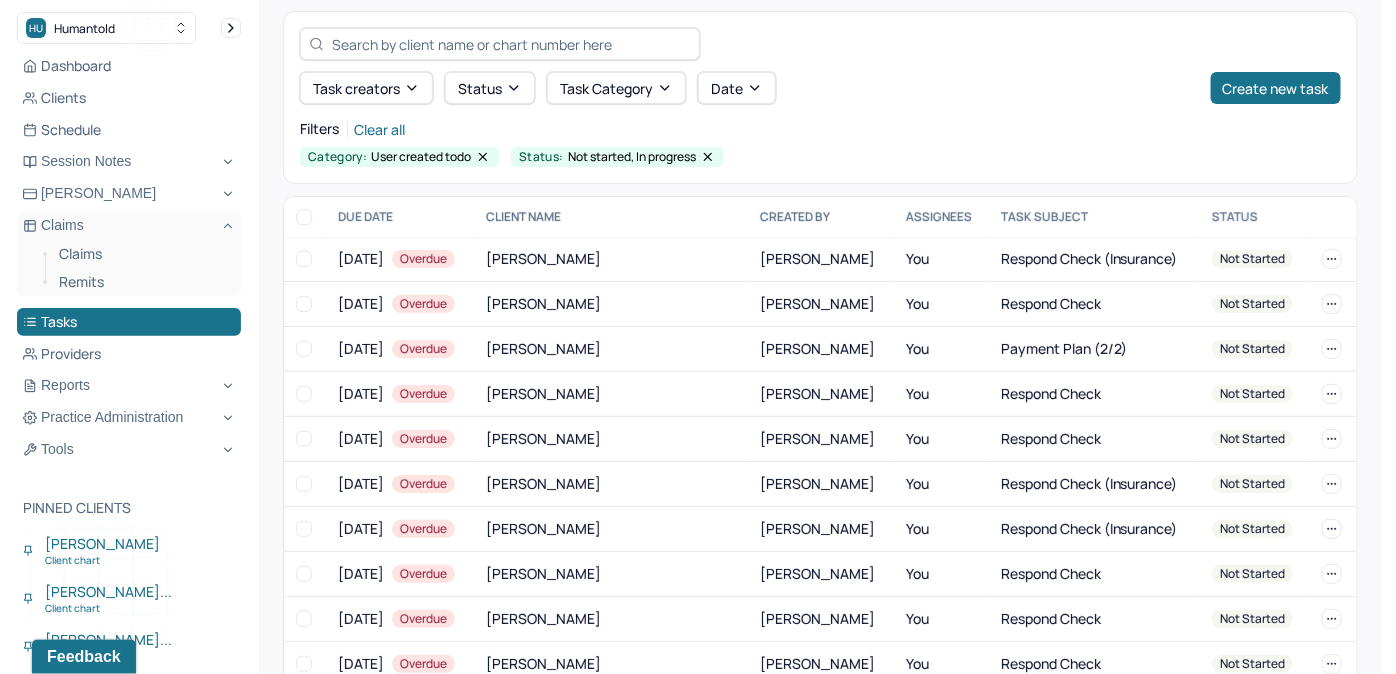 scroll, scrollTop: 181, scrollLeft: 0, axis: vertical 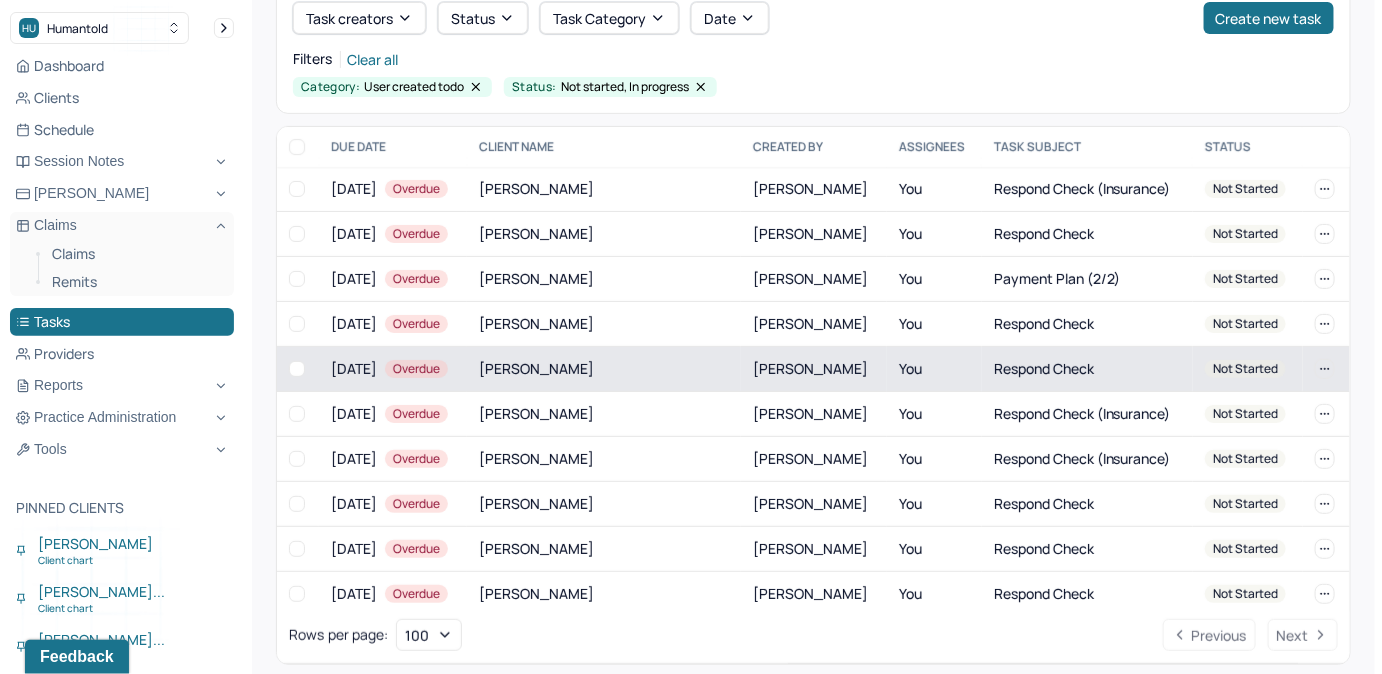 click on "You" at bounding box center (934, 369) 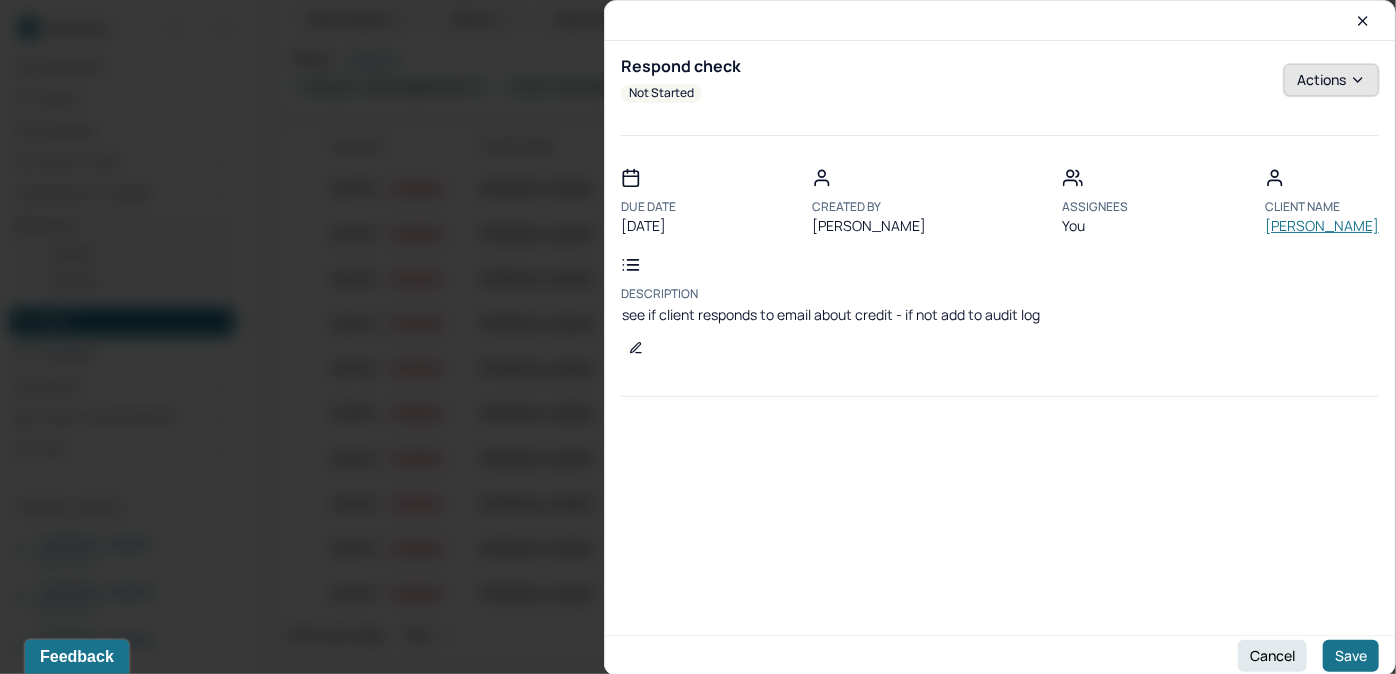 click on "Actions" at bounding box center (1331, 80) 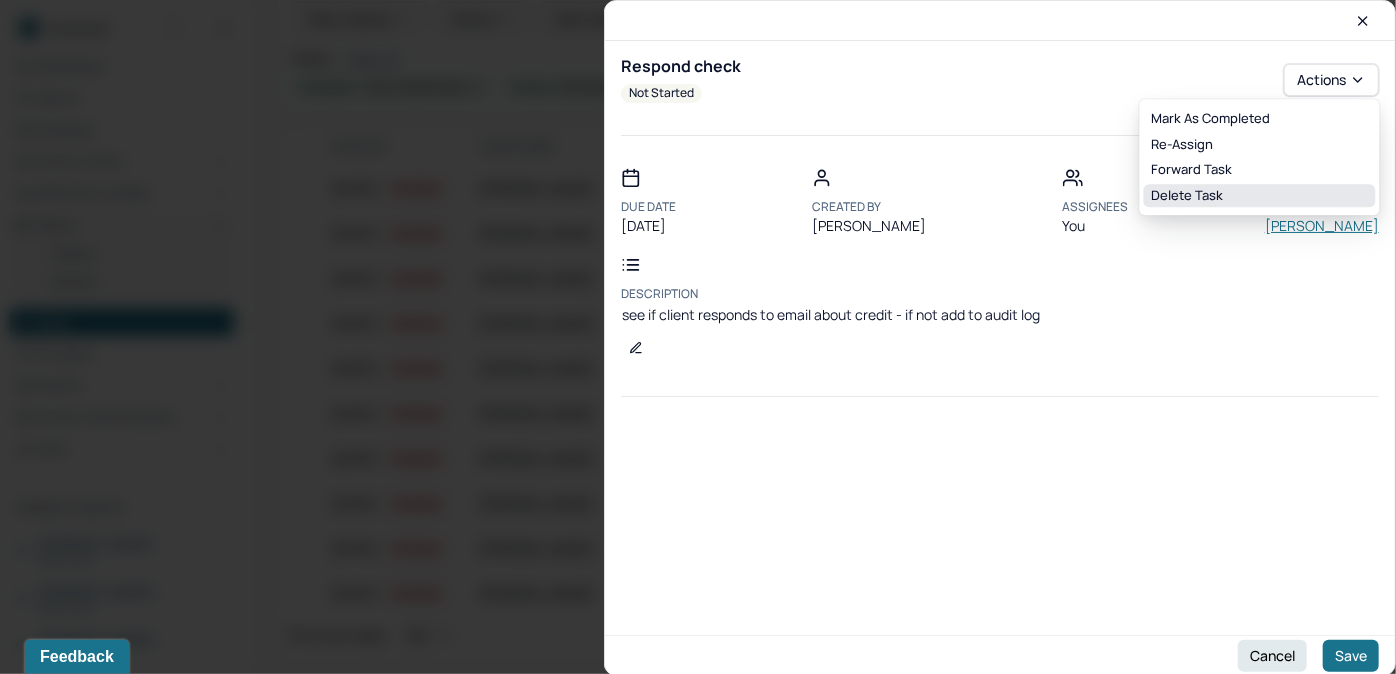 click on "Delete Task" at bounding box center (1260, 196) 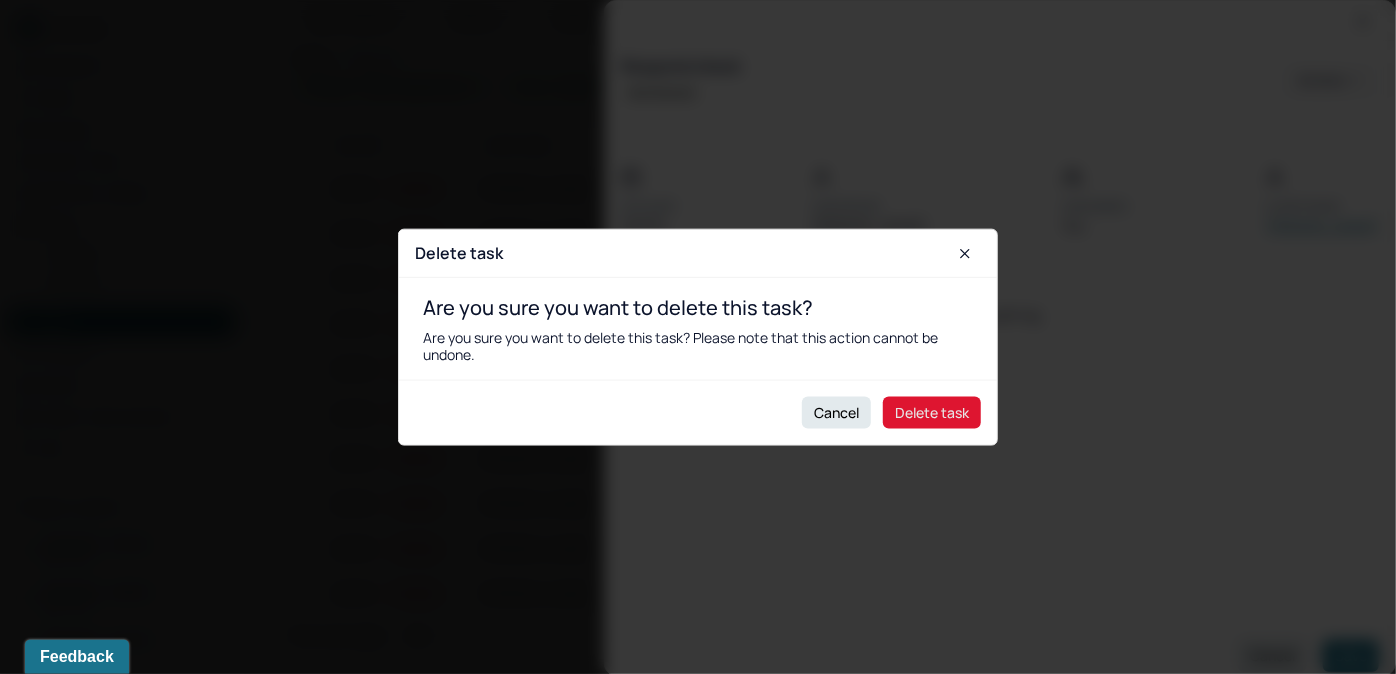 click on "Delete task" at bounding box center (932, 412) 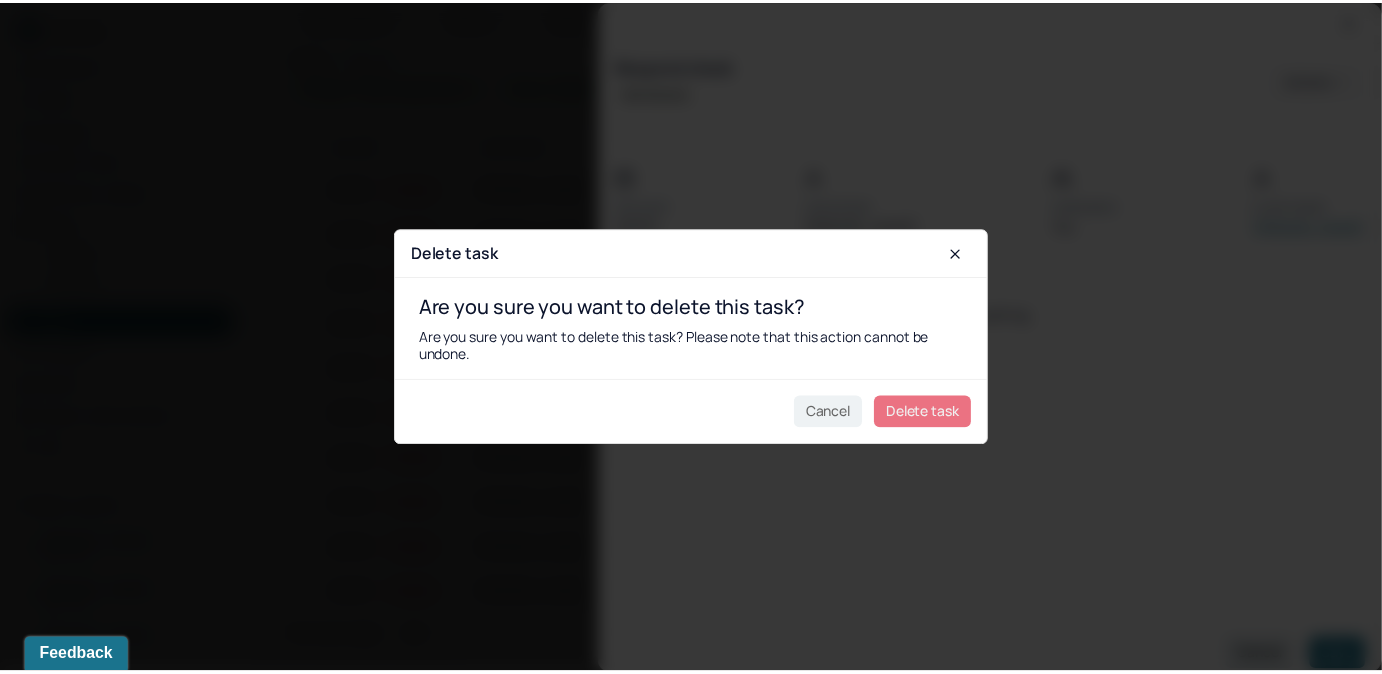 scroll, scrollTop: 0, scrollLeft: 0, axis: both 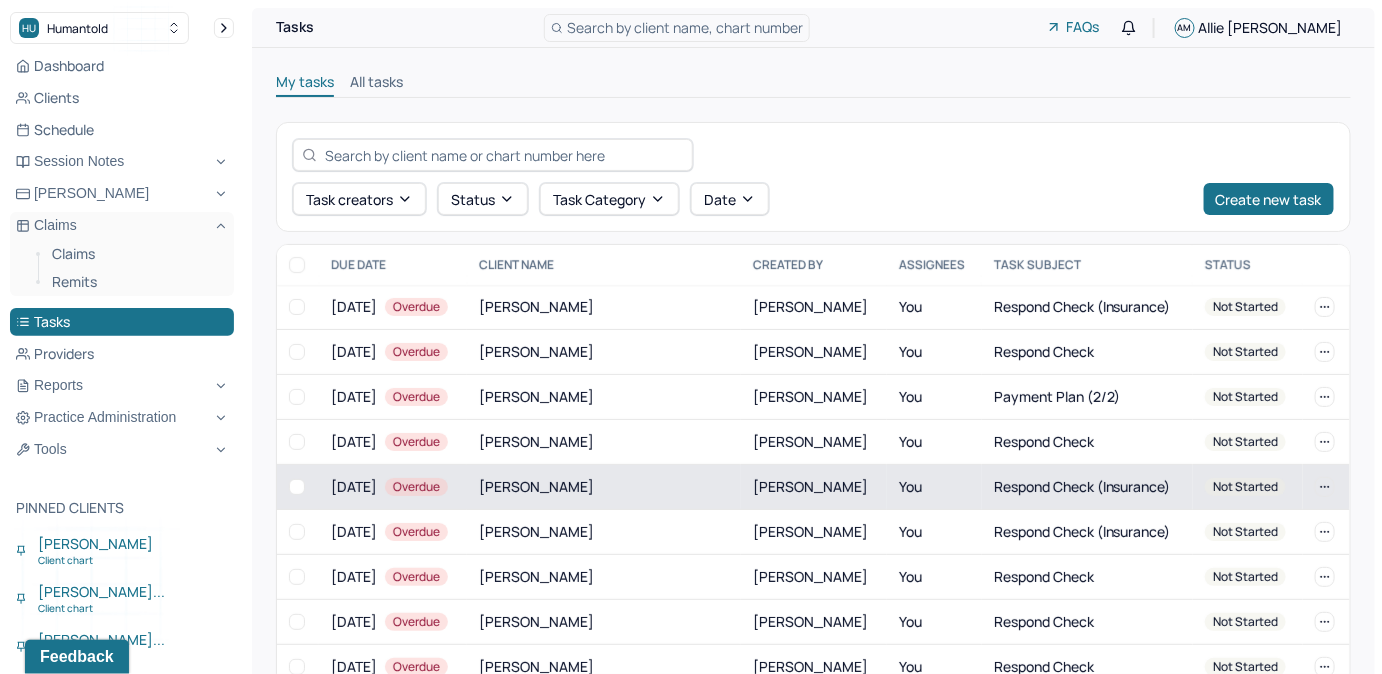 click on "[PERSON_NAME]" at bounding box center (814, 487) 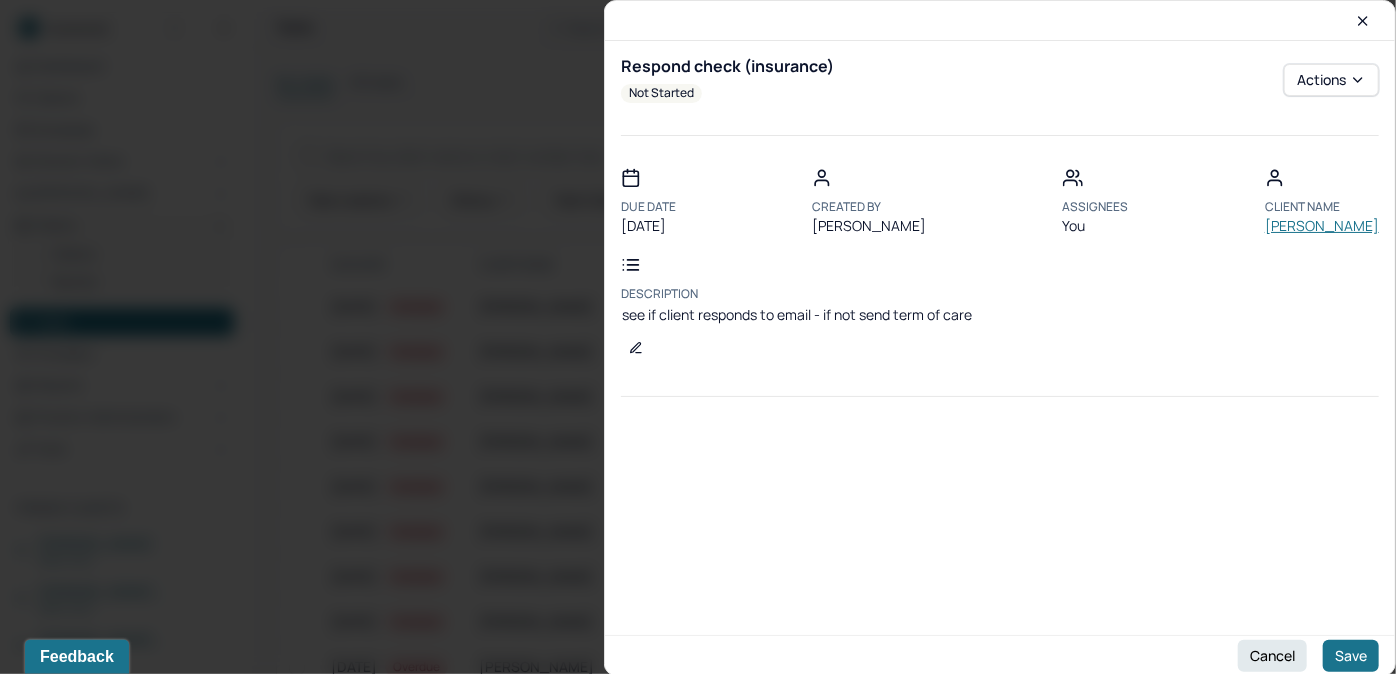 click on "HITE, KATHARINE" at bounding box center [1322, 226] 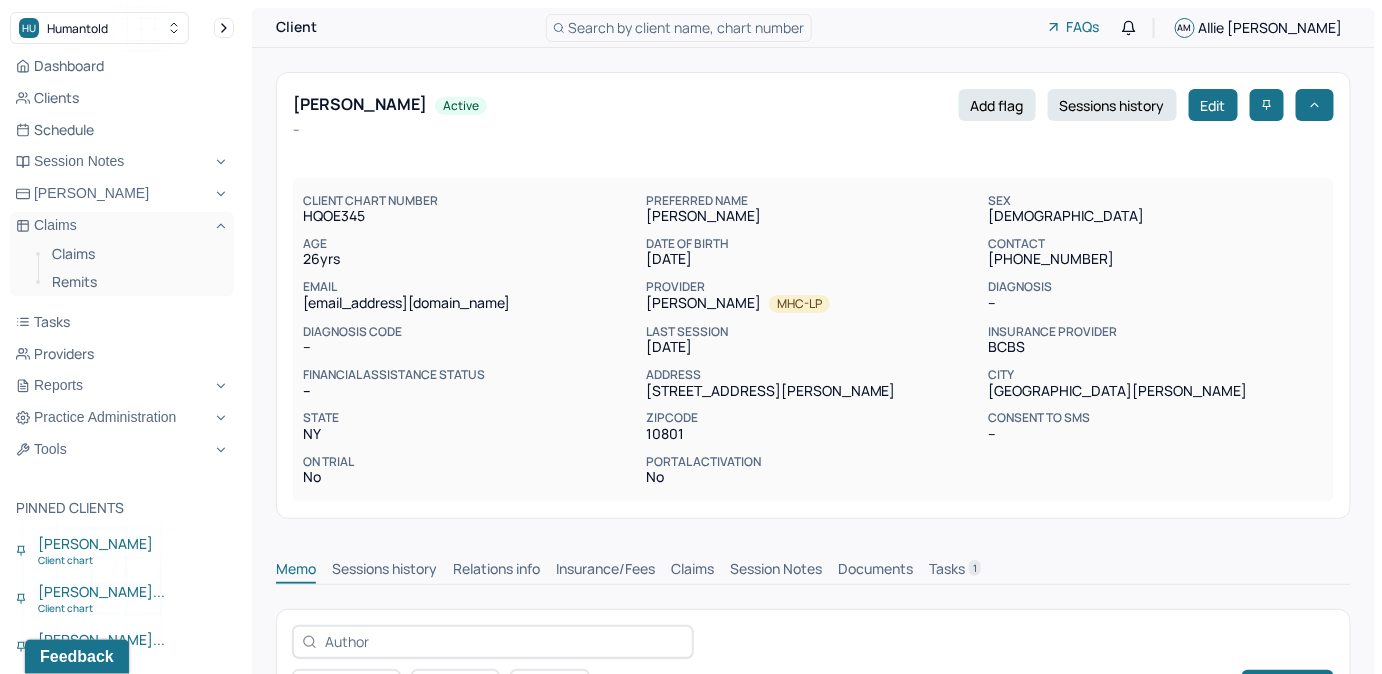 click on "Tasks 1" at bounding box center (955, 571) 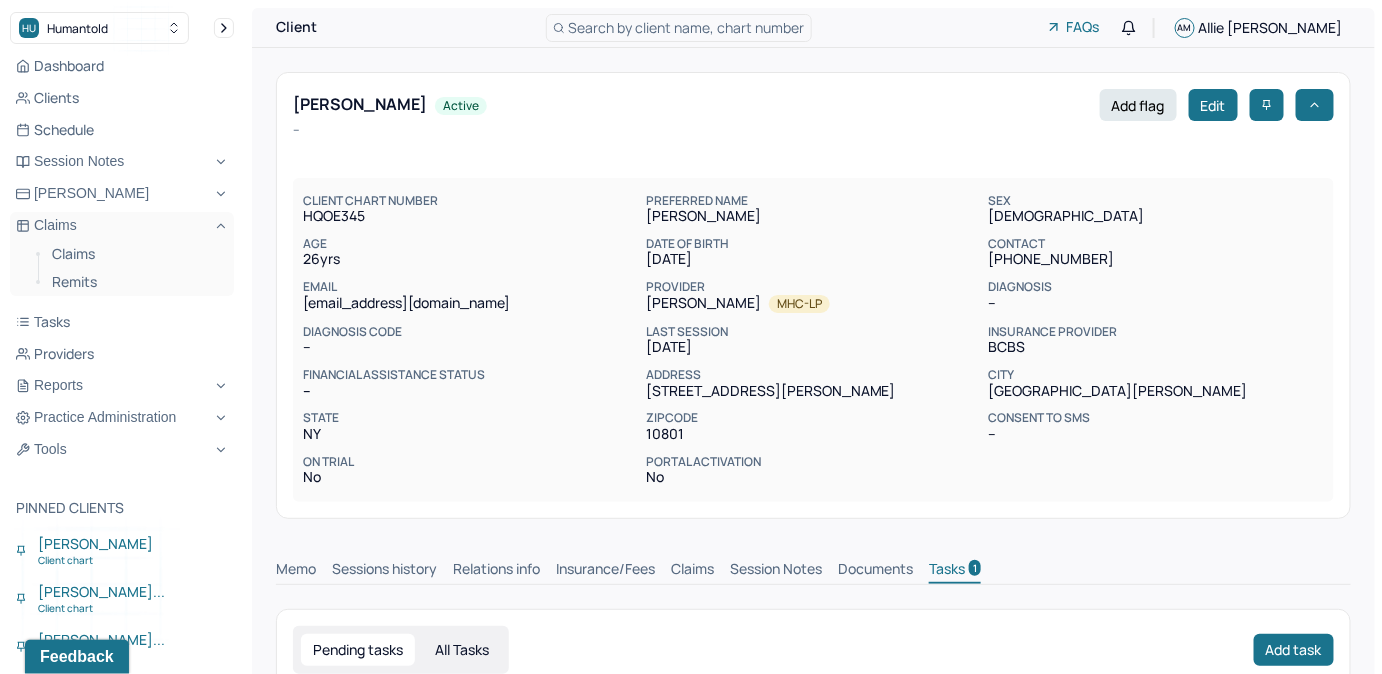click on "Search by client name, chart number" at bounding box center [687, 27] 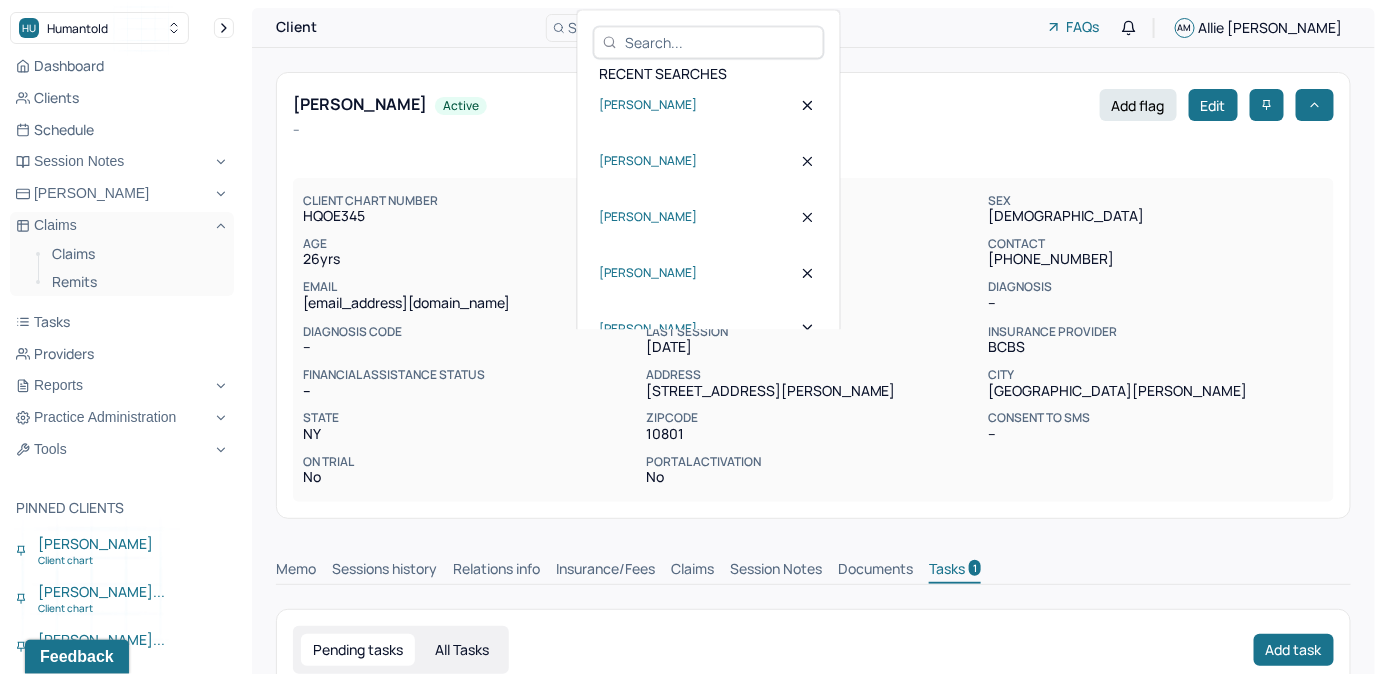 drag, startPoint x: 765, startPoint y: 30, endPoint x: 702, endPoint y: 53, distance: 67.06713 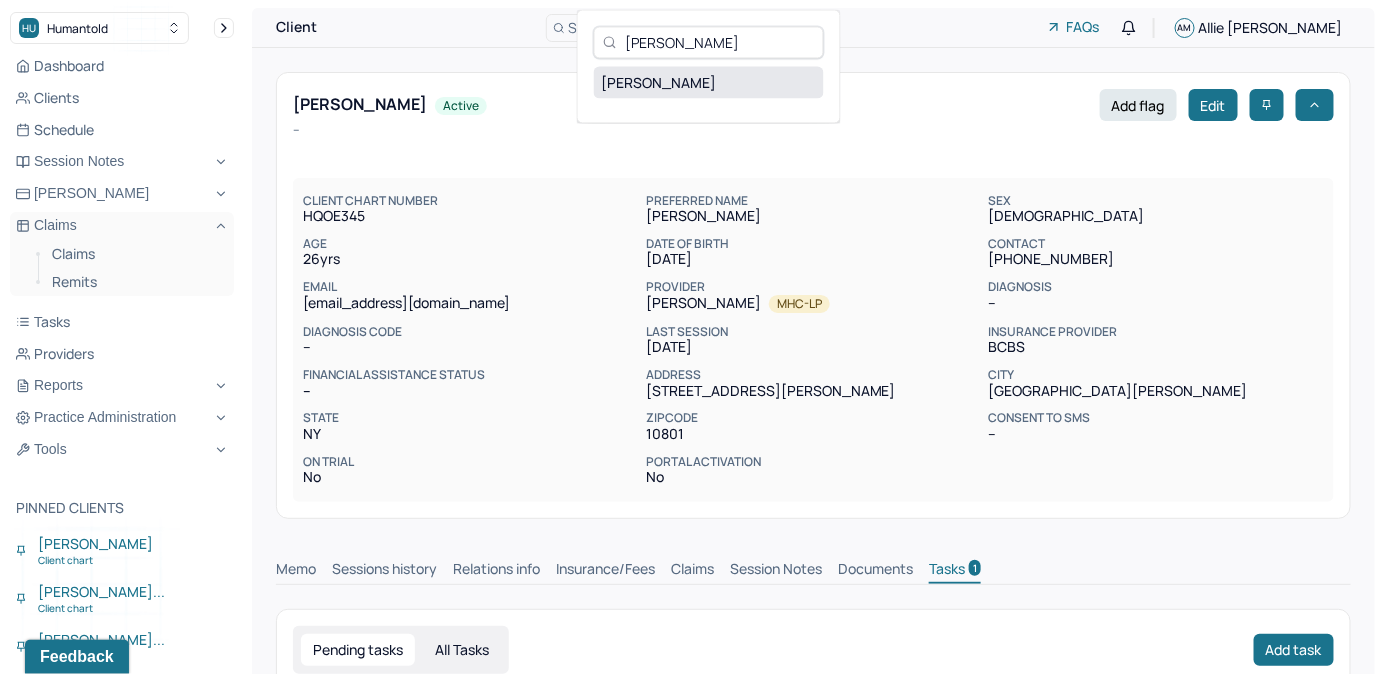 type on "Victoriya Volkova" 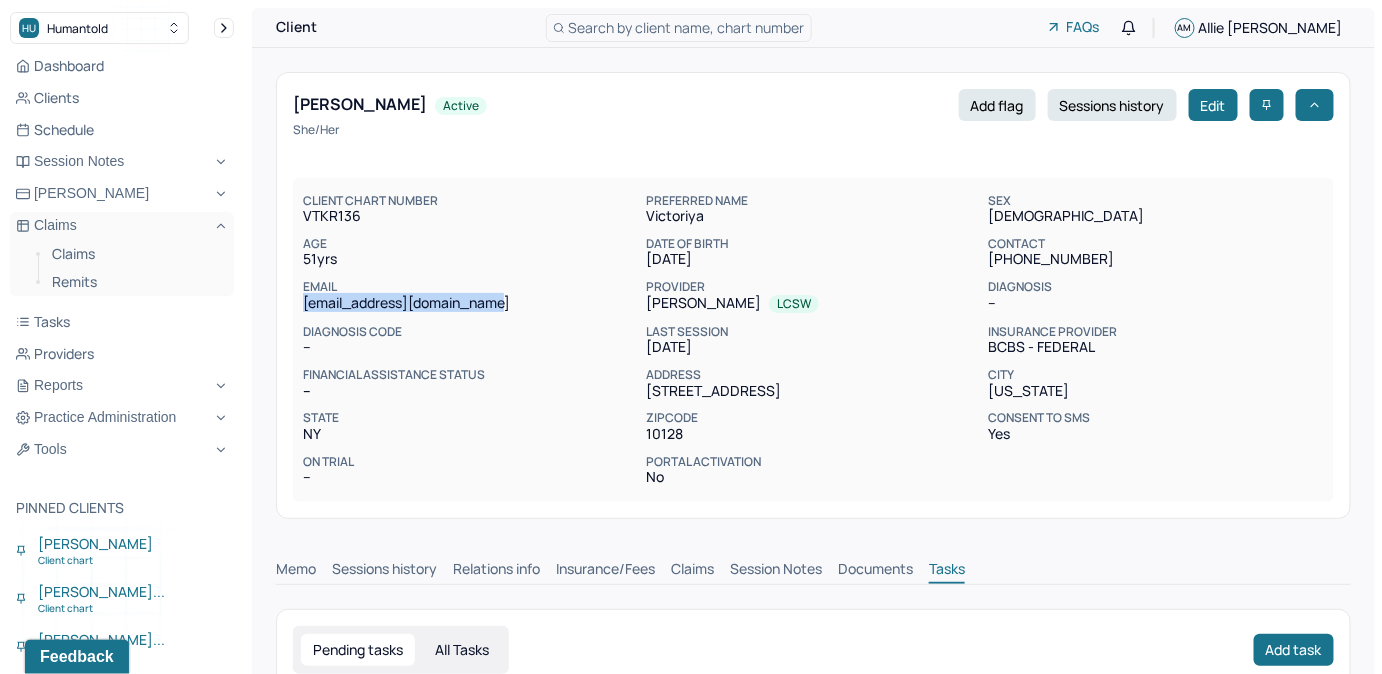drag, startPoint x: 303, startPoint y: 302, endPoint x: 498, endPoint y: 301, distance: 195.00256 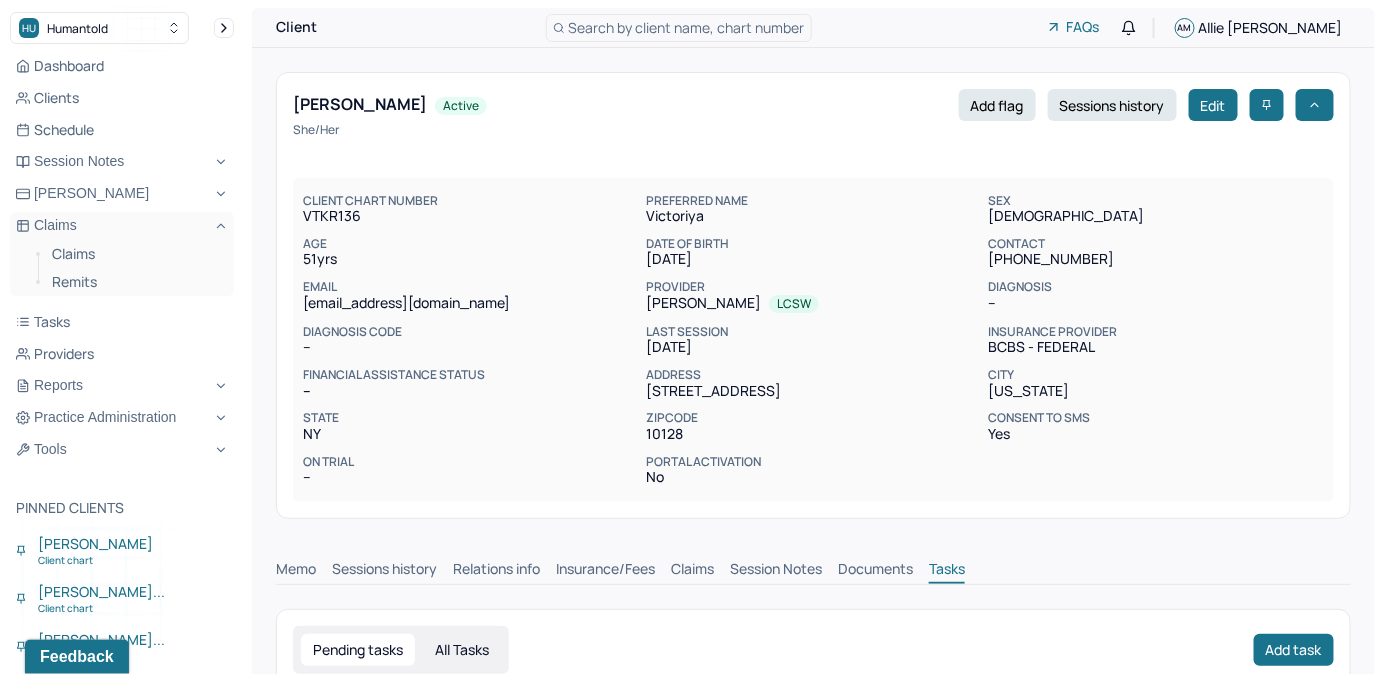 drag, startPoint x: 498, startPoint y: 301, endPoint x: 452, endPoint y: 294, distance: 46.52956 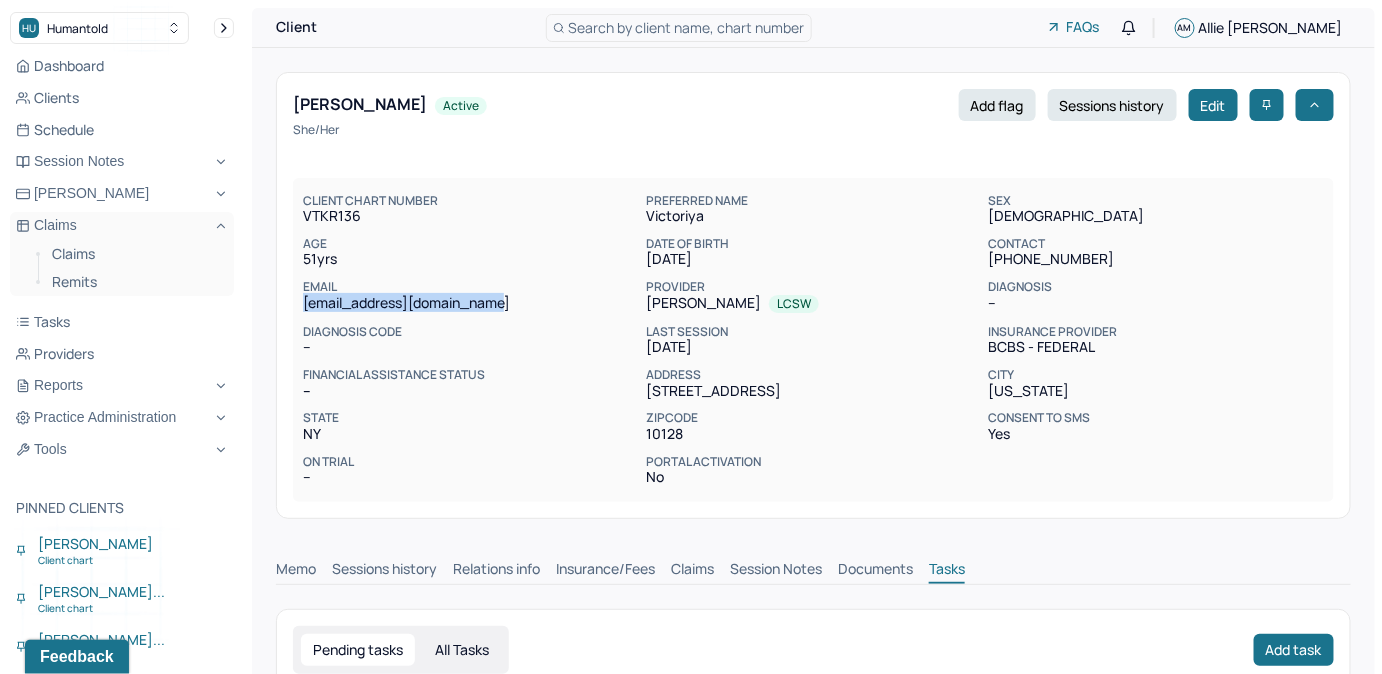 drag, startPoint x: 452, startPoint y: 294, endPoint x: 548, endPoint y: 306, distance: 96.74709 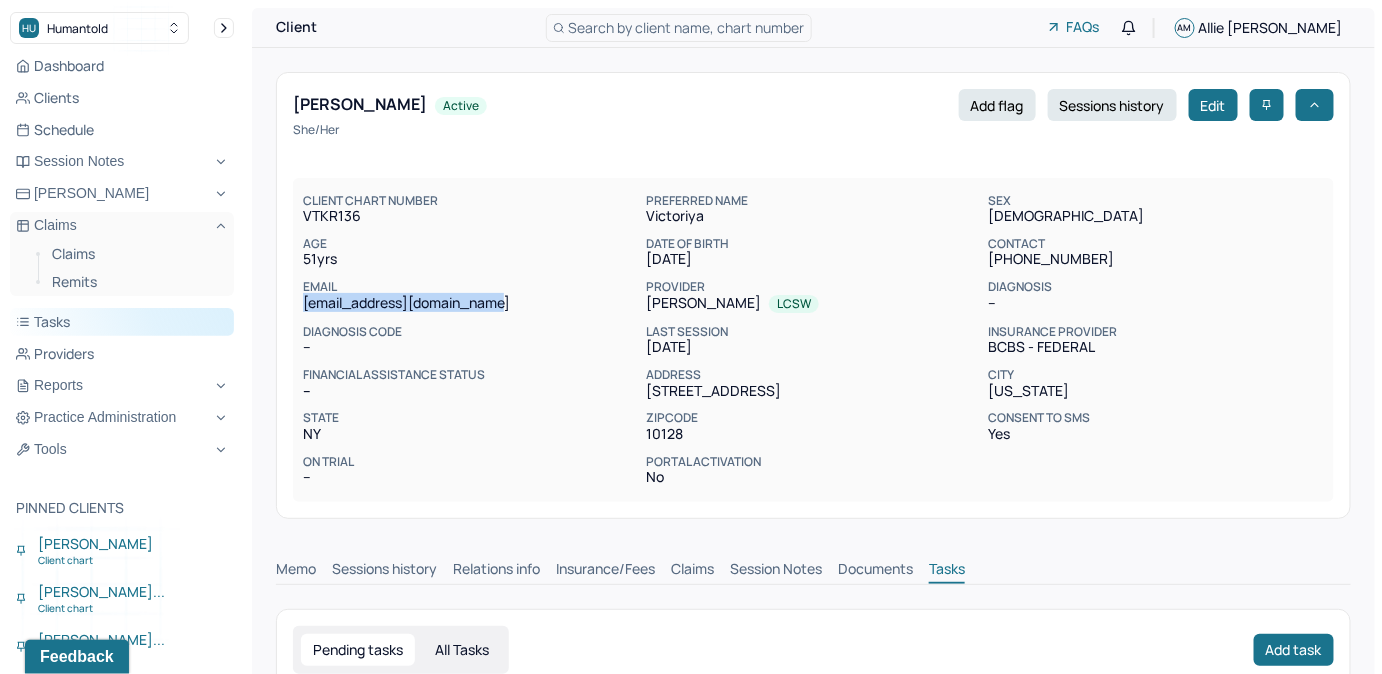 click on "Tasks" at bounding box center (122, 322) 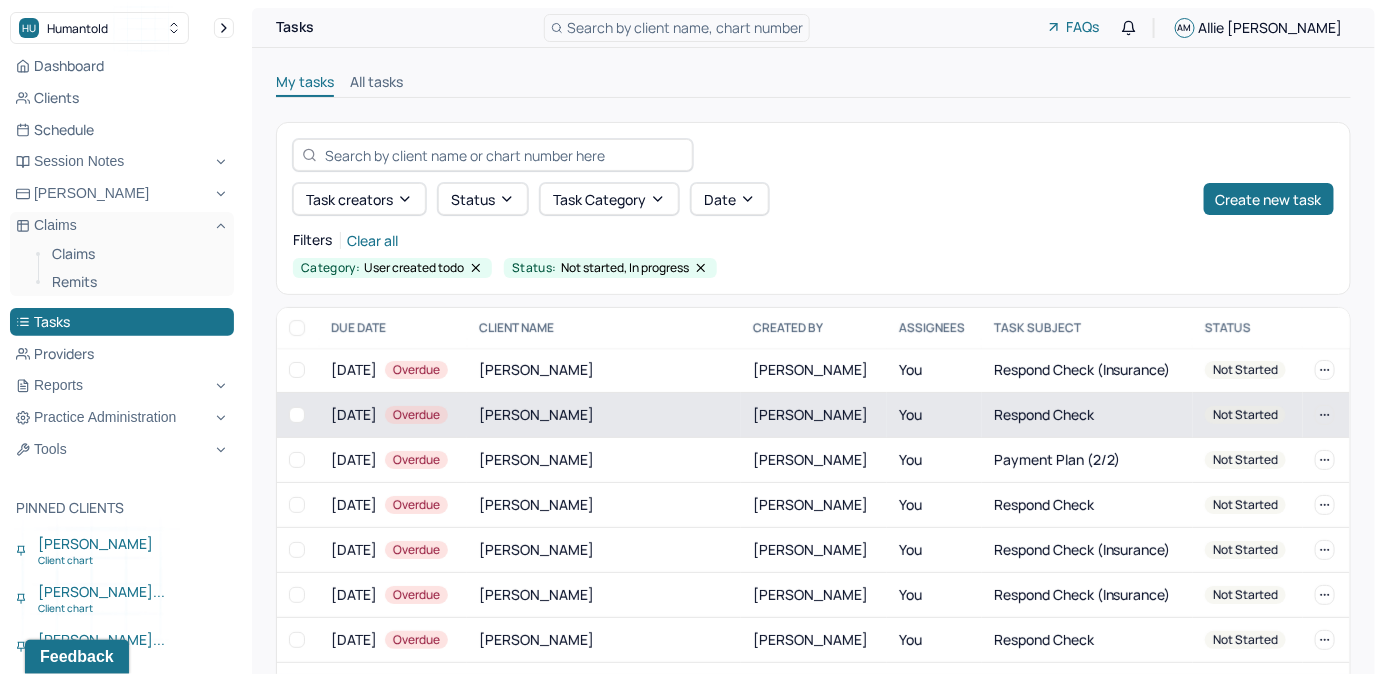click on "COLE, JEREMY" at bounding box center (604, 415) 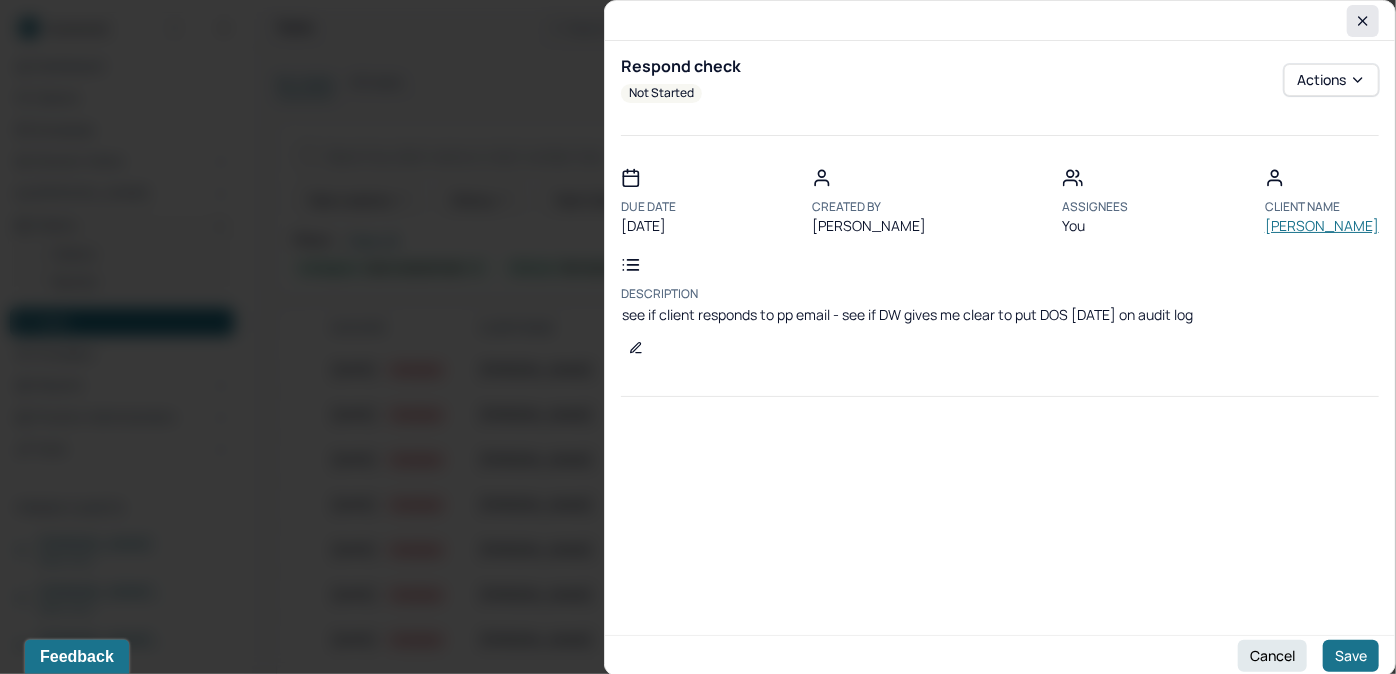 click 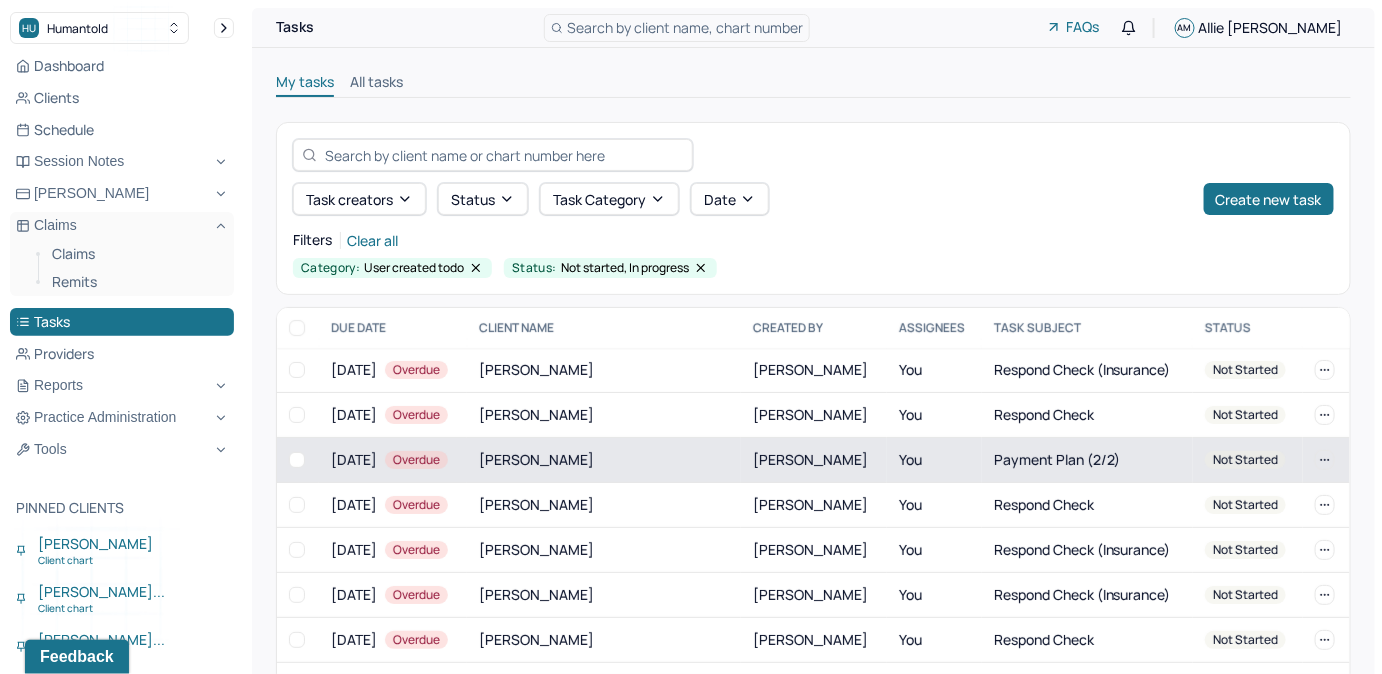 click on "ROSALES, JAVIER" at bounding box center (604, 460) 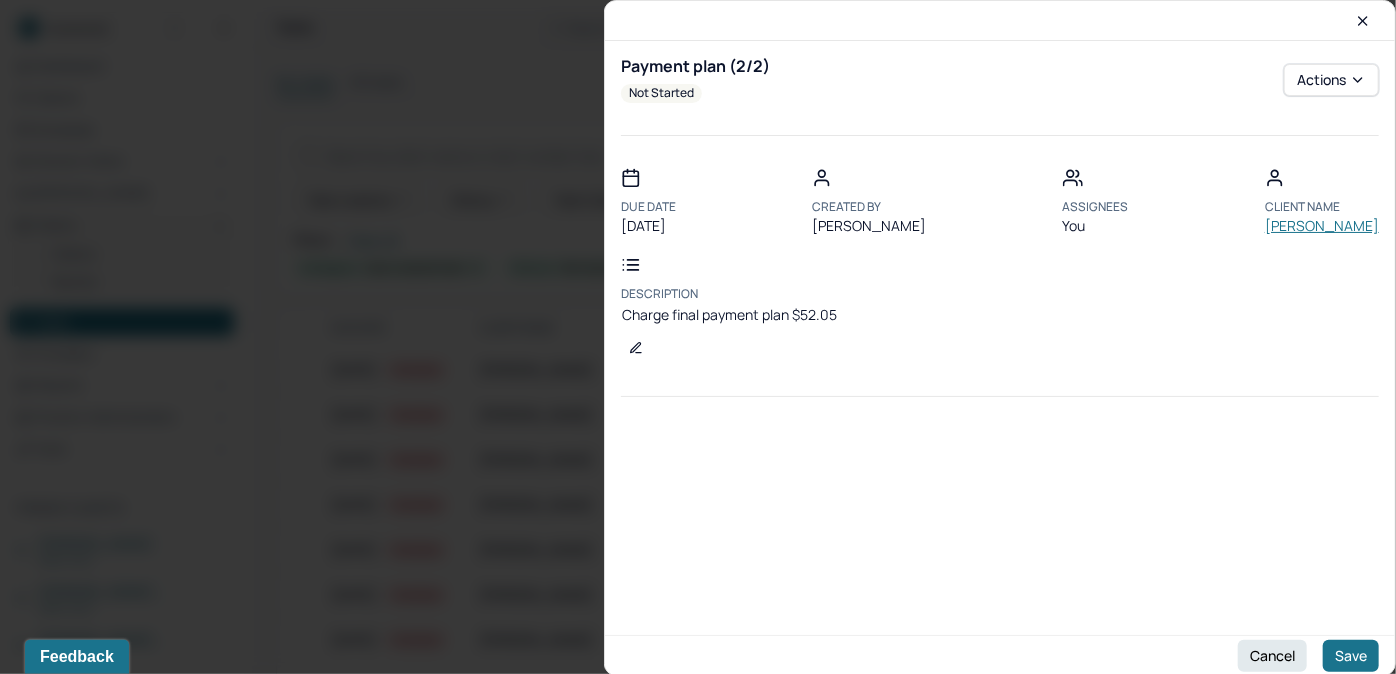 click on "ROSALES, JAVIER" at bounding box center [1322, 226] 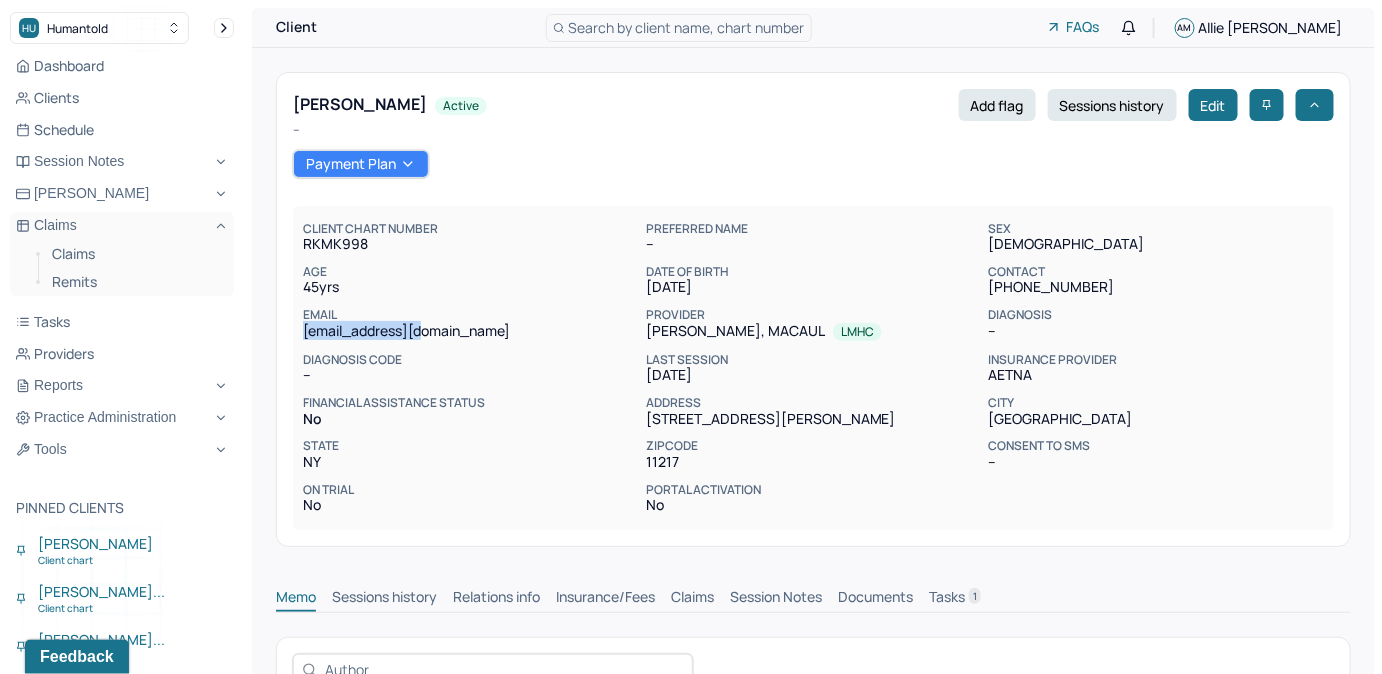 drag, startPoint x: 297, startPoint y: 328, endPoint x: 461, endPoint y: 328, distance: 164 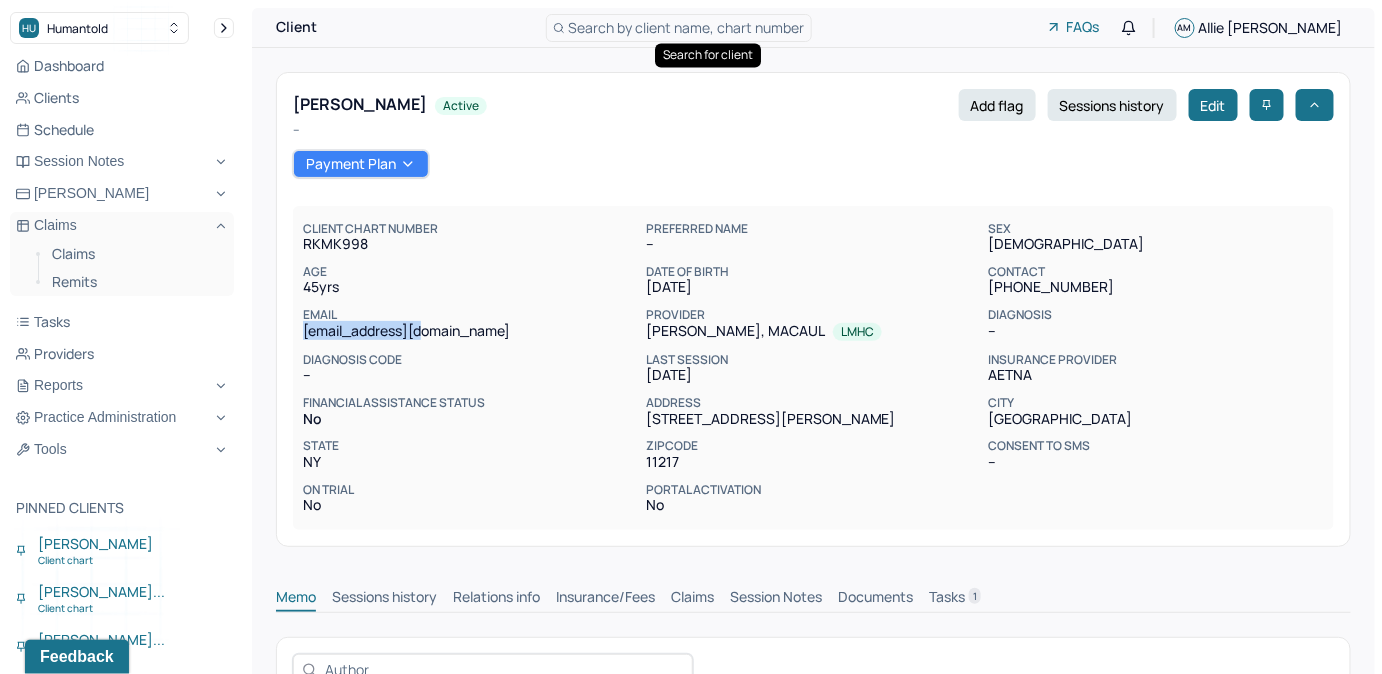 click on "Search by client name, chart number" at bounding box center (687, 27) 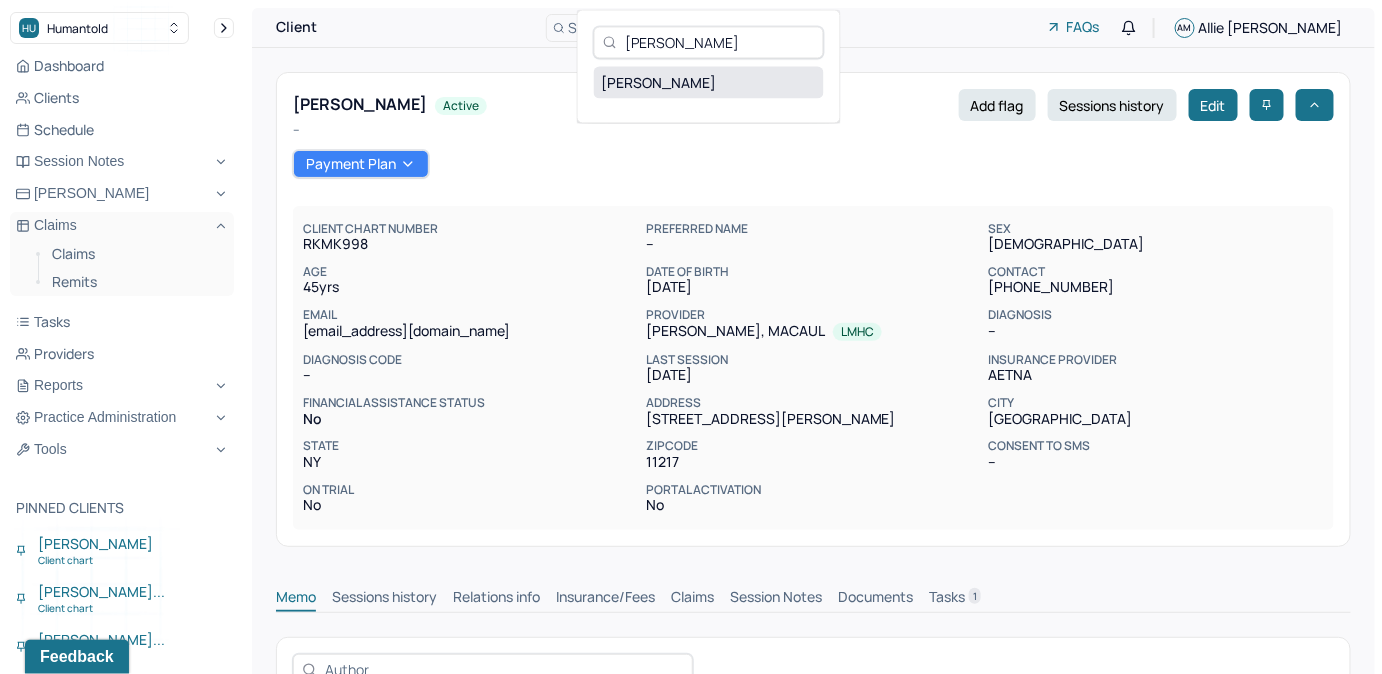 type on "thacker" 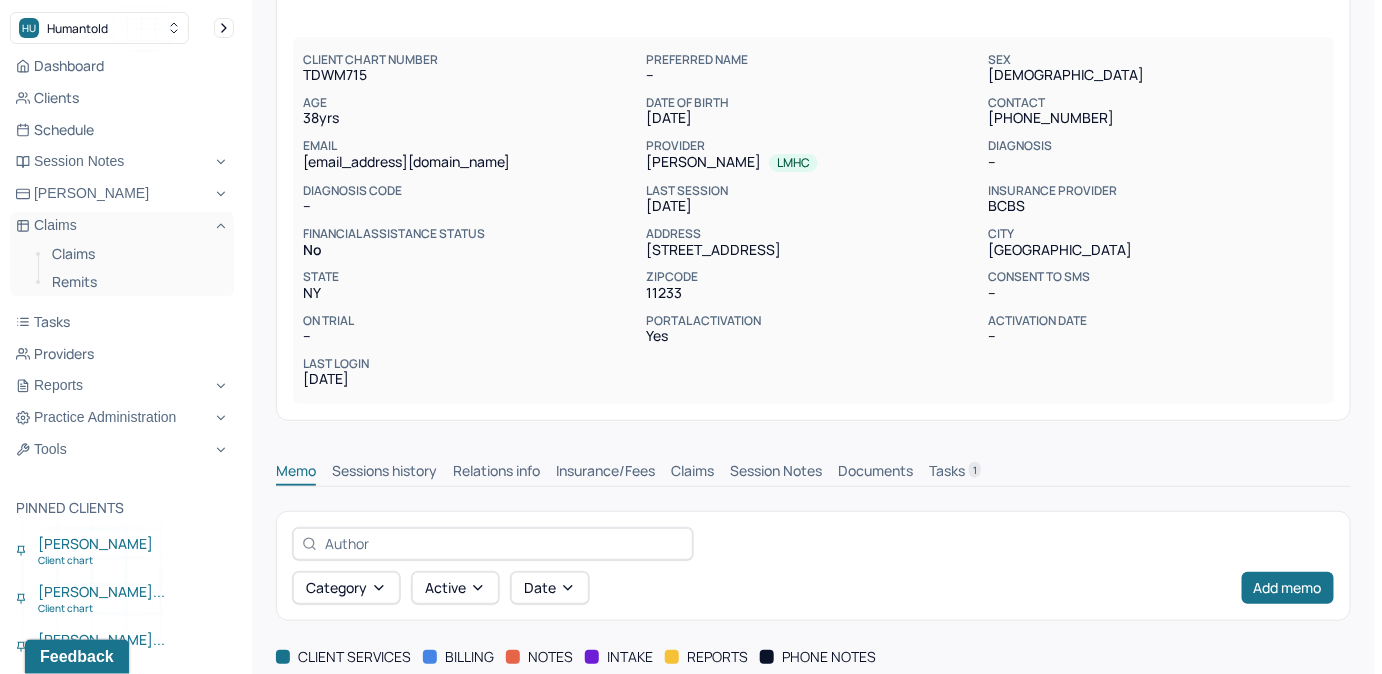 scroll, scrollTop: 181, scrollLeft: 0, axis: vertical 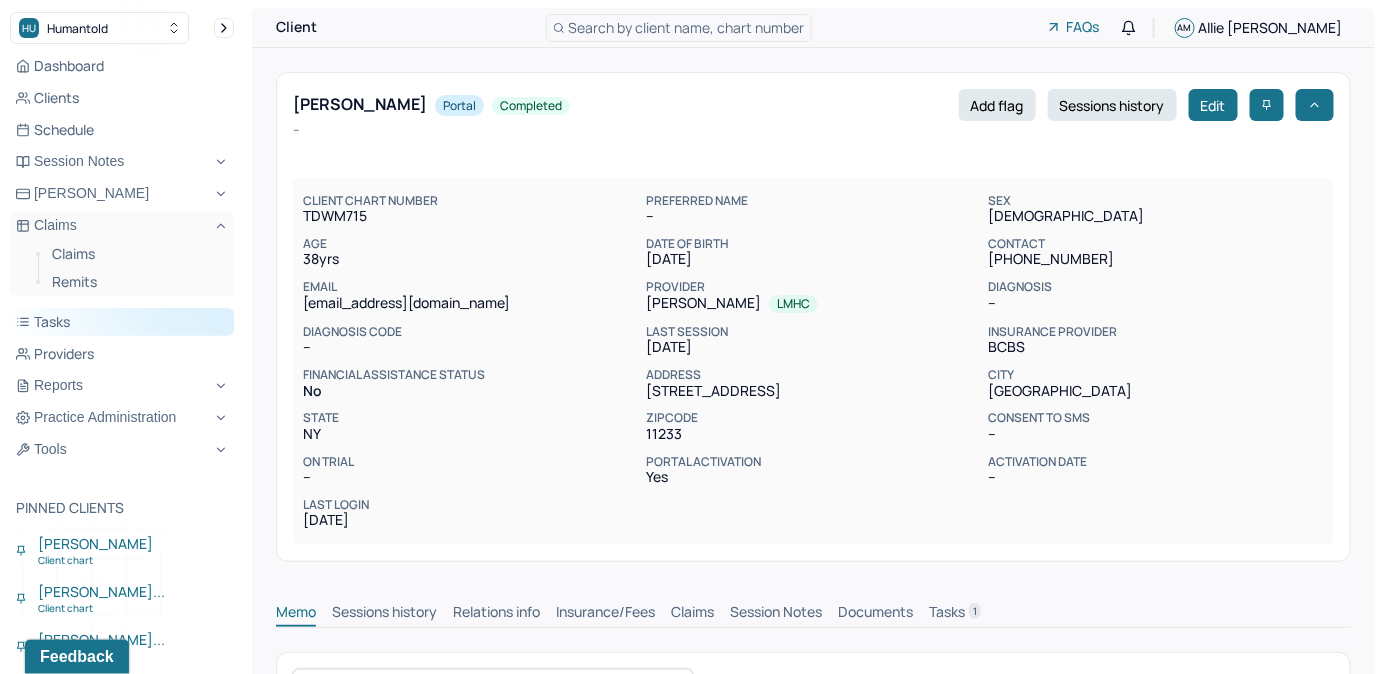 click on "Tasks" at bounding box center [122, 322] 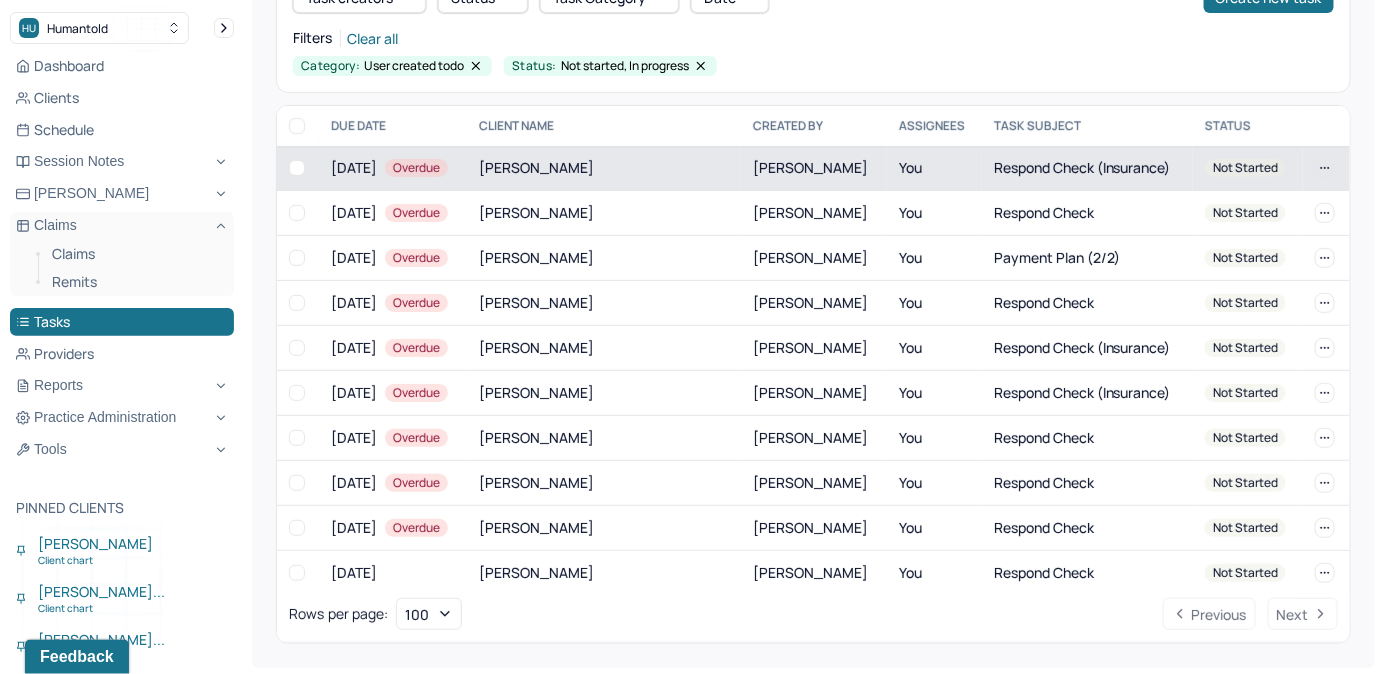 scroll, scrollTop: 204, scrollLeft: 0, axis: vertical 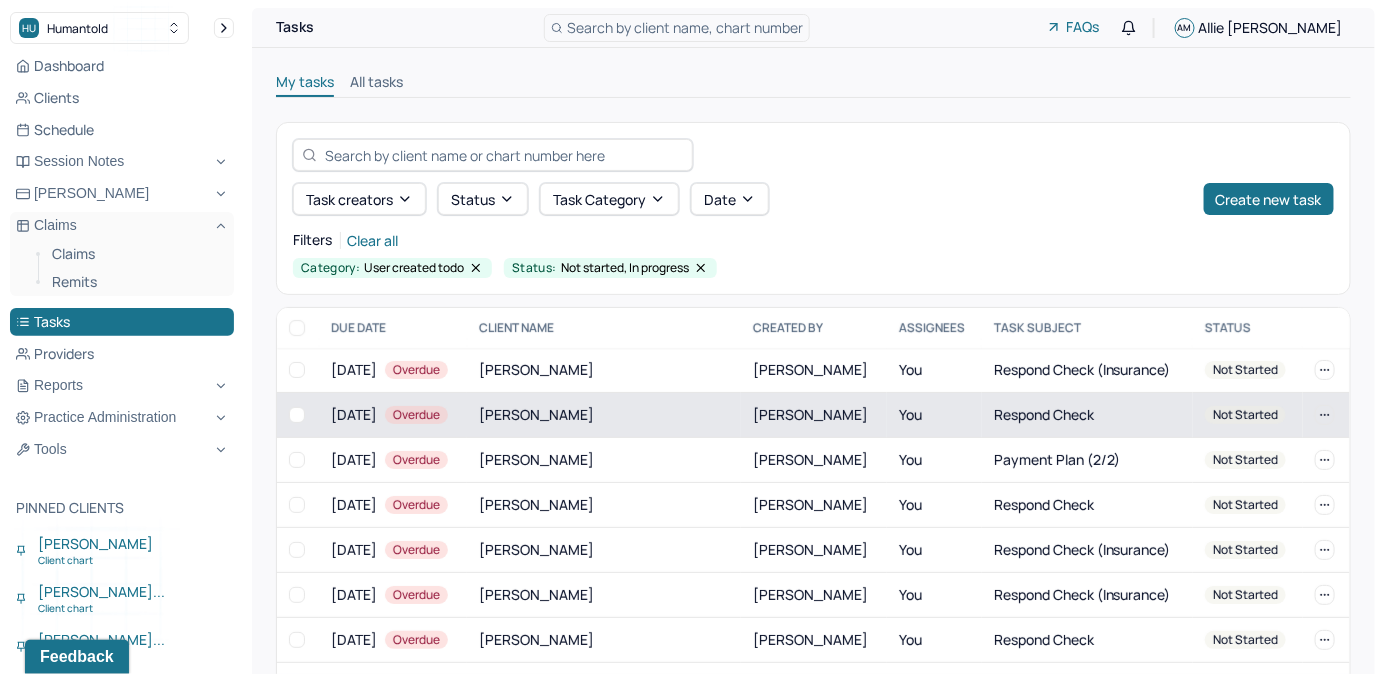 click on "COLE, JEREMY" at bounding box center [604, 415] 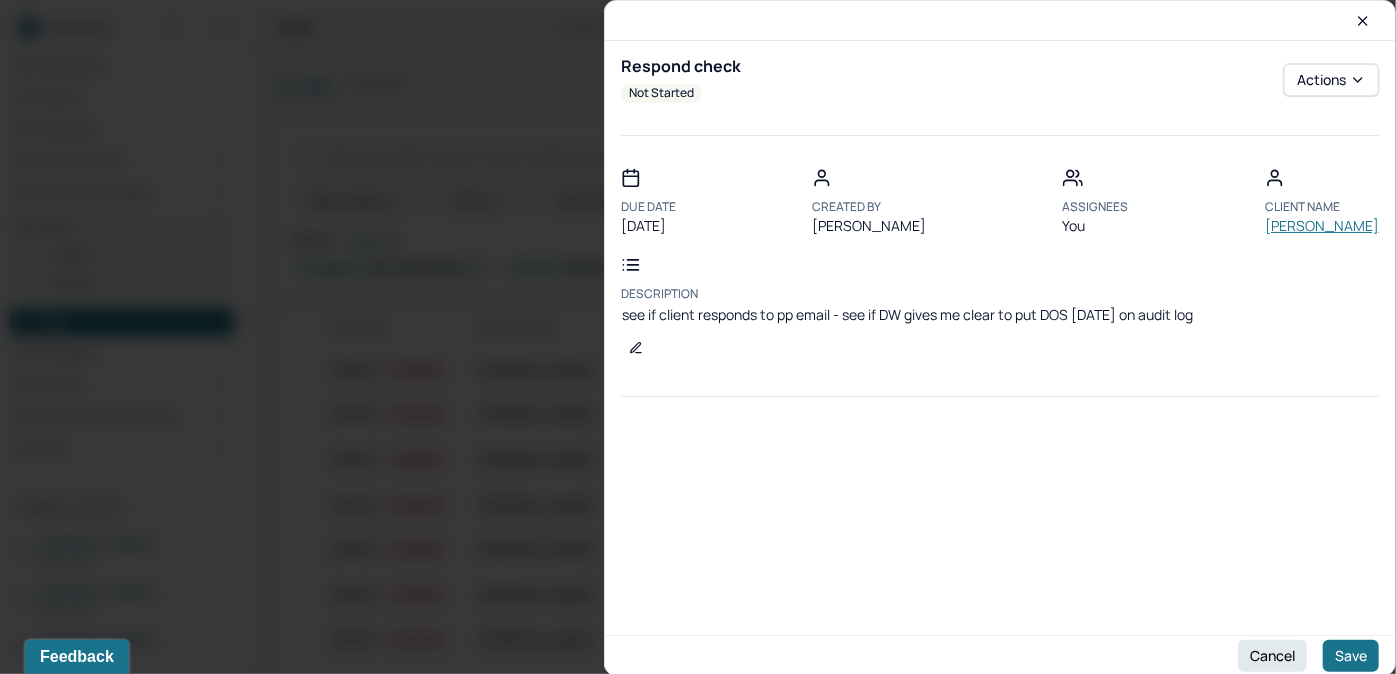 click on "COLE, JEREMY" at bounding box center (1322, 226) 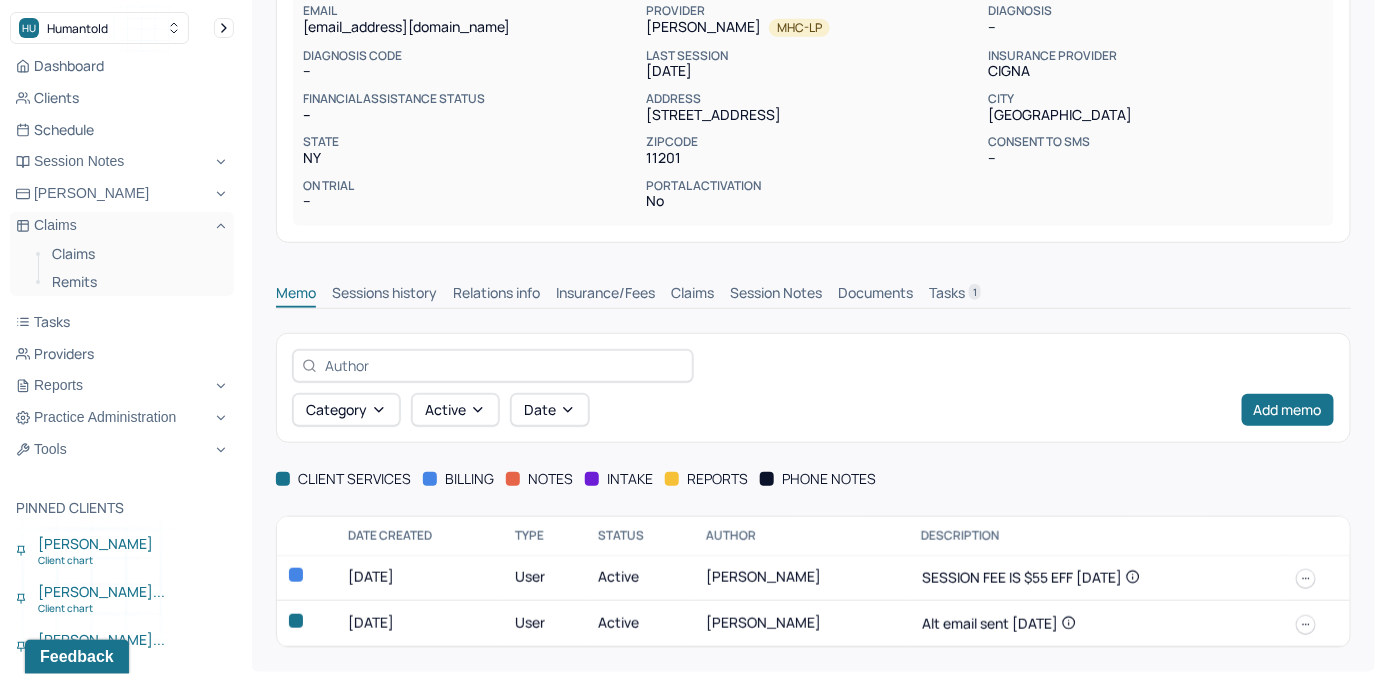 scroll, scrollTop: 309, scrollLeft: 0, axis: vertical 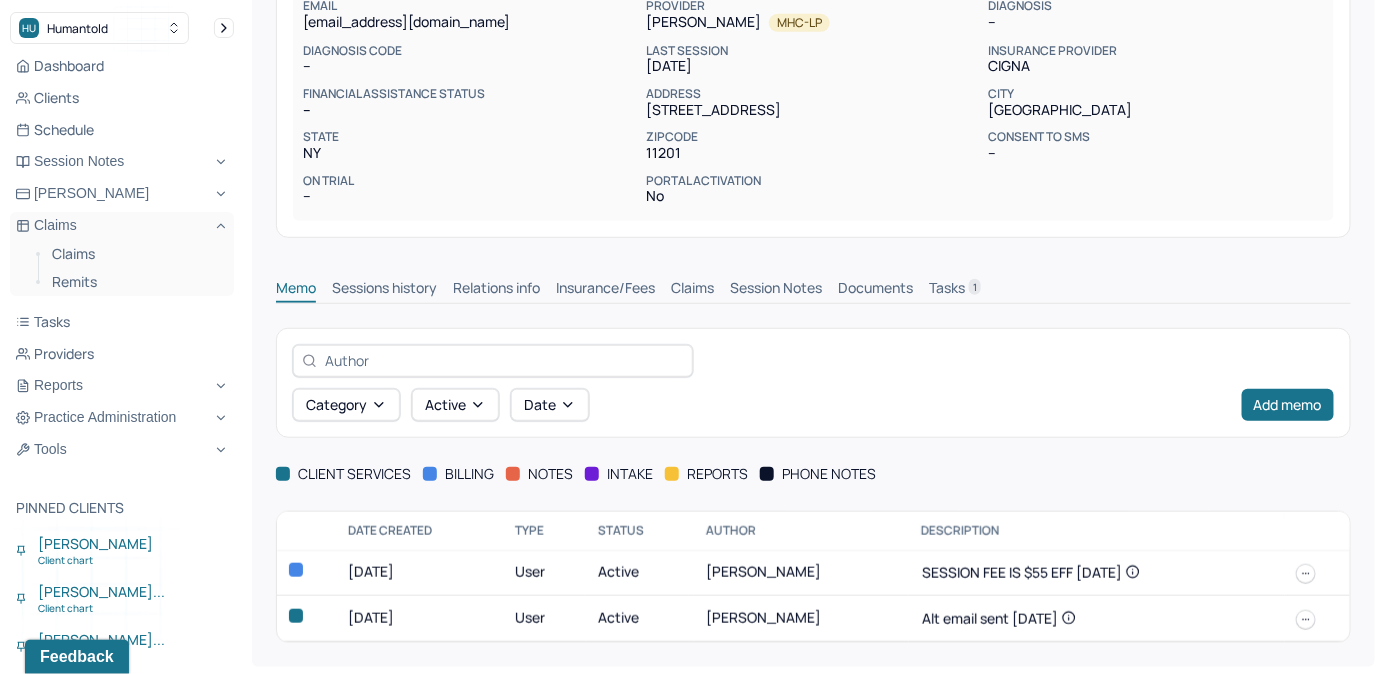 click on "Tasks 1" at bounding box center [955, 290] 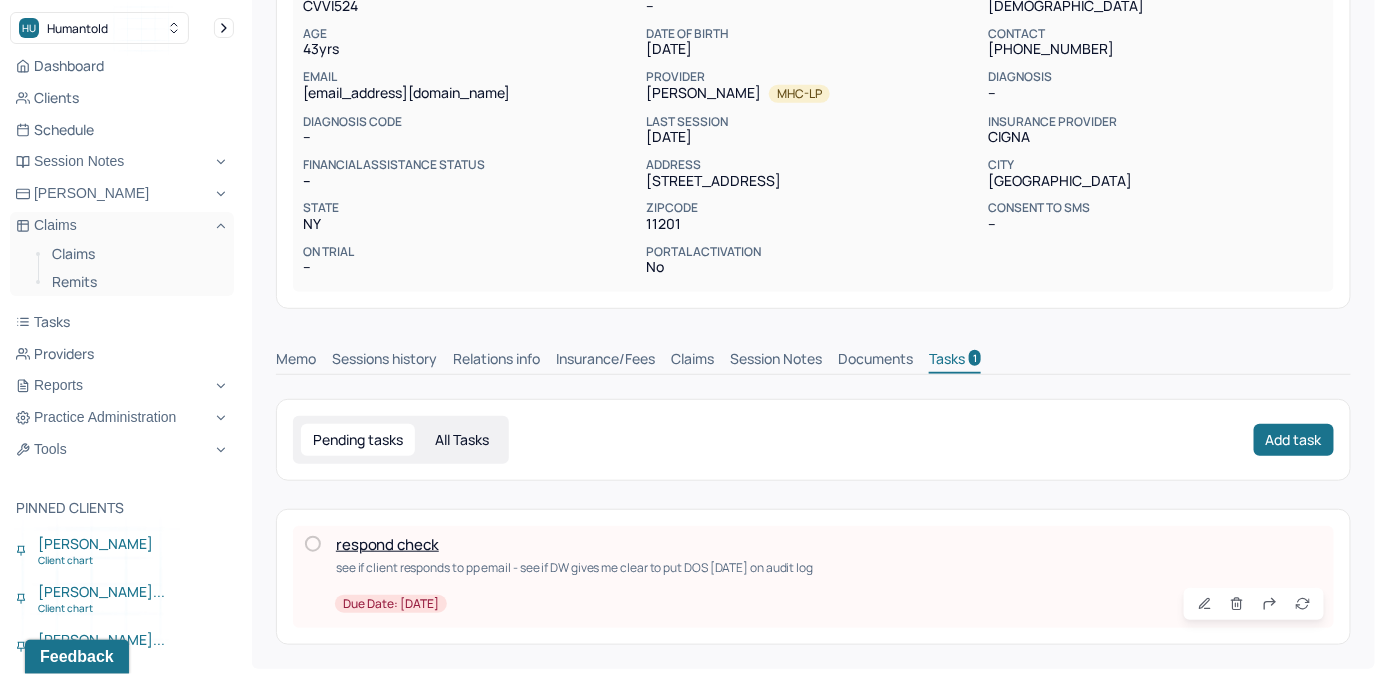 click on "Claims" at bounding box center (692, 361) 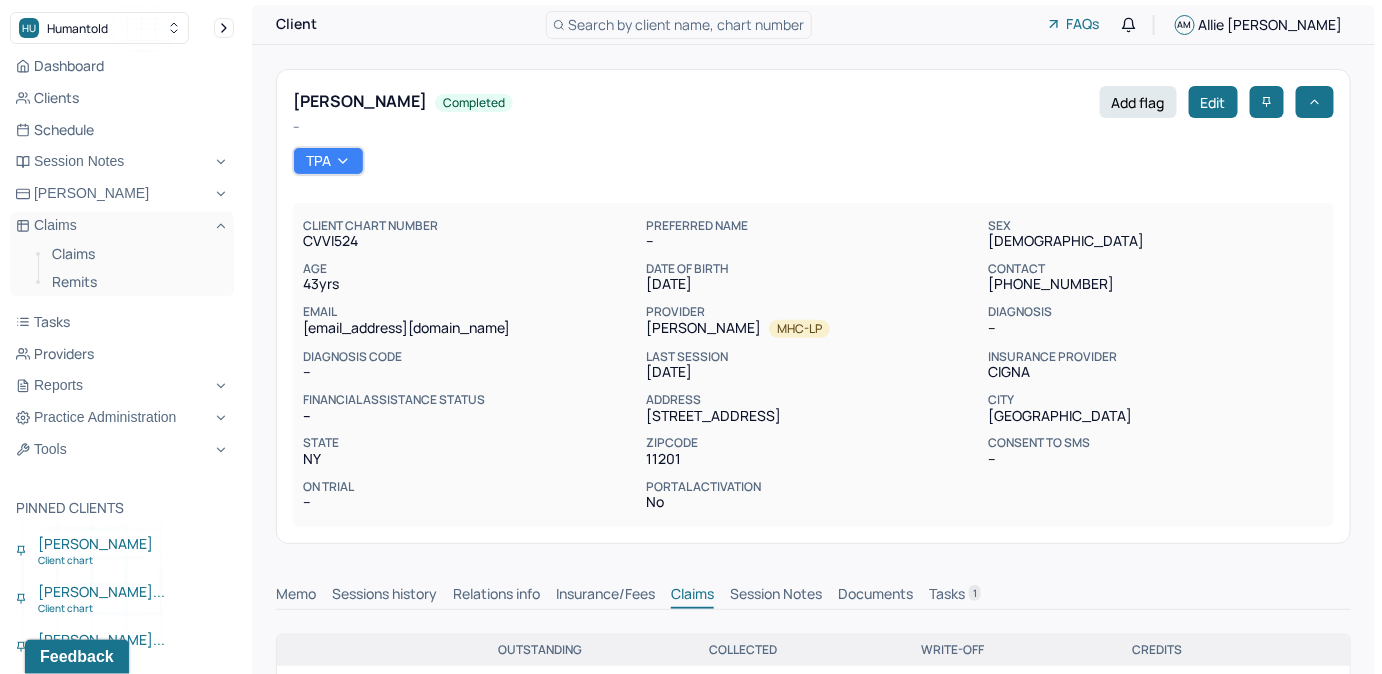 scroll, scrollTop: 0, scrollLeft: 0, axis: both 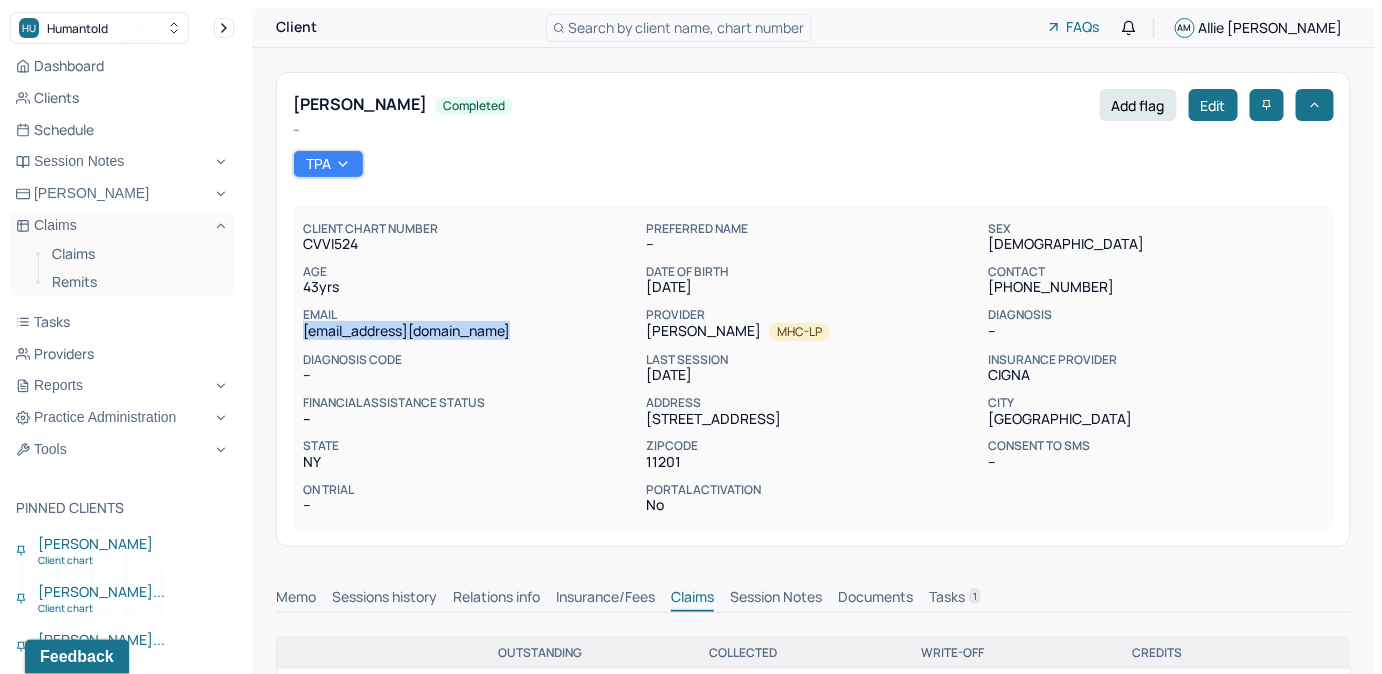 drag, startPoint x: 299, startPoint y: 336, endPoint x: 554, endPoint y: 338, distance: 255.00784 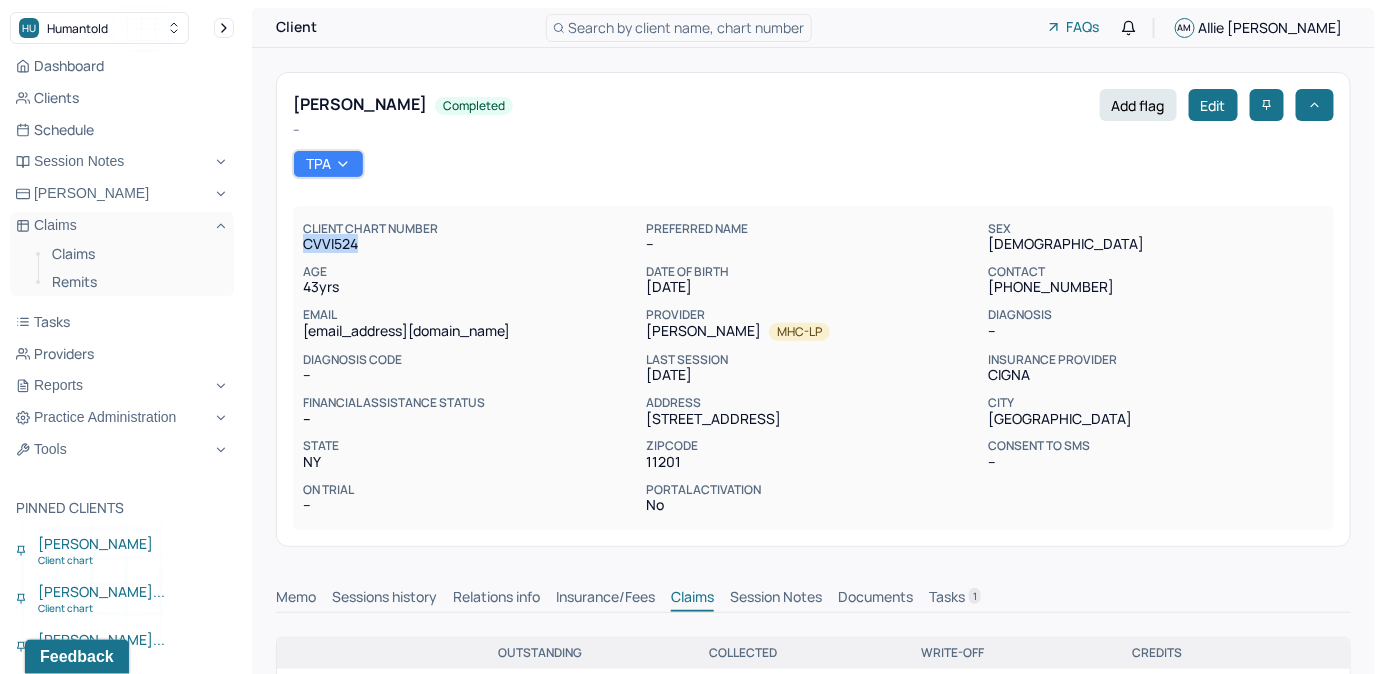 drag, startPoint x: 304, startPoint y: 244, endPoint x: 361, endPoint y: 246, distance: 57.035076 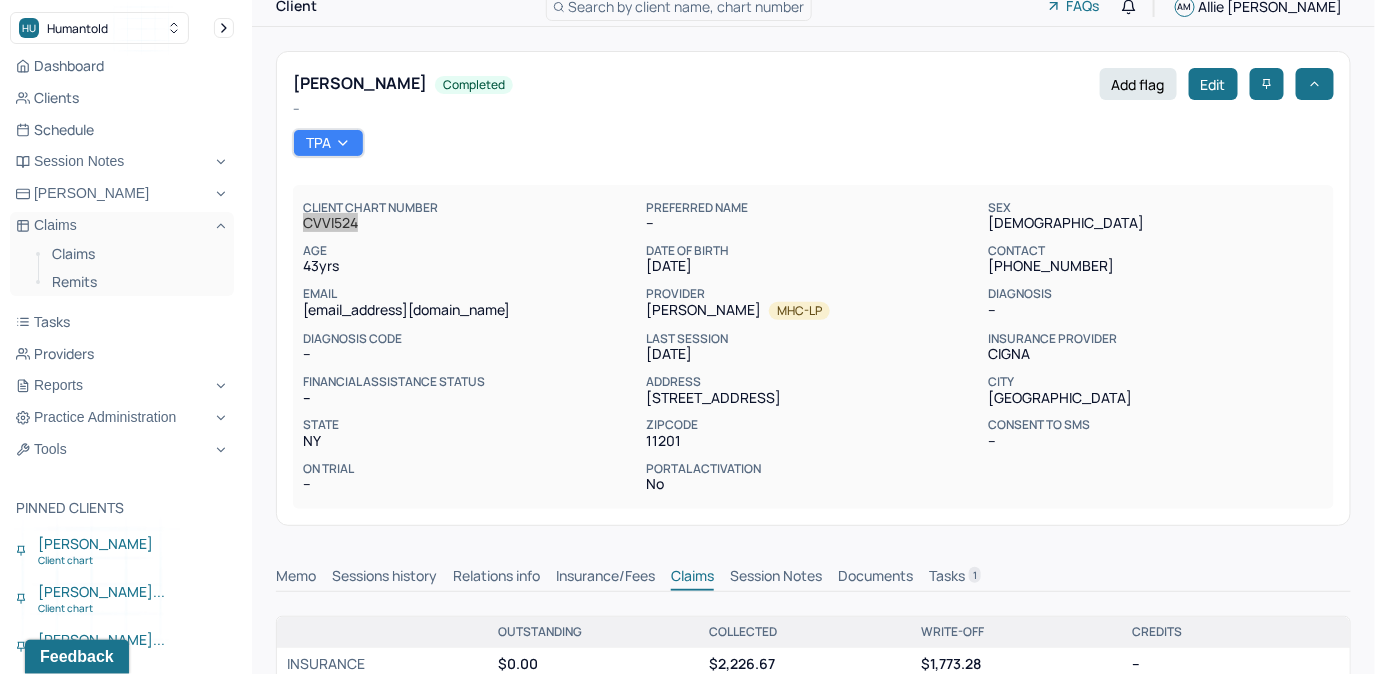scroll, scrollTop: 0, scrollLeft: 0, axis: both 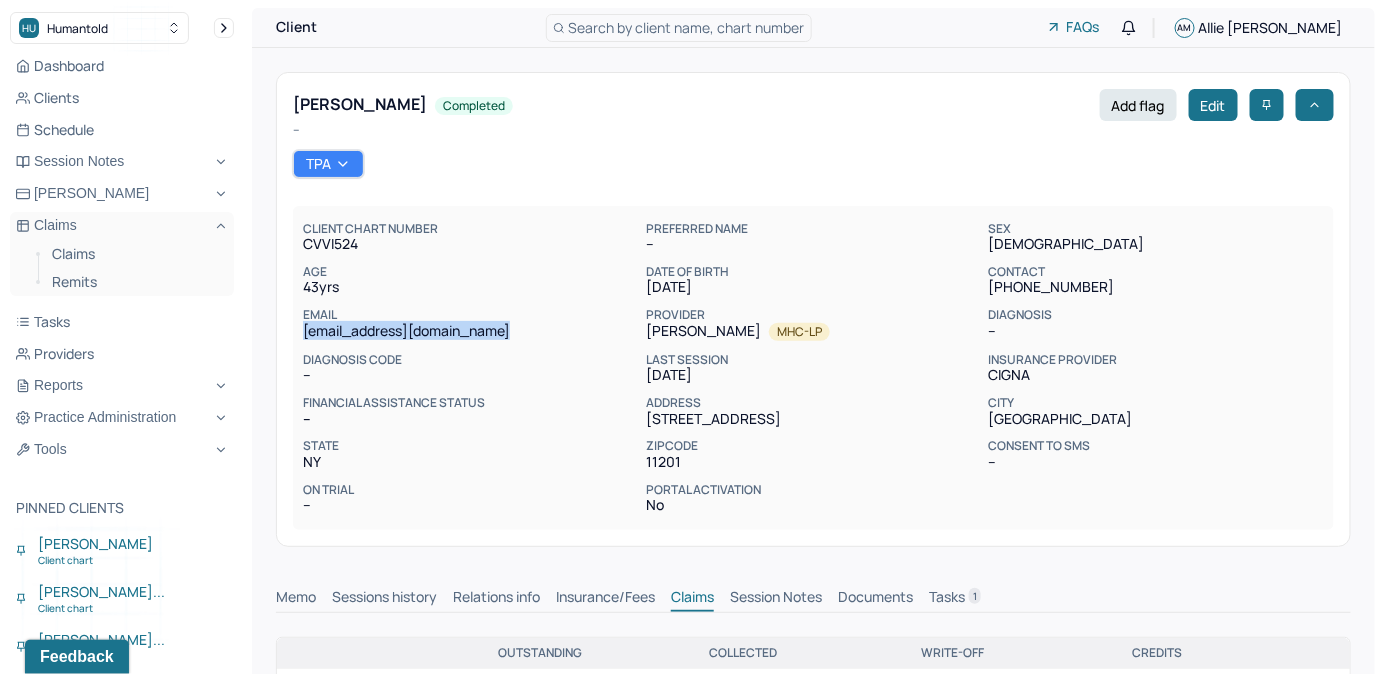 drag, startPoint x: 298, startPoint y: 330, endPoint x: 562, endPoint y: 337, distance: 264.09277 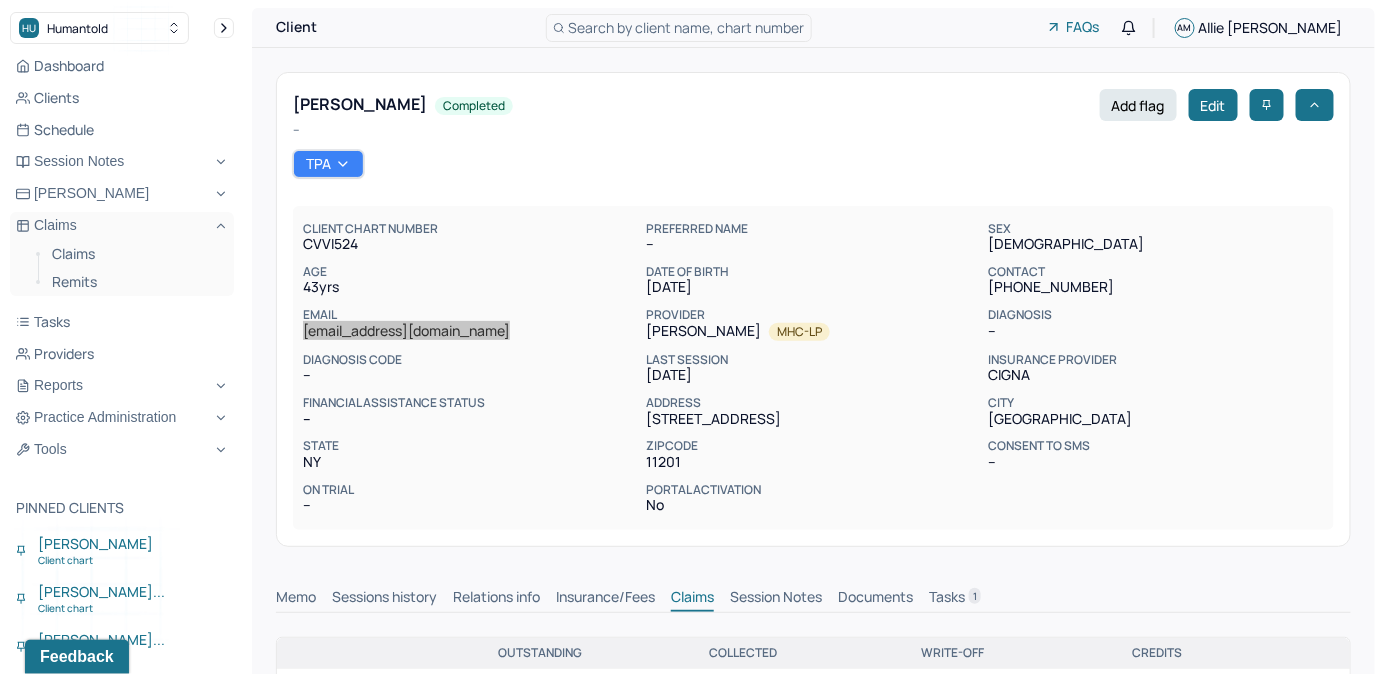 scroll, scrollTop: 1, scrollLeft: 0, axis: vertical 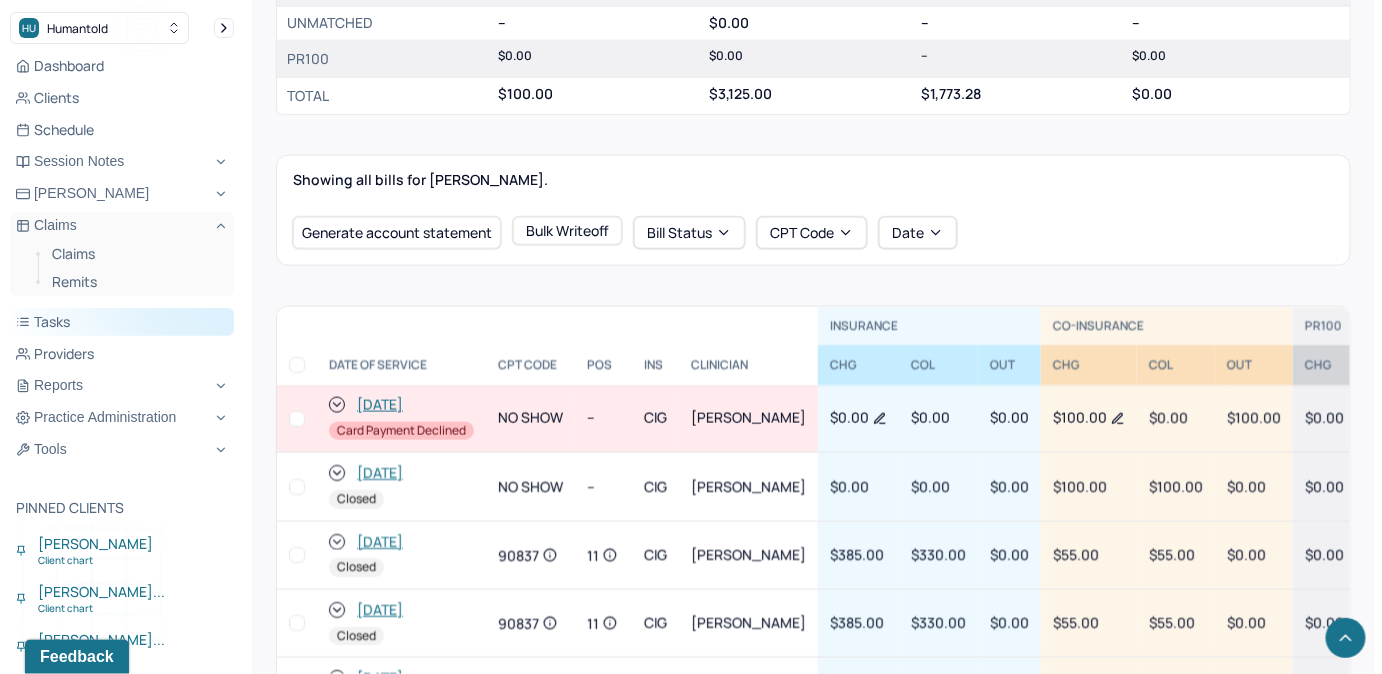 click on "Tasks" at bounding box center [122, 322] 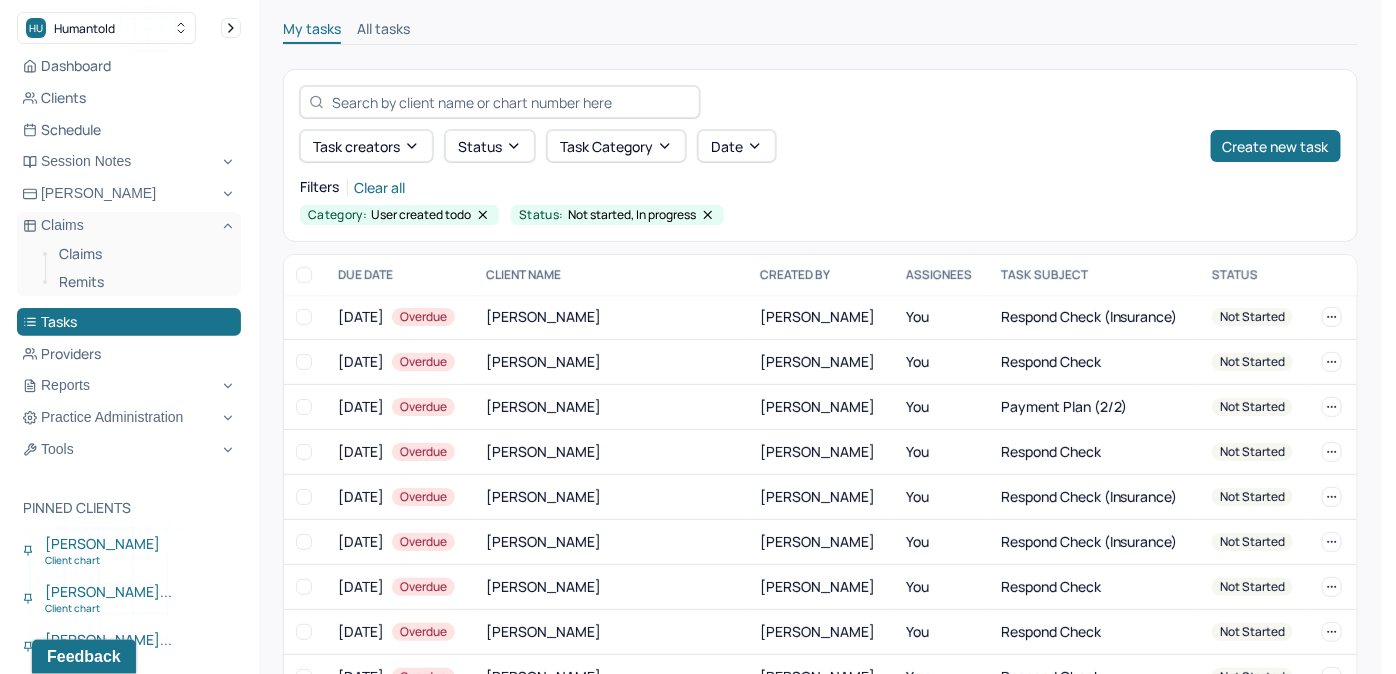 scroll, scrollTop: 204, scrollLeft: 0, axis: vertical 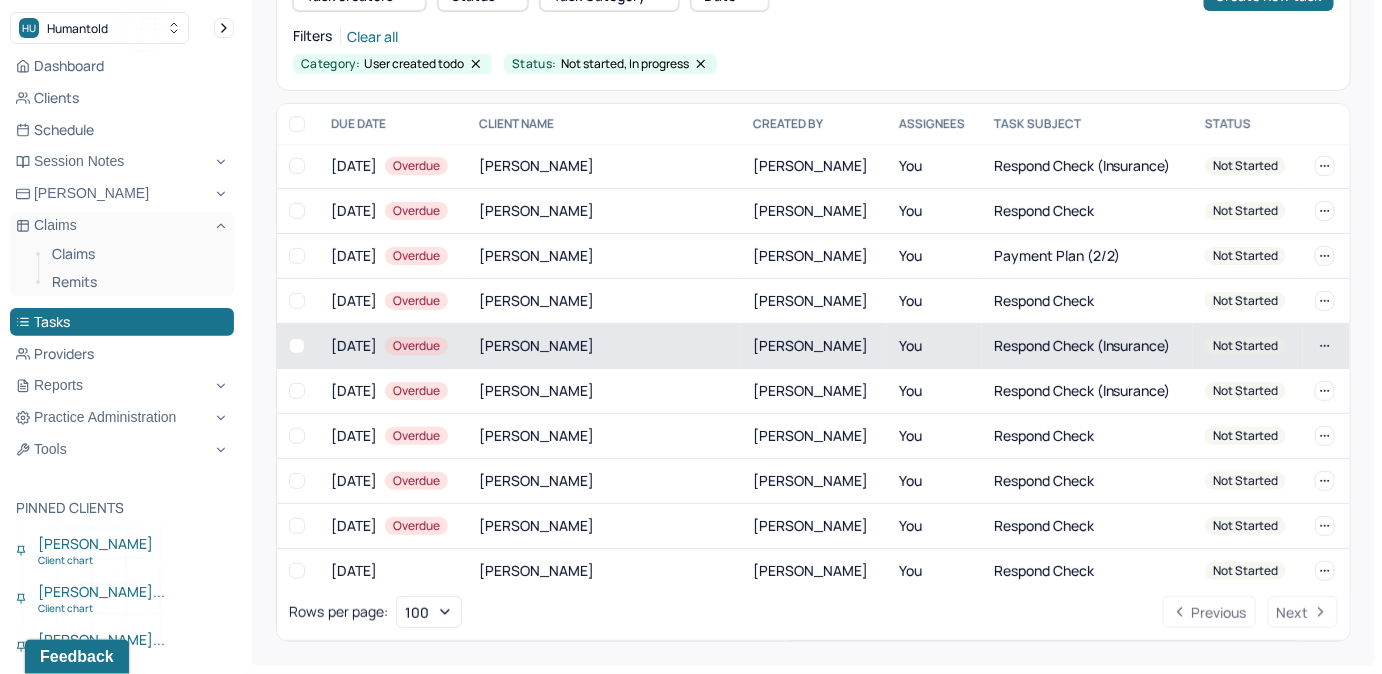 click on "You" at bounding box center [934, 346] 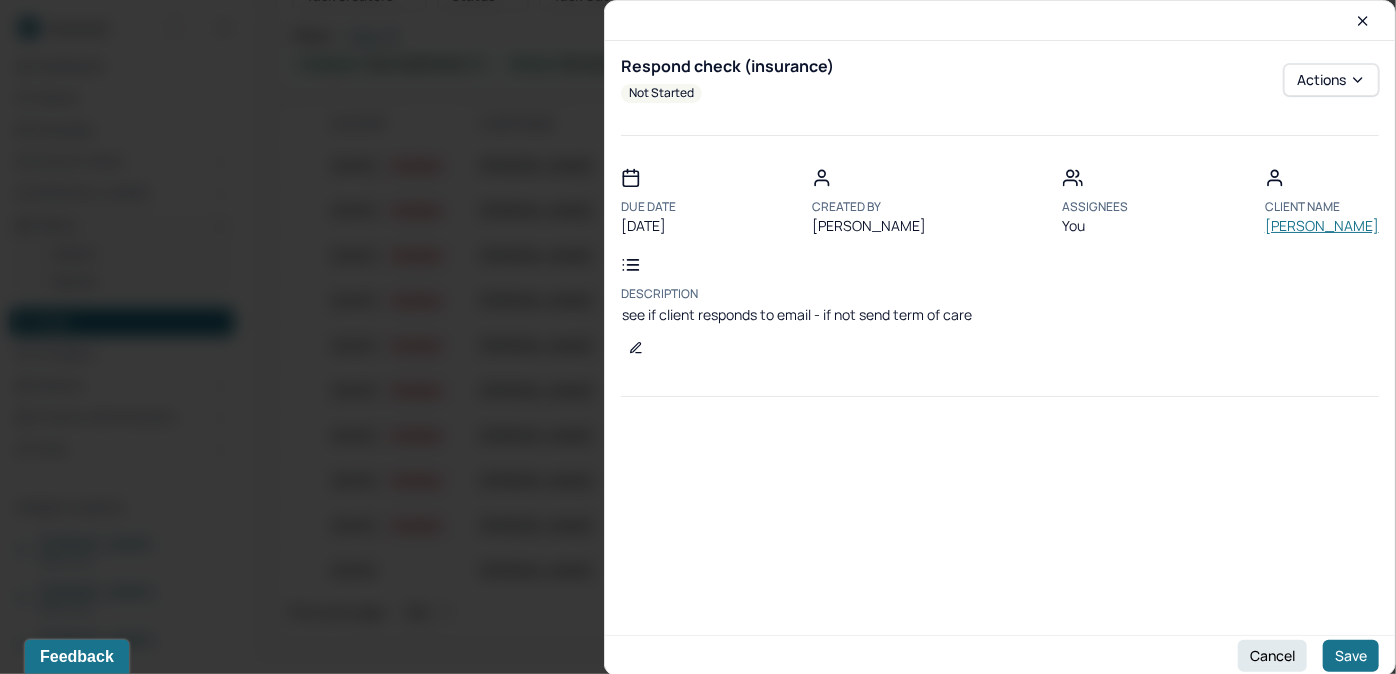 click on "HITE, KATHARINE" at bounding box center (1322, 226) 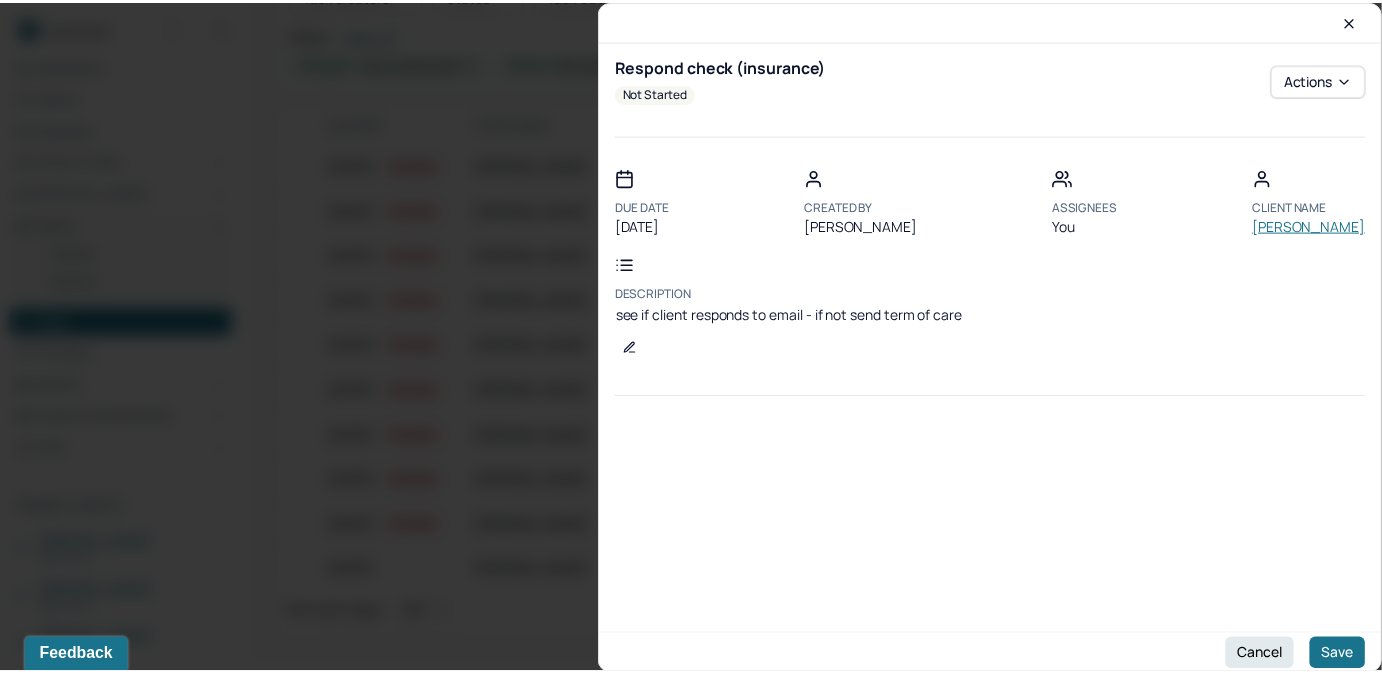 scroll, scrollTop: 0, scrollLeft: 0, axis: both 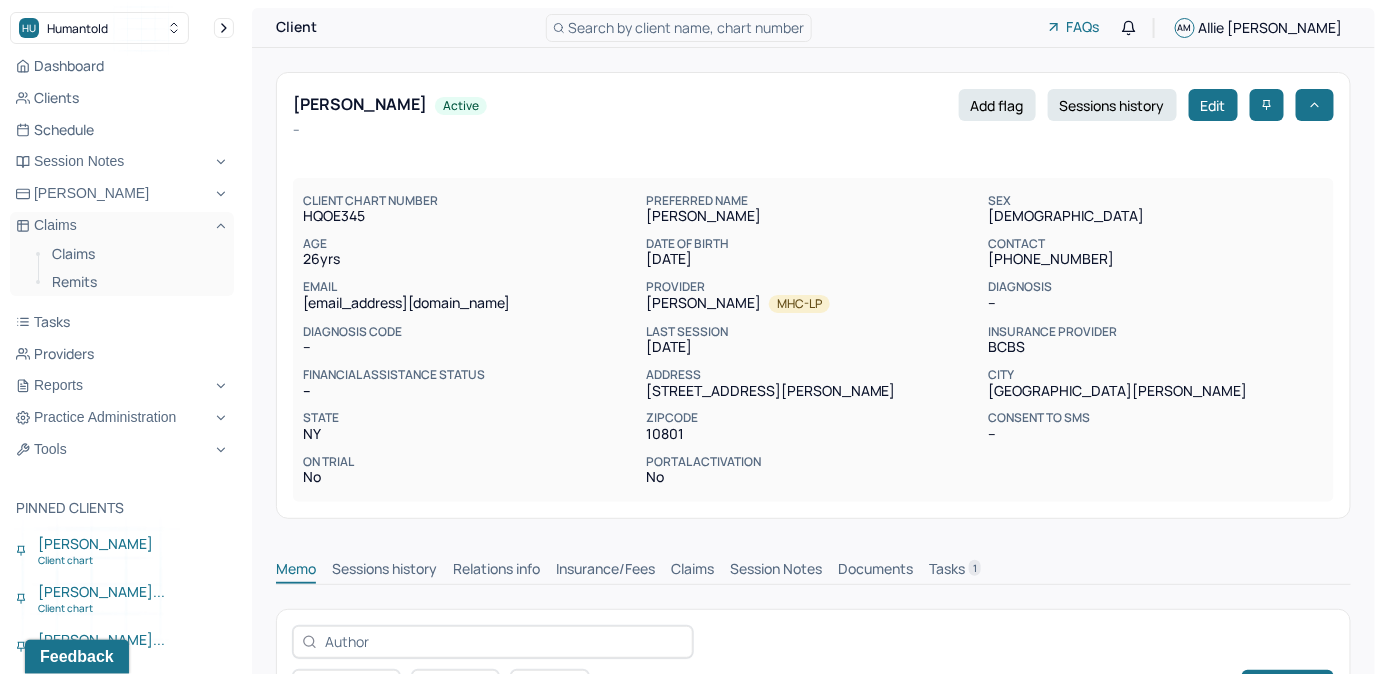 click on "Tasks 1" at bounding box center (955, 571) 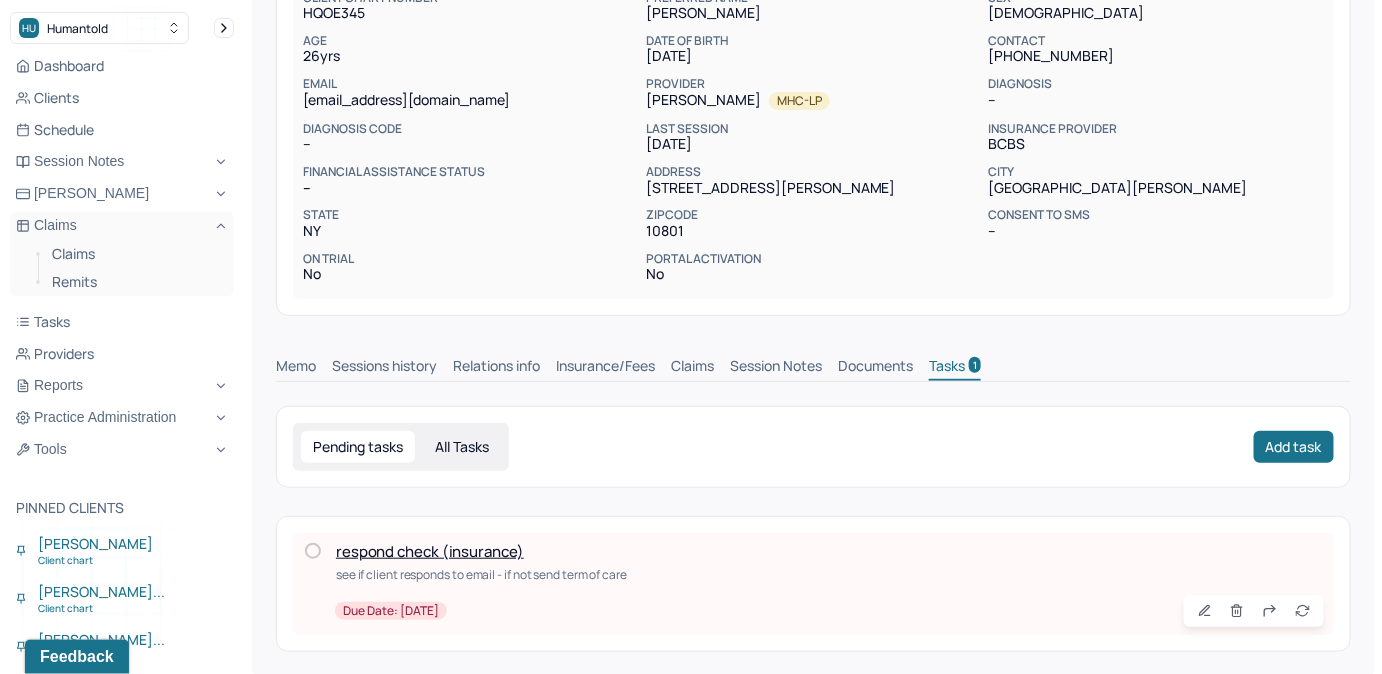 scroll, scrollTop: 210, scrollLeft: 0, axis: vertical 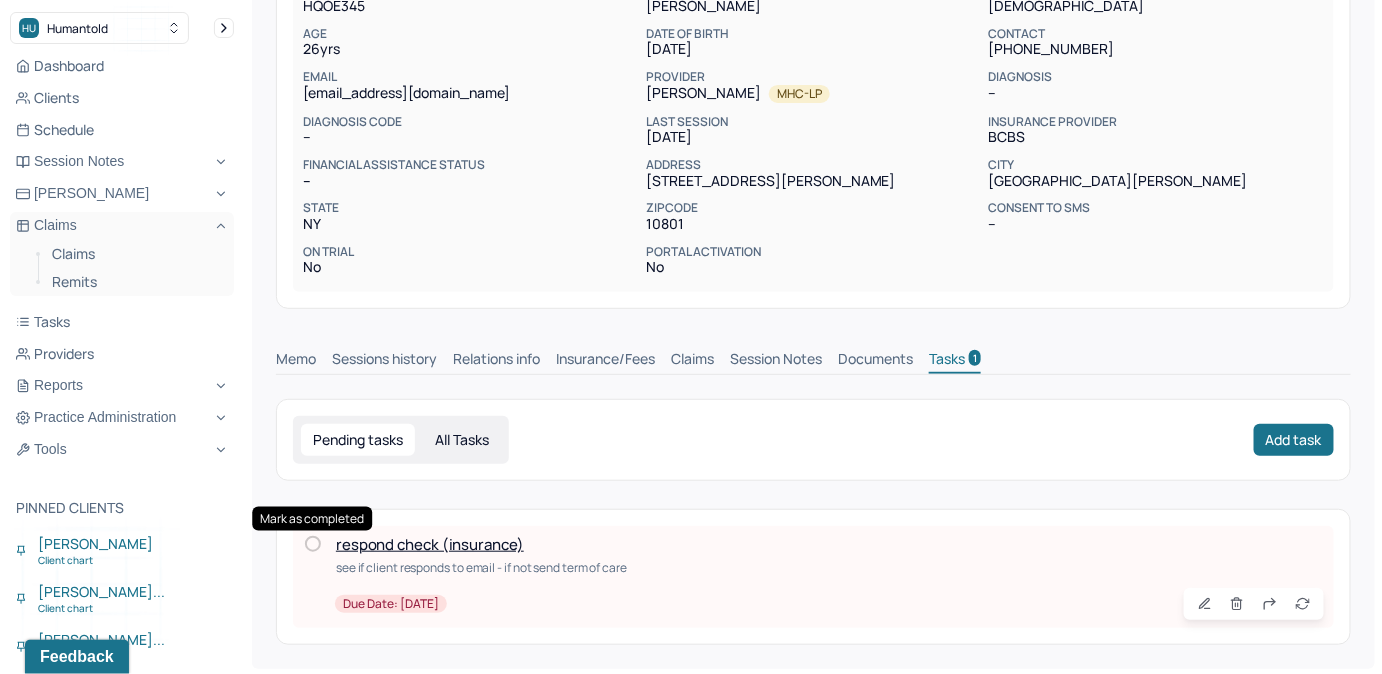 click at bounding box center [313, 544] 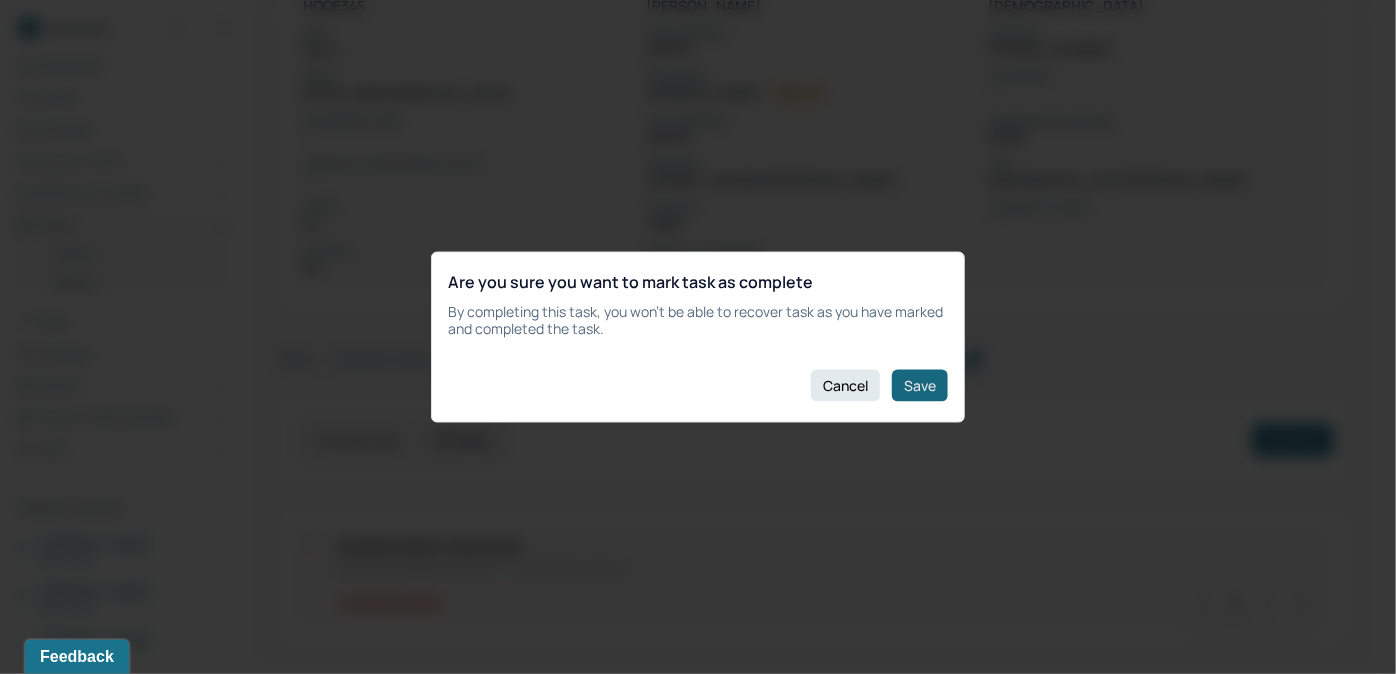 click on "Save" at bounding box center [920, 385] 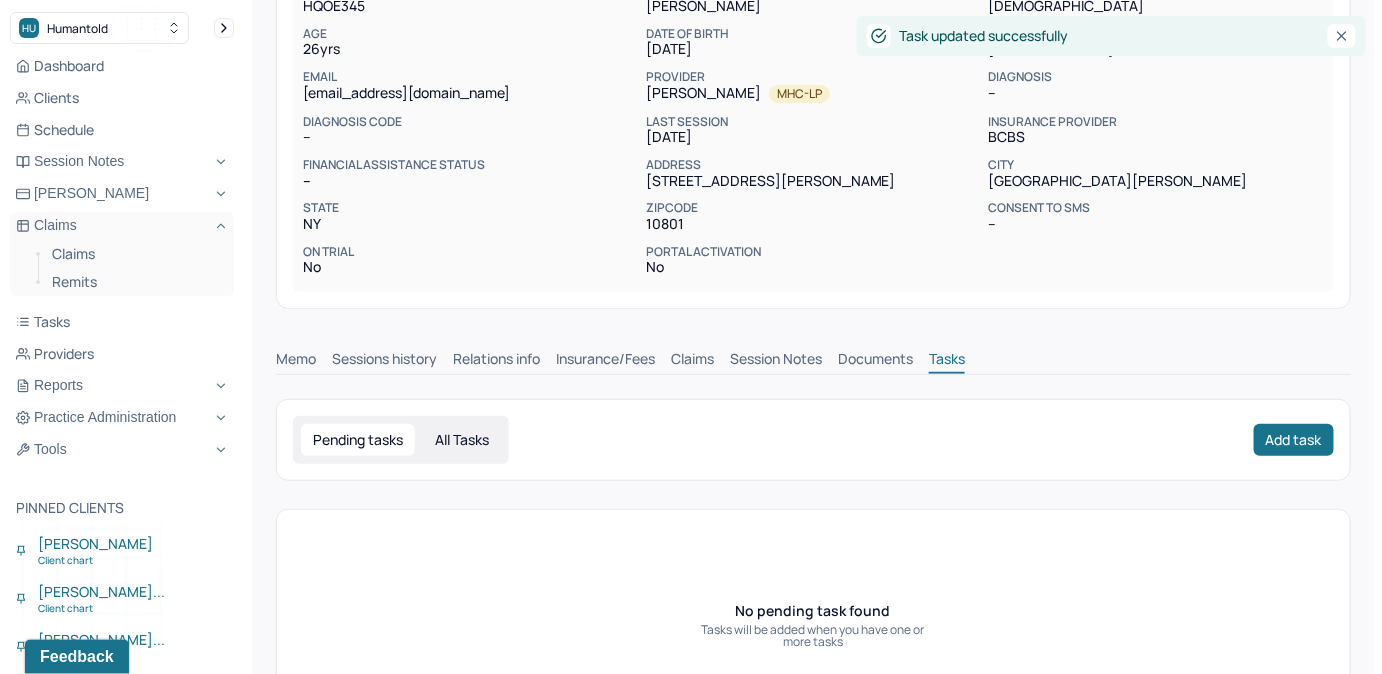 click on "Claims" at bounding box center (692, 361) 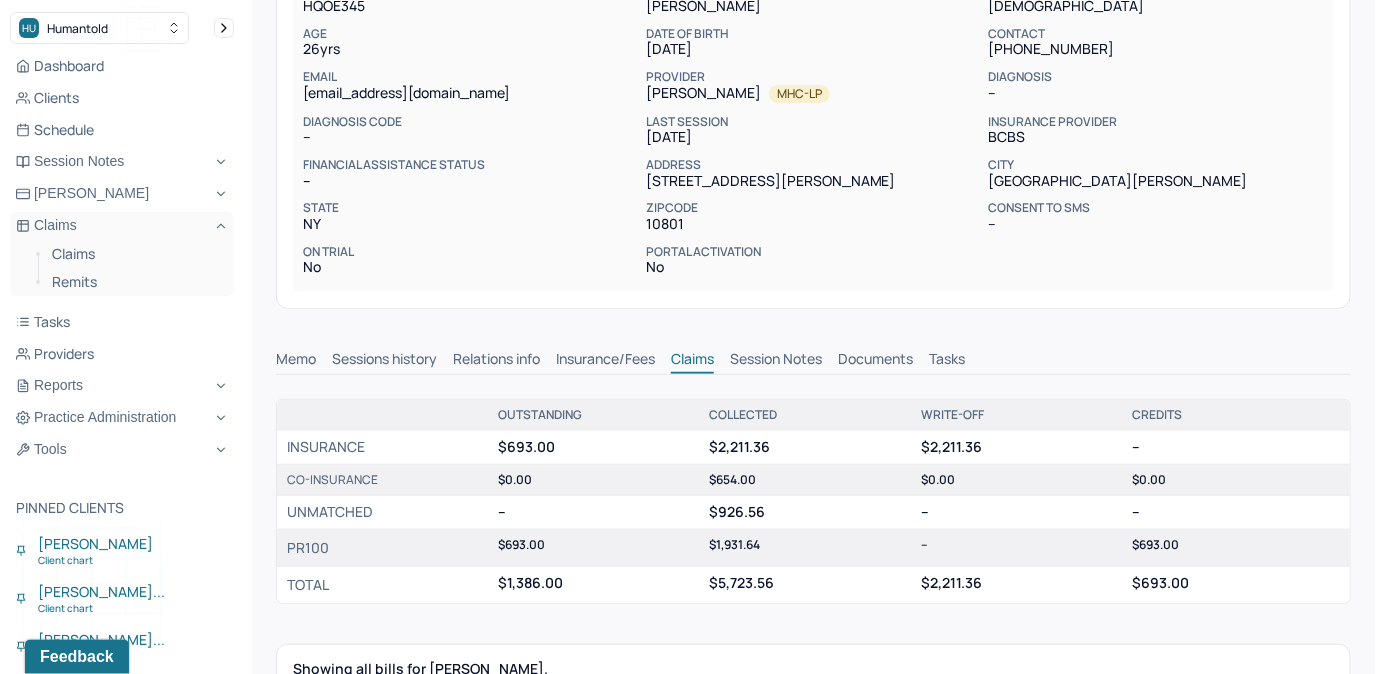 scroll, scrollTop: 0, scrollLeft: 0, axis: both 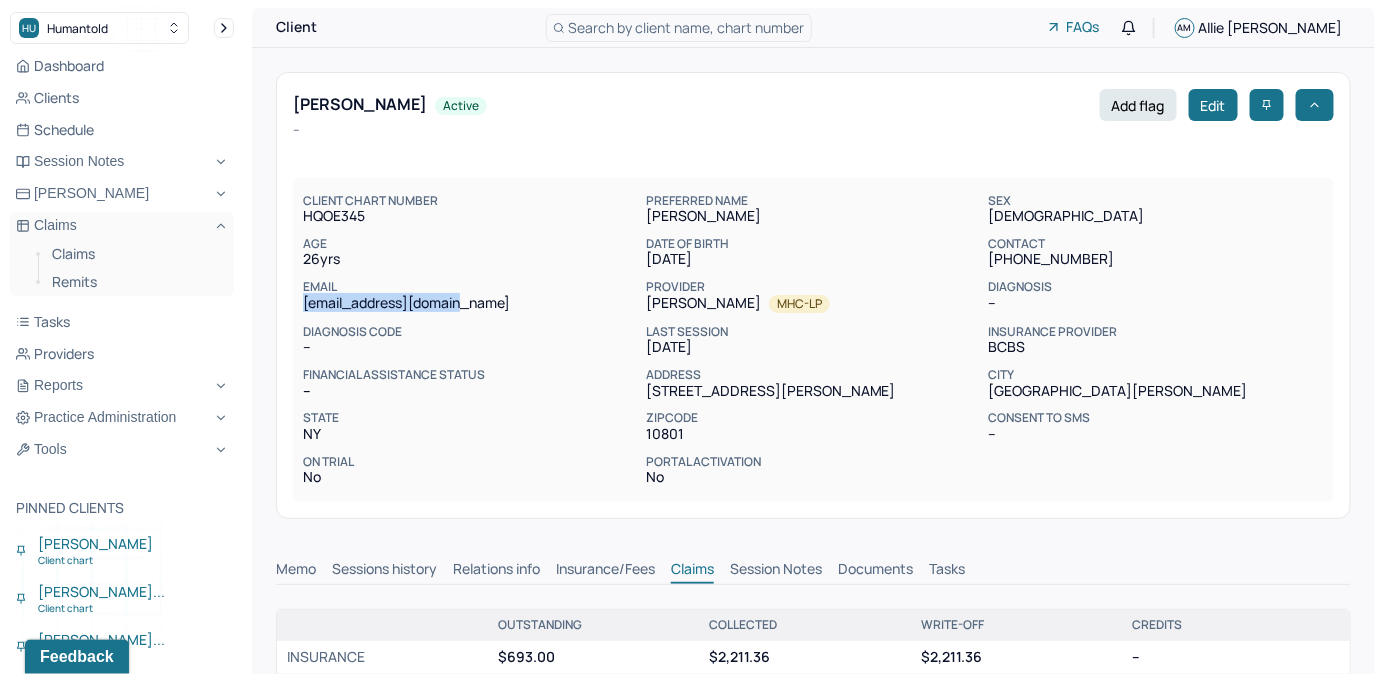 drag, startPoint x: 301, startPoint y: 304, endPoint x: 466, endPoint y: 306, distance: 165.01212 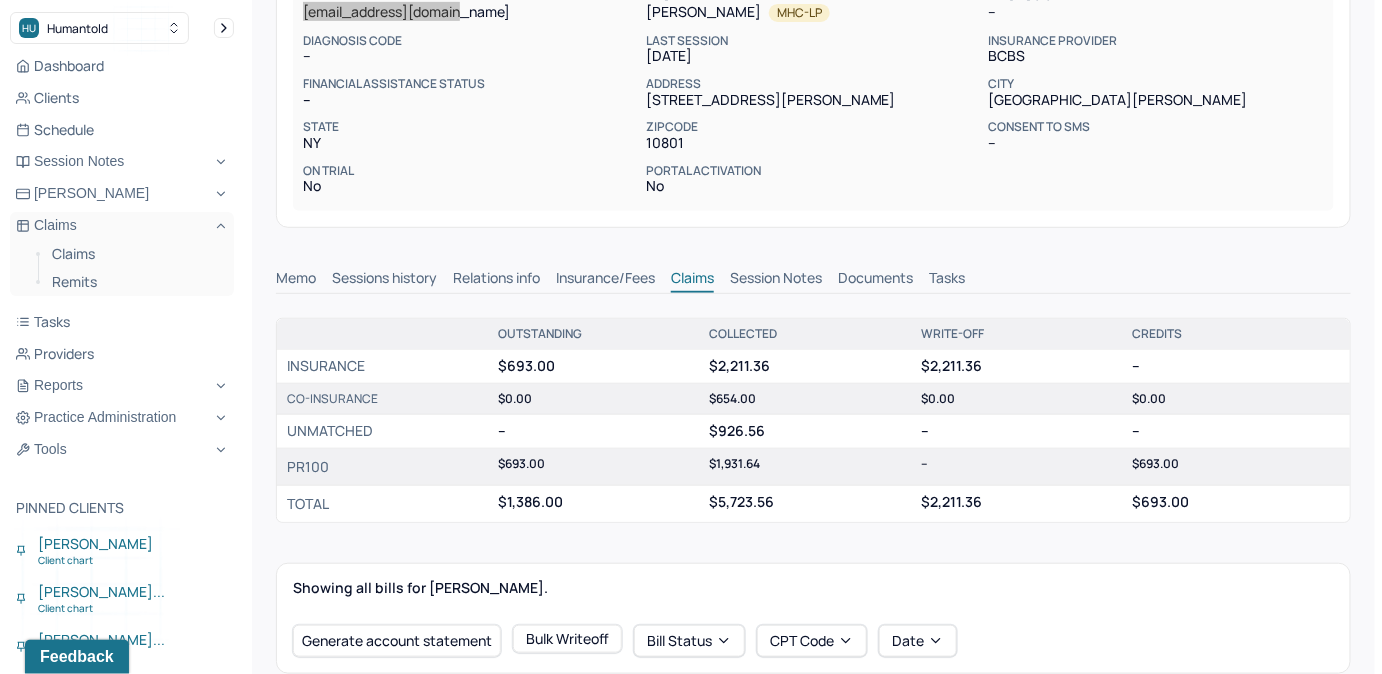 scroll, scrollTop: 272, scrollLeft: 0, axis: vertical 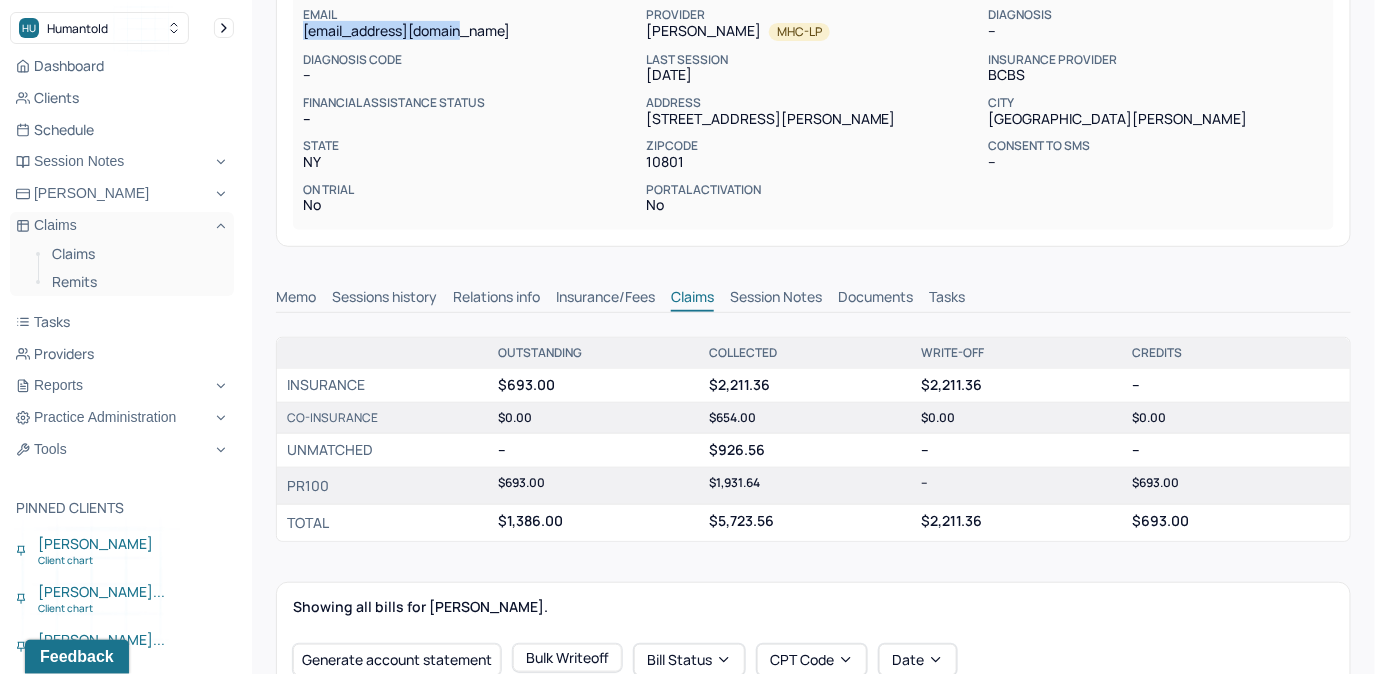click on "katie.hite17@gmail.com" at bounding box center (470, 31) 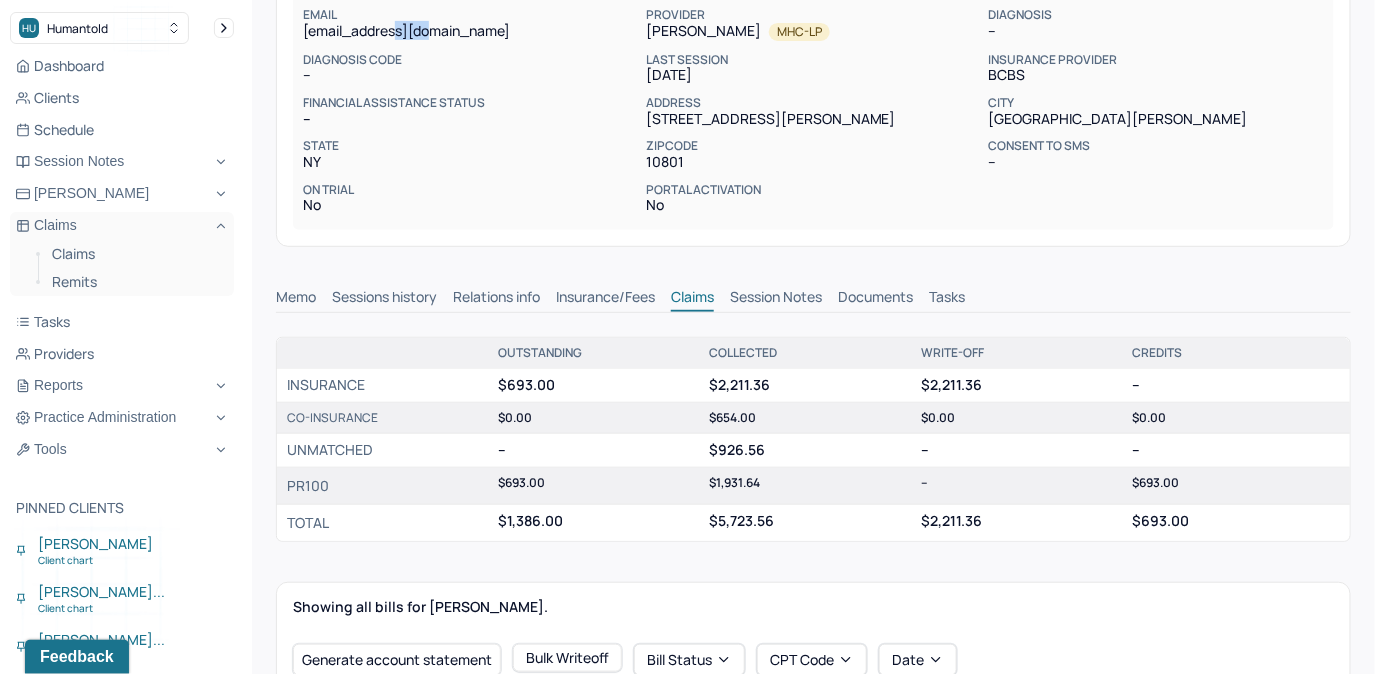 click on "katie.hite17@gmail.com" at bounding box center [470, 31] 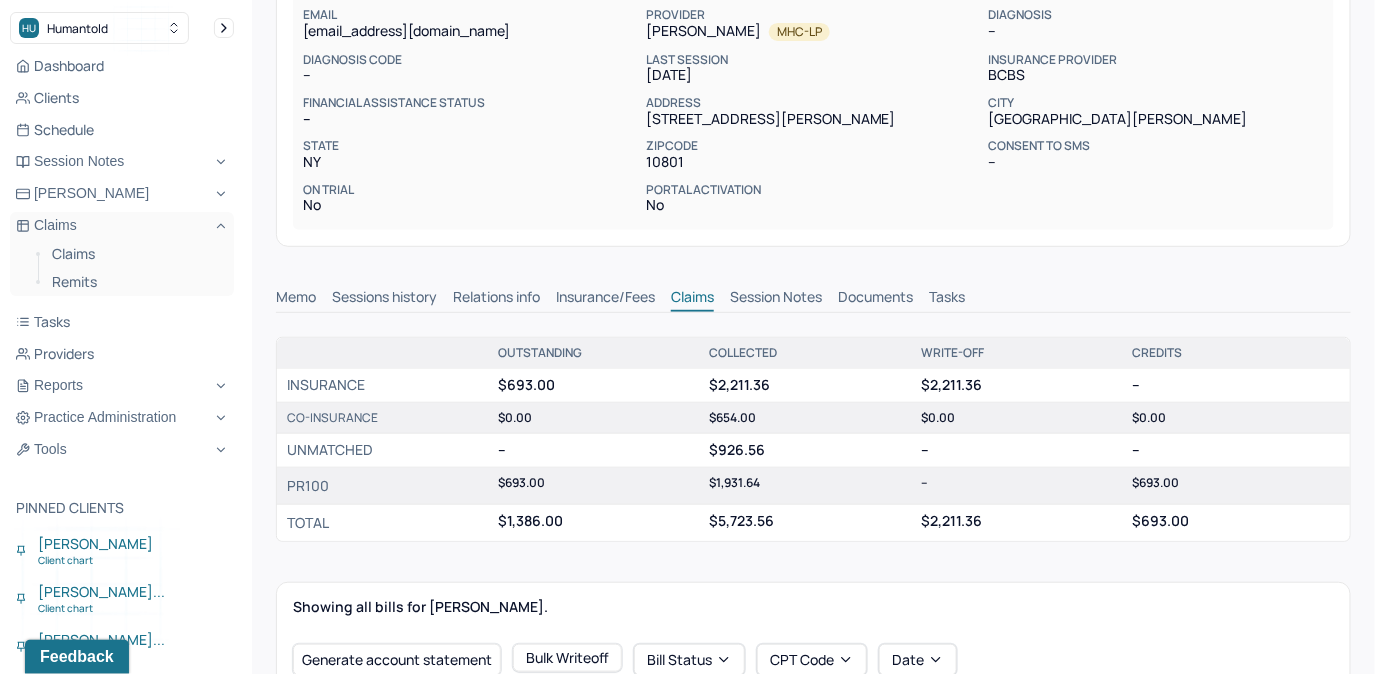 drag, startPoint x: 416, startPoint y: 32, endPoint x: 396, endPoint y: 141, distance: 110.81967 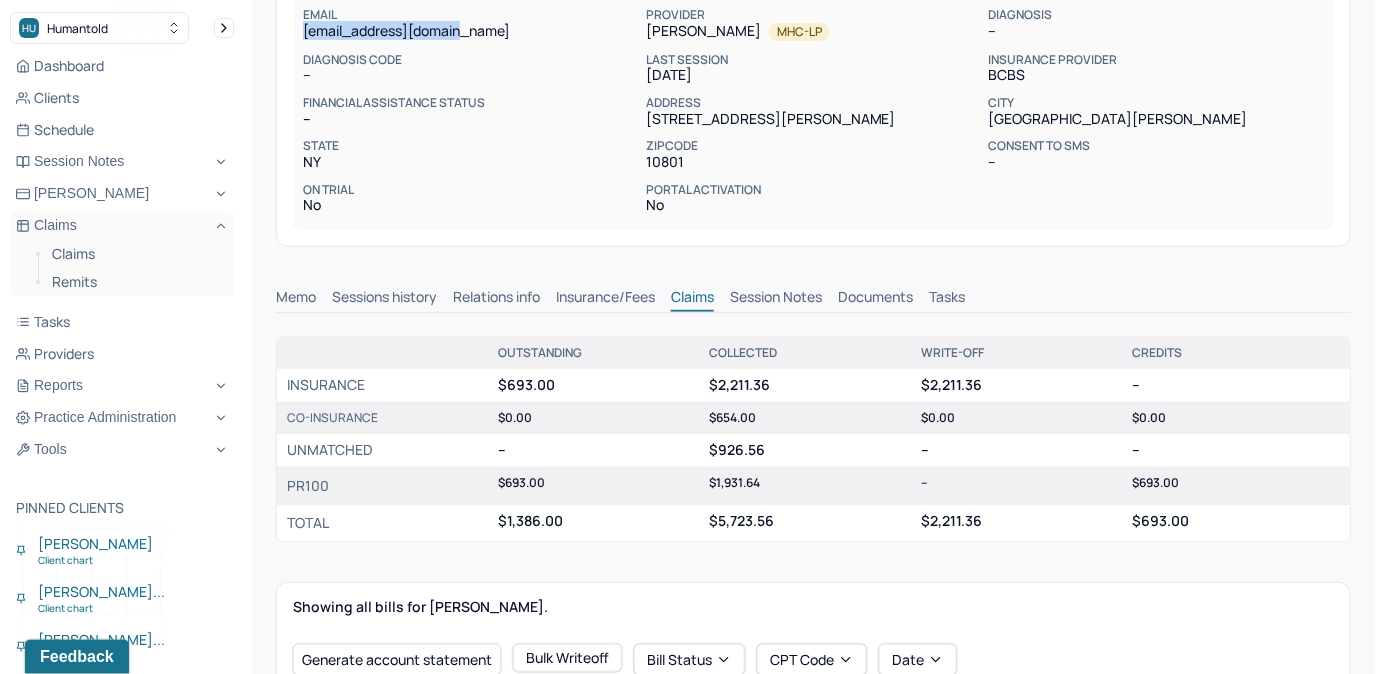 drag, startPoint x: 300, startPoint y: 26, endPoint x: 458, endPoint y: 26, distance: 158 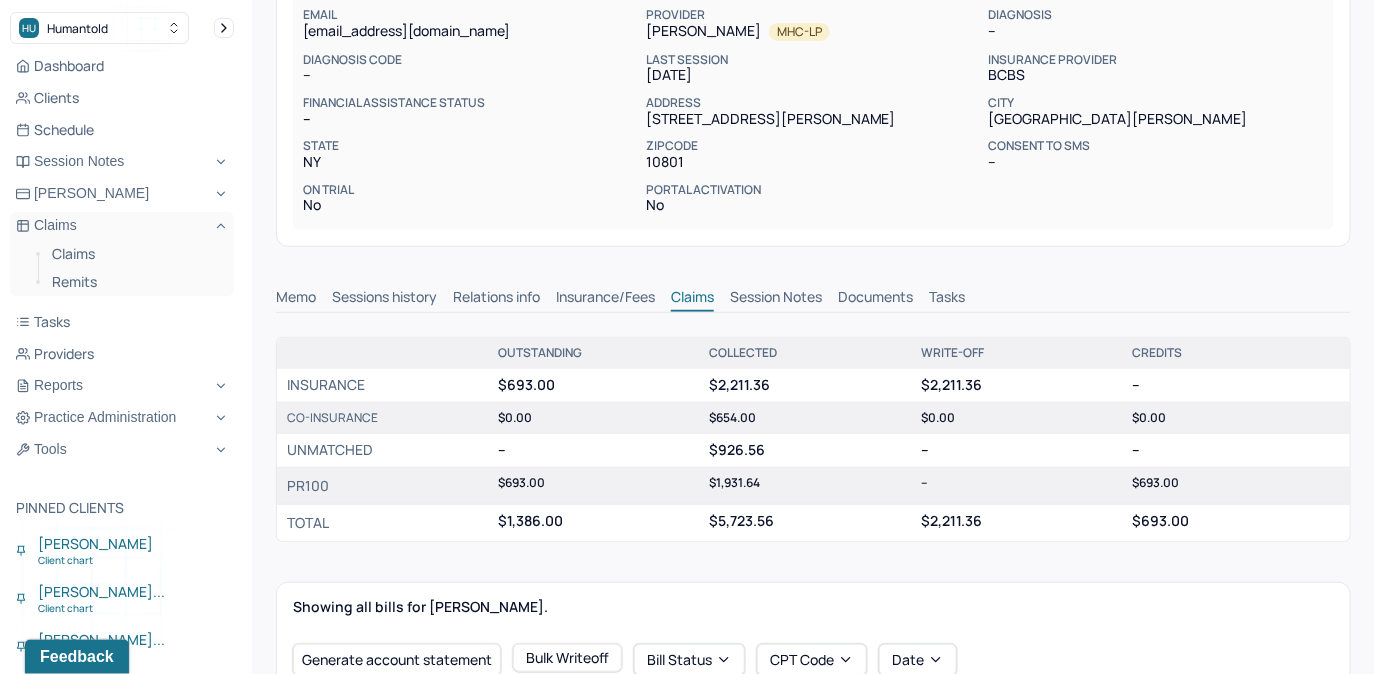 click on "On Trial" at bounding box center (470, 190) 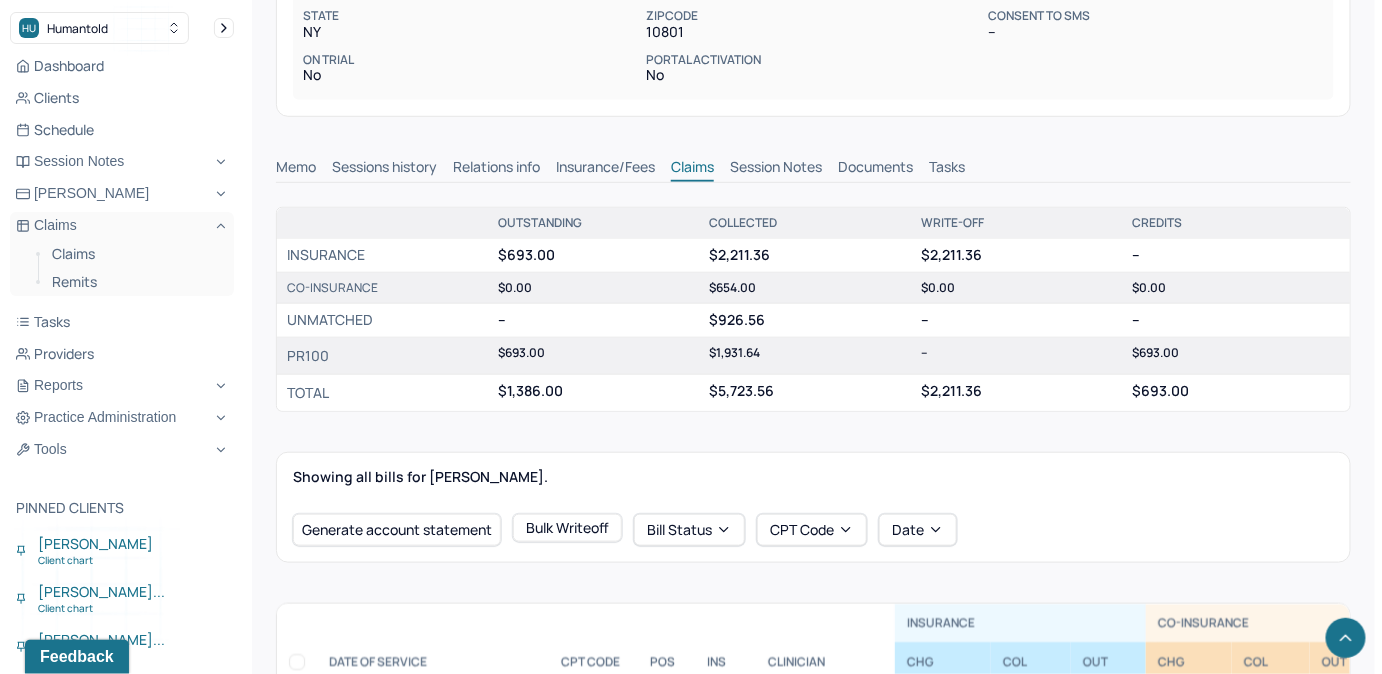 scroll, scrollTop: 818, scrollLeft: 0, axis: vertical 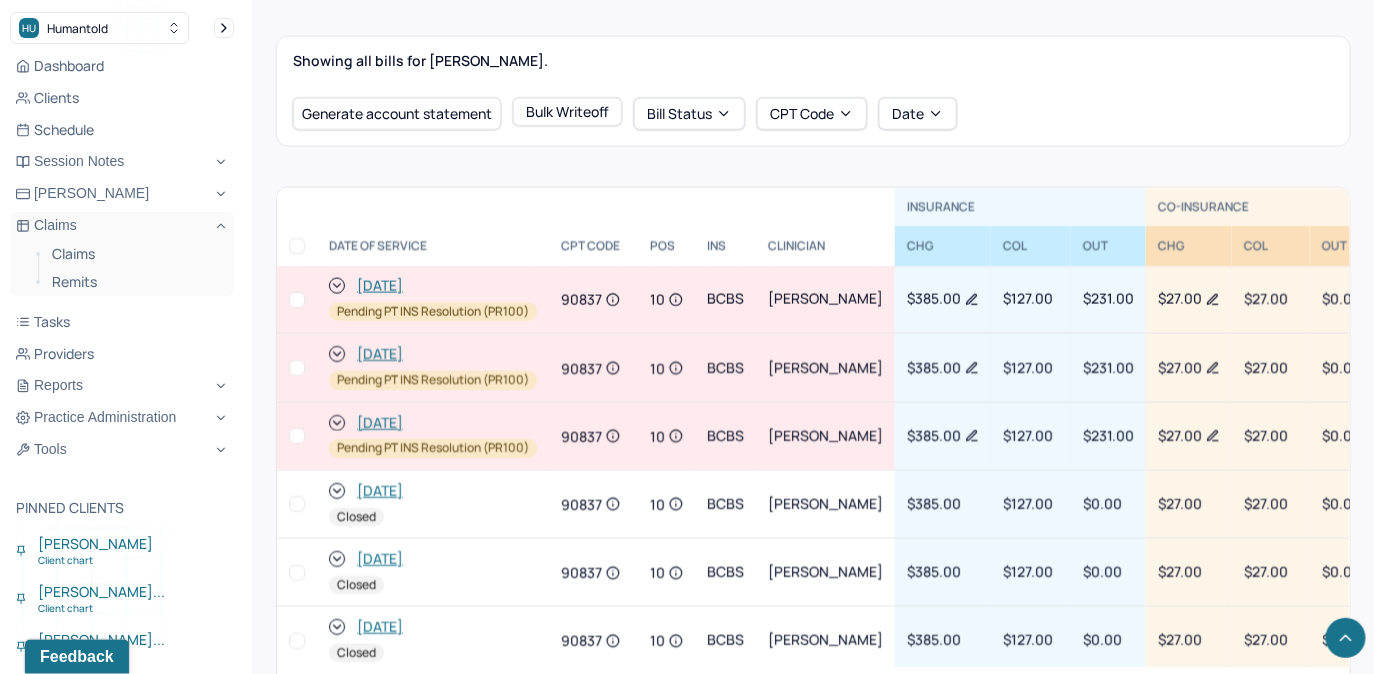 click at bounding box center [297, 436] 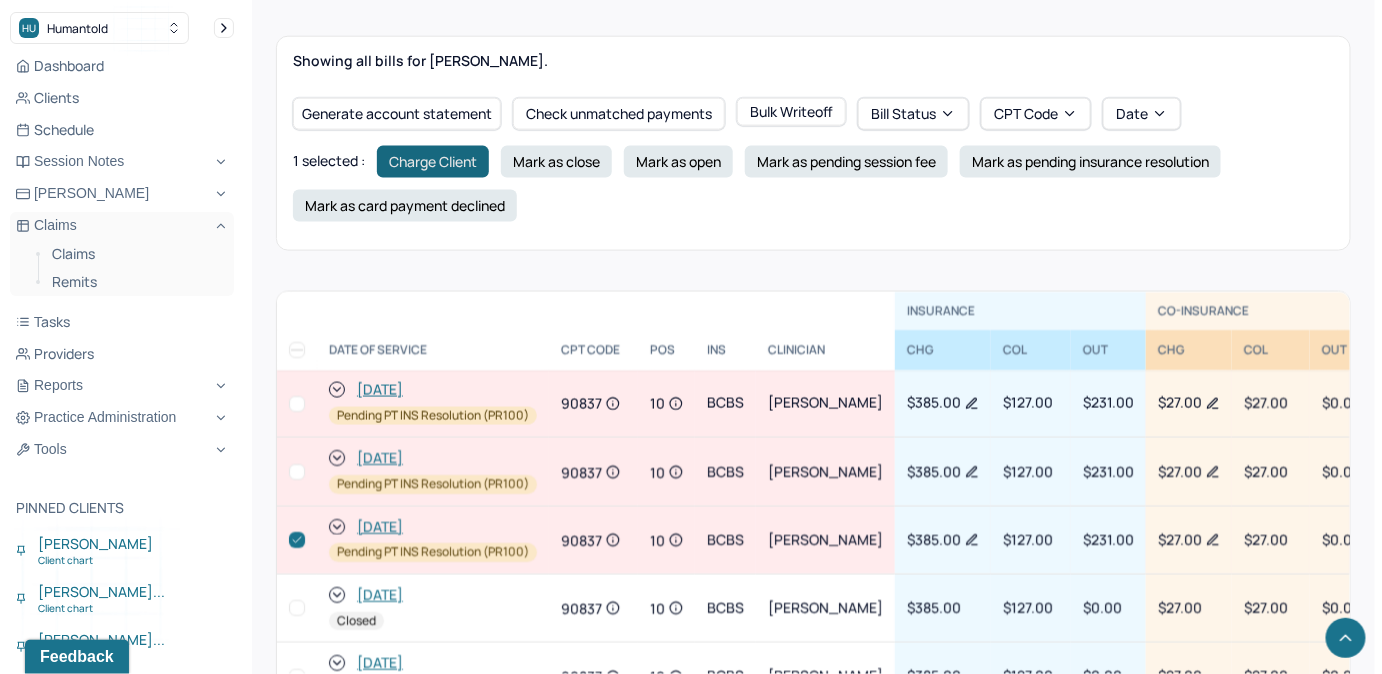 click on "Charge Client" at bounding box center [433, 162] 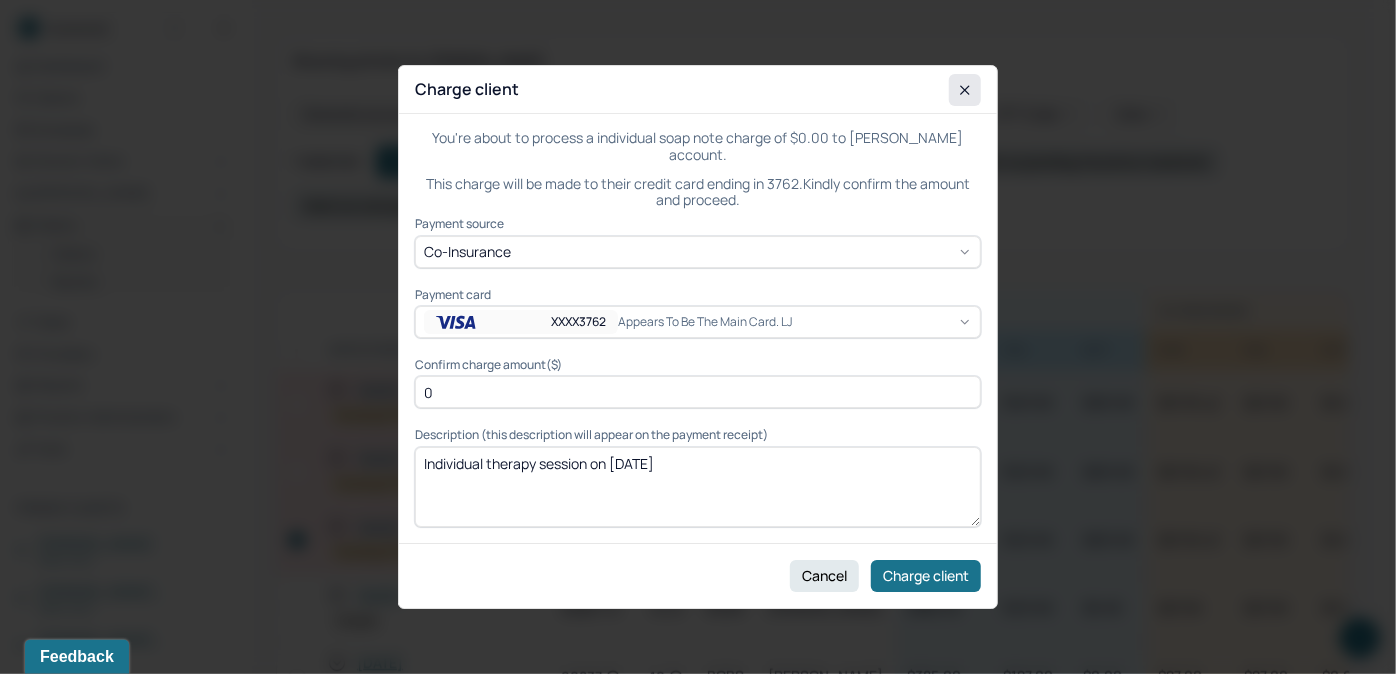 click 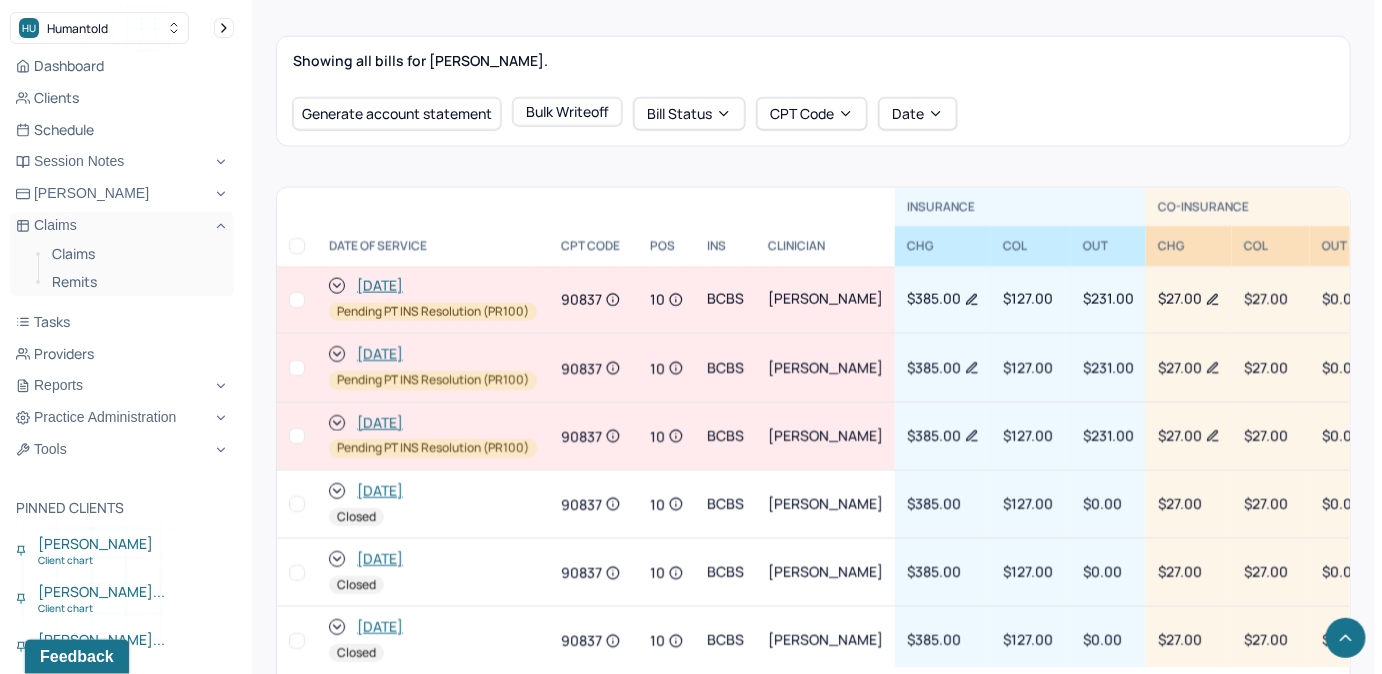 click at bounding box center [297, 436] 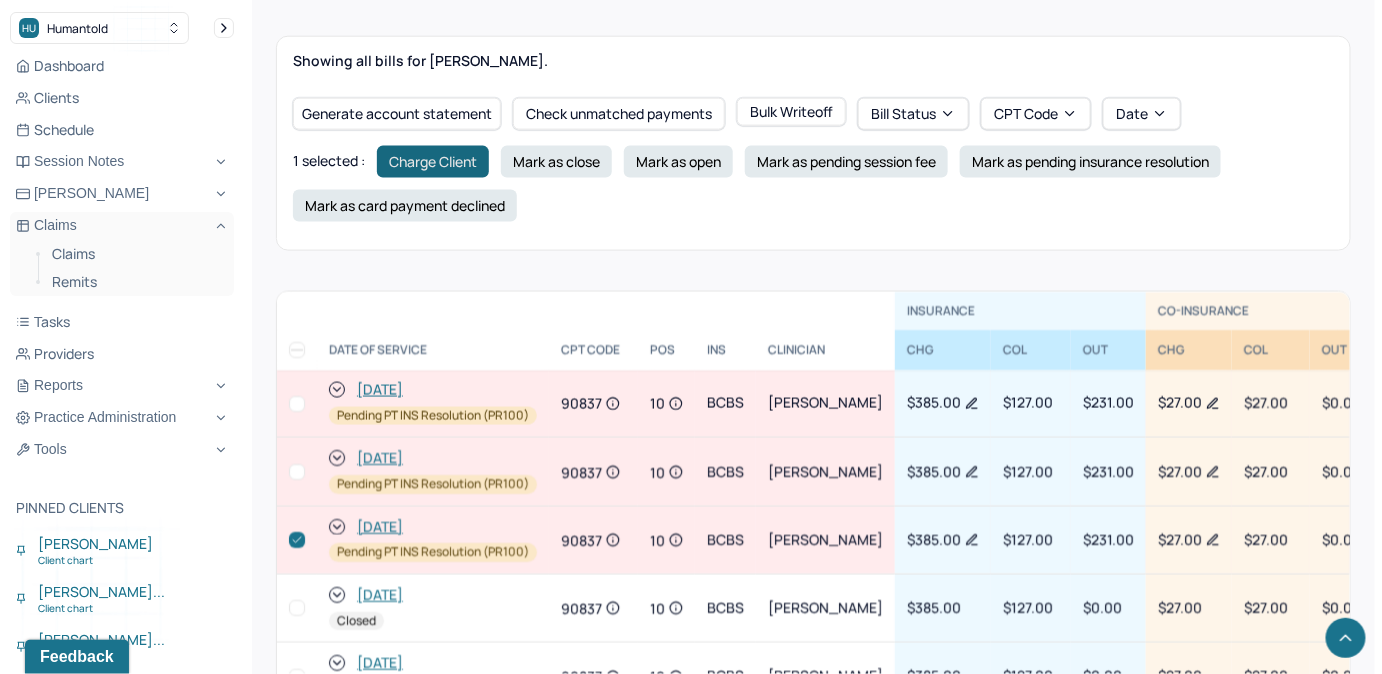 click on "Charge Client" at bounding box center [433, 162] 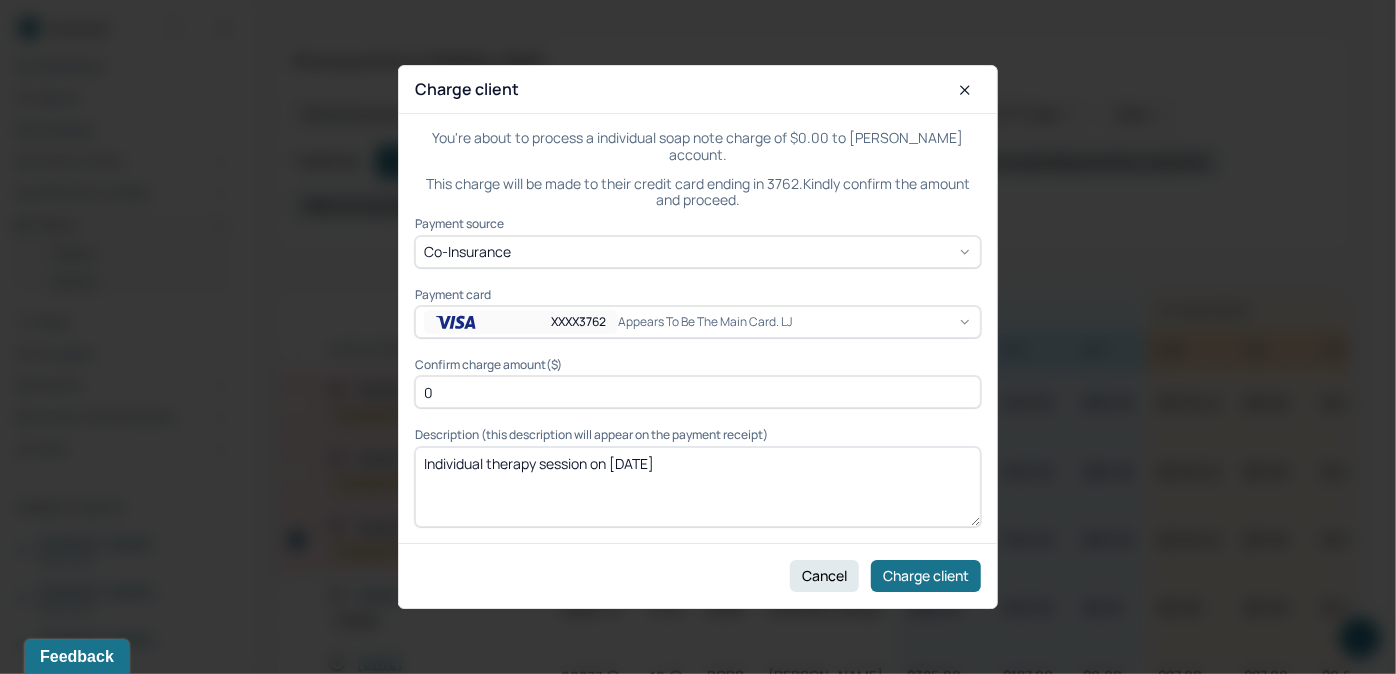 click on "Co-Insurance" at bounding box center [467, 251] 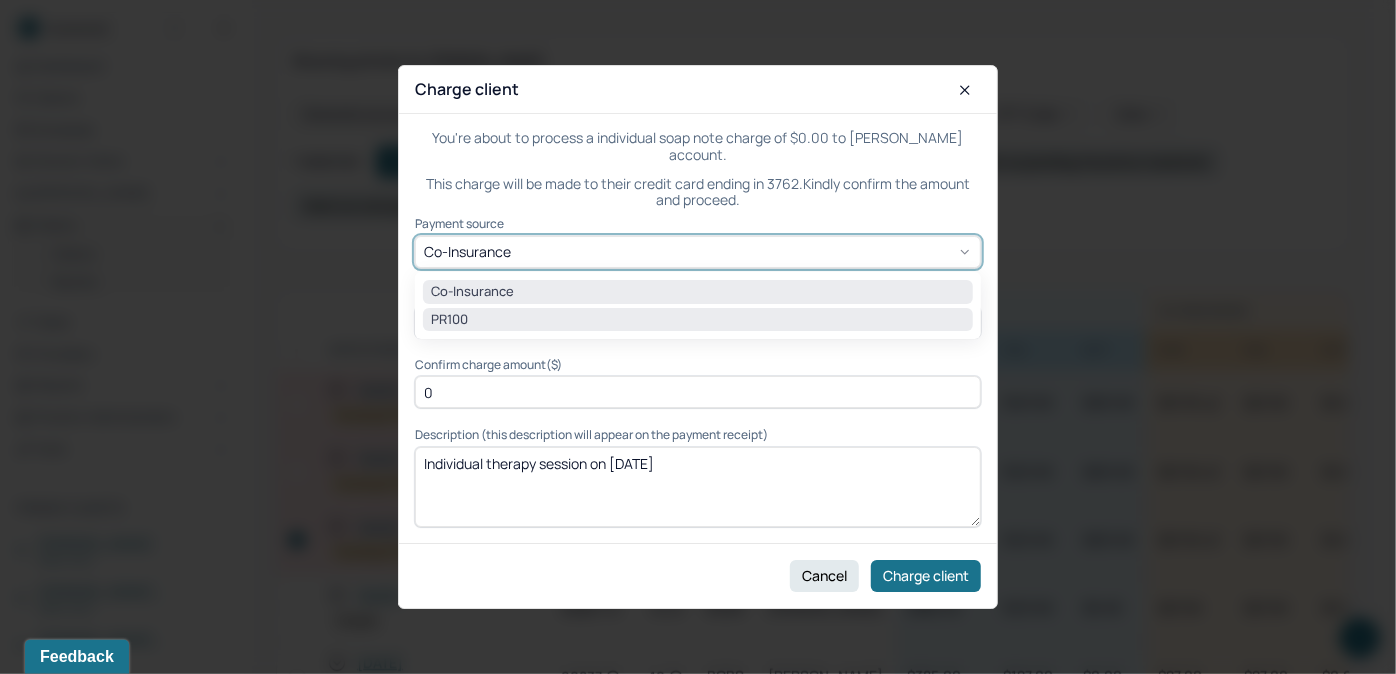 click on "PR100" at bounding box center [698, 320] 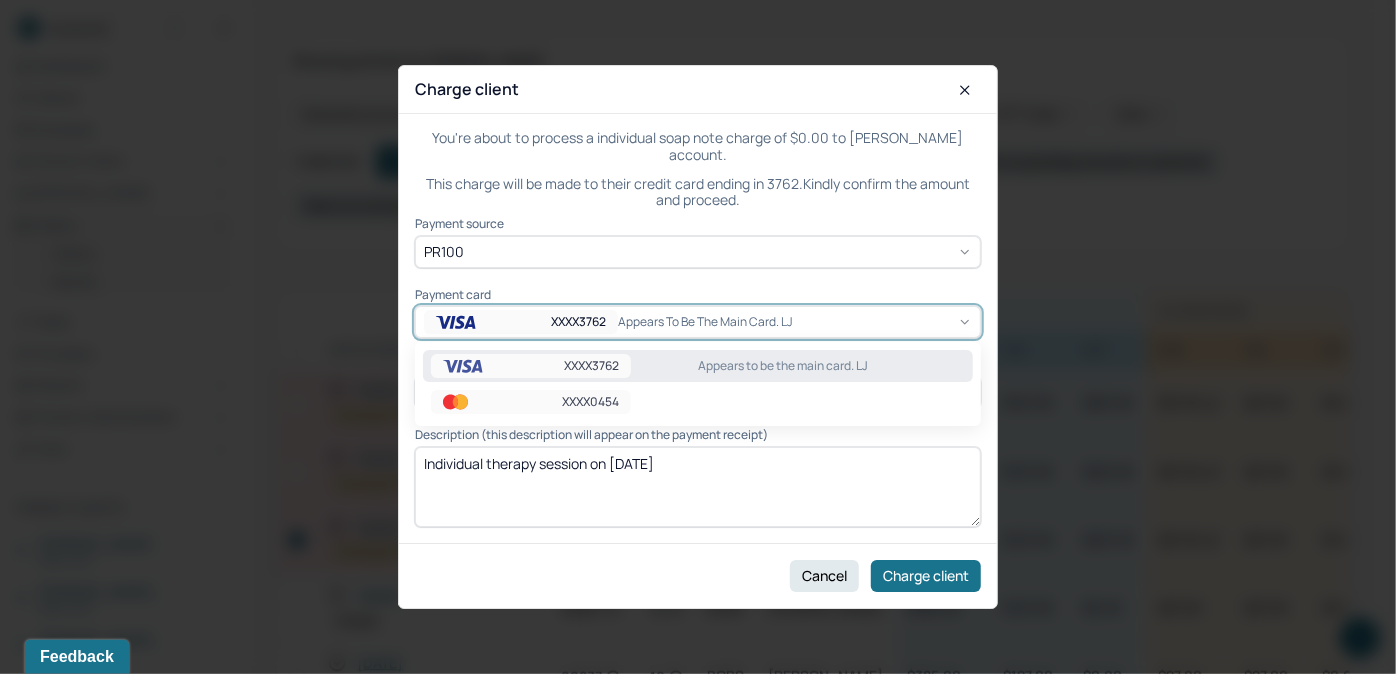click on "XXXX3762" at bounding box center [521, 322] 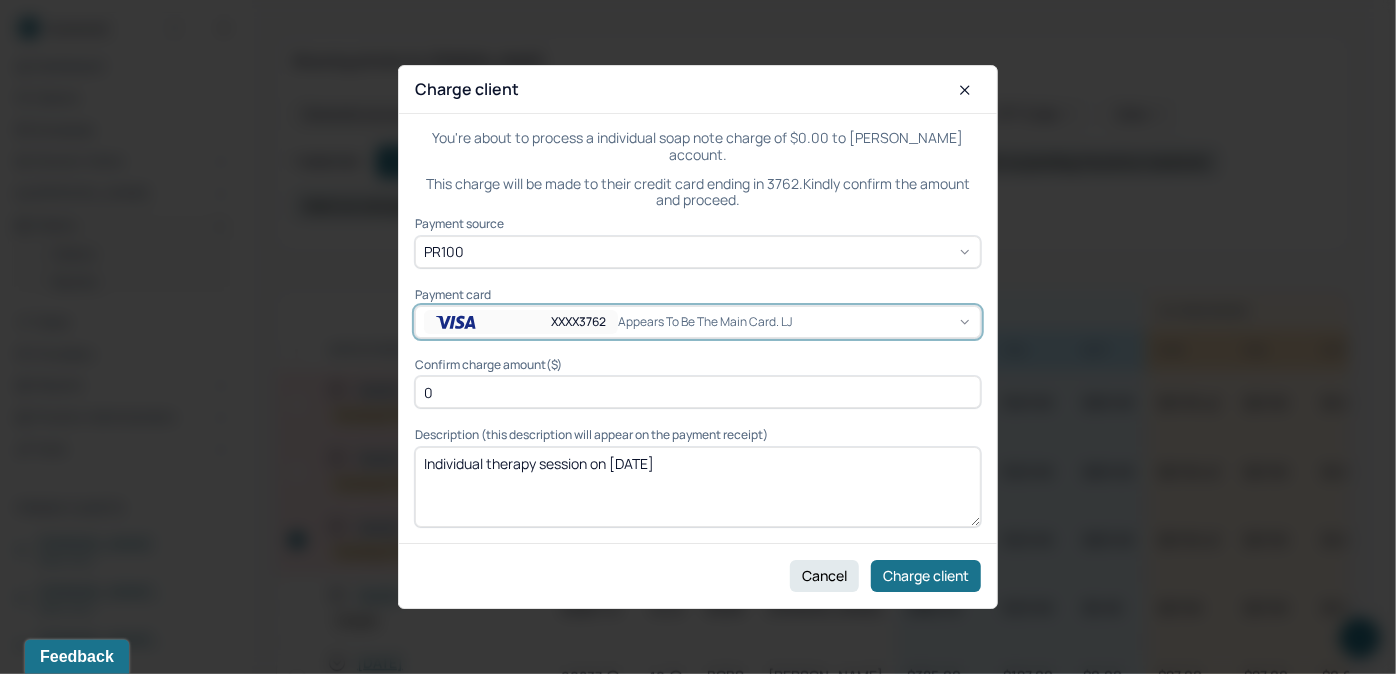 click on "XXXX3762 Appears to be the main card. LJ" at bounding box center [698, 322] 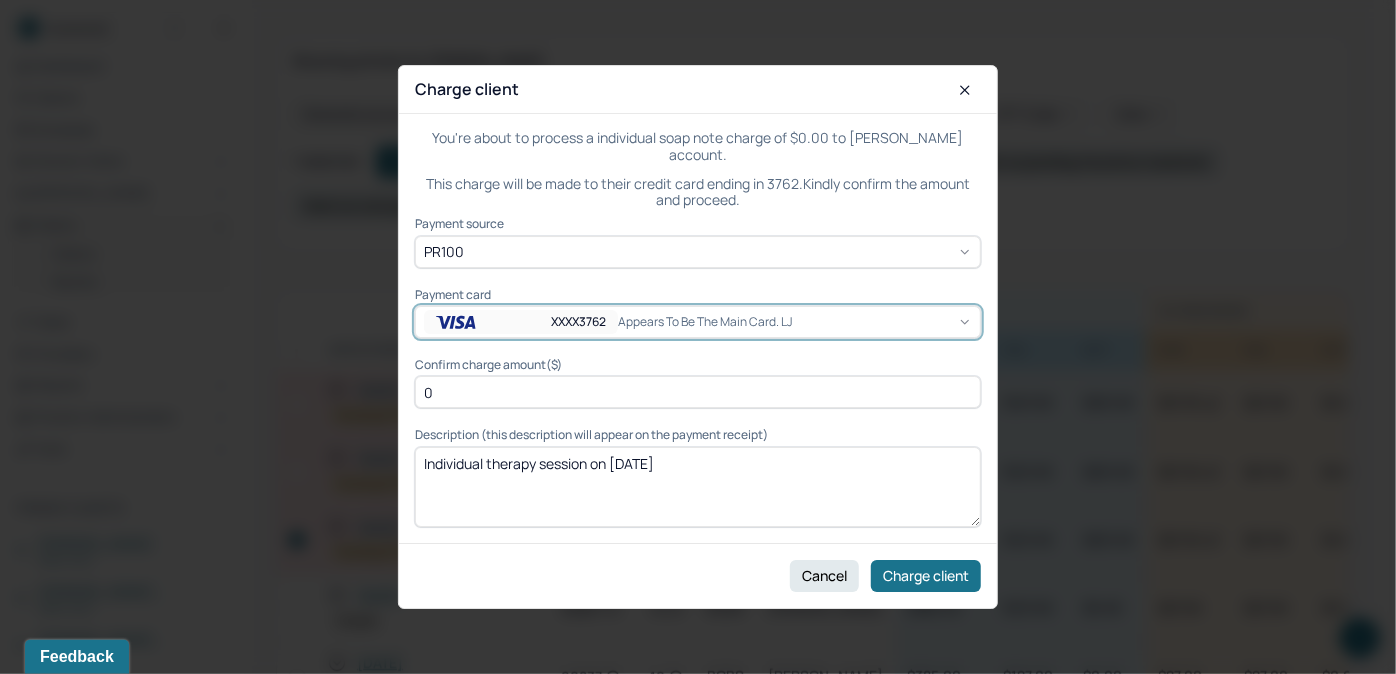 click on "0" at bounding box center (698, 392) 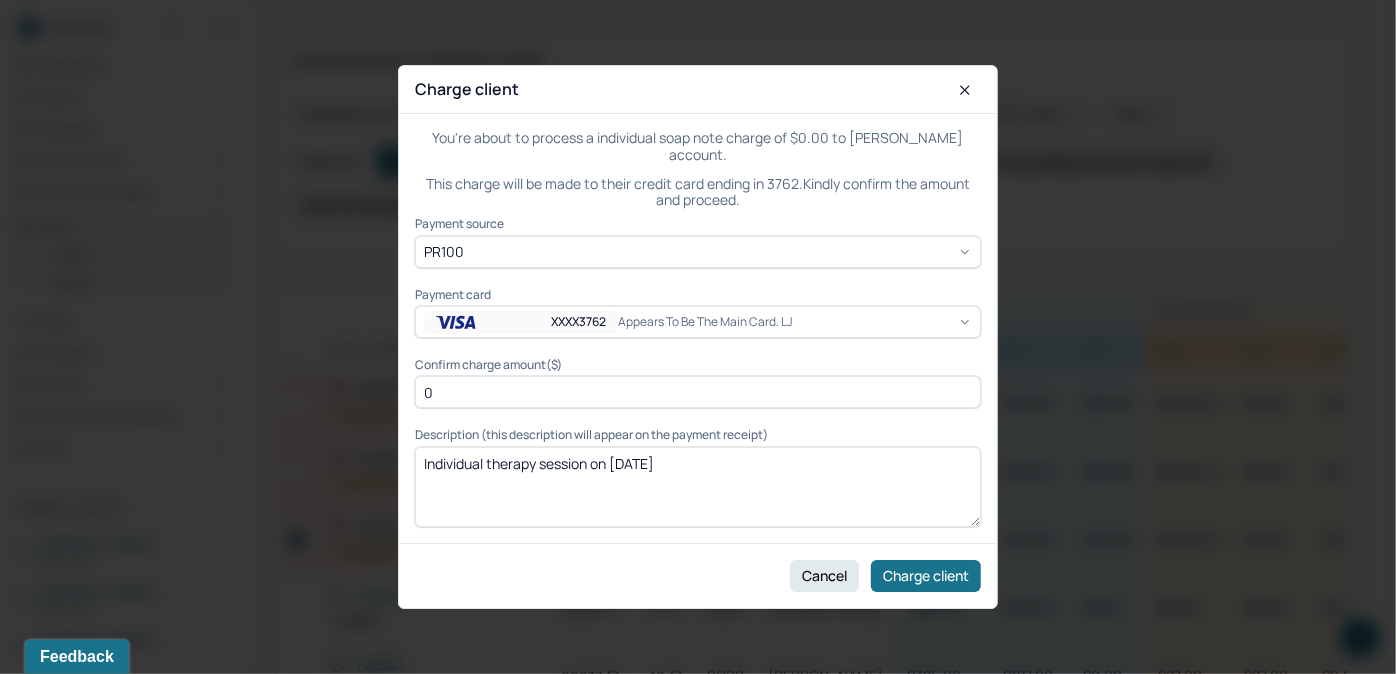 click on "0" at bounding box center (698, 392) 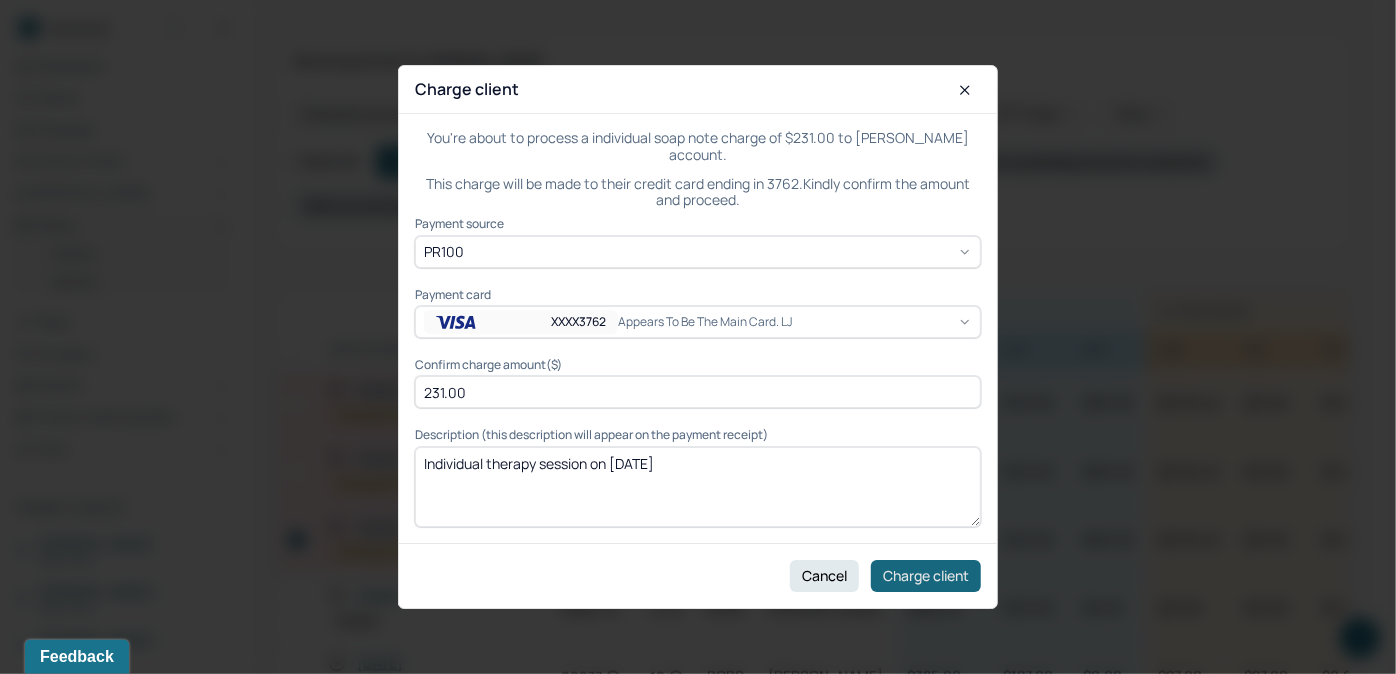 type on "231.00" 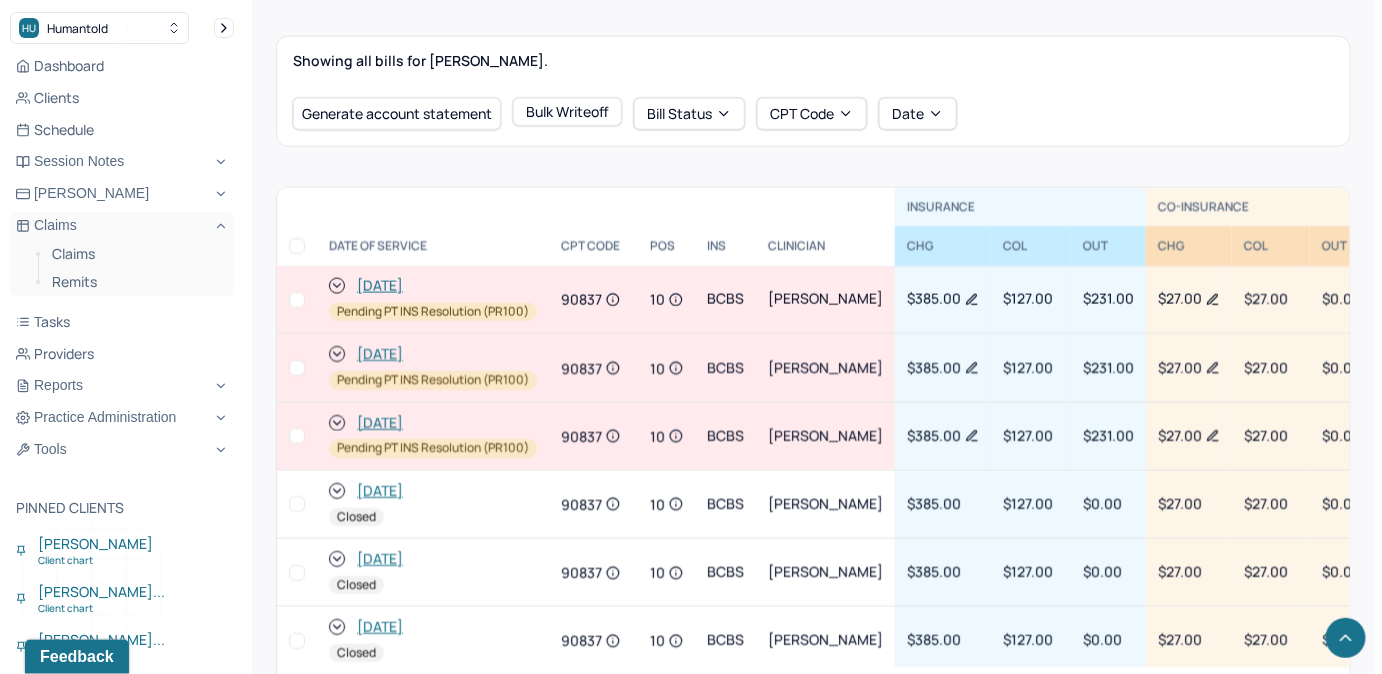 click 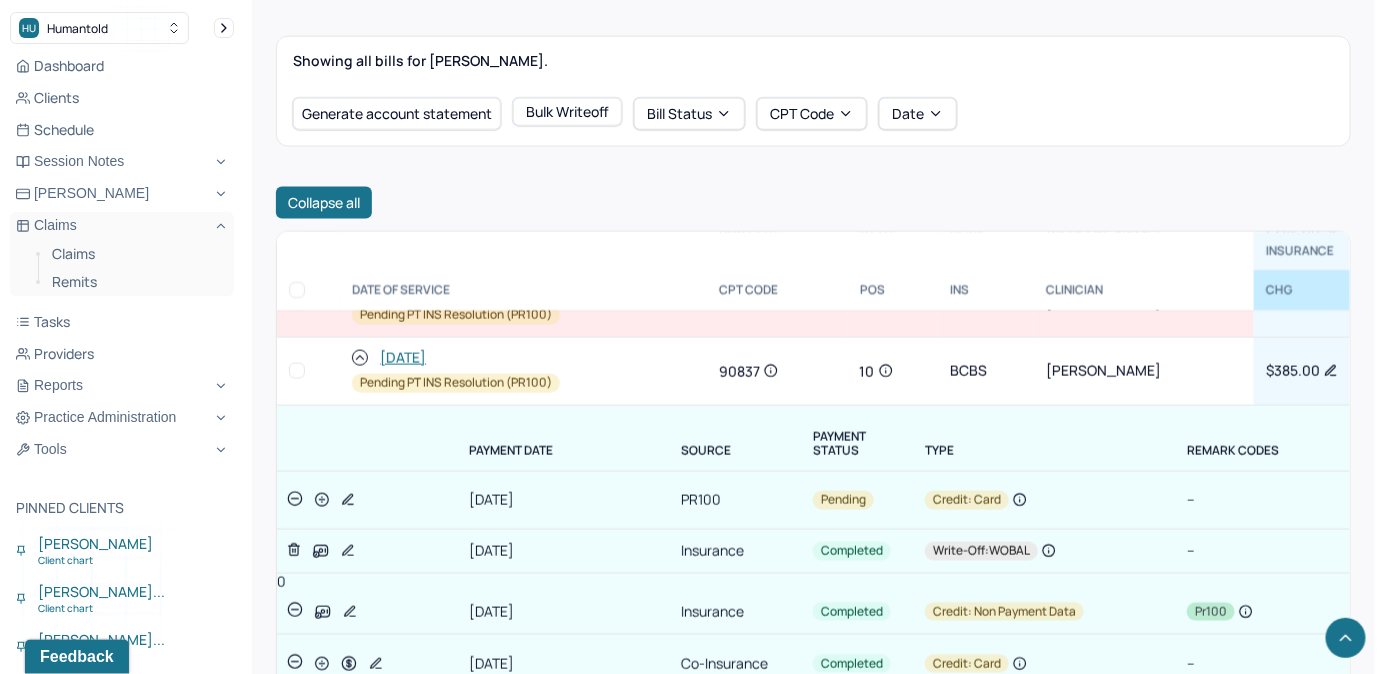 scroll, scrollTop: 90, scrollLeft: 0, axis: vertical 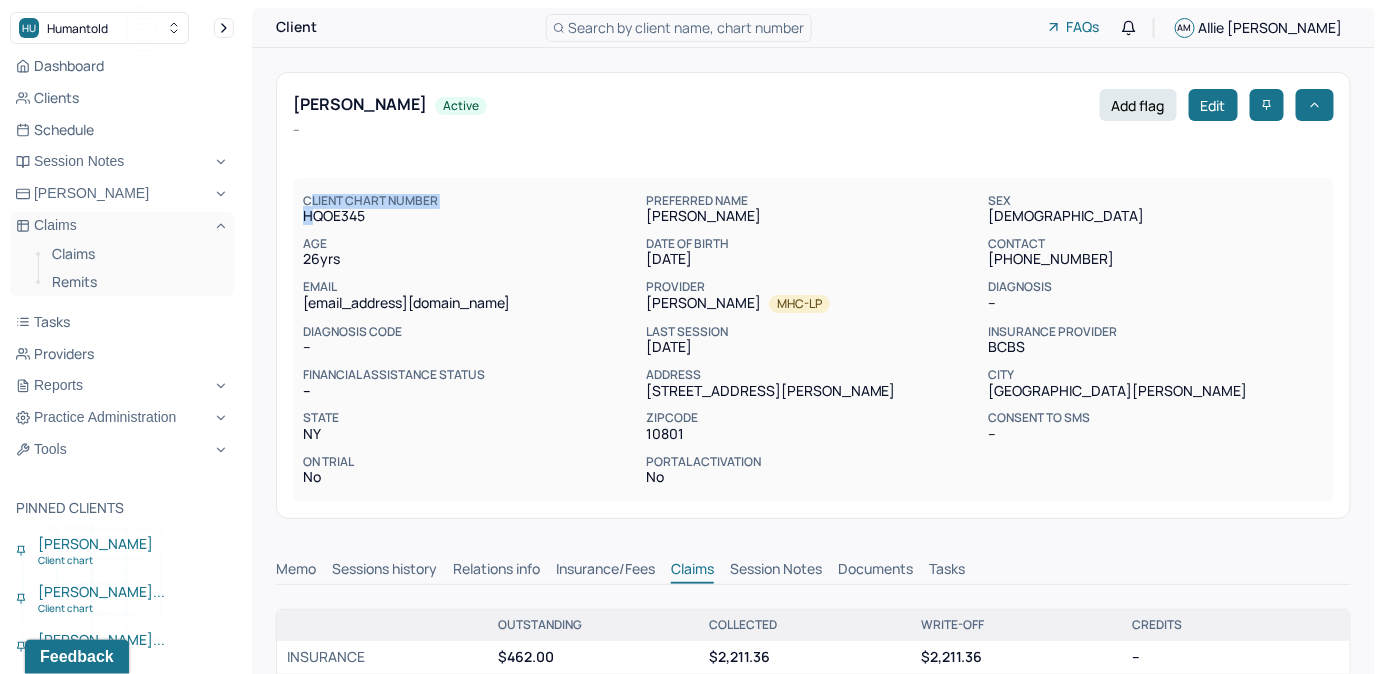 click on "CLIENT CHART NUMBER HQOE345" at bounding box center [470, 209] 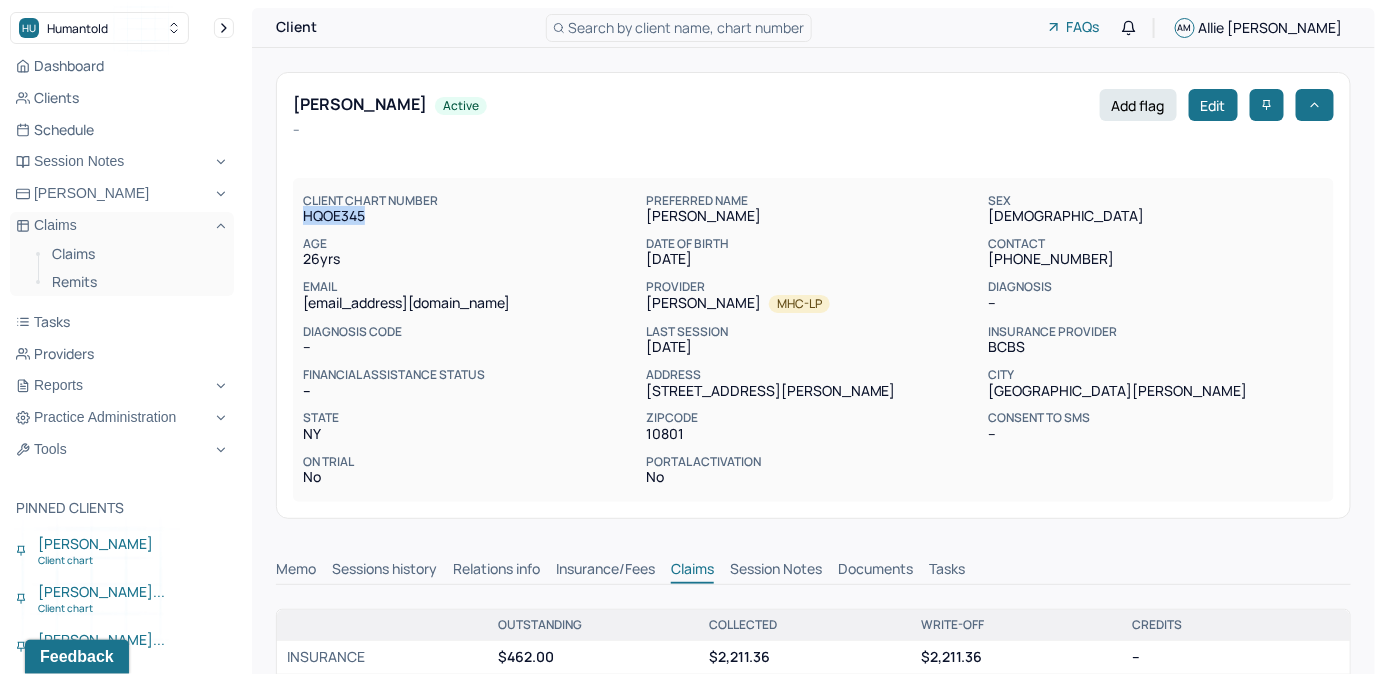drag, startPoint x: 304, startPoint y: 215, endPoint x: 424, endPoint y: 220, distance: 120.10412 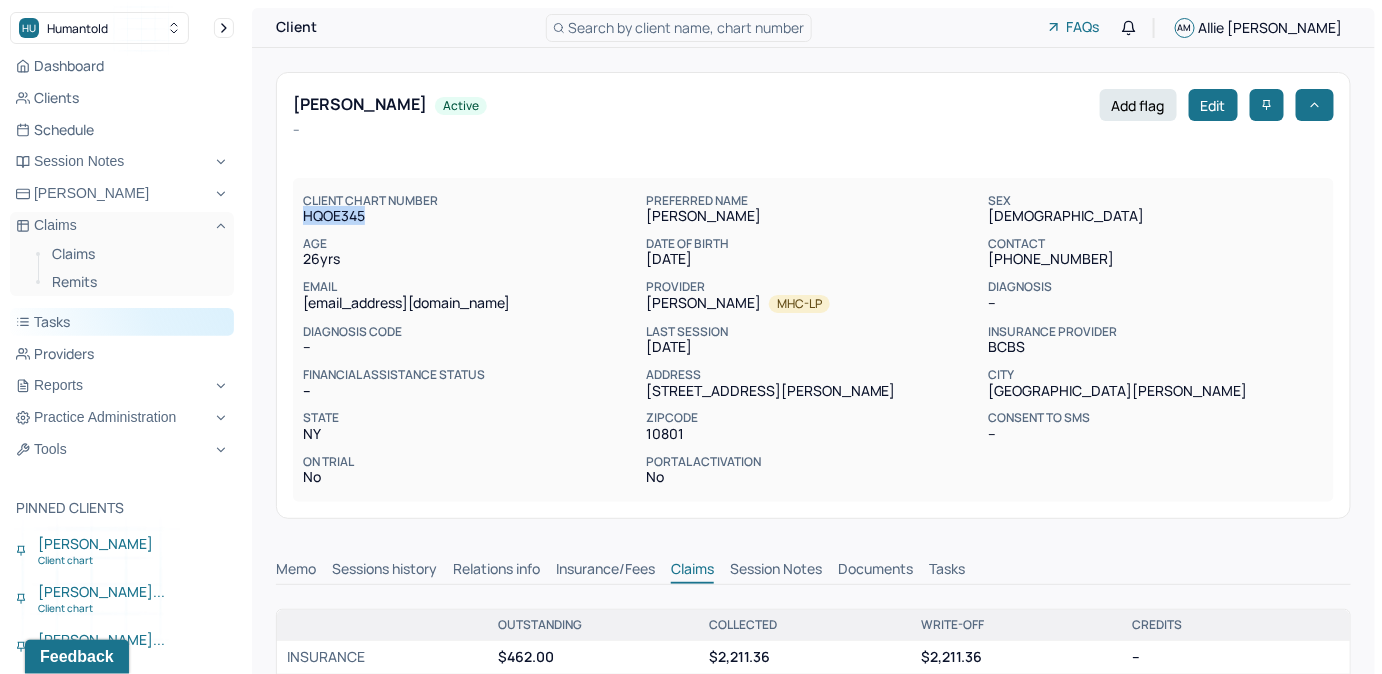 click on "Tasks" at bounding box center [122, 322] 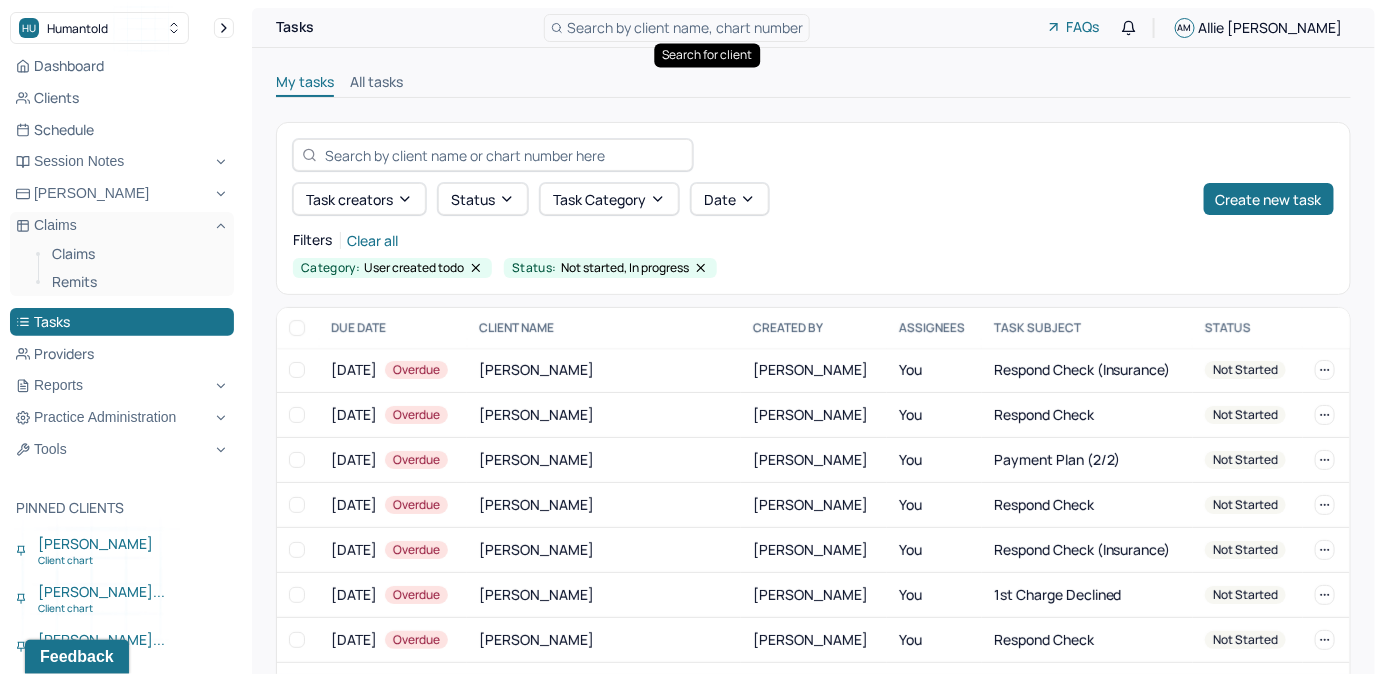 click on "Search by client name, chart number" at bounding box center [685, 27] 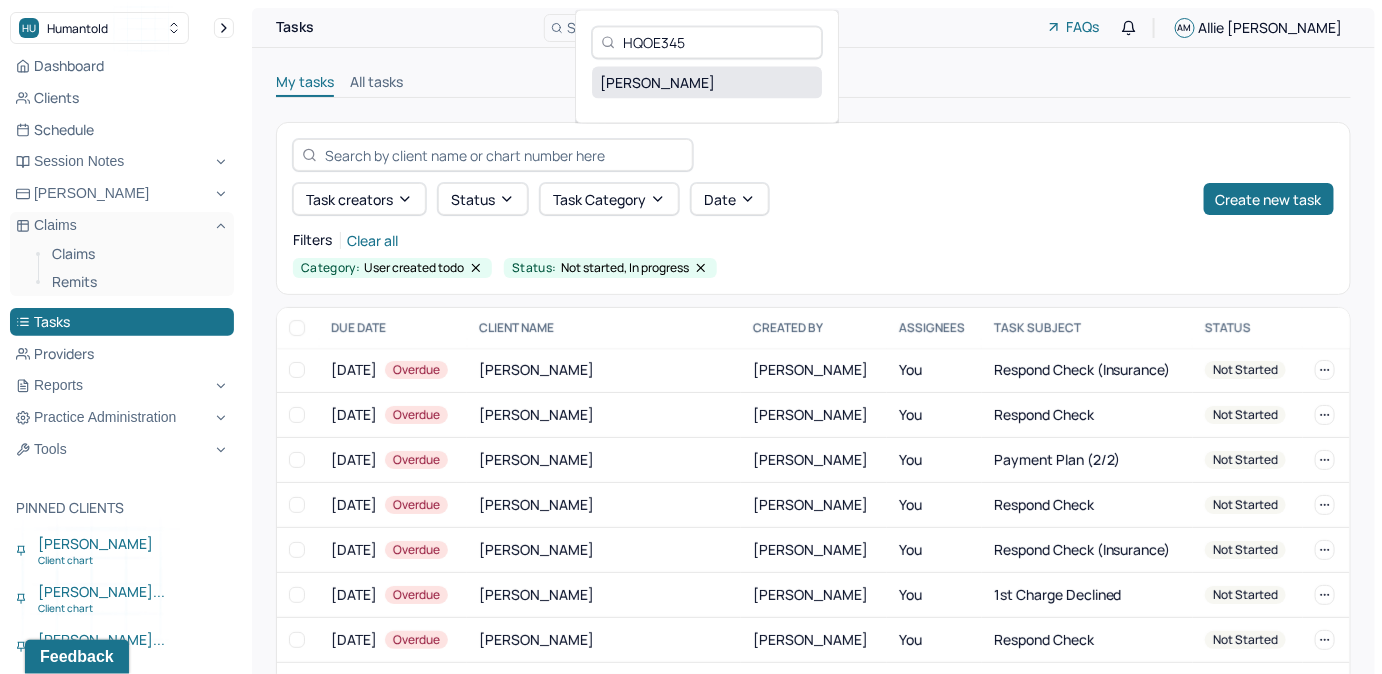 type on "HQOE345" 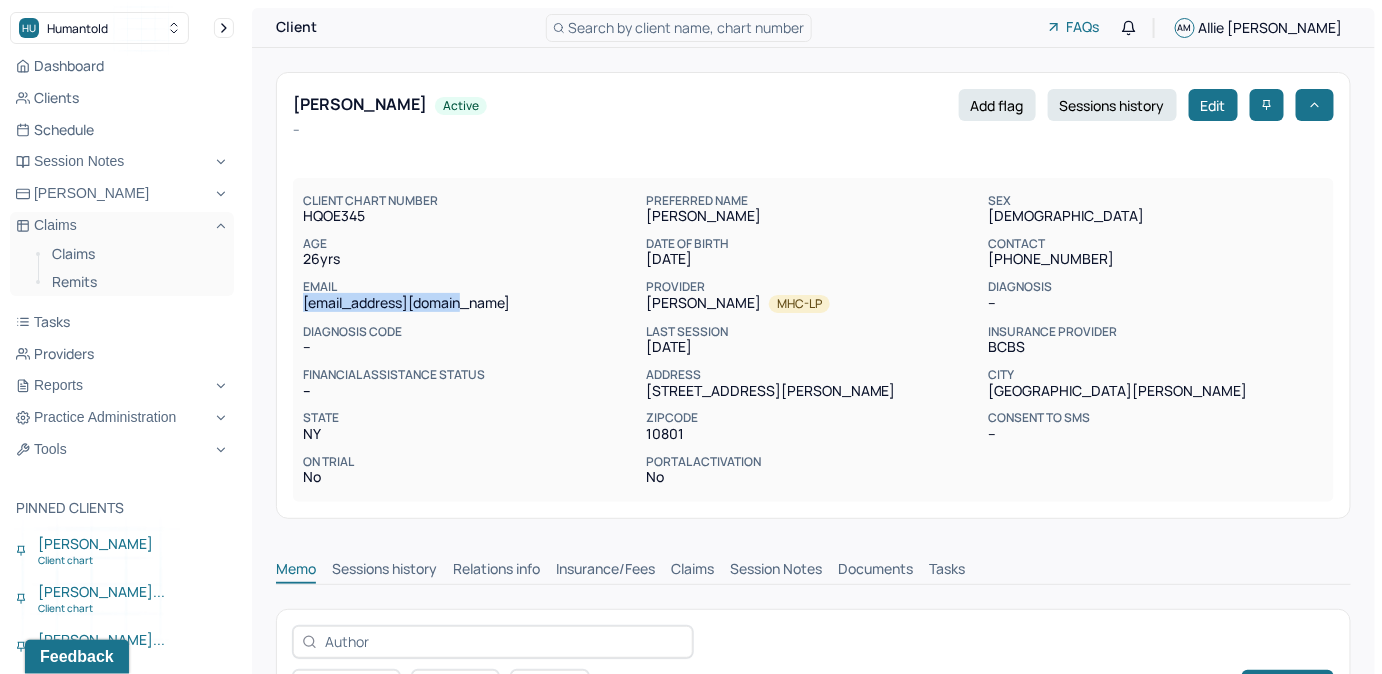 drag, startPoint x: 304, startPoint y: 302, endPoint x: 477, endPoint y: 302, distance: 173 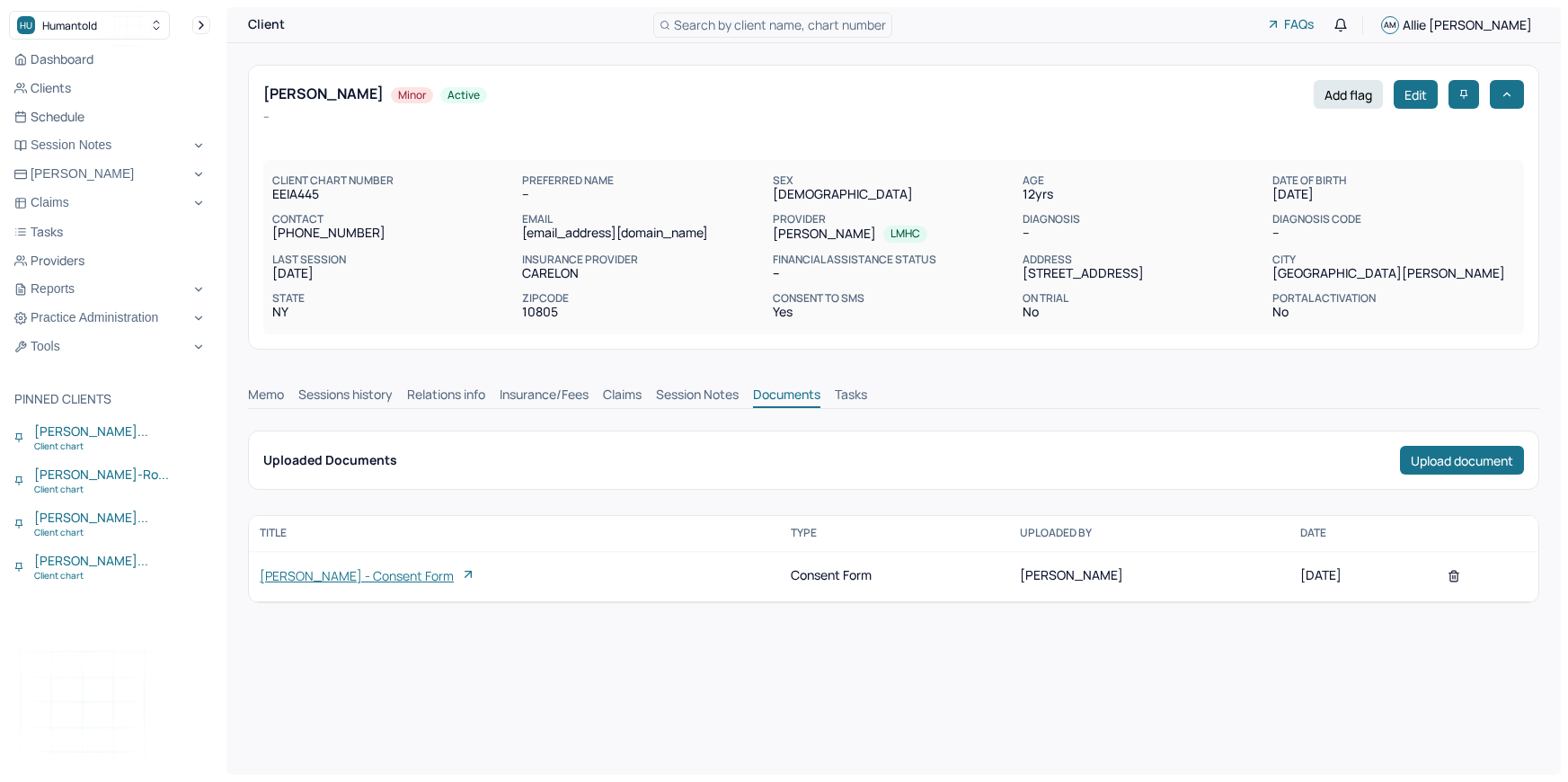 scroll, scrollTop: 0, scrollLeft: 0, axis: both 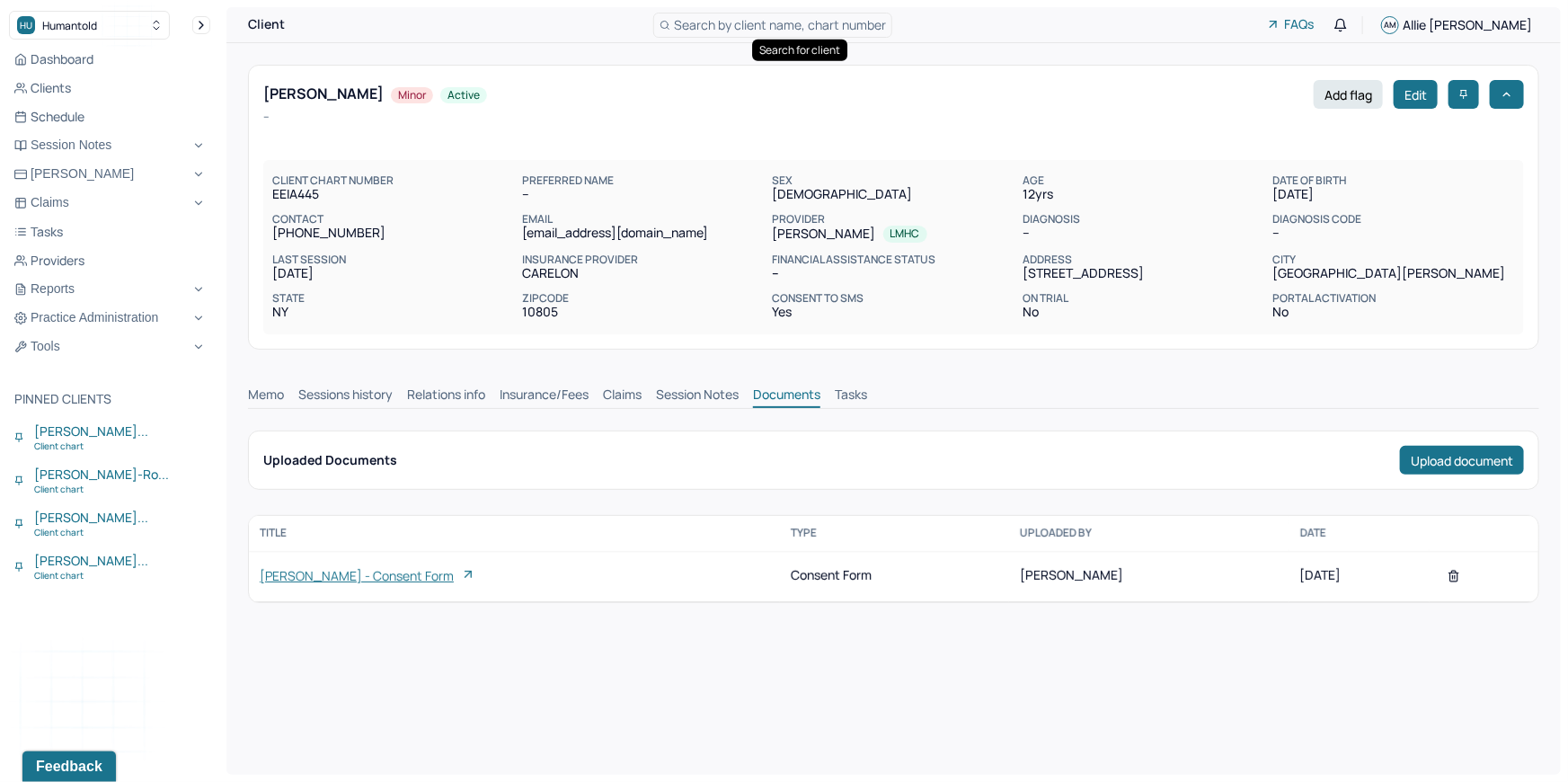 click on "Search by client name, chart number" at bounding box center (773, 25) 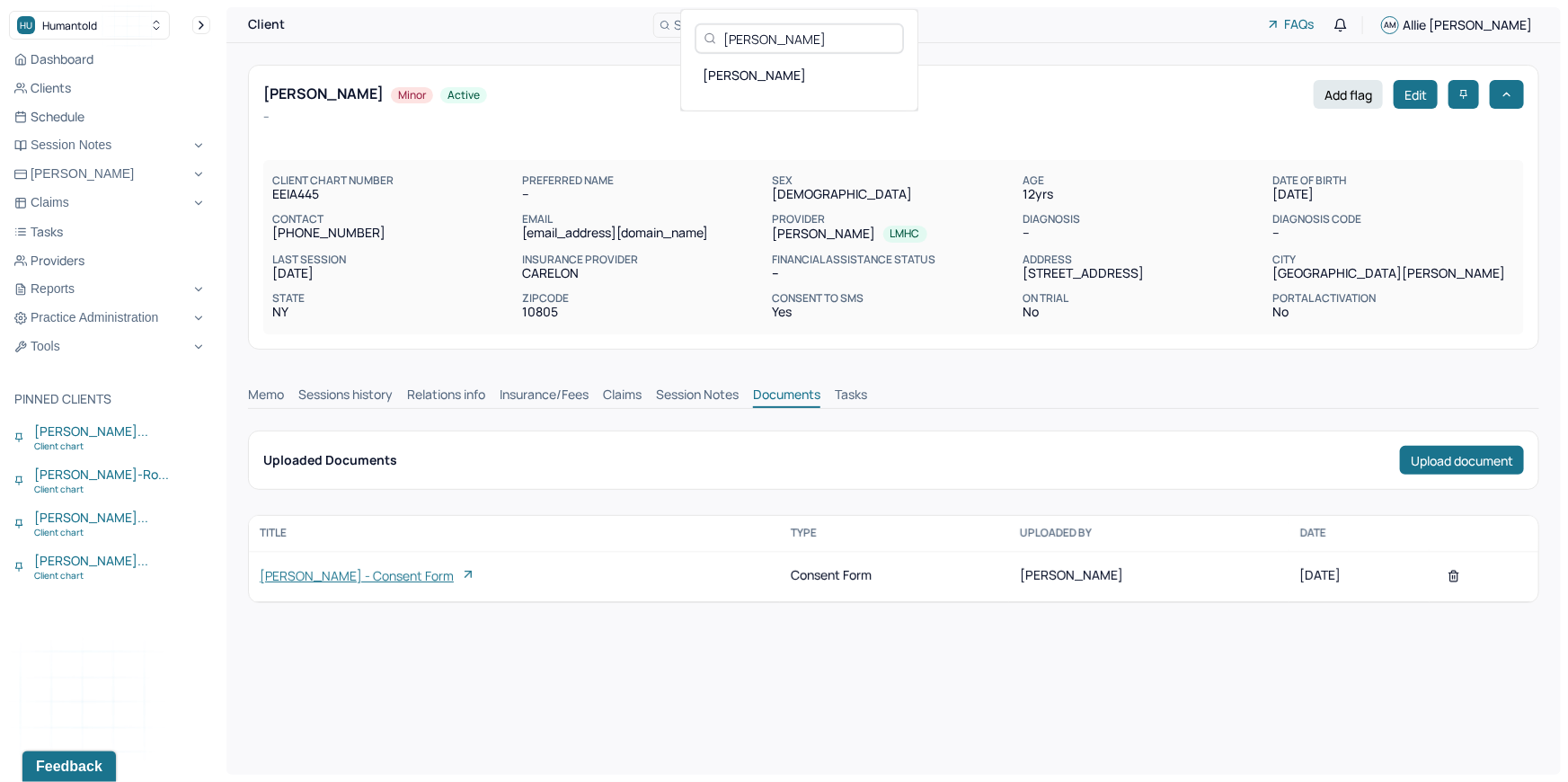 drag, startPoint x: 746, startPoint y: 47, endPoint x: 799, endPoint y: 37, distance: 53.935146 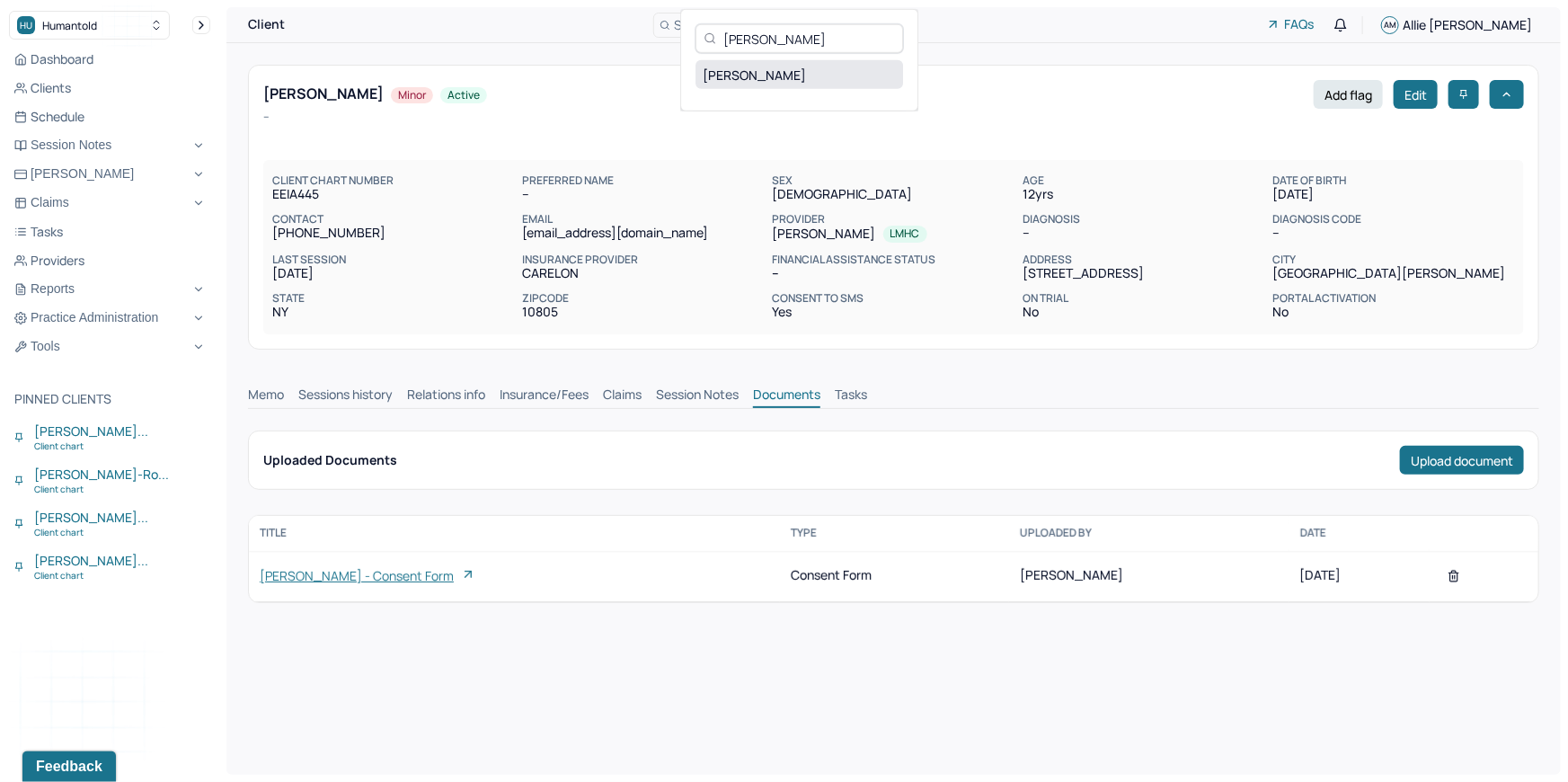 type on "[PERSON_NAME]" 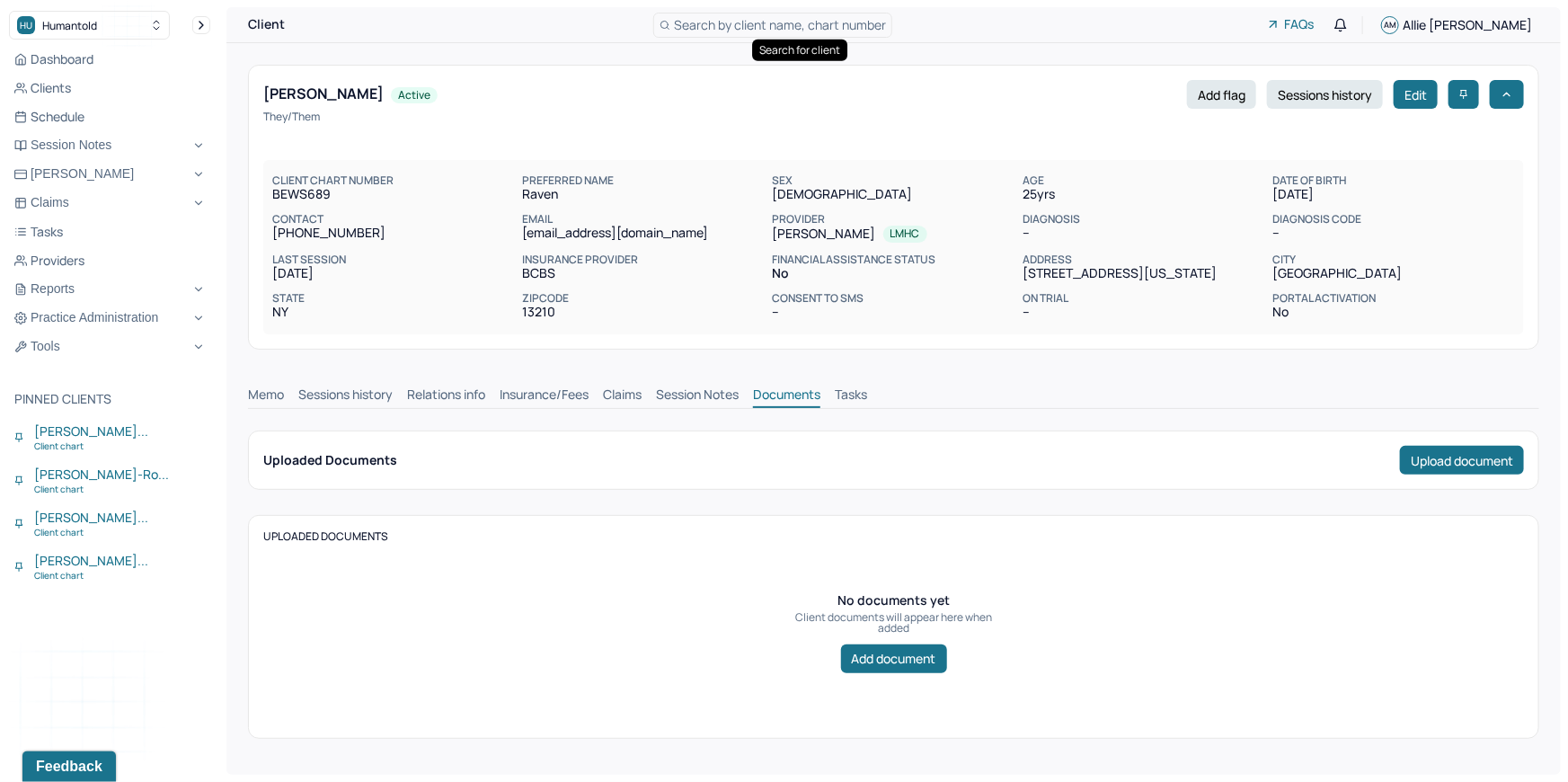 click on "Claims" at bounding box center [622, 396] 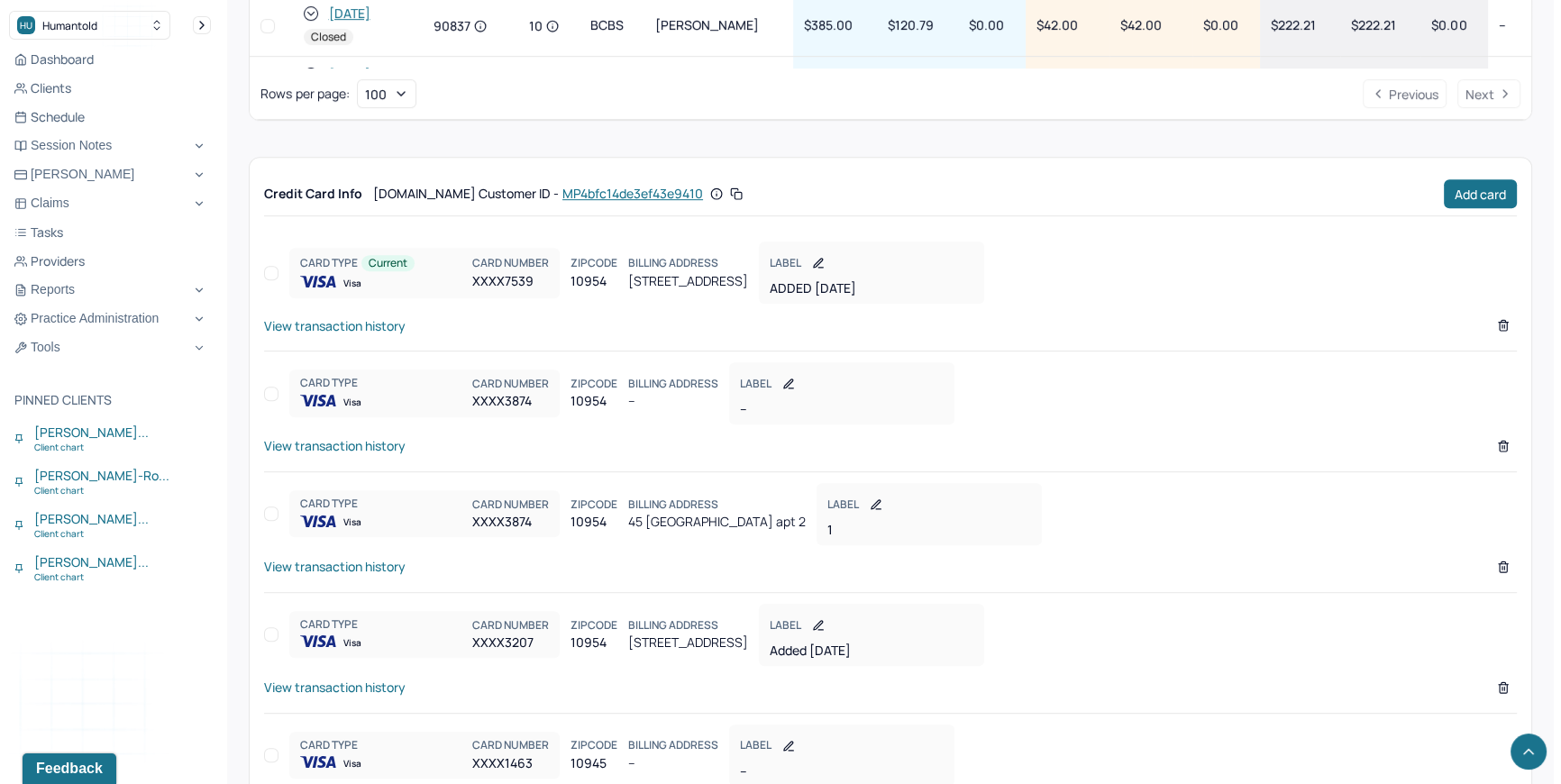 scroll, scrollTop: 1326, scrollLeft: 0, axis: vertical 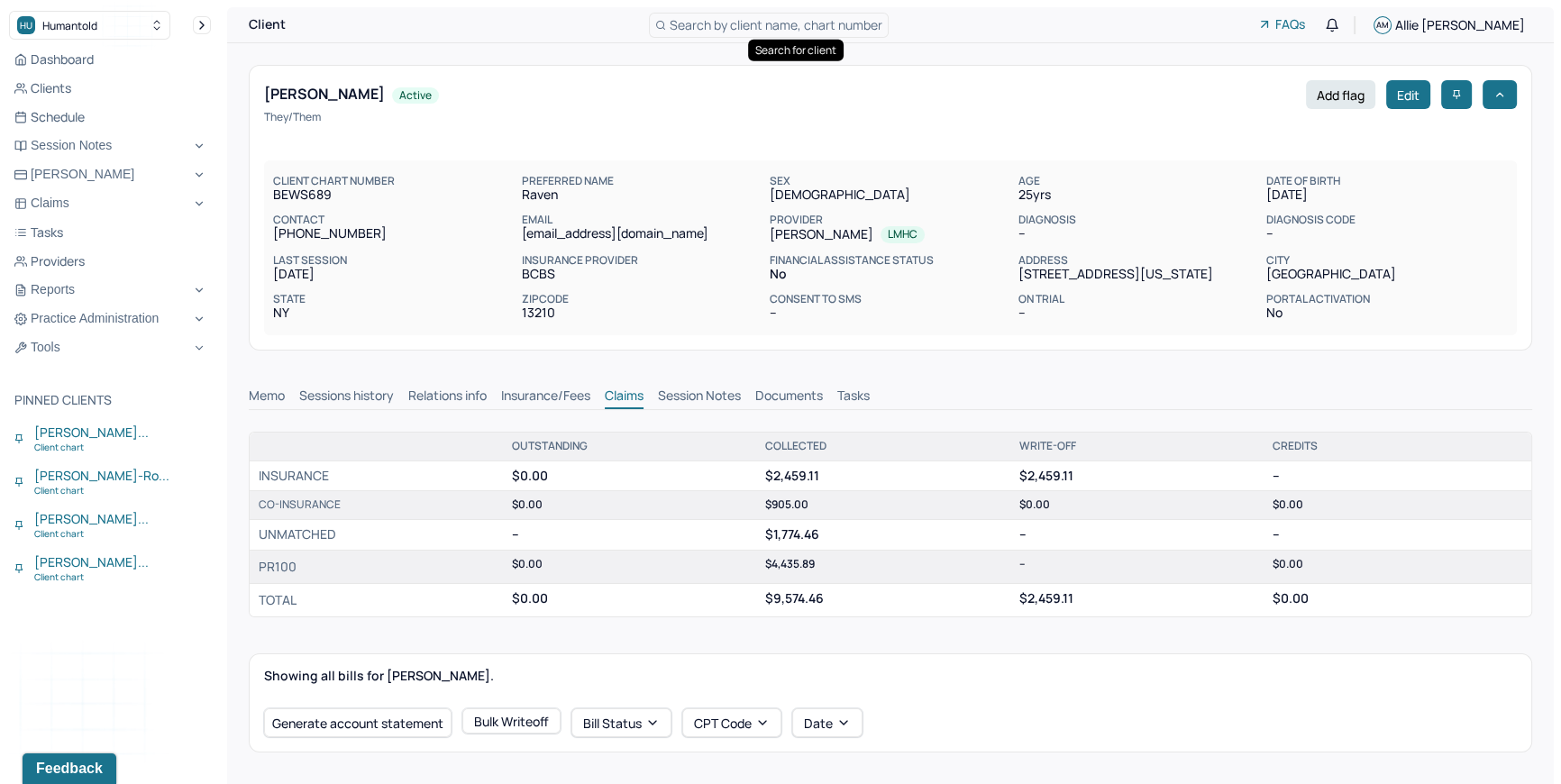 type 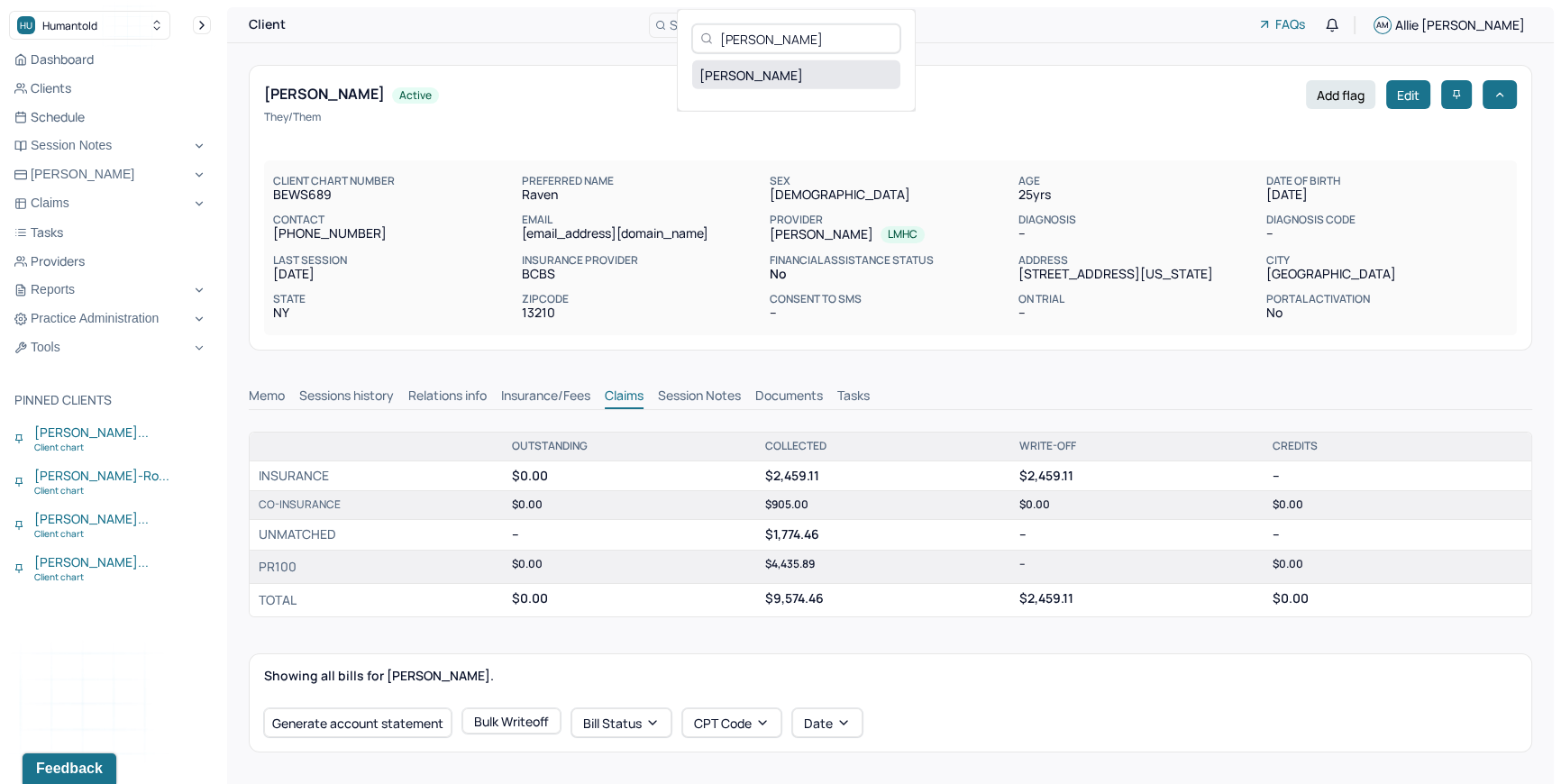 type on "[PERSON_NAME]" 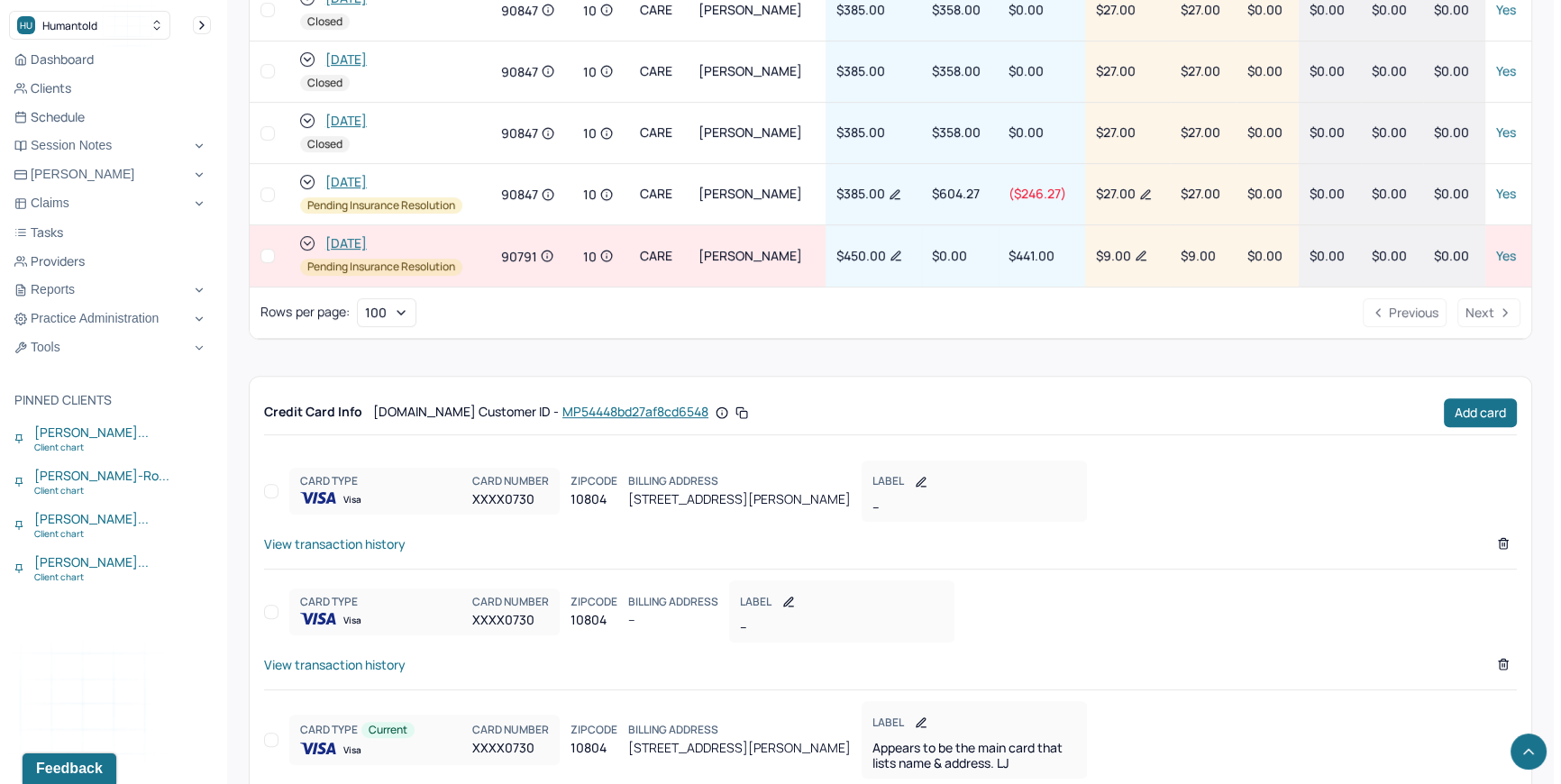 scroll, scrollTop: 974, scrollLeft: 0, axis: vertical 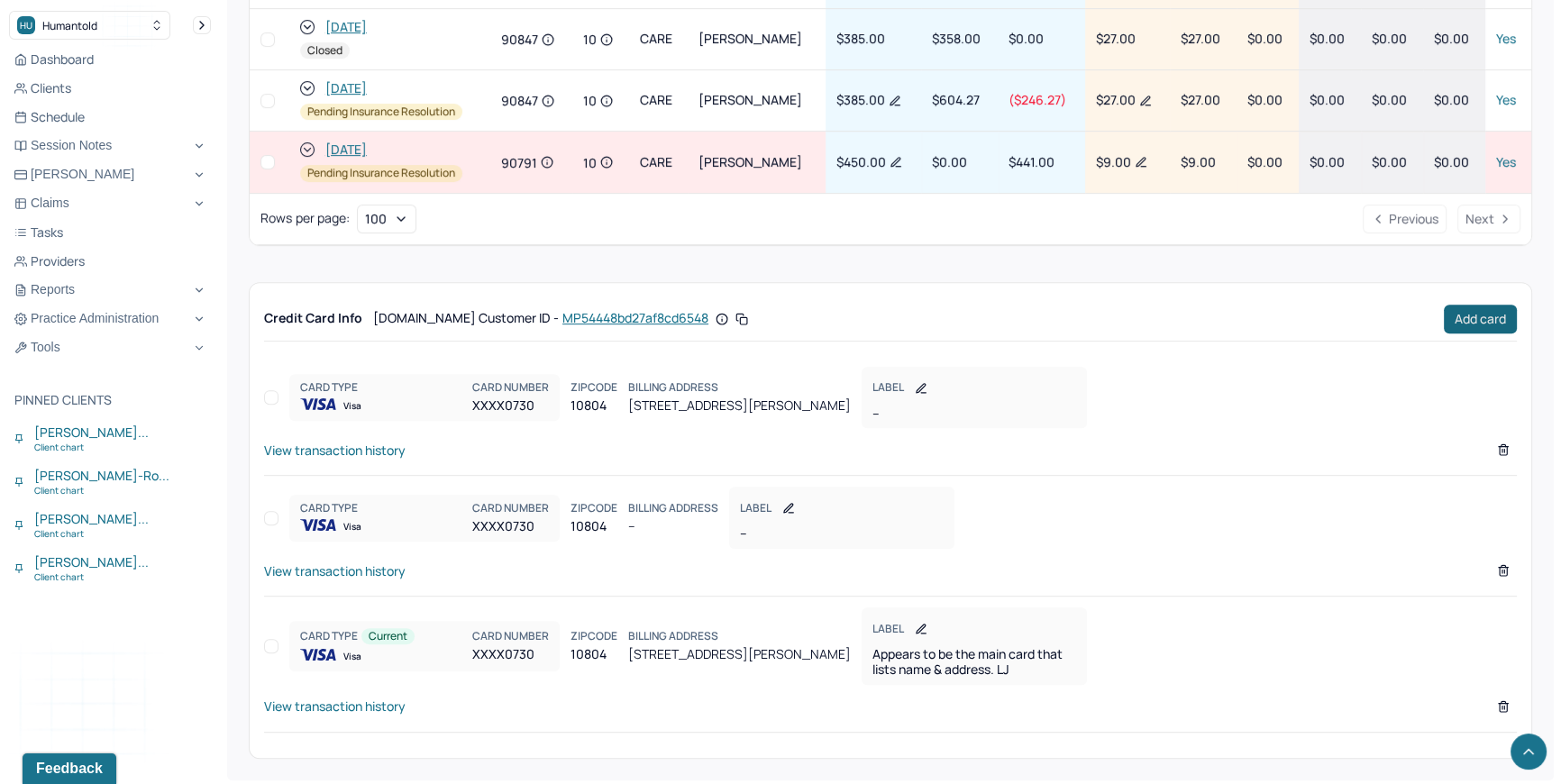click on "Add card" at bounding box center (1480, 319) 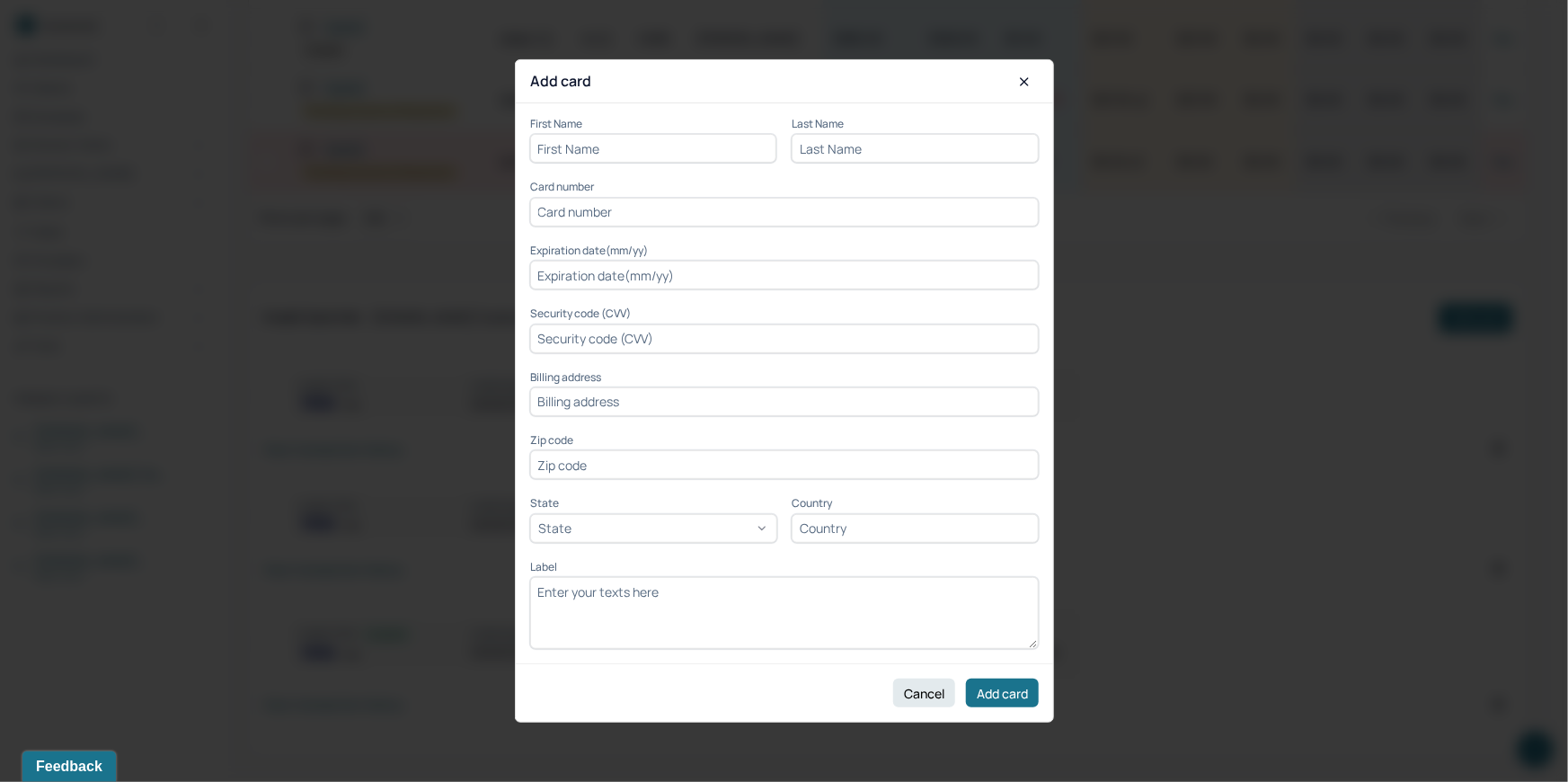 click at bounding box center (653, 148) 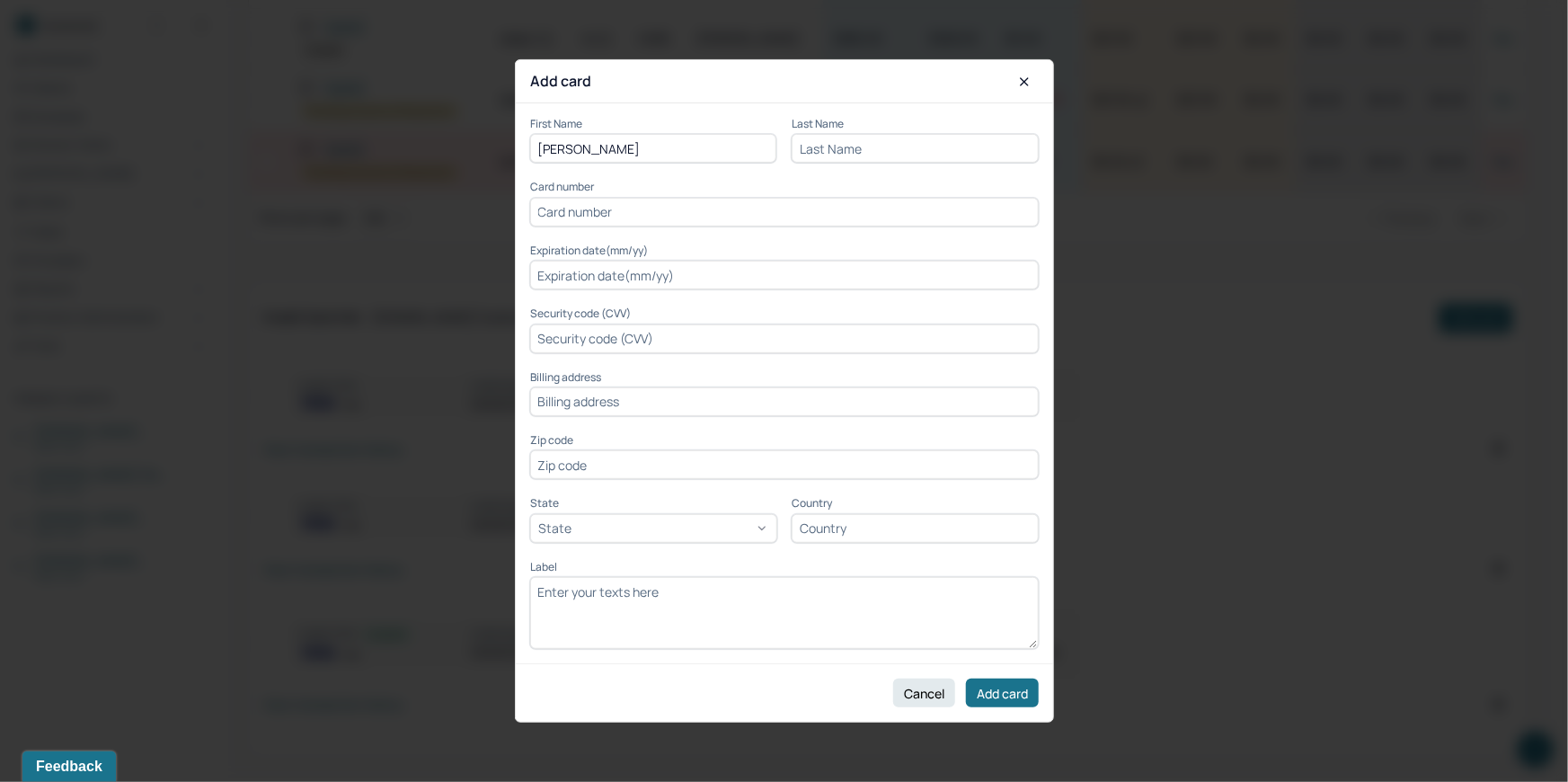 drag, startPoint x: 640, startPoint y: 149, endPoint x: 586, endPoint y: 154, distance: 54.230987 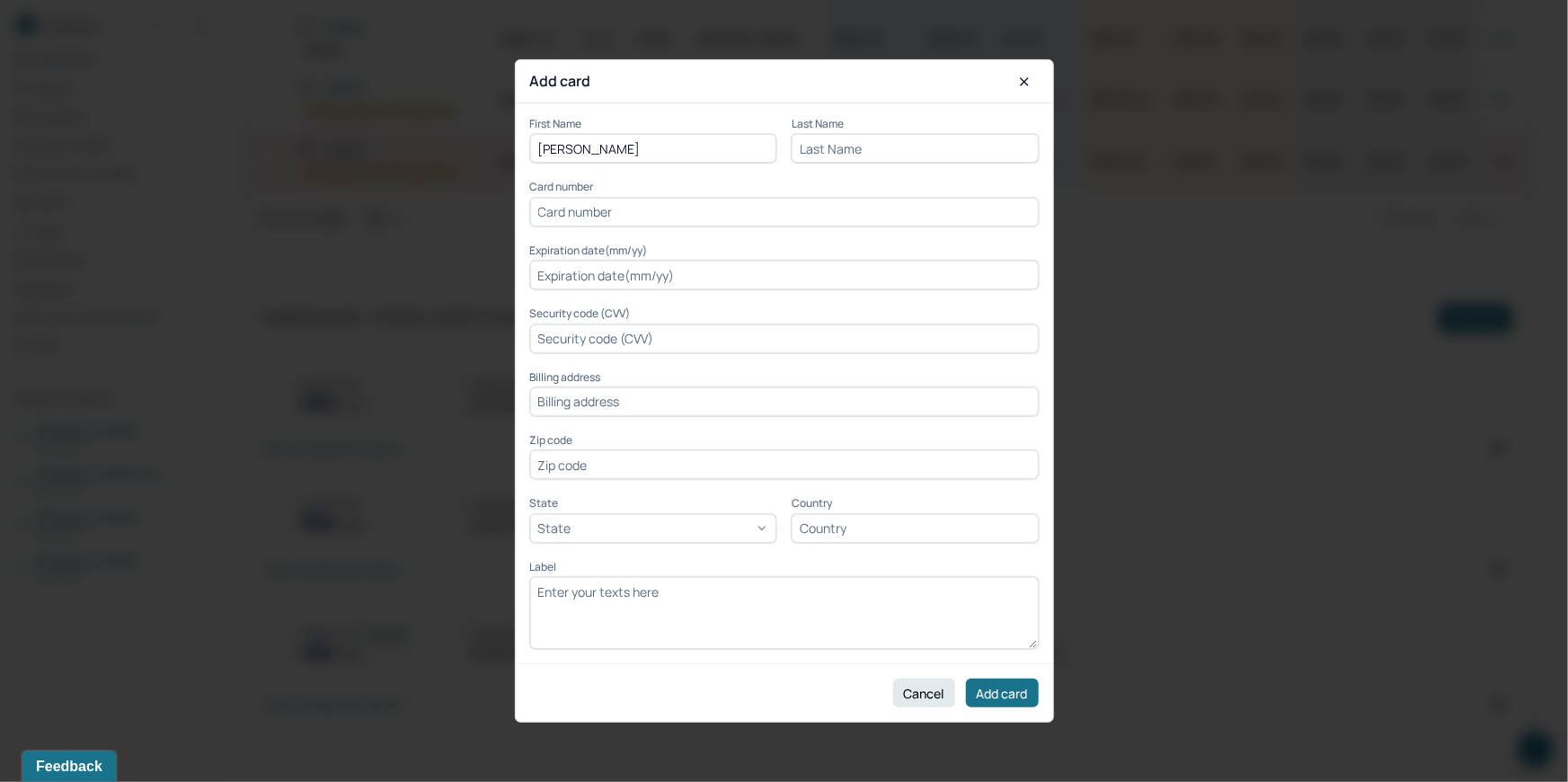 paste on "[PERSON_NAME]" 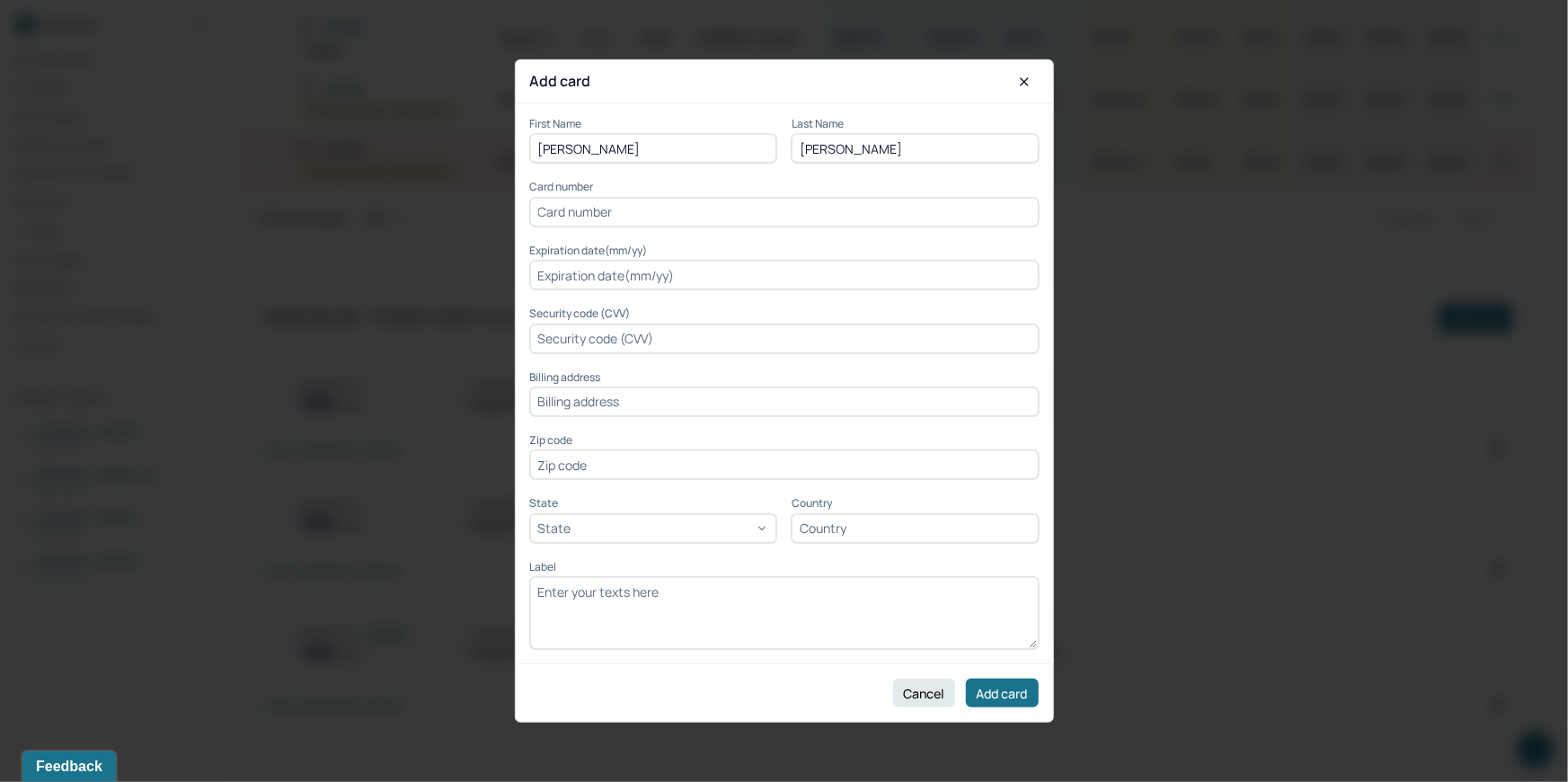 type on "[PERSON_NAME]" 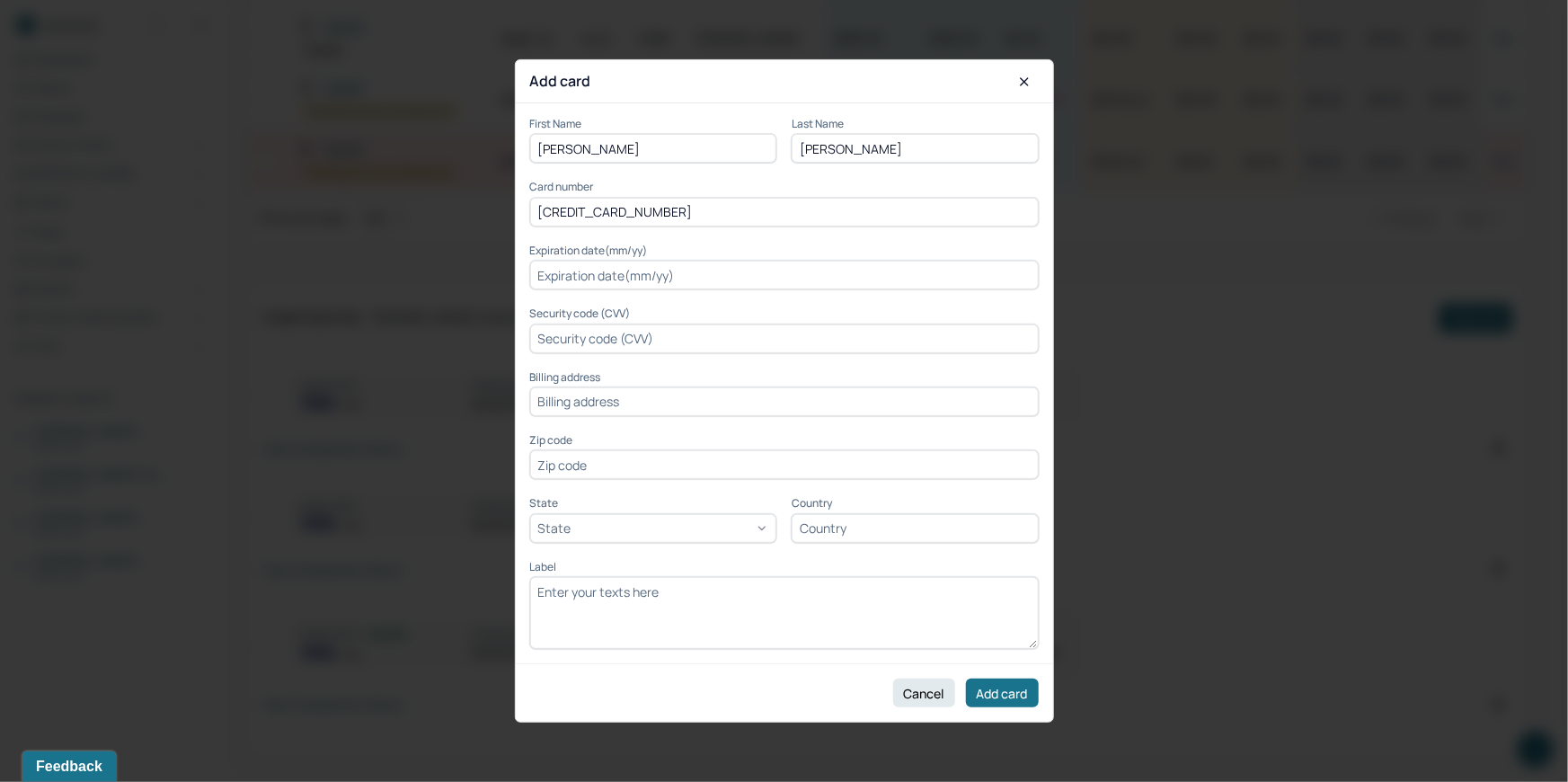 type on "[CREDIT_CARD_NUMBER]" 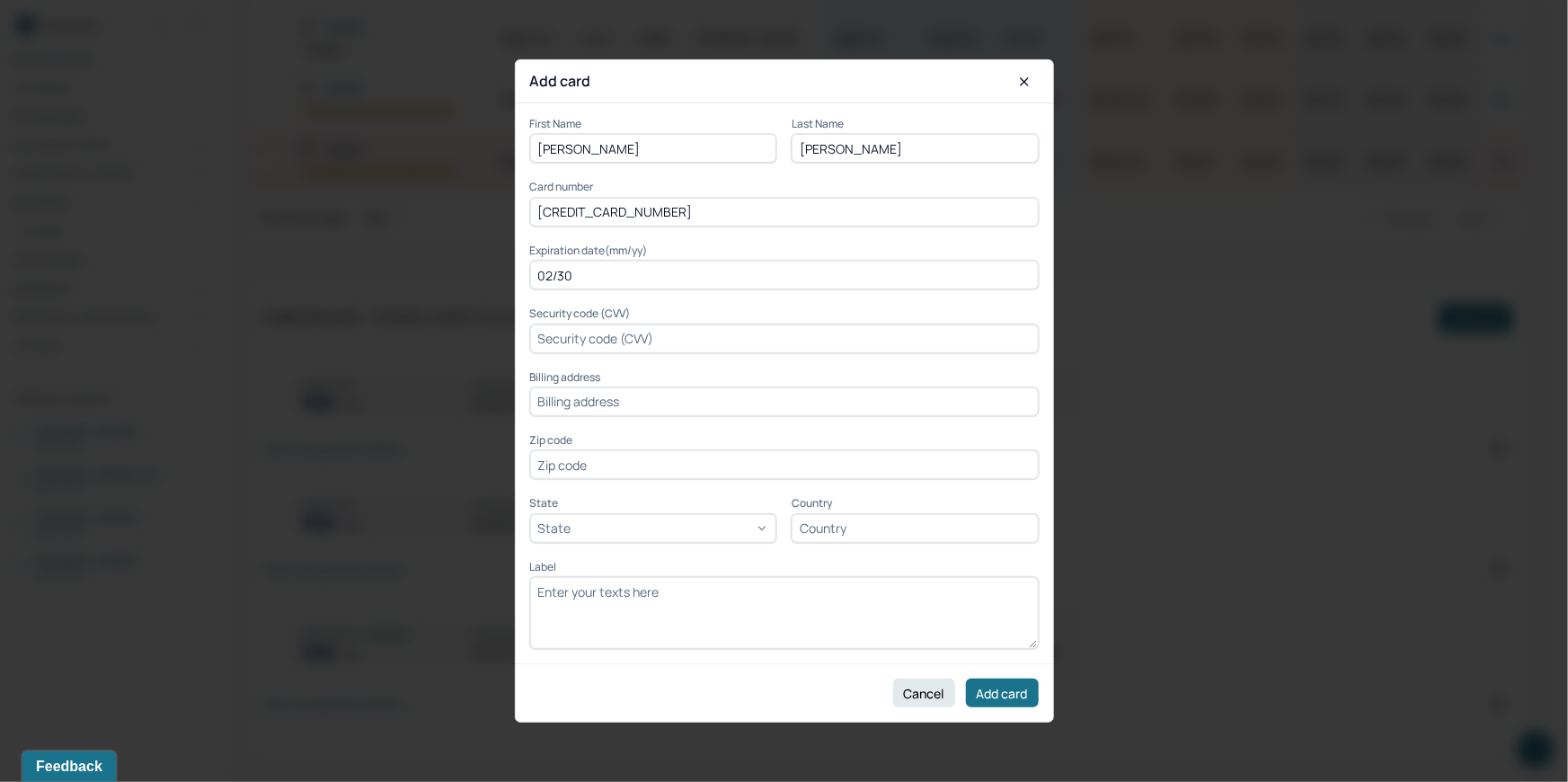 type on "02/30" 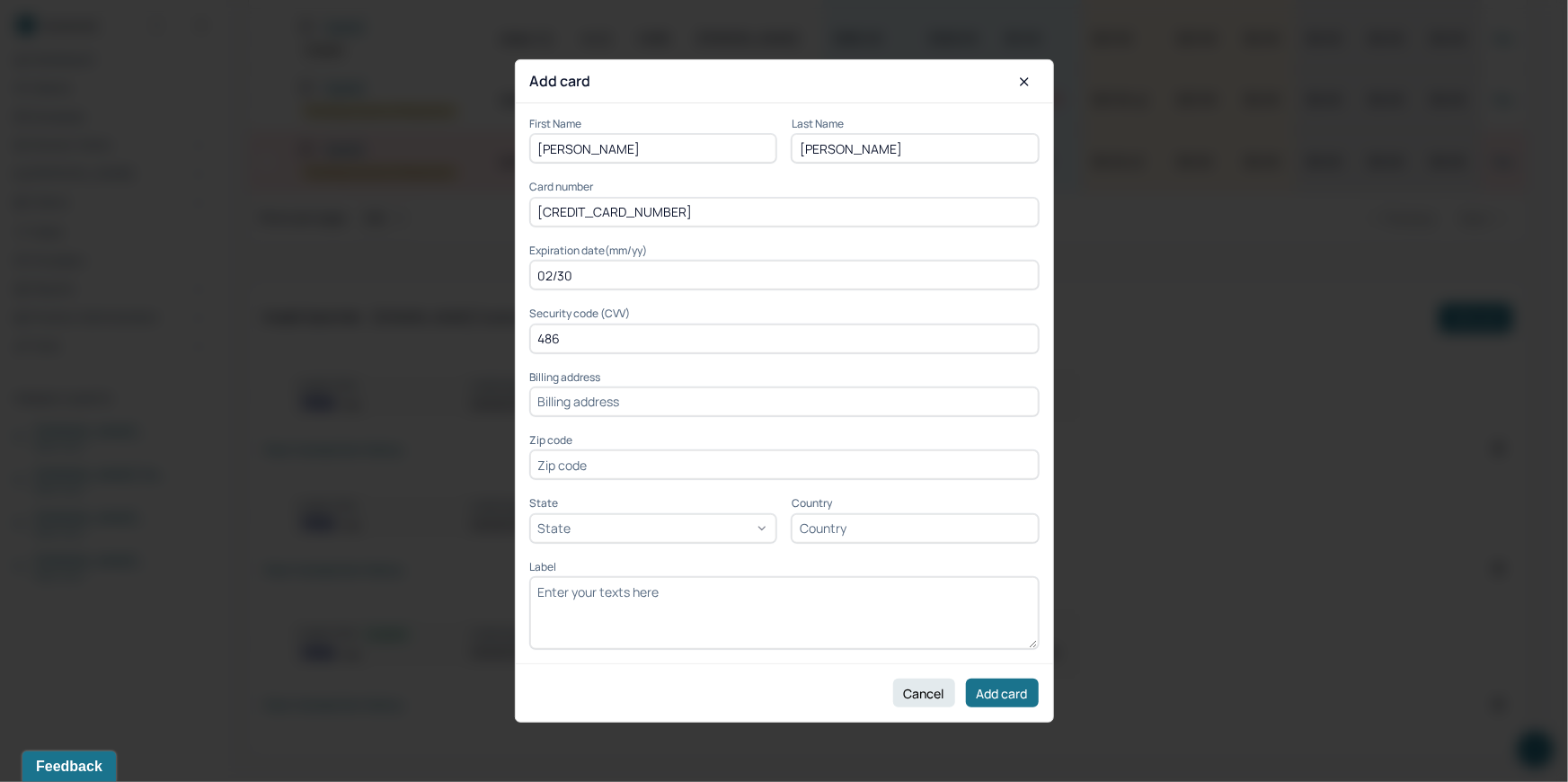 type on "486" 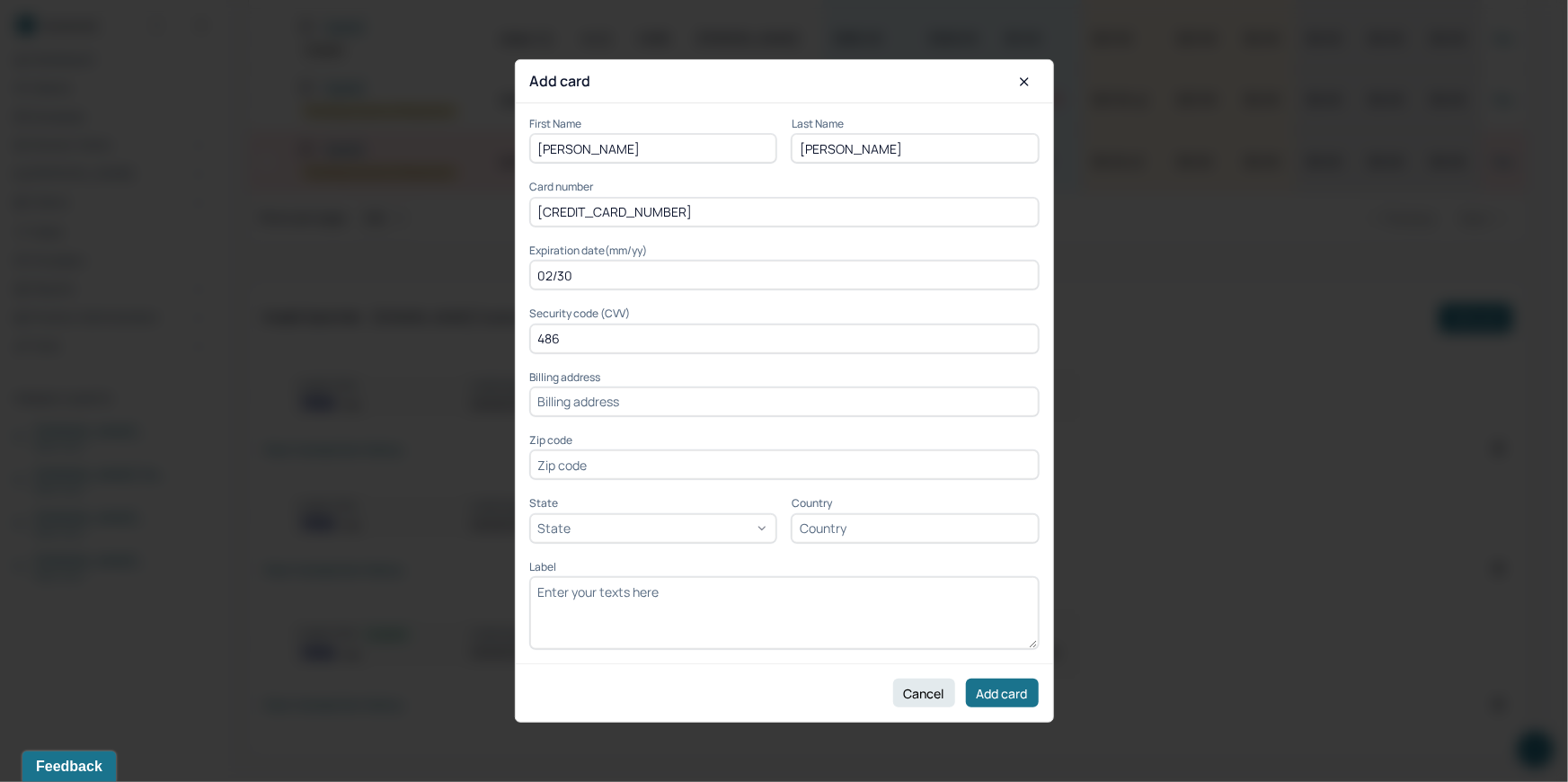 click on "First Name [PERSON_NAME] Last Name [PERSON_NAME] Card number [CREDIT_CARD_NUMBER] Expiration date(mm/yy) [CREDIT_CARD_DATA] Security code (CVV) [CREDIT_CARD_DATA] Billing address Zip code State State Country Label" at bounding box center (784, 383) 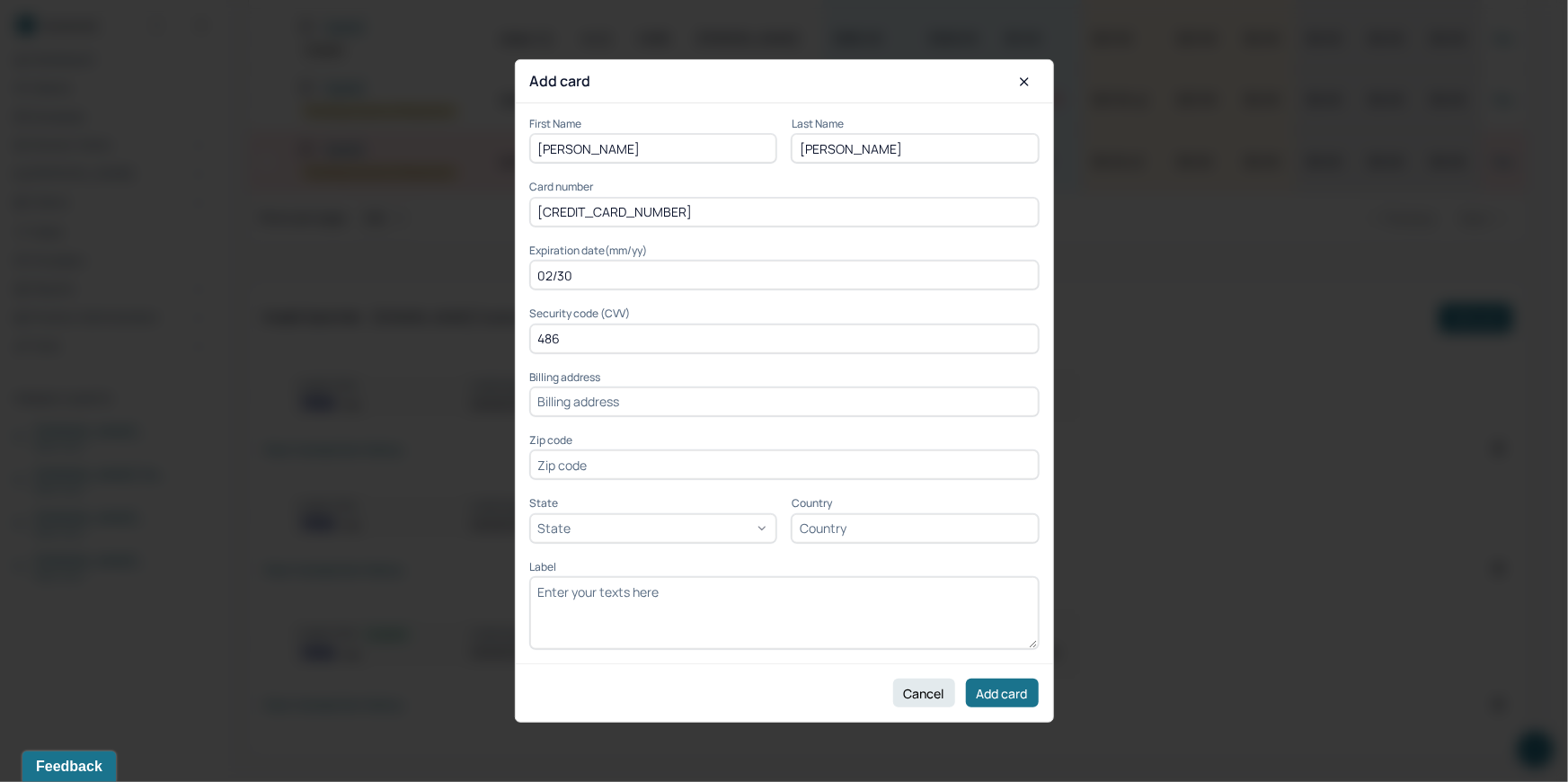 click at bounding box center (784, 402) 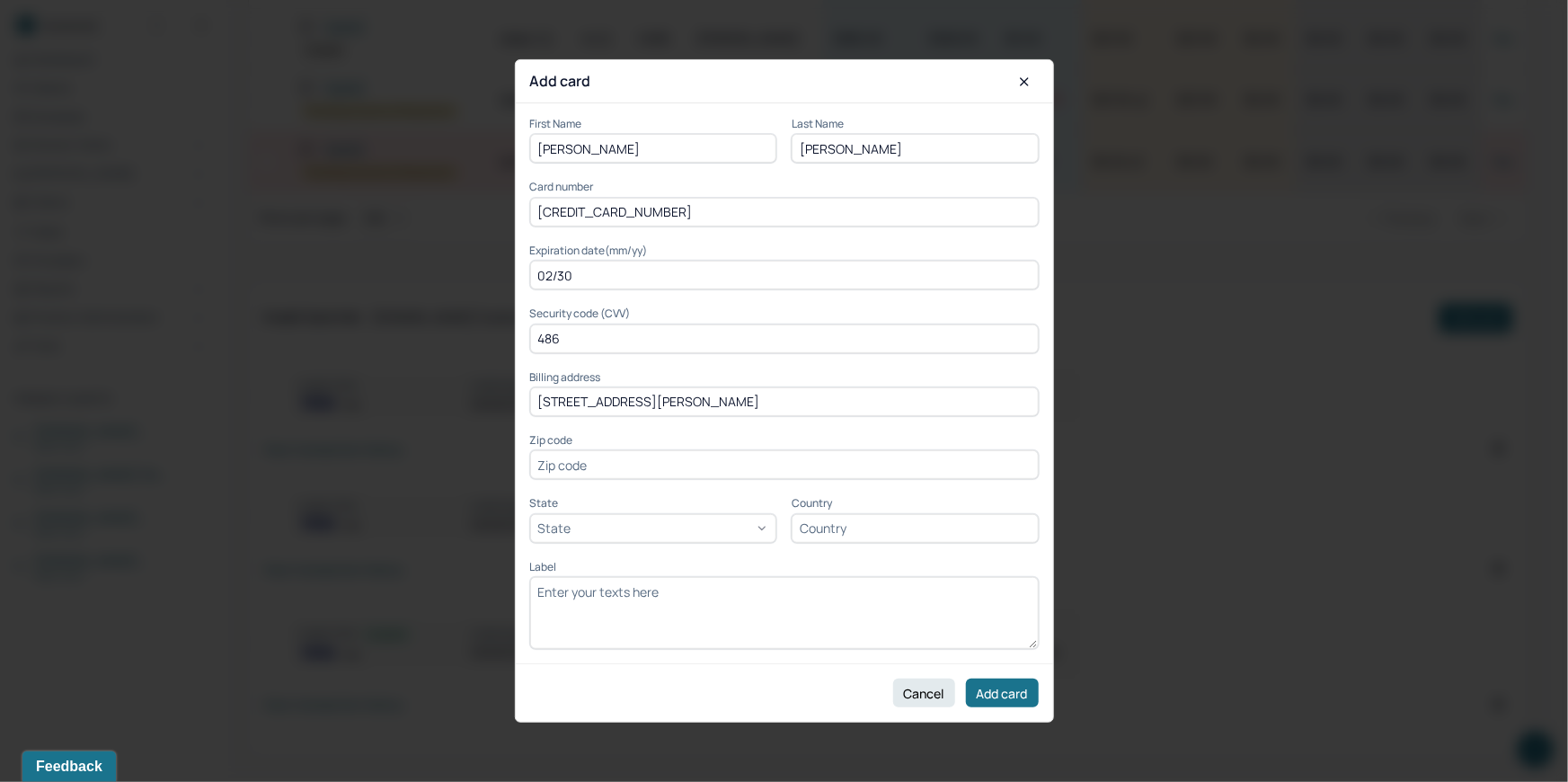 type on "[STREET_ADDRESS][PERSON_NAME]" 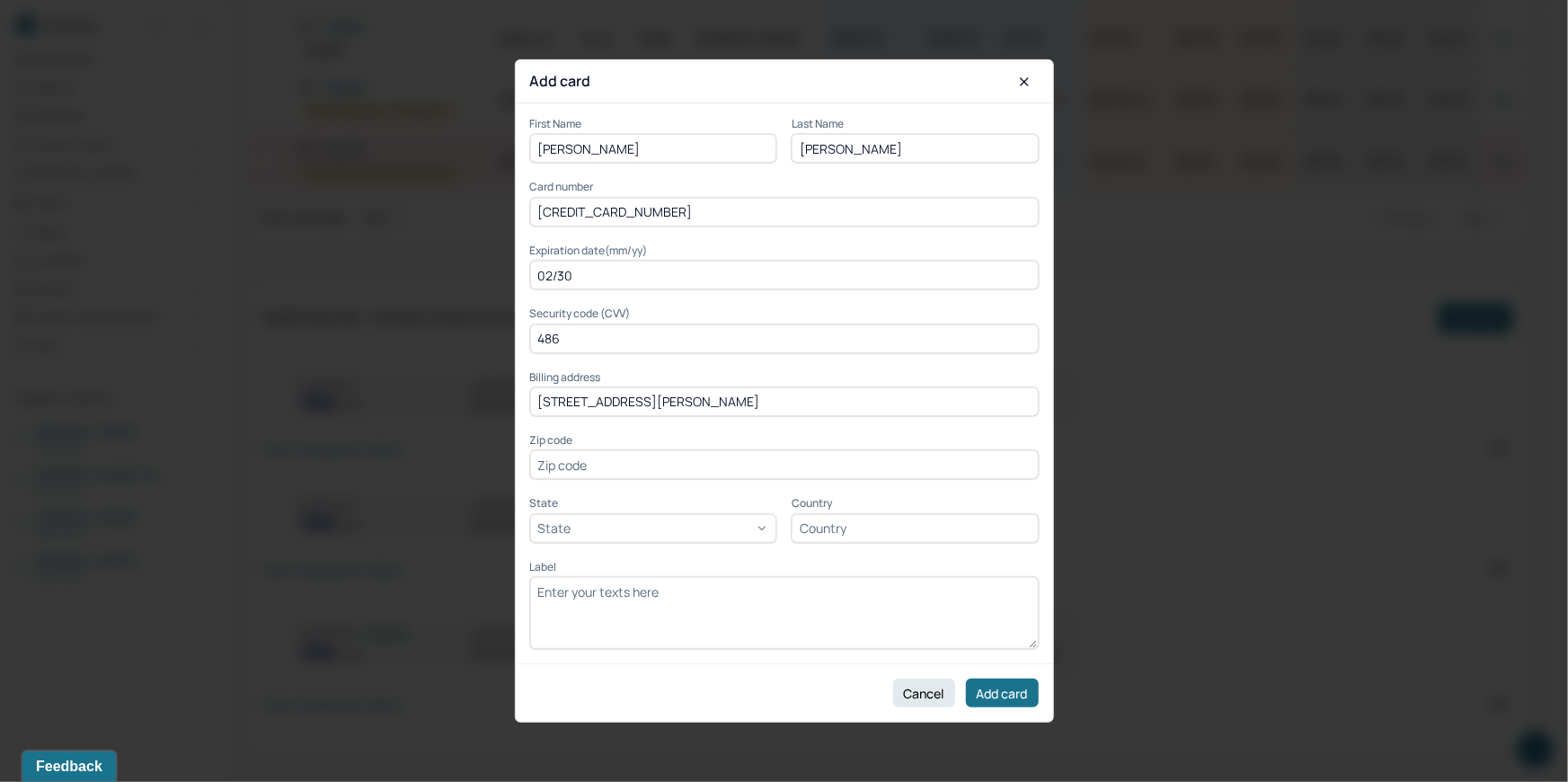 click on "Zip code" at bounding box center [784, 440] 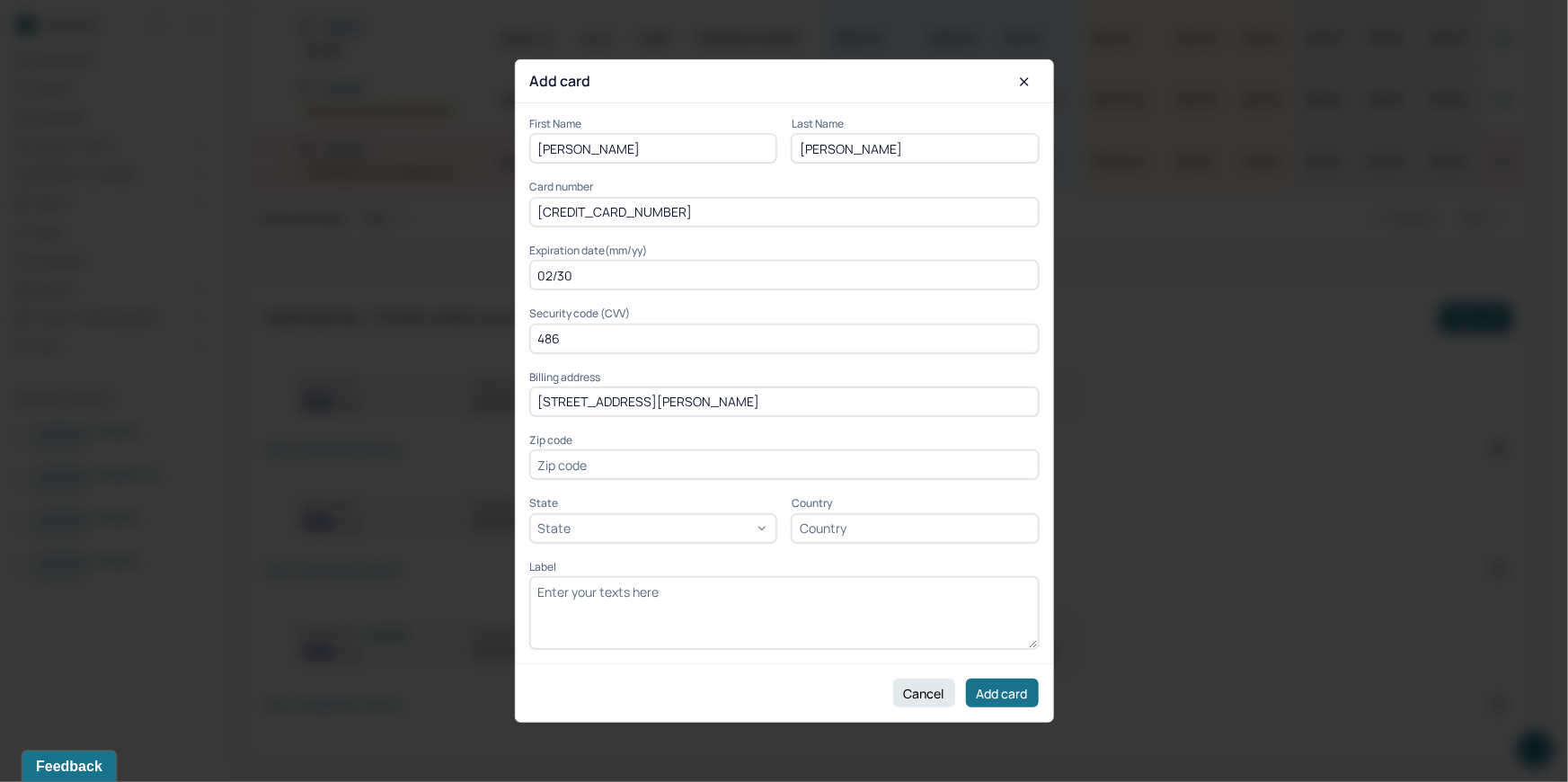 click at bounding box center (784, 465) 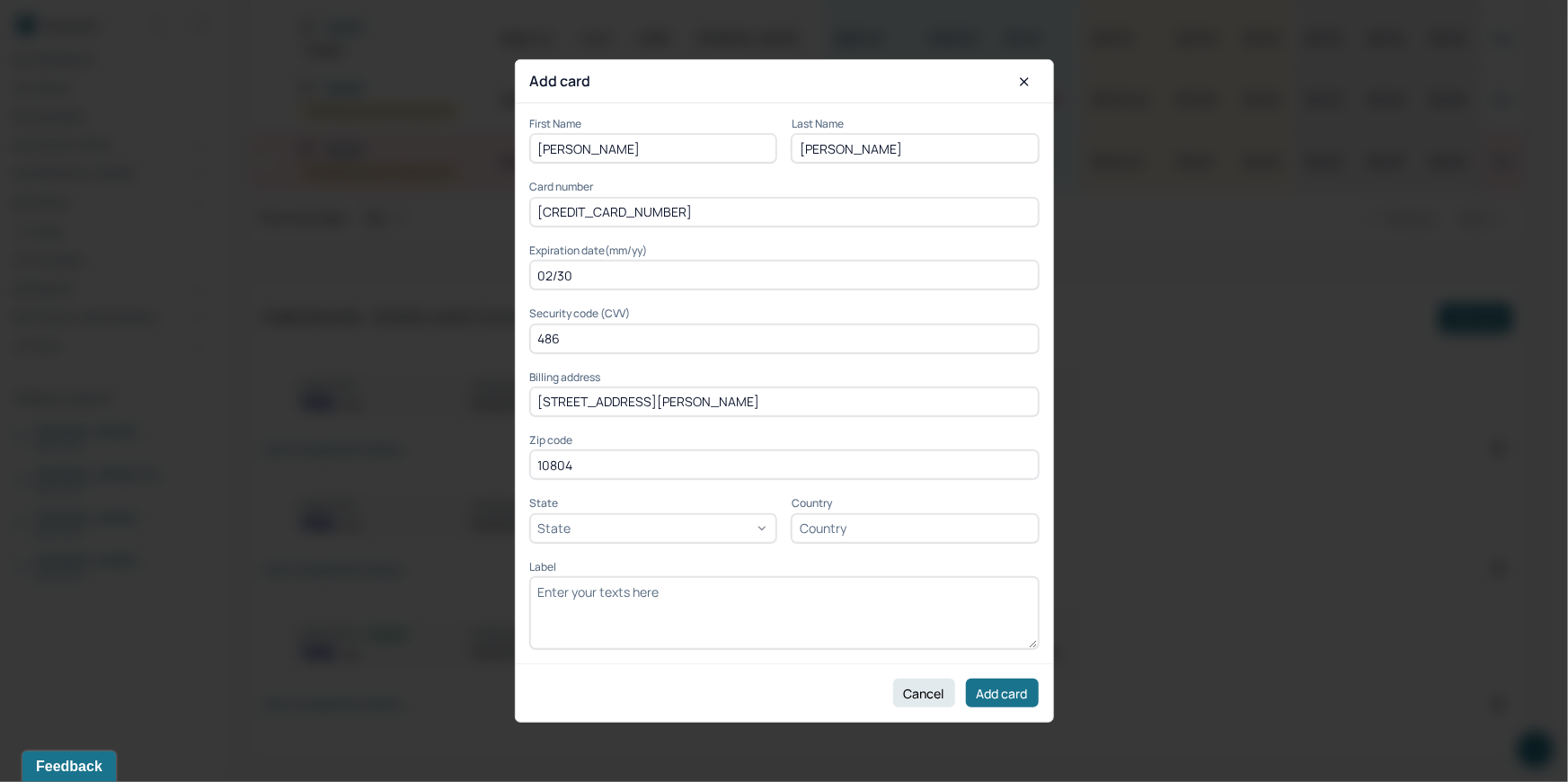 type on "10804" 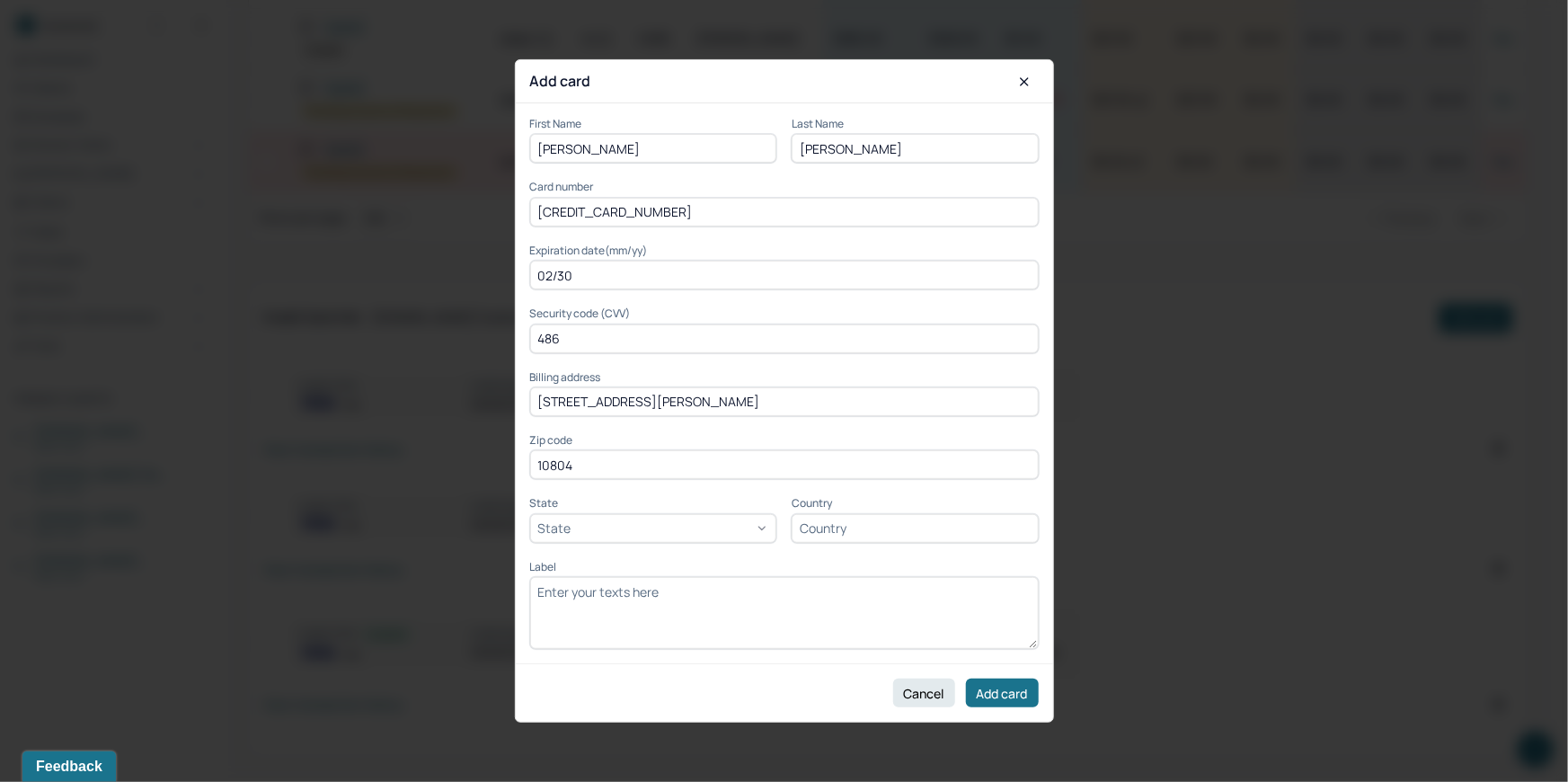 click on "First Name [PERSON_NAME] Last Name [PERSON_NAME] Card number [CREDIT_CARD_NUMBER] Expiration date(mm/yy) [CREDIT_CARD_DATA] Security code (CVV) [CREDIT_CARD_DATA] Billing address [STREET_ADDRESS][PERSON_NAME]" at bounding box center (784, 383) 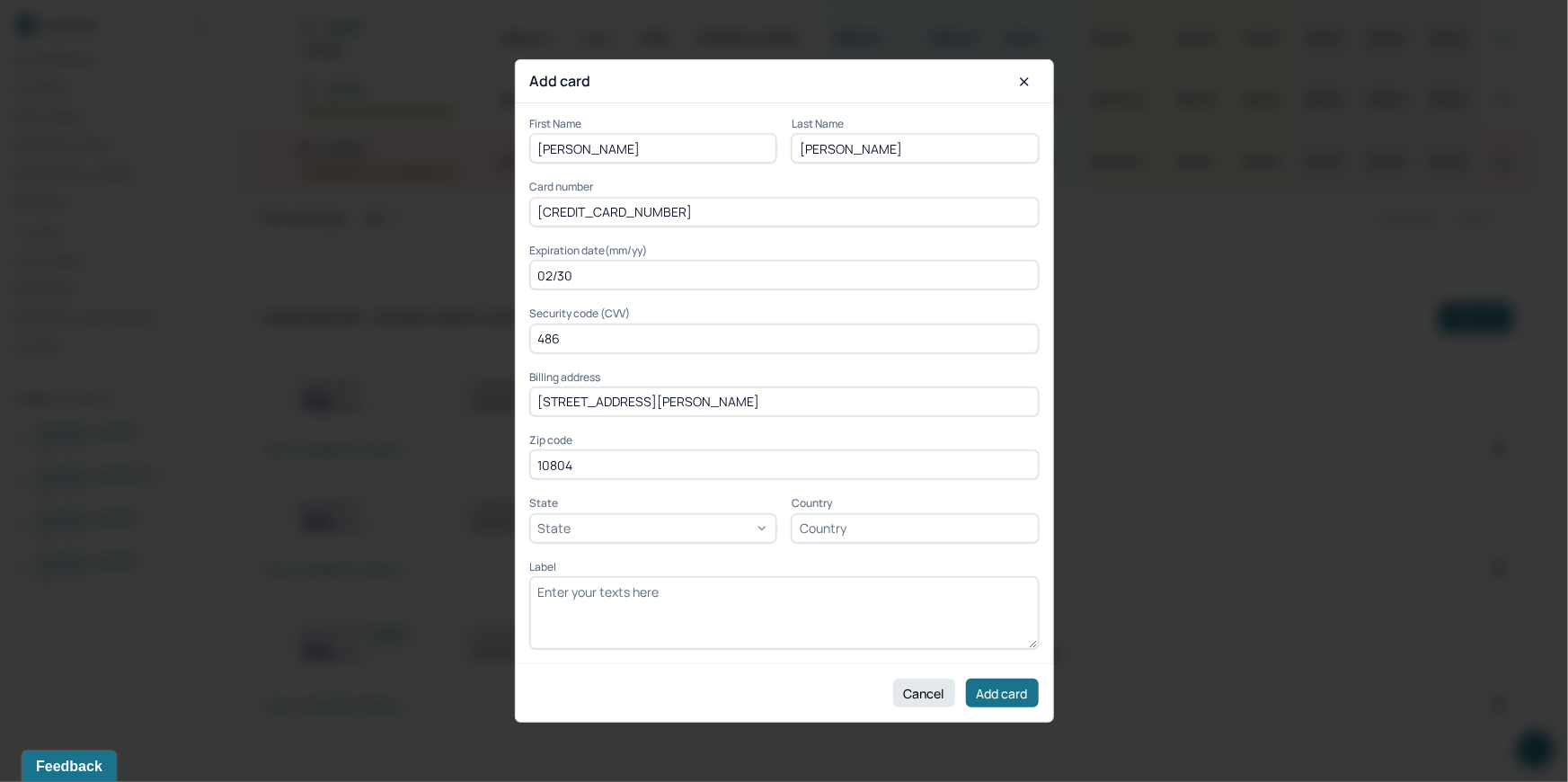 click on "Label" at bounding box center [784, 613] 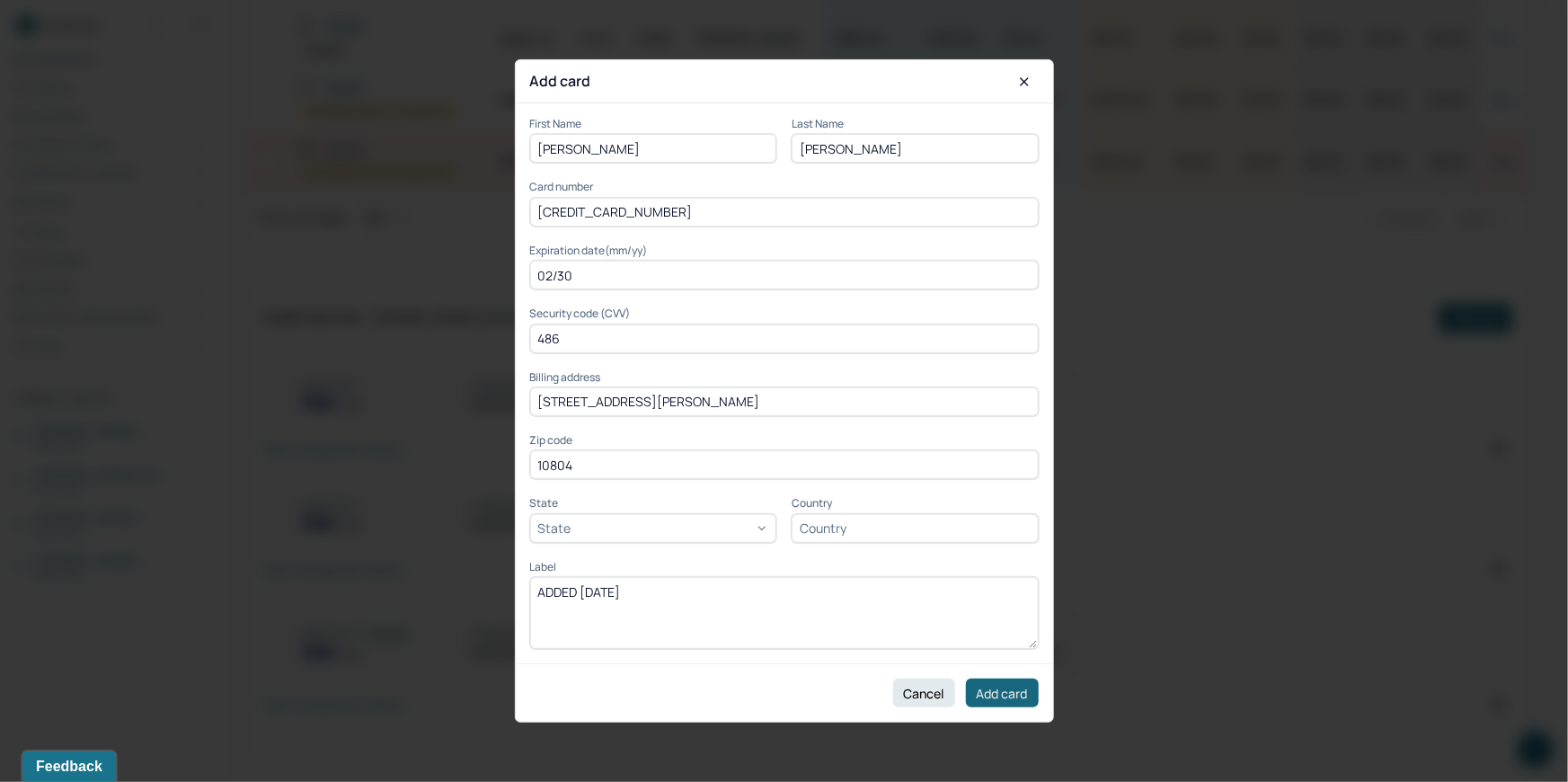 type on "ADDED [DATE]" 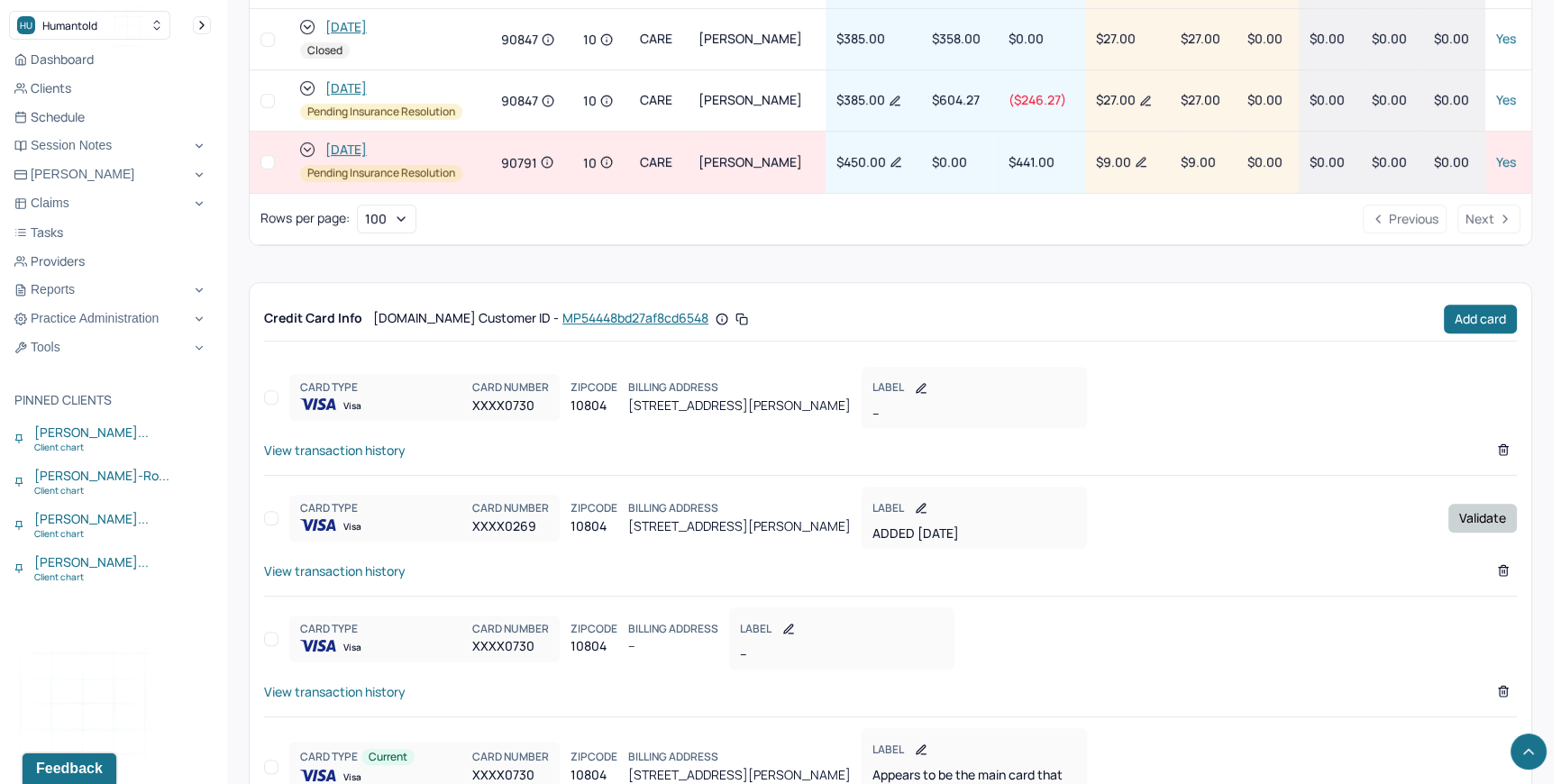 click on "Validate" at bounding box center [1483, 518] 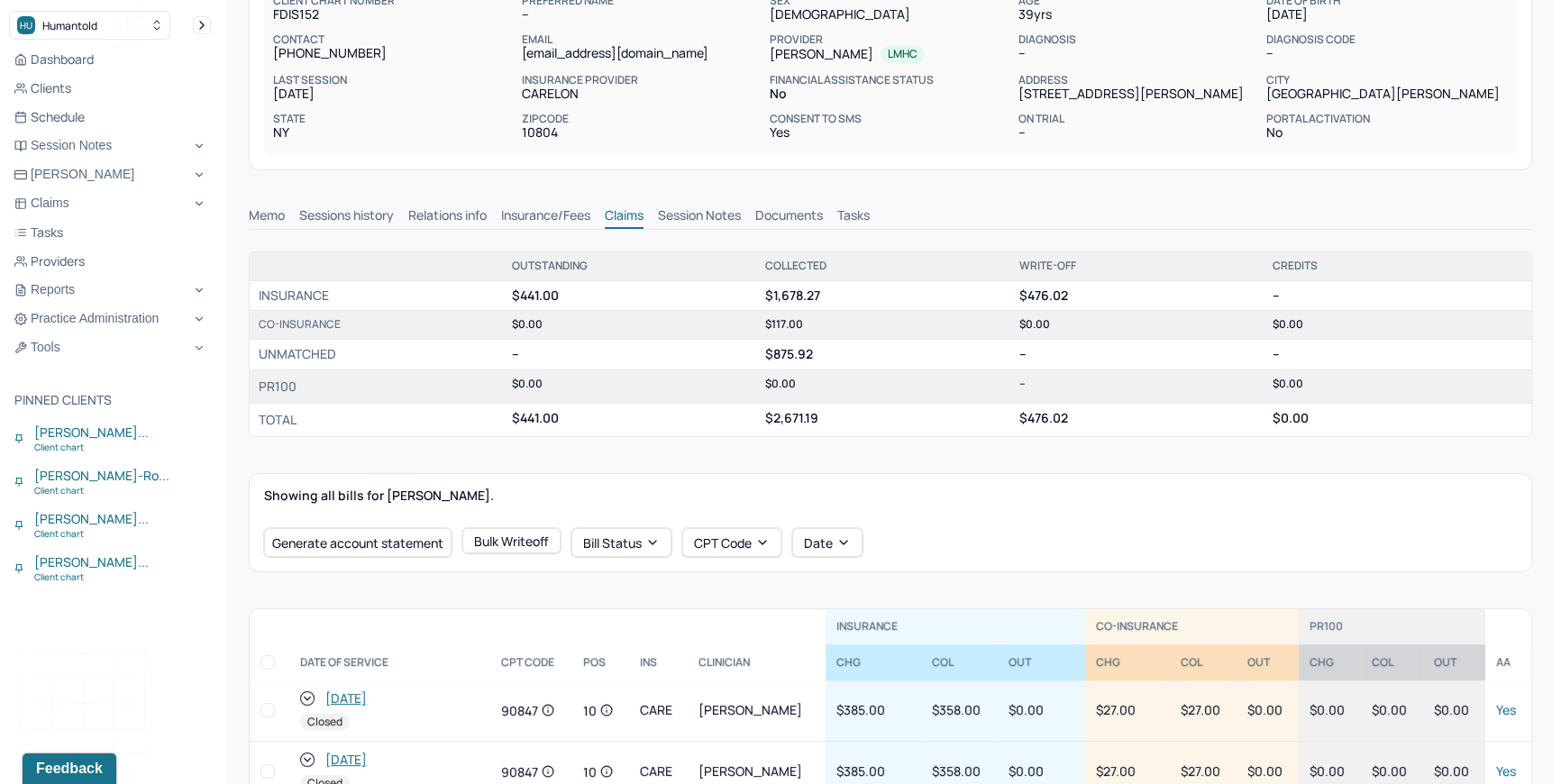 scroll, scrollTop: 0, scrollLeft: 0, axis: both 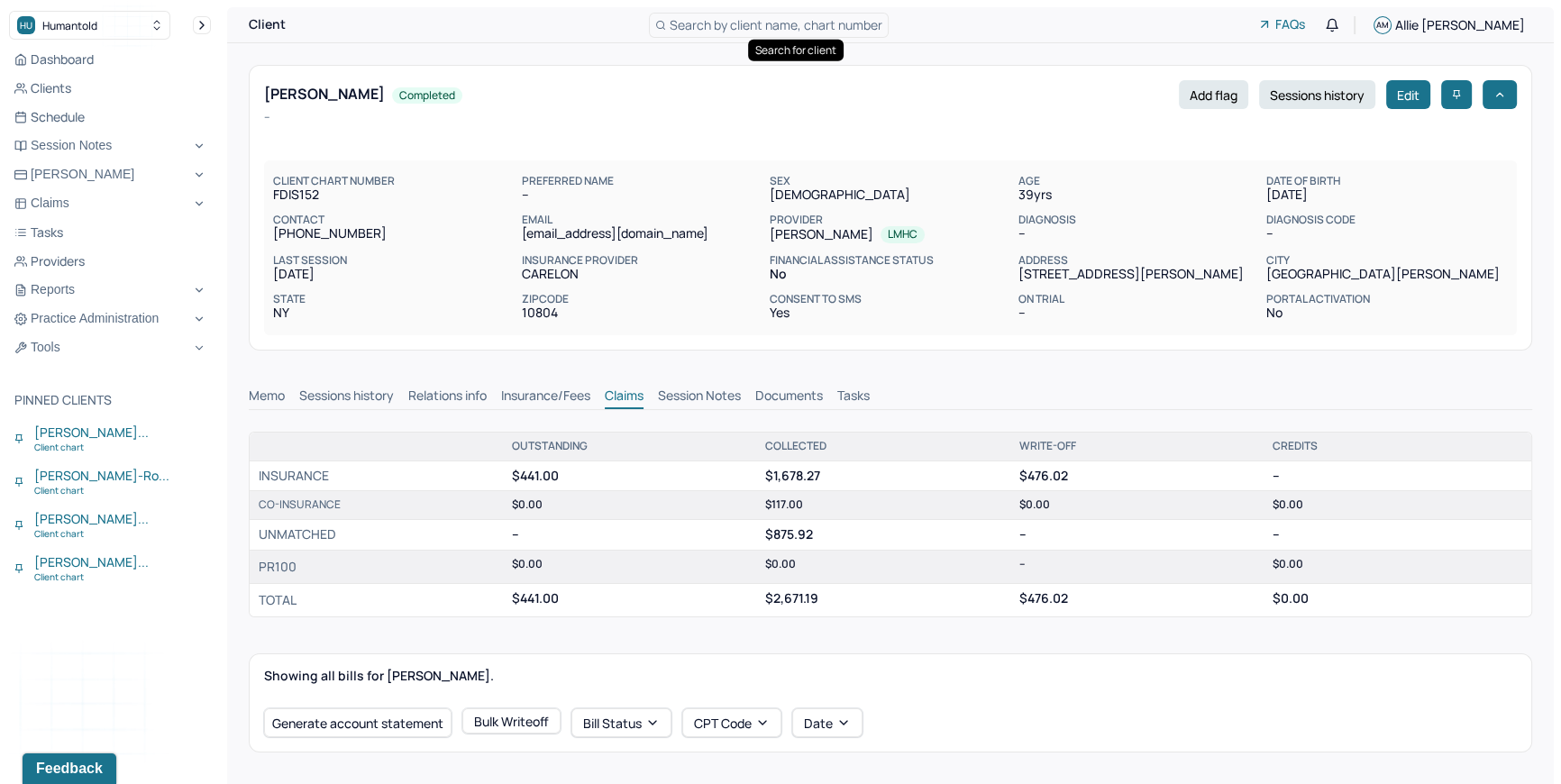 click on "Search by client name, chart number" at bounding box center [776, 24] 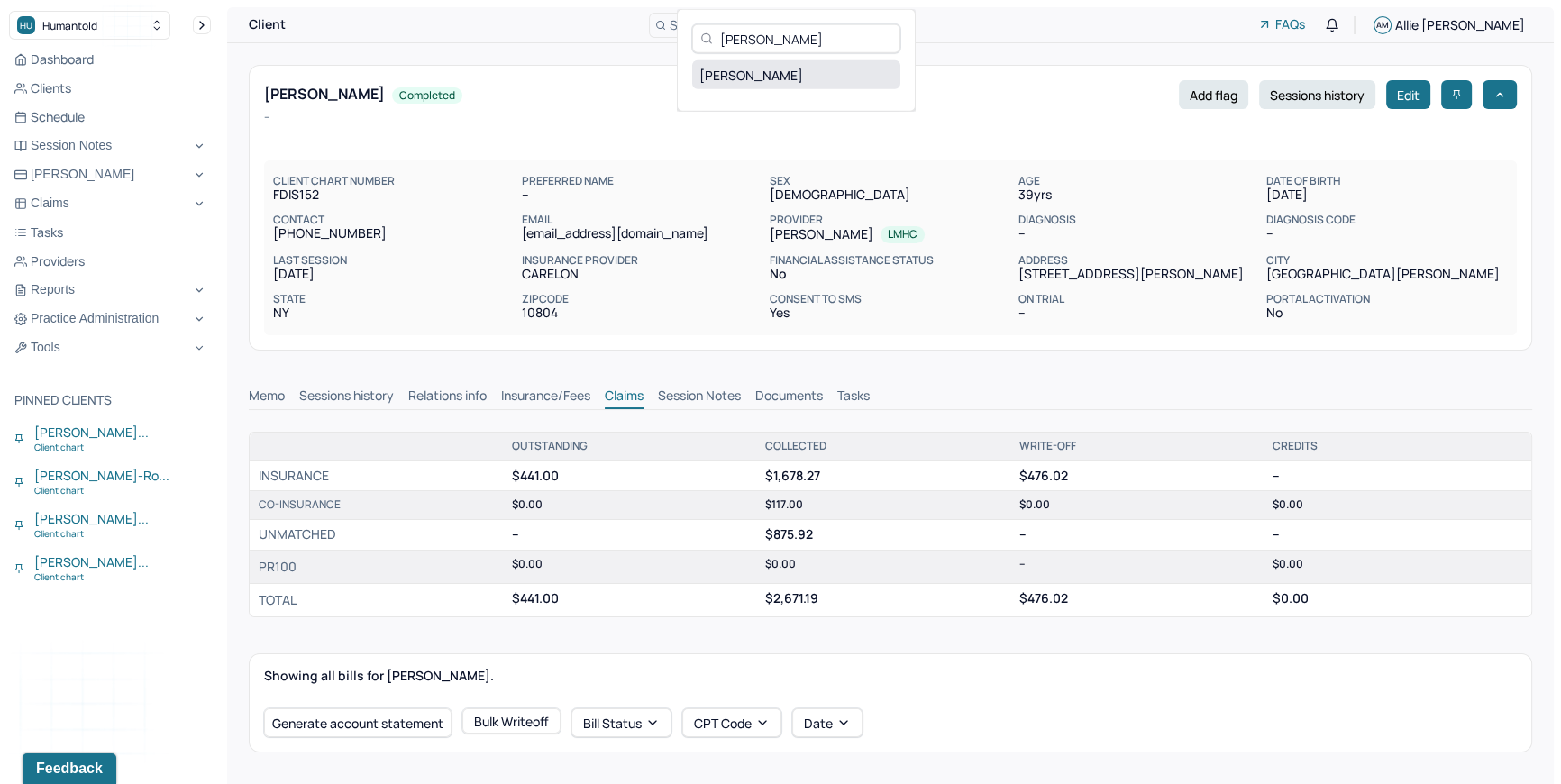 type on "[PERSON_NAME]" 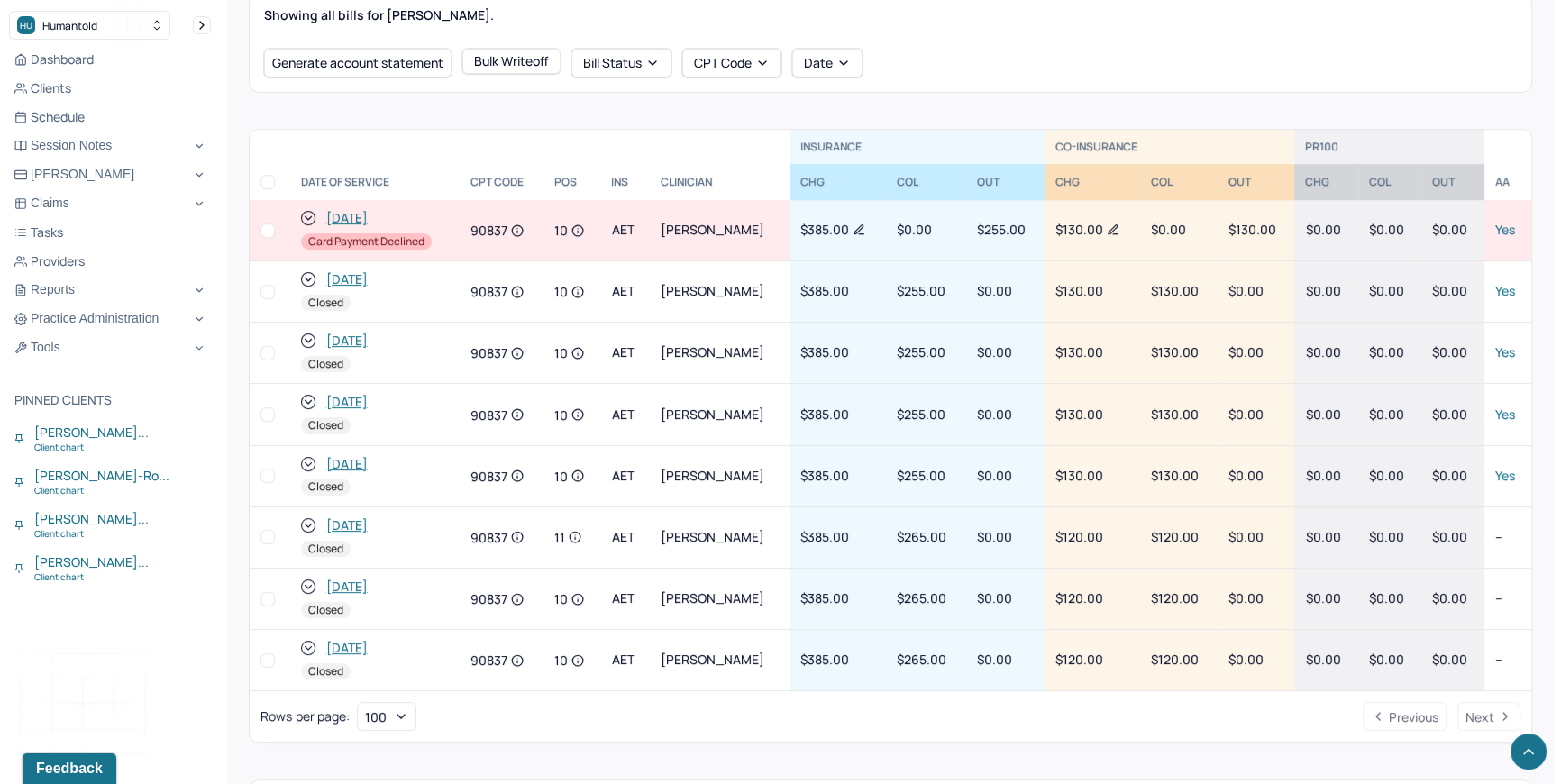 scroll, scrollTop: 1012, scrollLeft: 0, axis: vertical 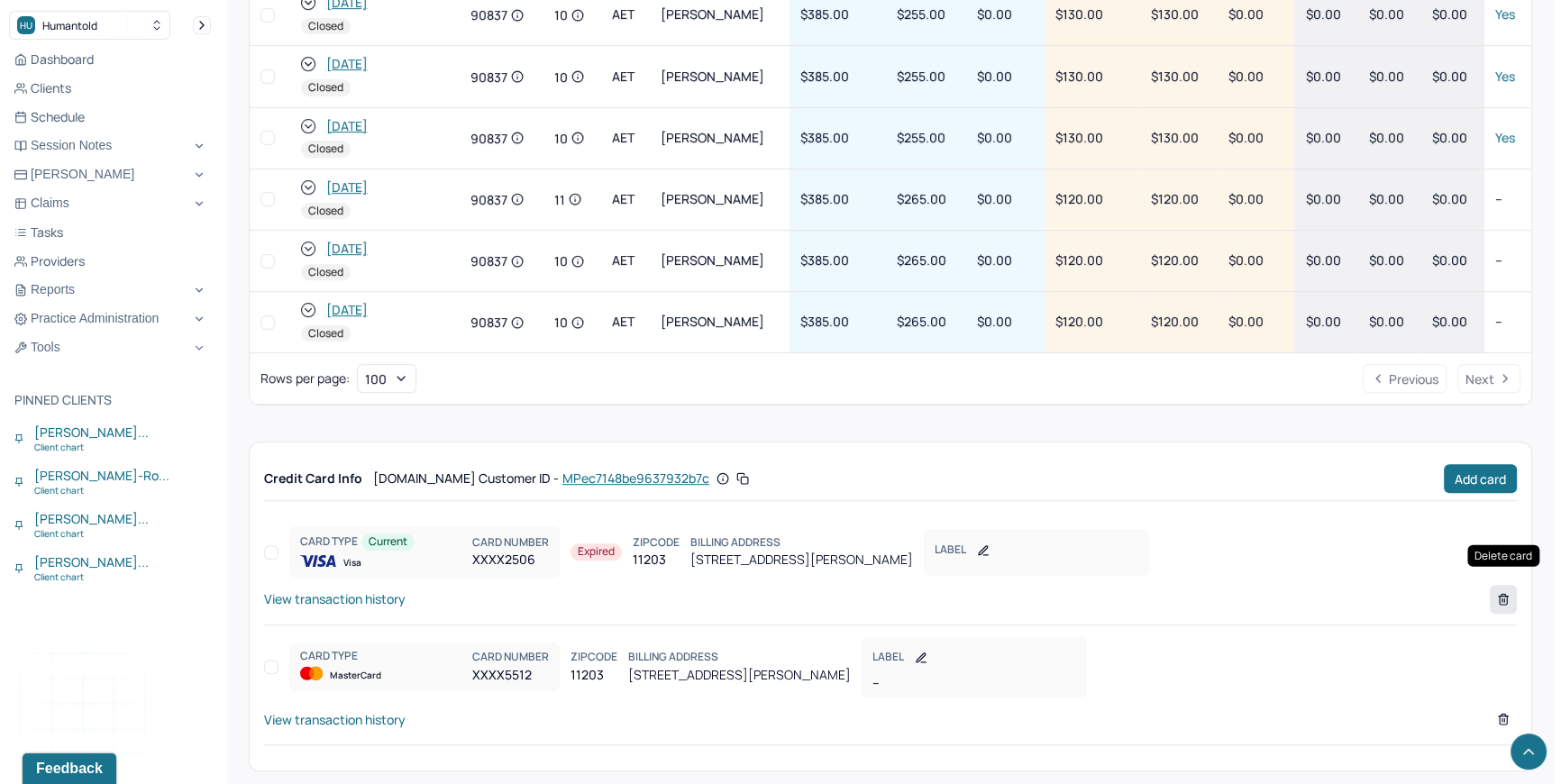 click 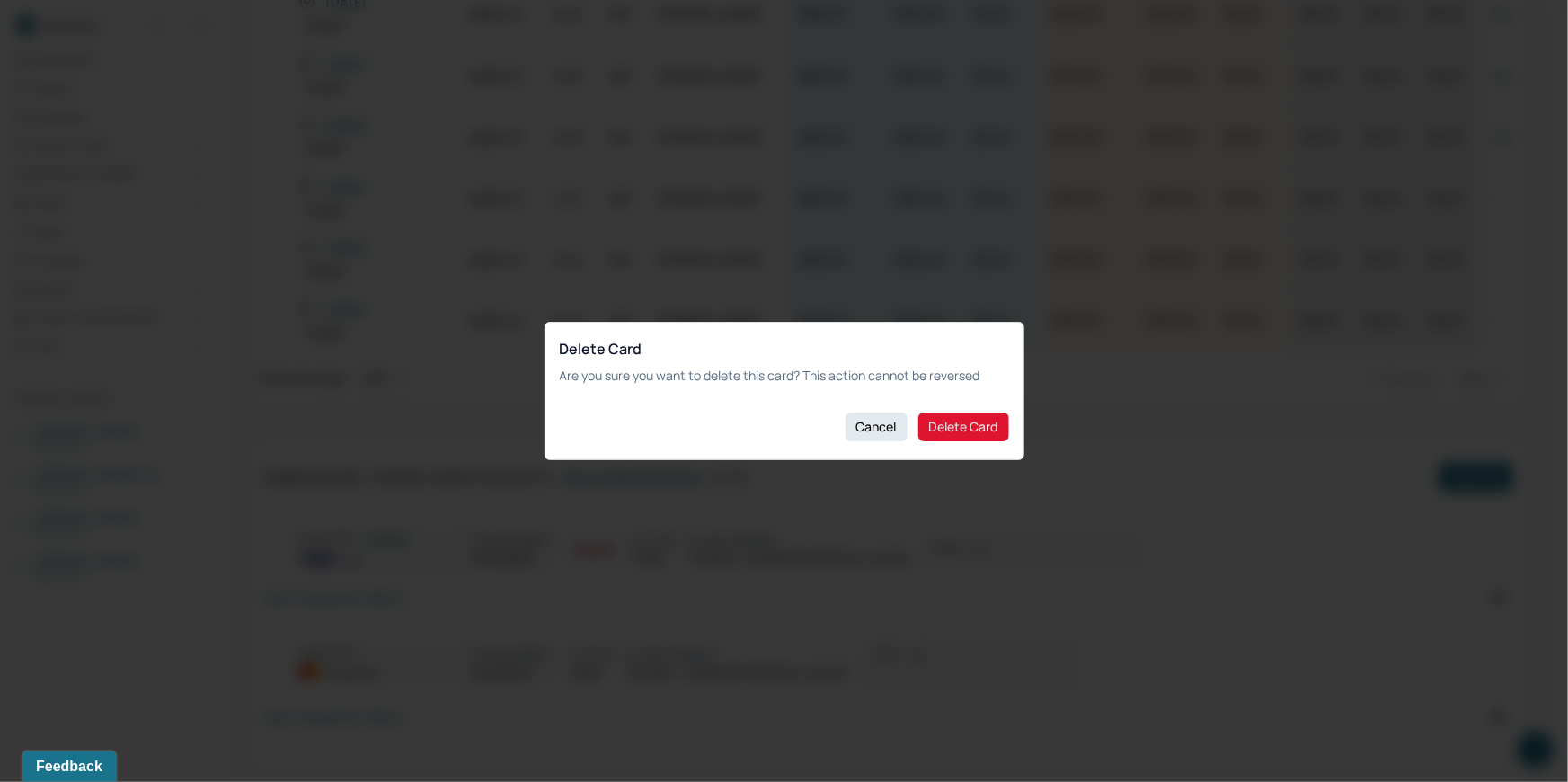 click on "Delete Card" at bounding box center (963, 427) 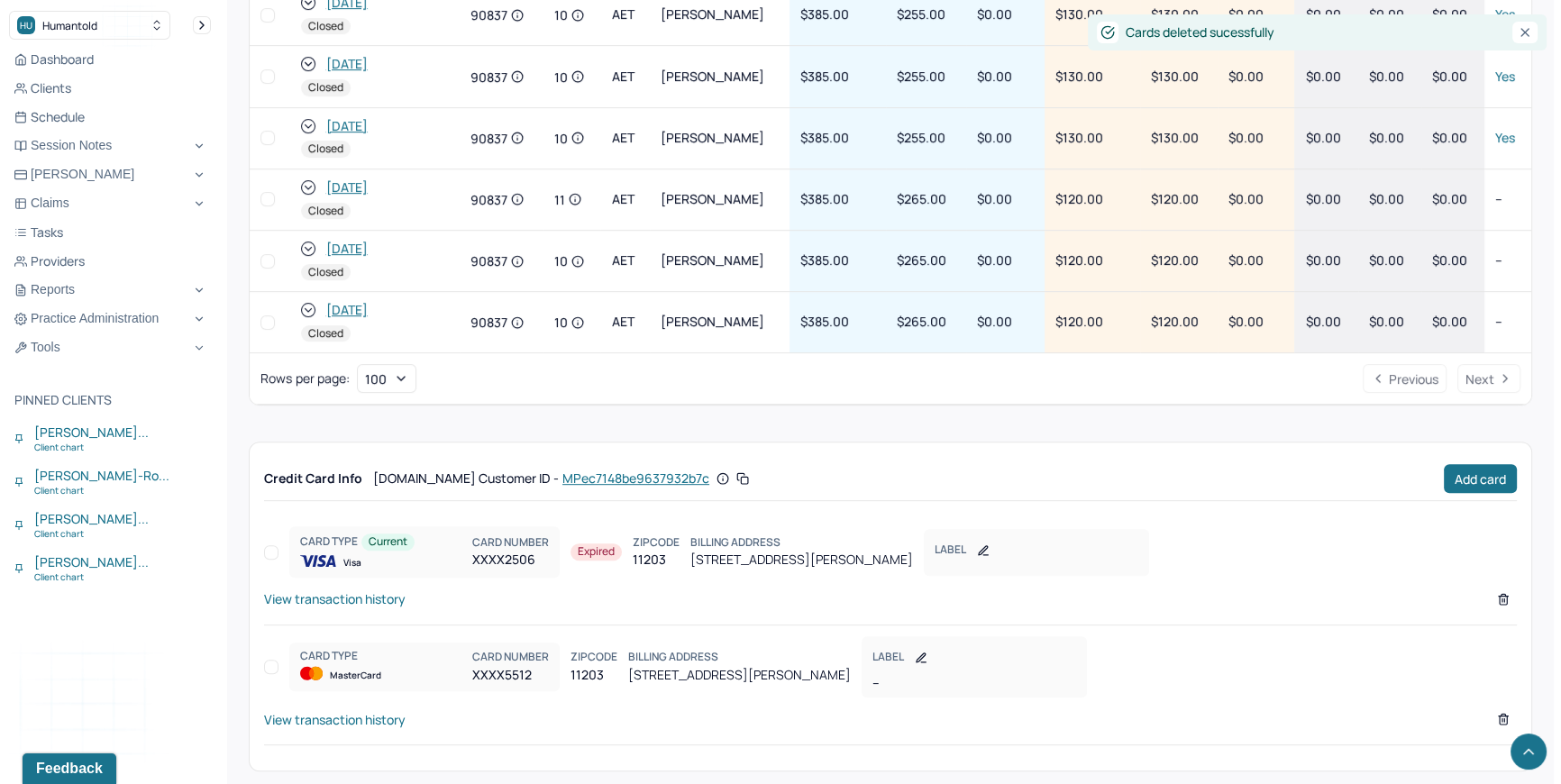 scroll, scrollTop: 902, scrollLeft: 0, axis: vertical 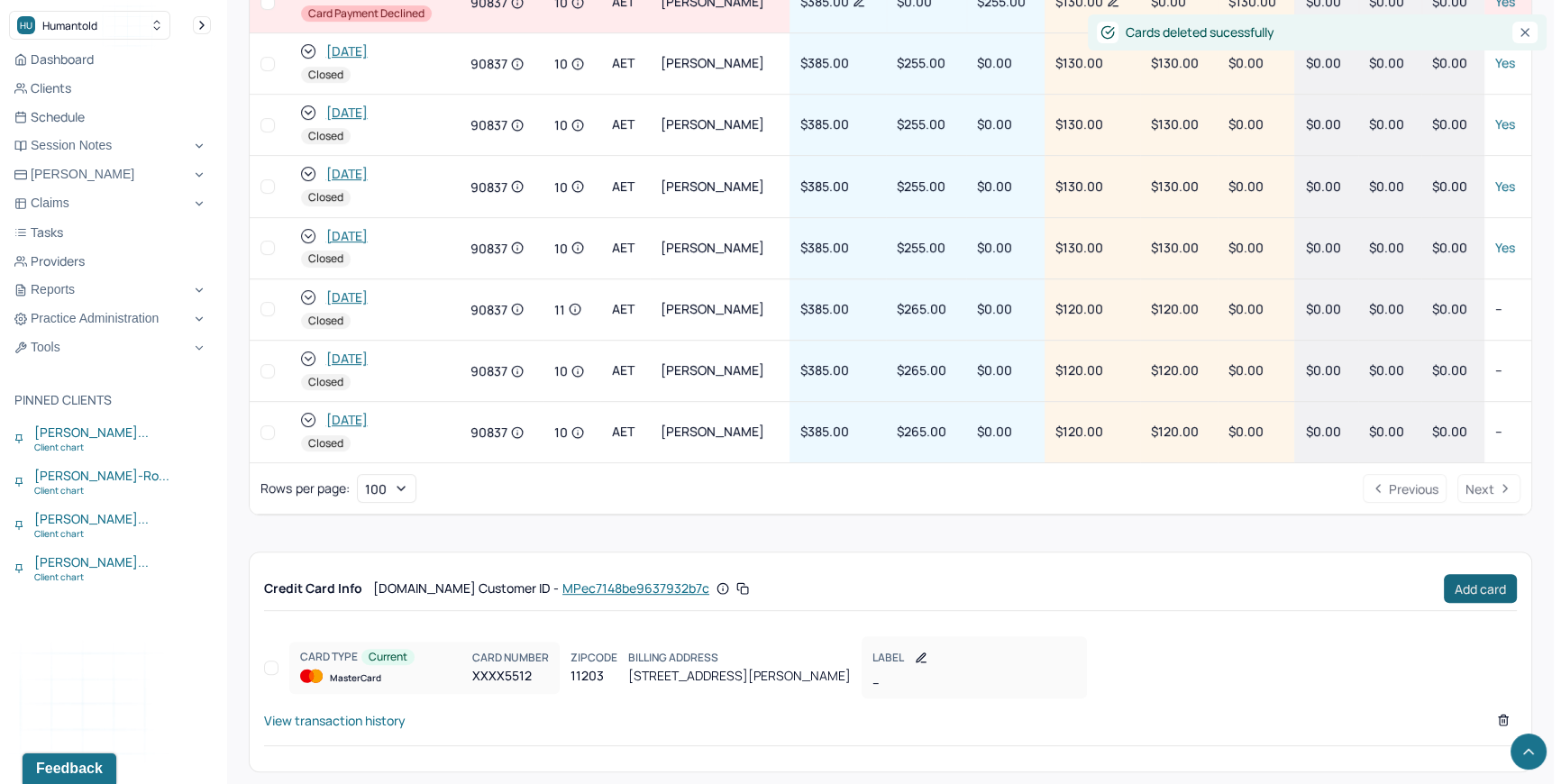 click on "Add card" at bounding box center [1480, 588] 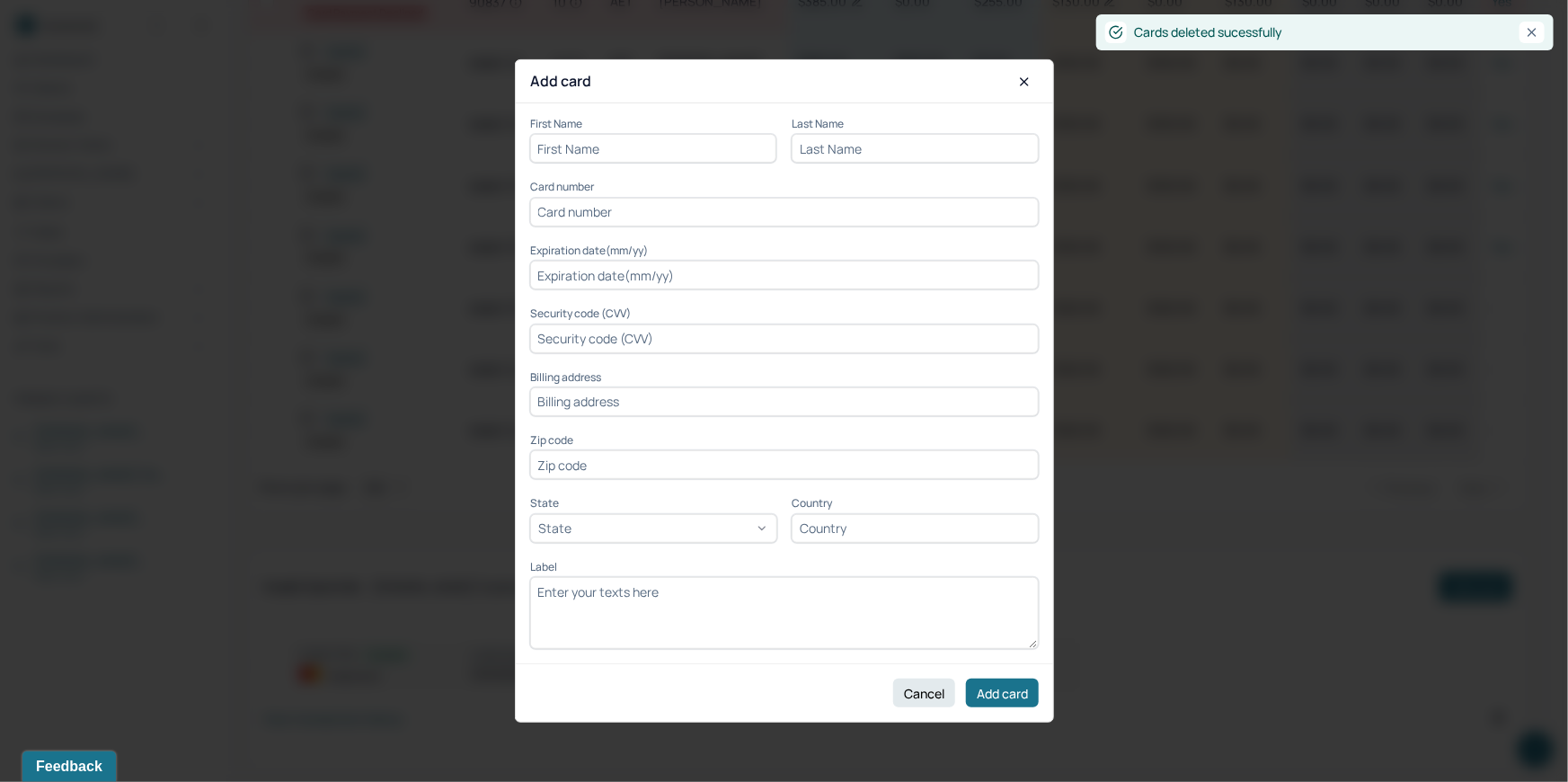 click at bounding box center [653, 148] 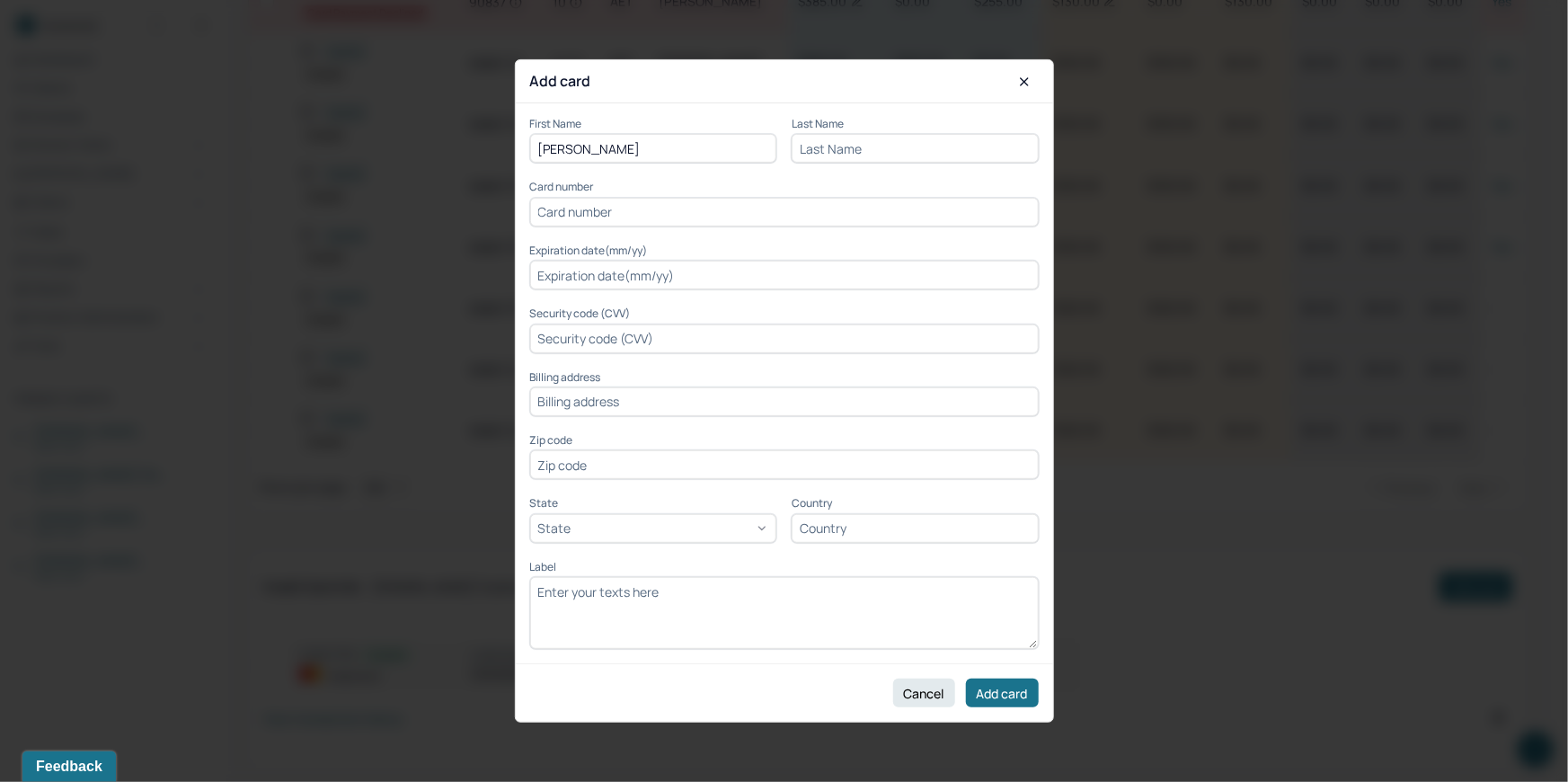 drag, startPoint x: 638, startPoint y: 149, endPoint x: 595, endPoint y: 163, distance: 45.221676 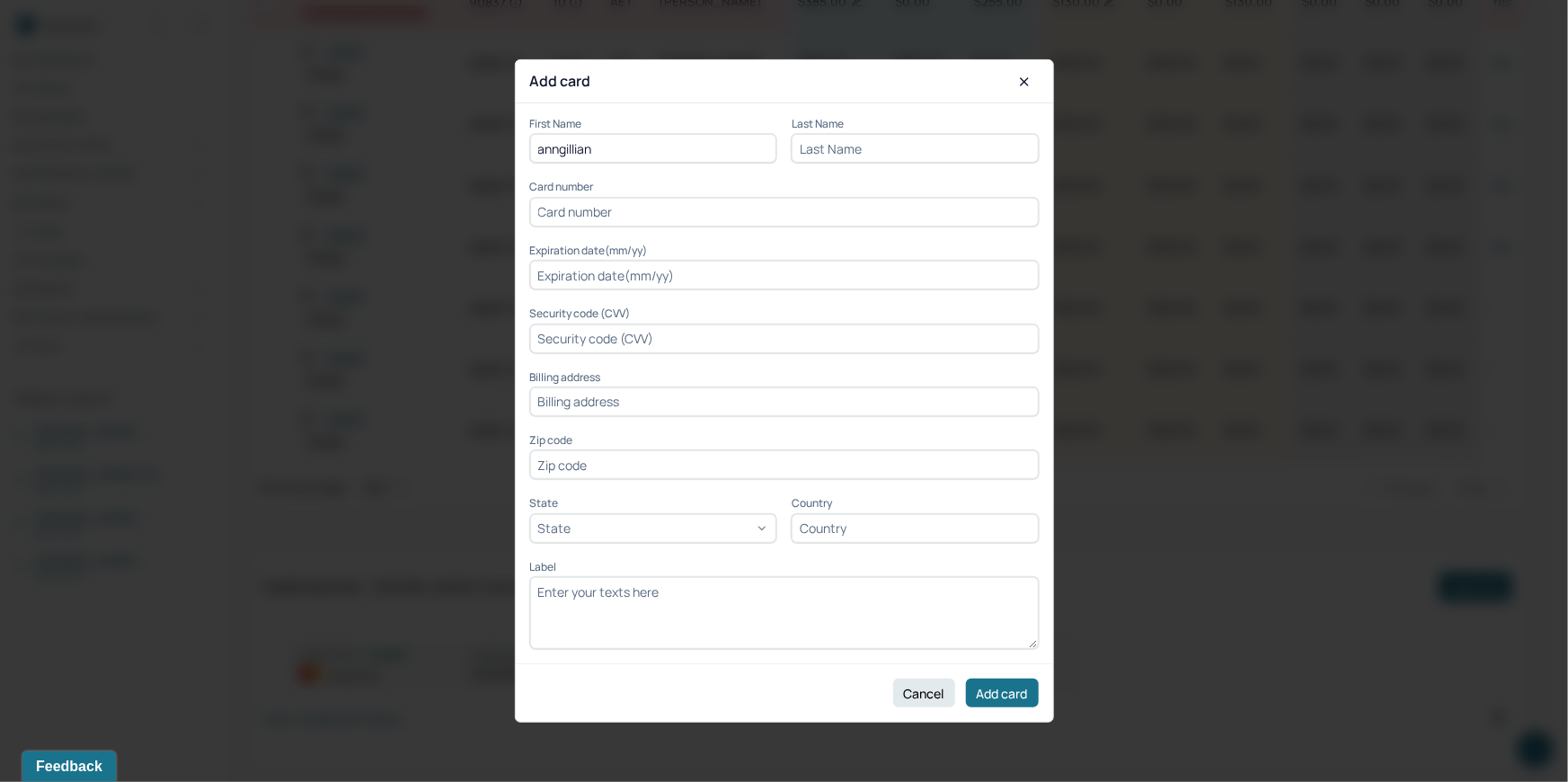 type on "anngillian" 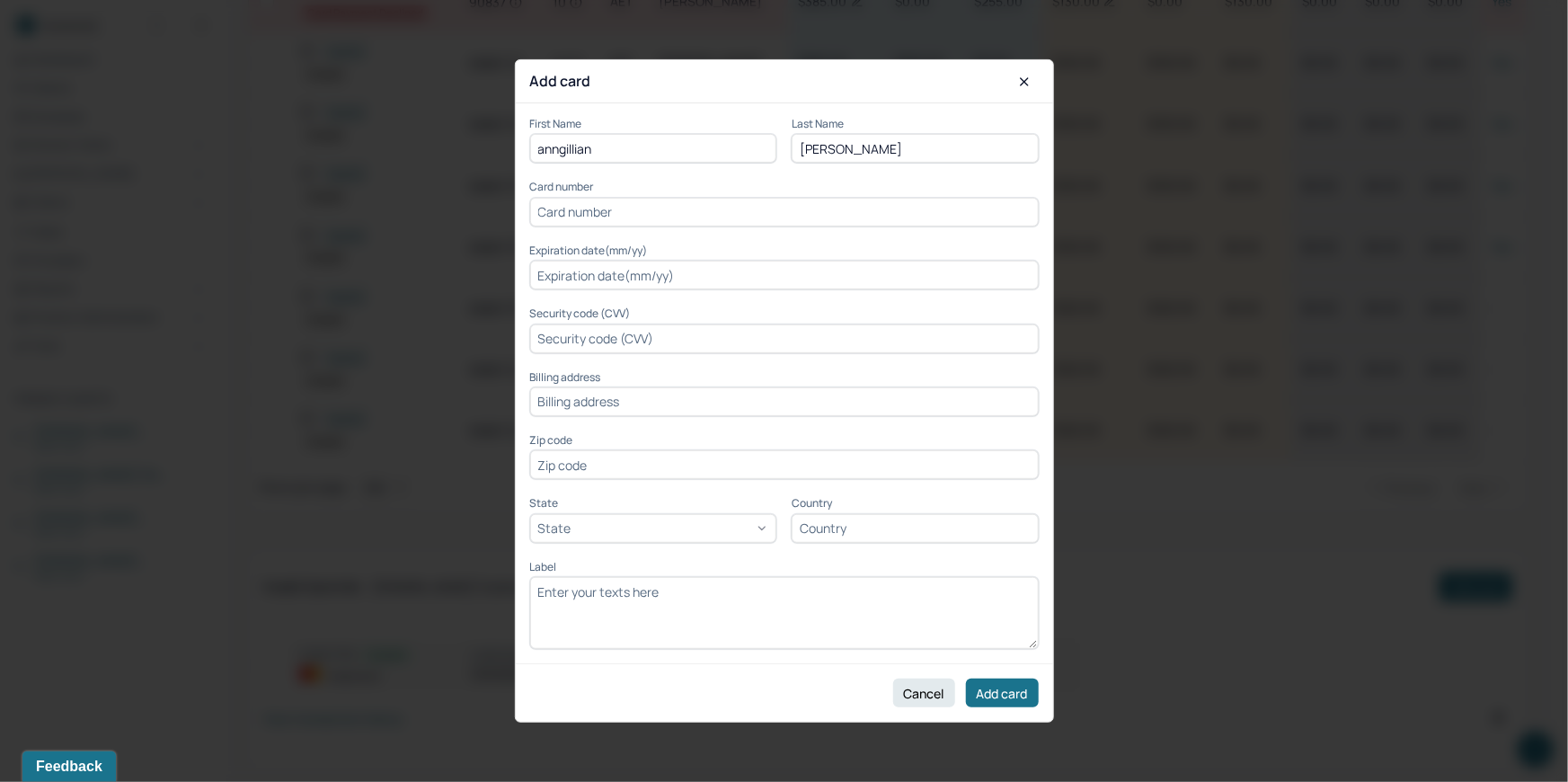 type on "[PERSON_NAME]" 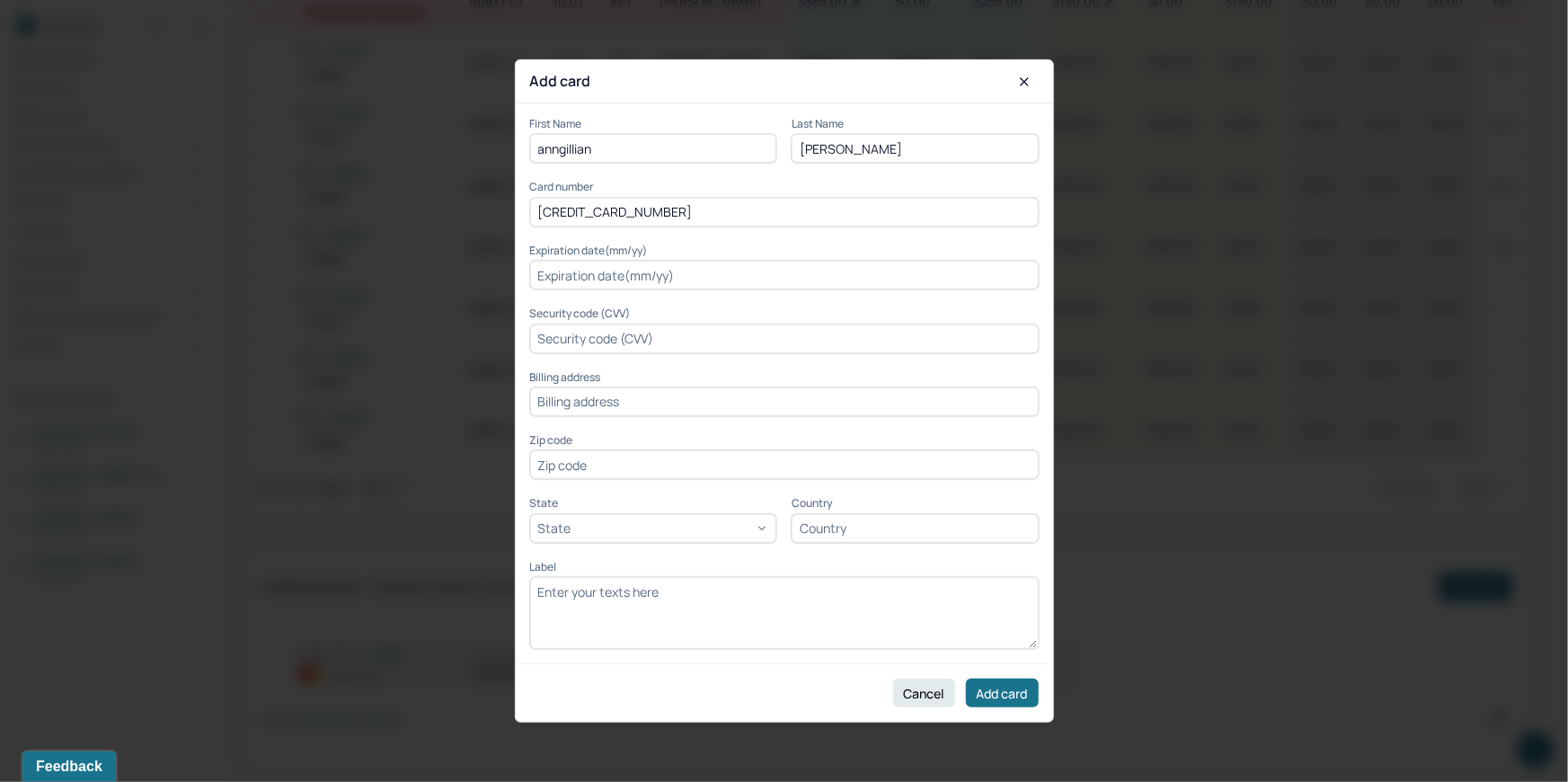 type on "[CREDIT_CARD_NUMBER]" 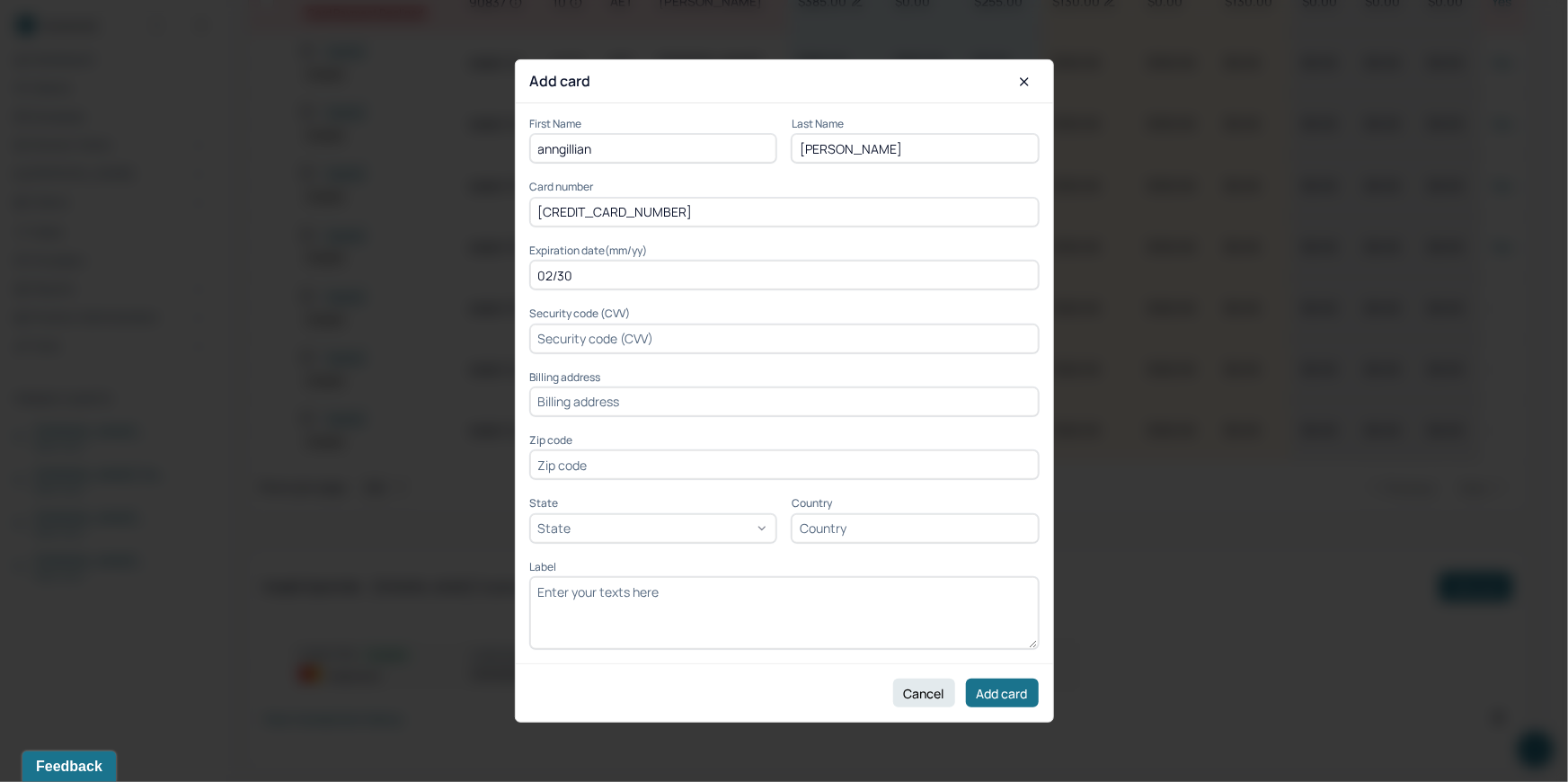 type on "02/30" 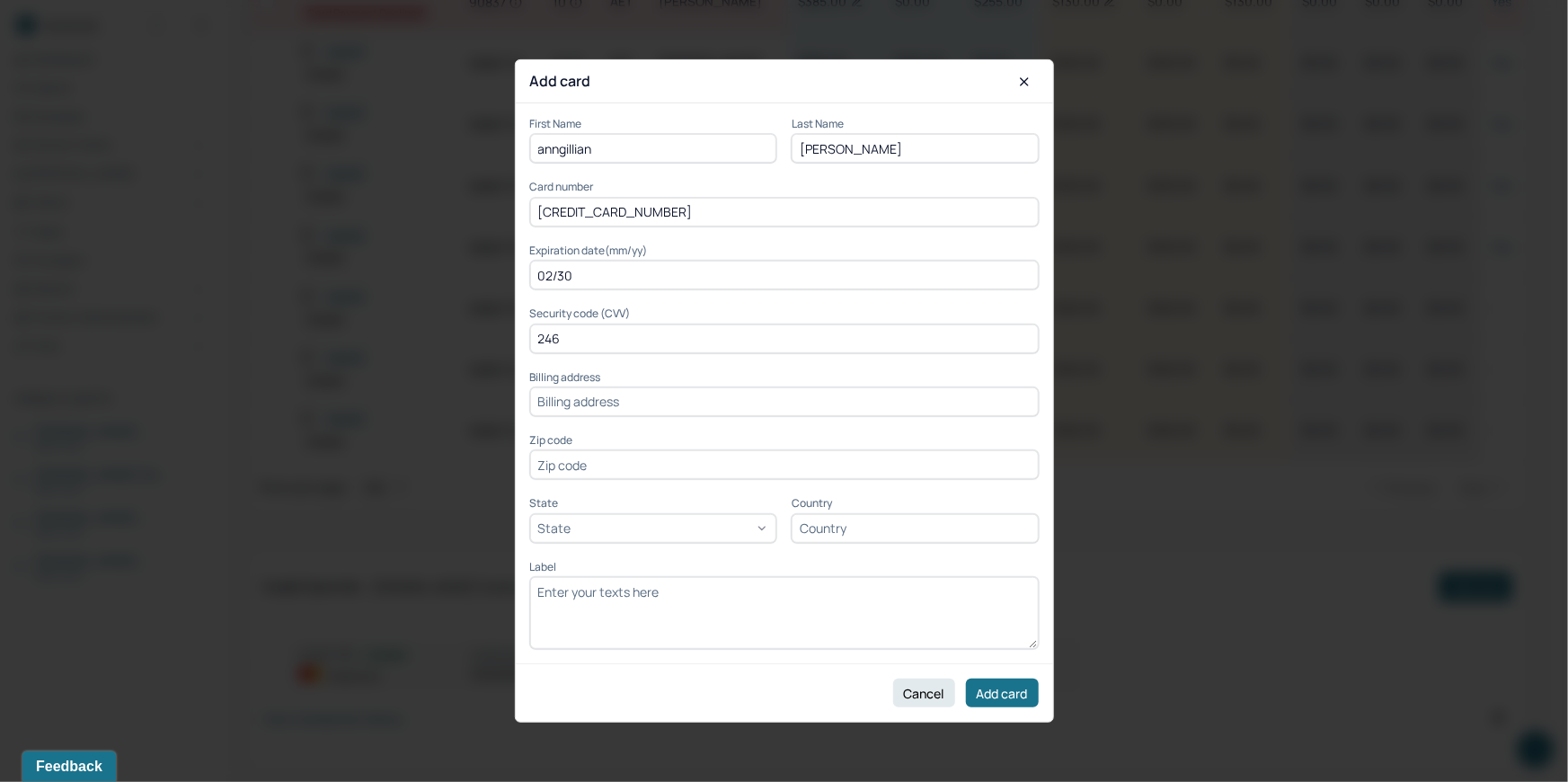 type on "246" 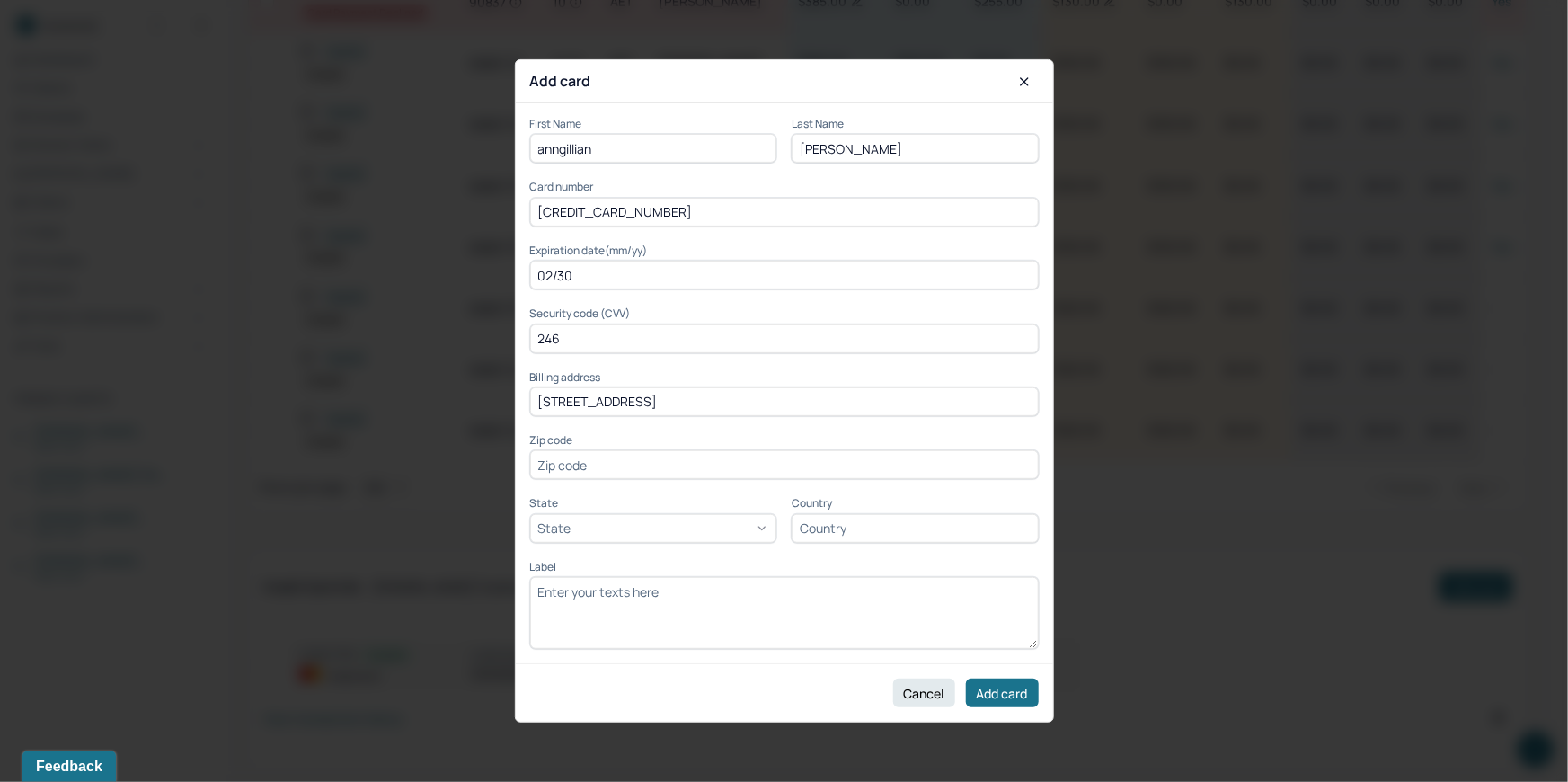 type on "[STREET_ADDRESS]" 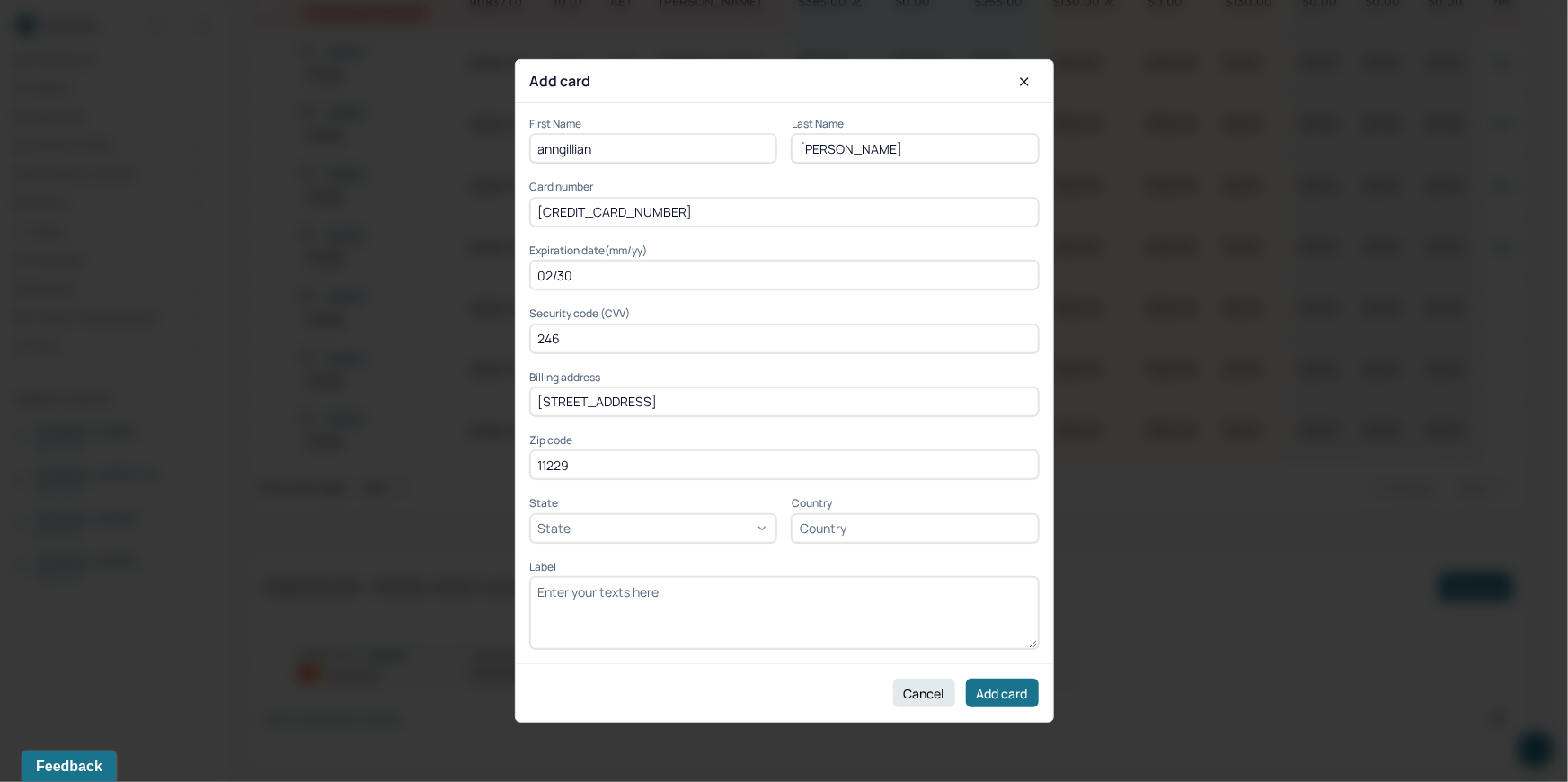 type on "11229" 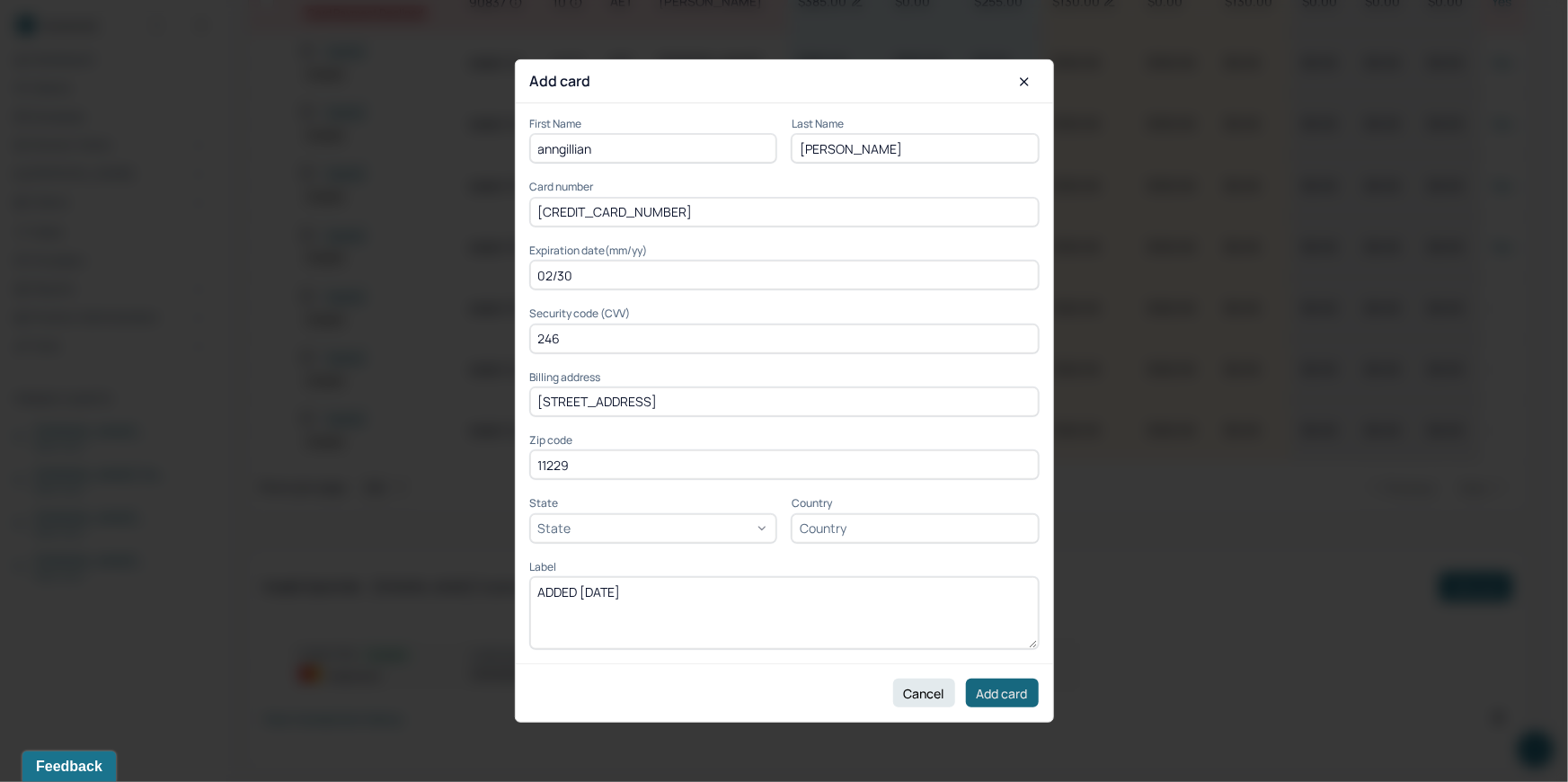 type on "ADDED [DATE]" 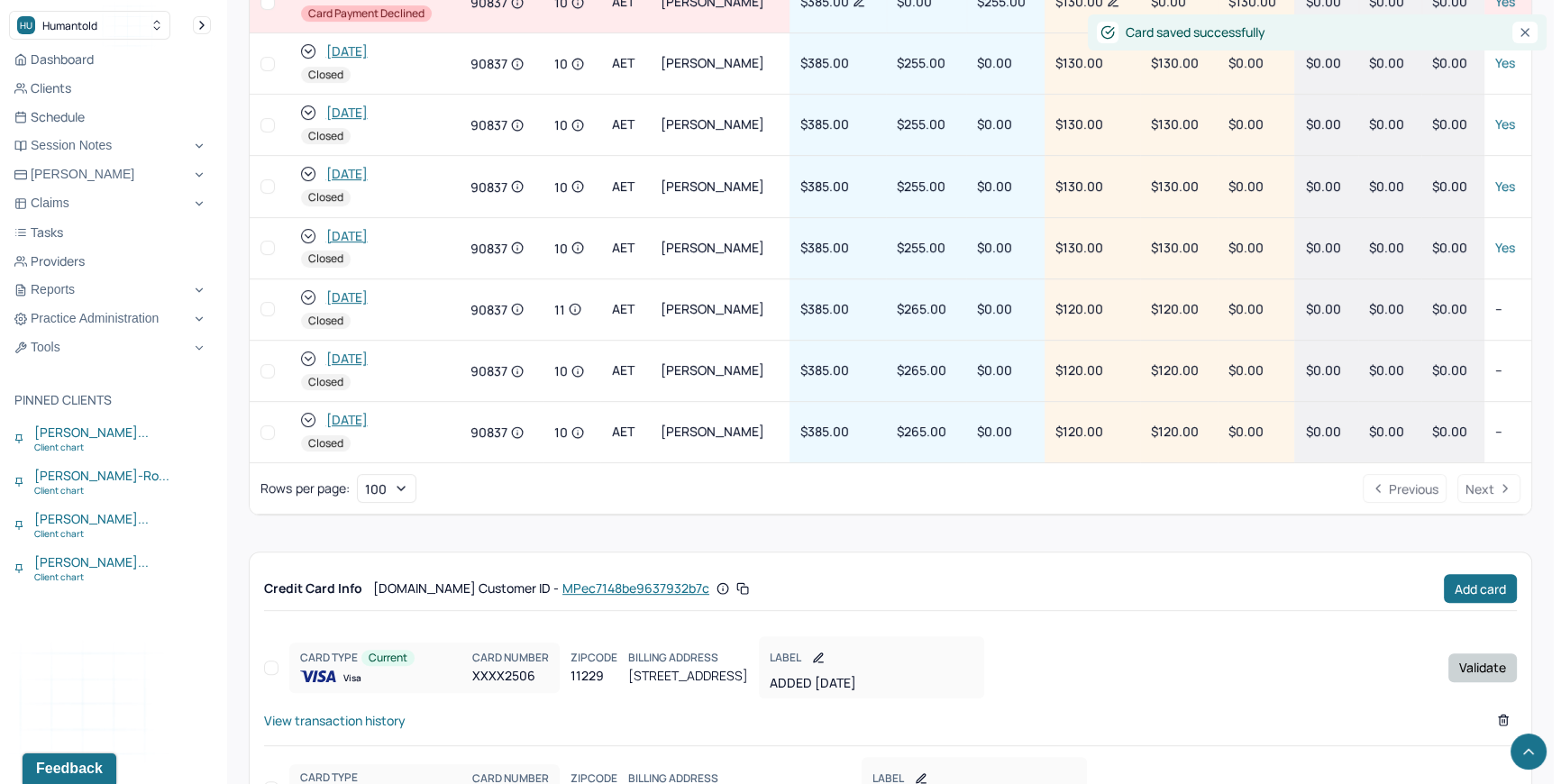 click on "Validate" at bounding box center (1483, 668) 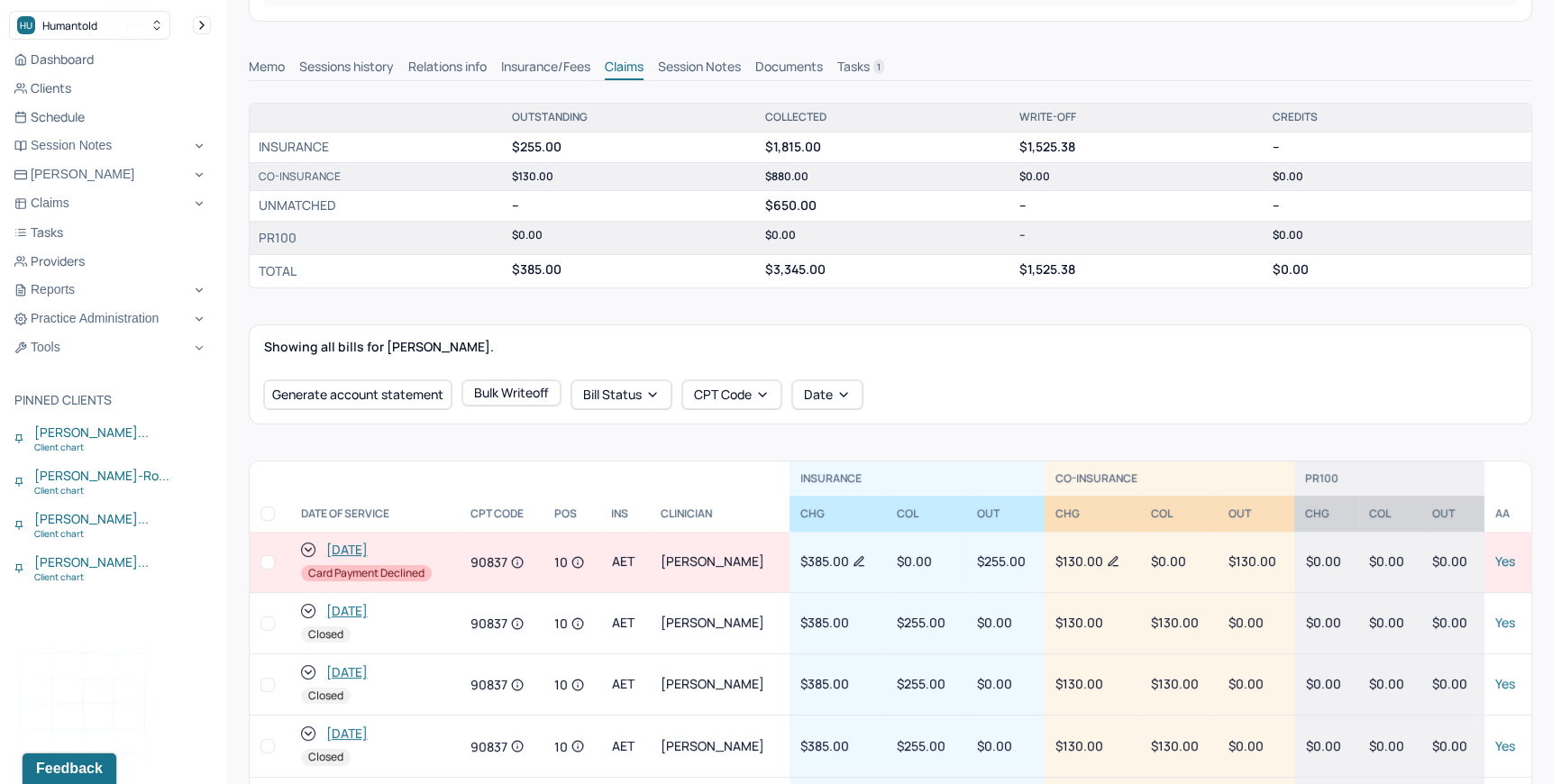 scroll, scrollTop: 329, scrollLeft: 0, axis: vertical 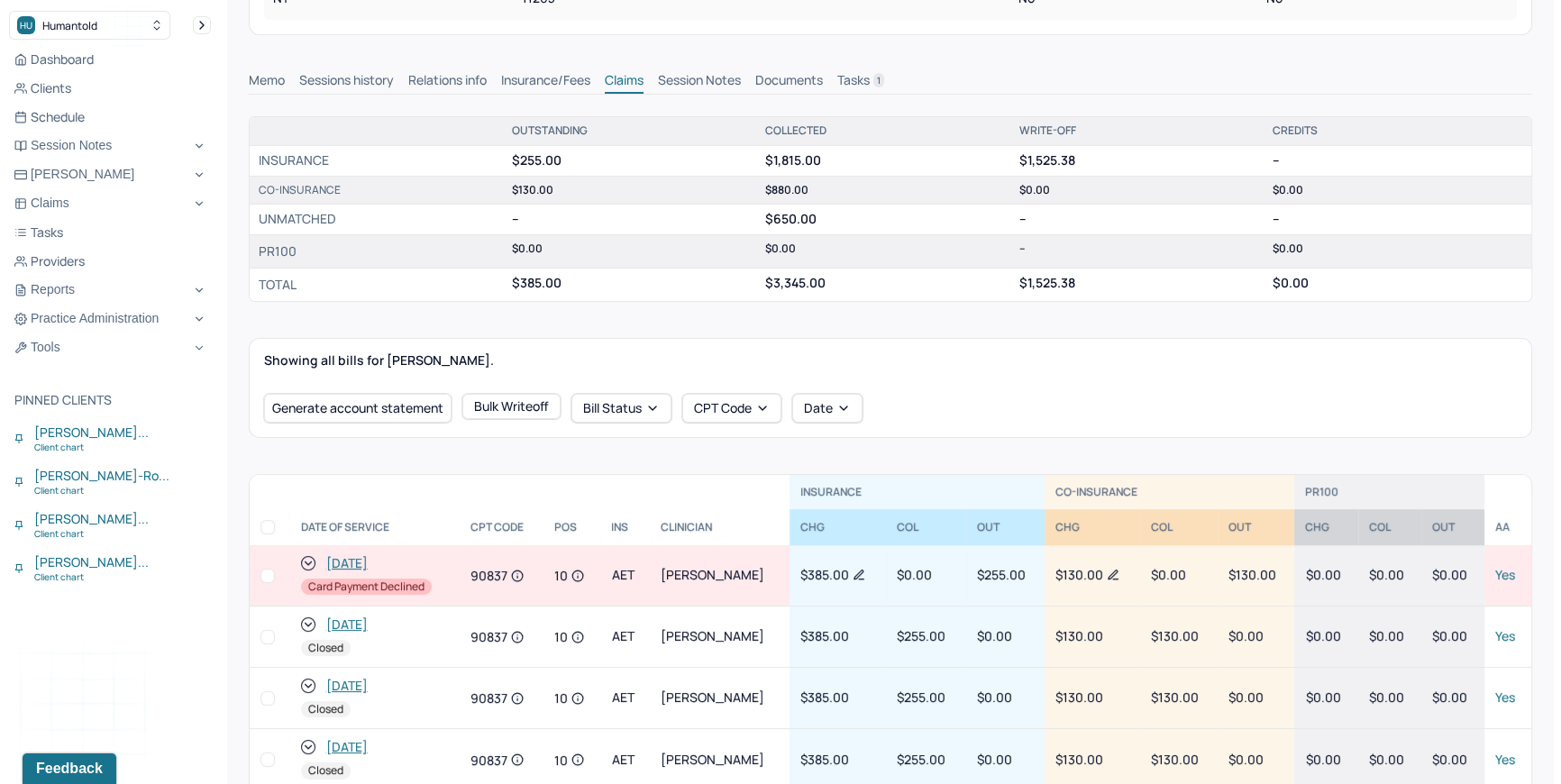 click at bounding box center [268, 576] 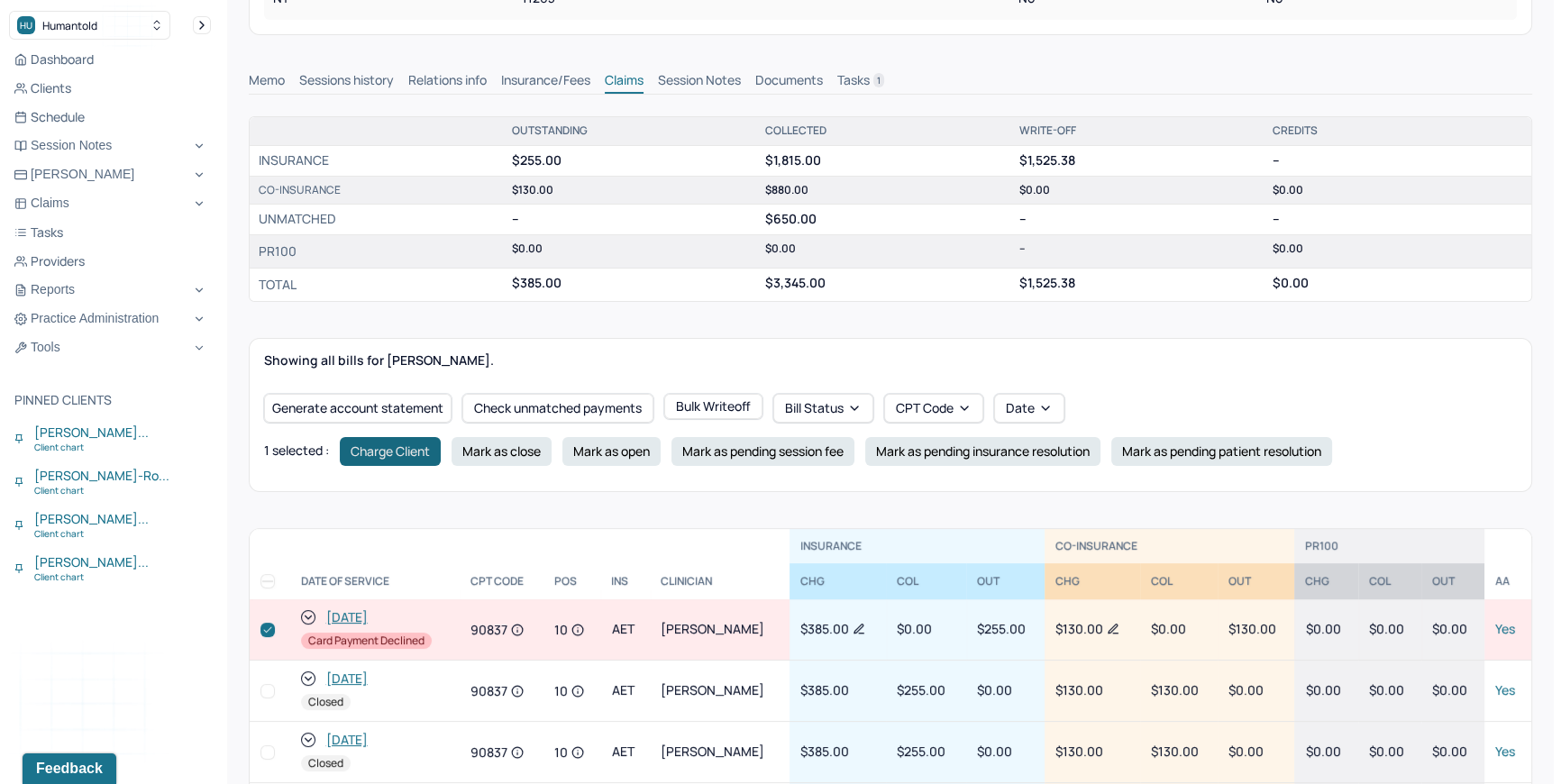 click on "Charge Client" at bounding box center [390, 451] 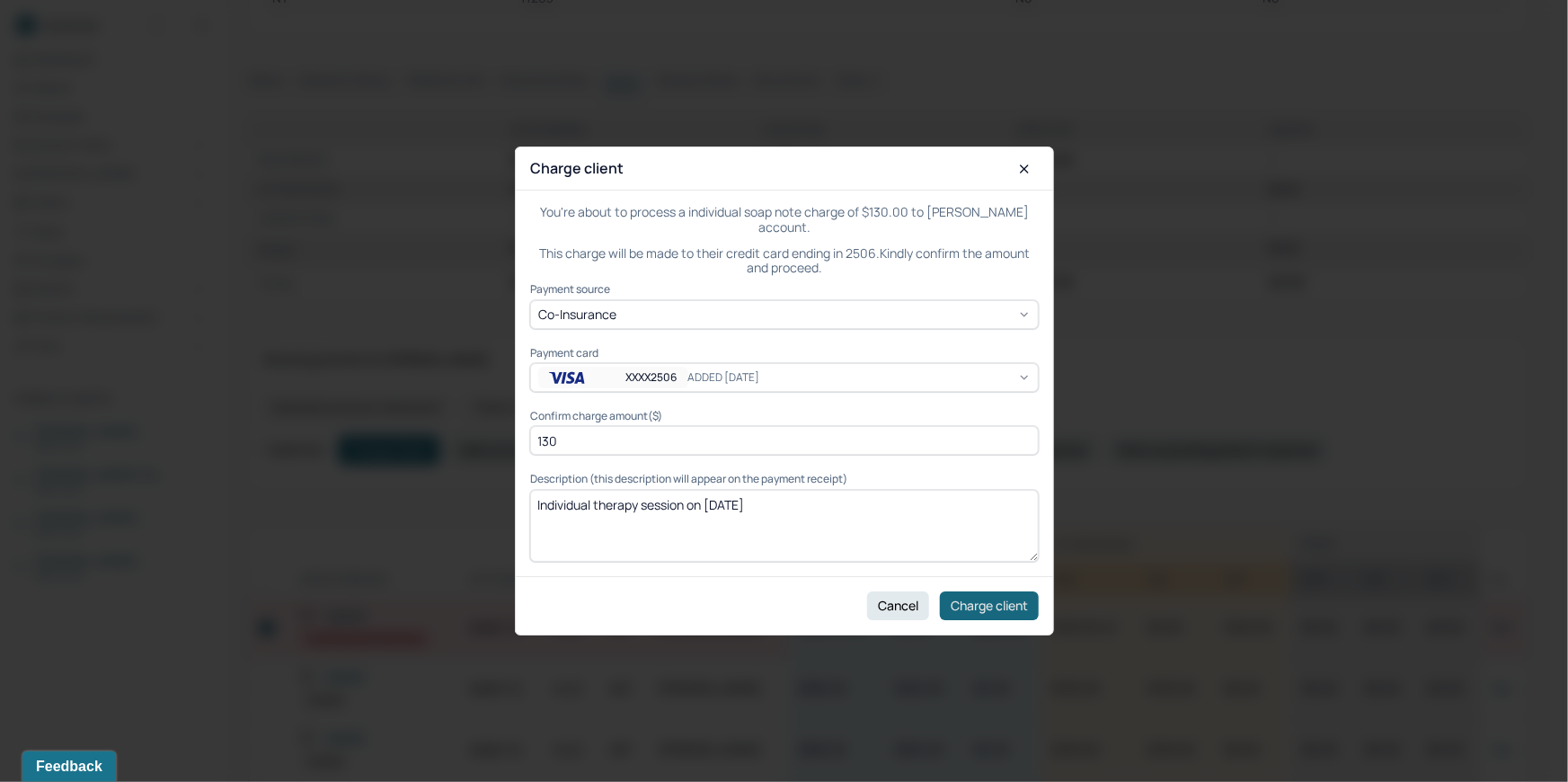 click on "Charge client" at bounding box center (989, 606) 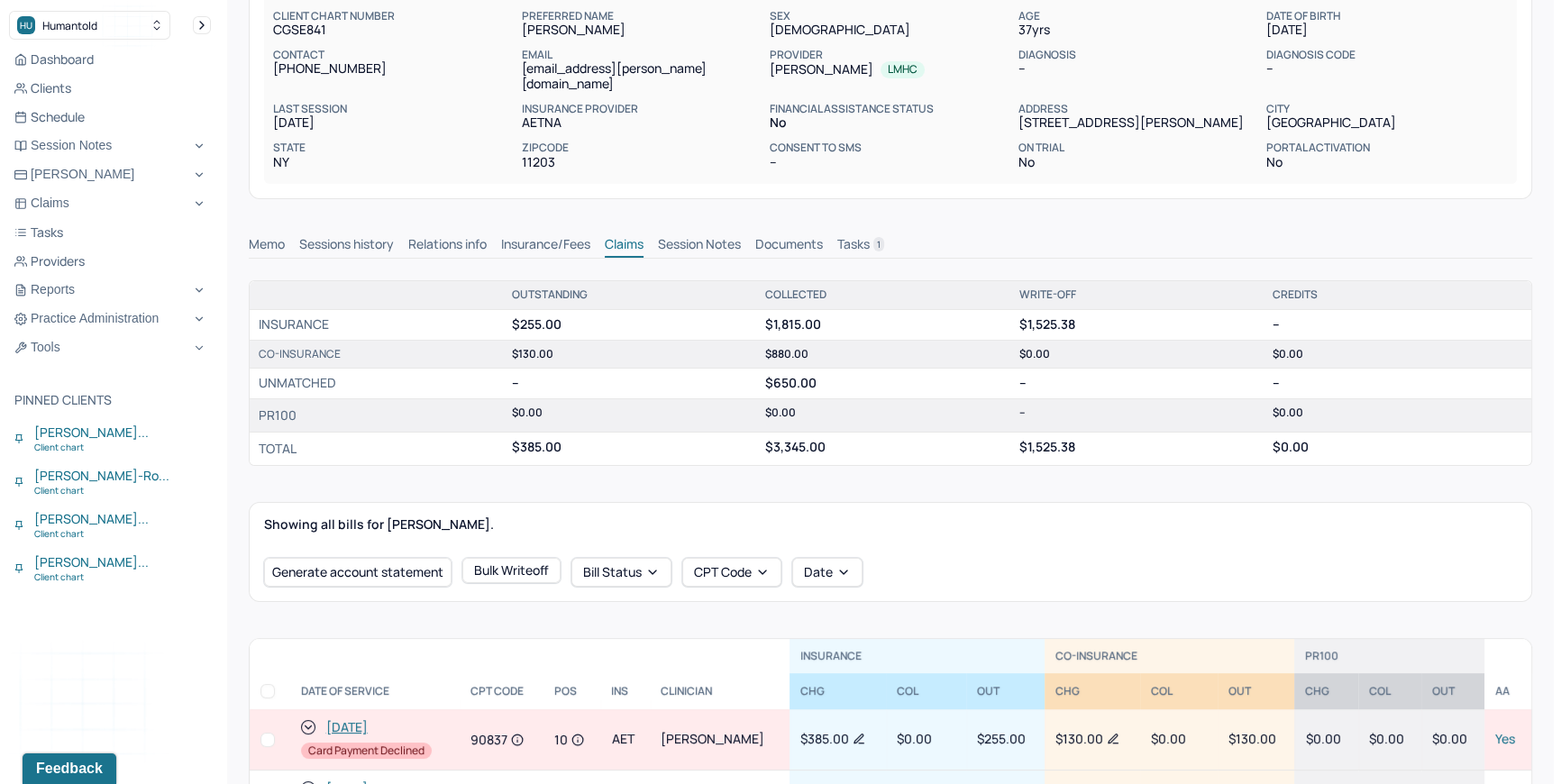 scroll, scrollTop: 0, scrollLeft: 0, axis: both 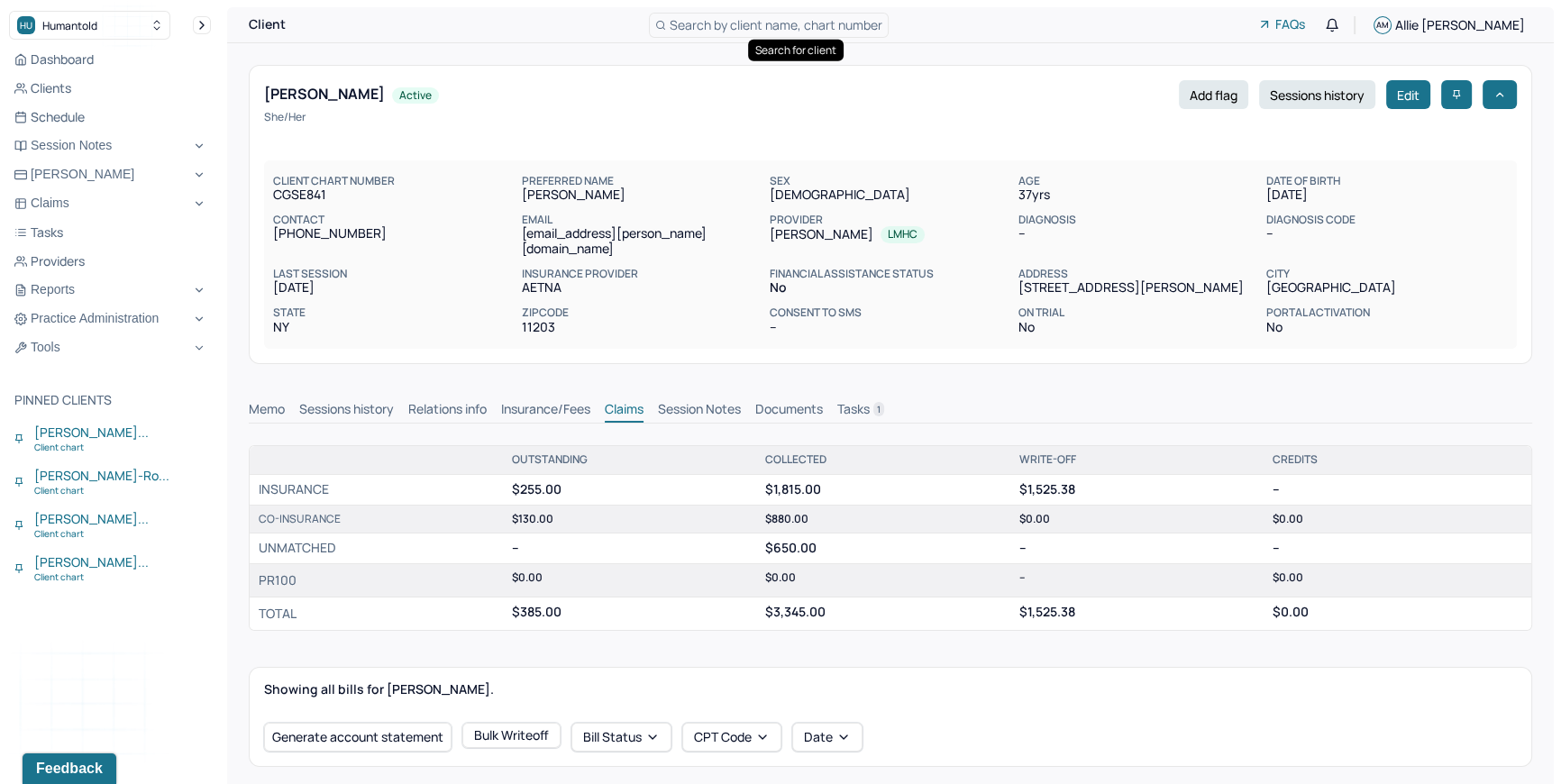 click on "Search by client name, chart number" at bounding box center (776, 24) 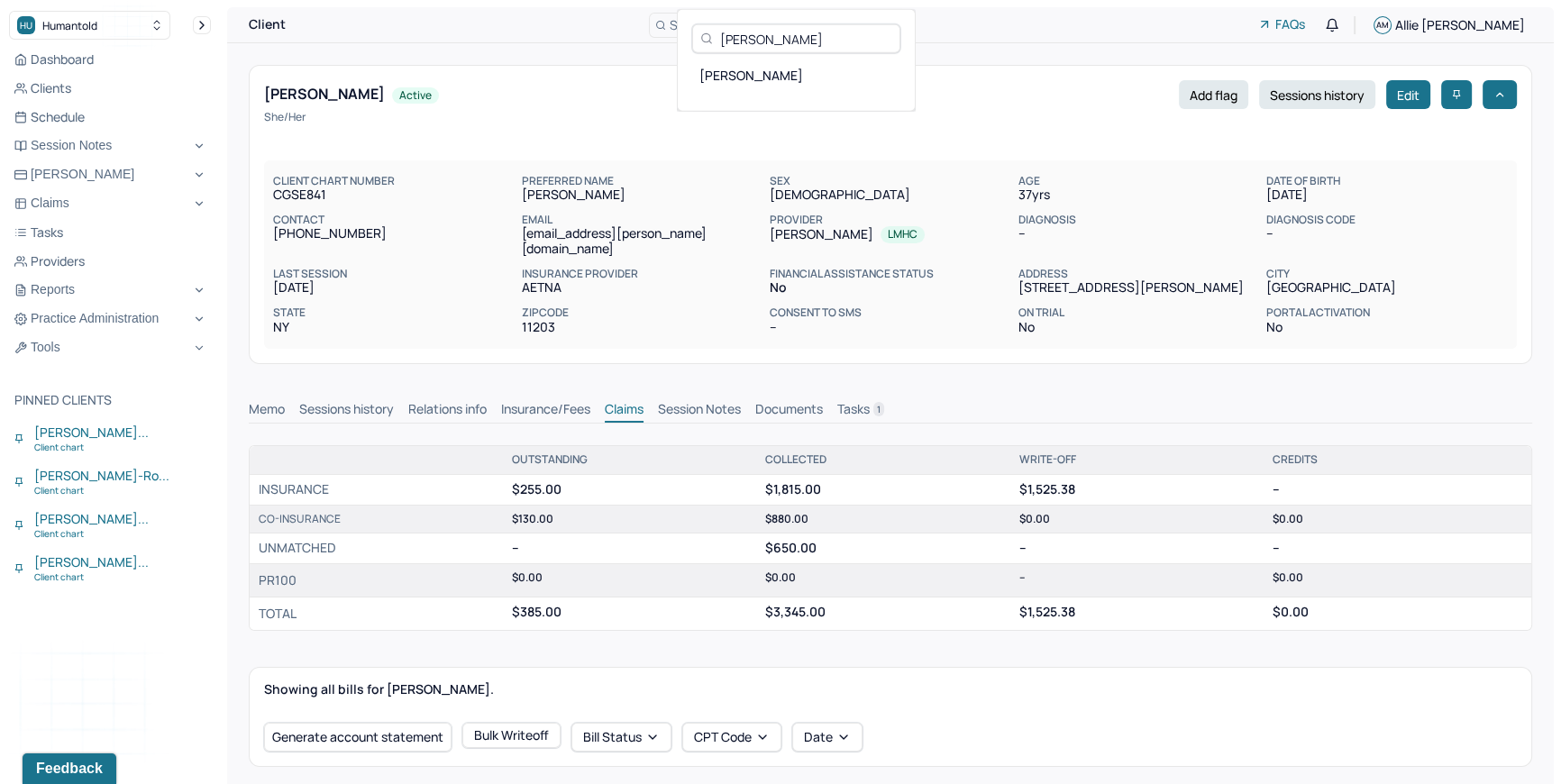 type on "[PERSON_NAME]" 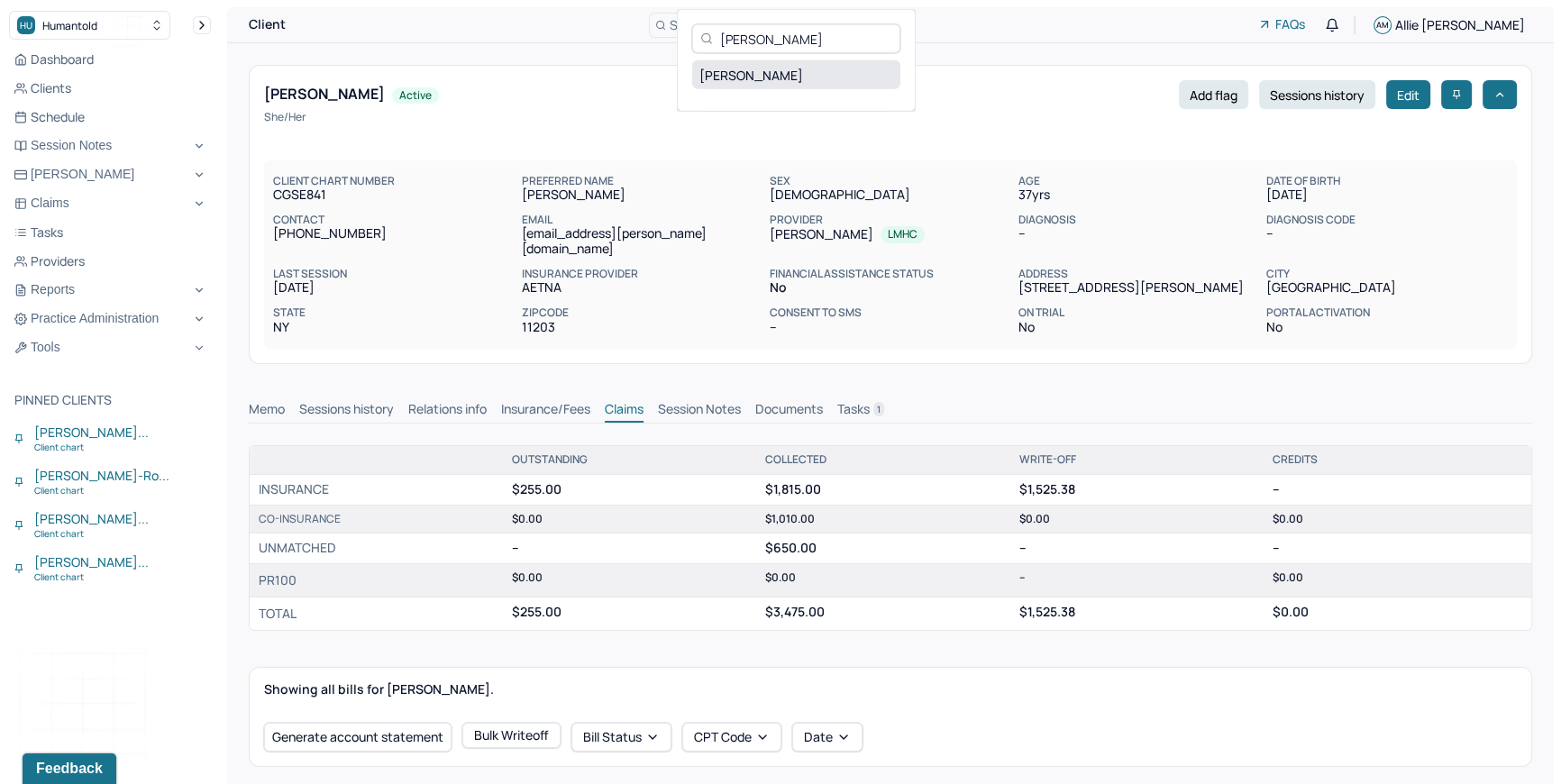 click on "[PERSON_NAME]" at bounding box center [796, 75] 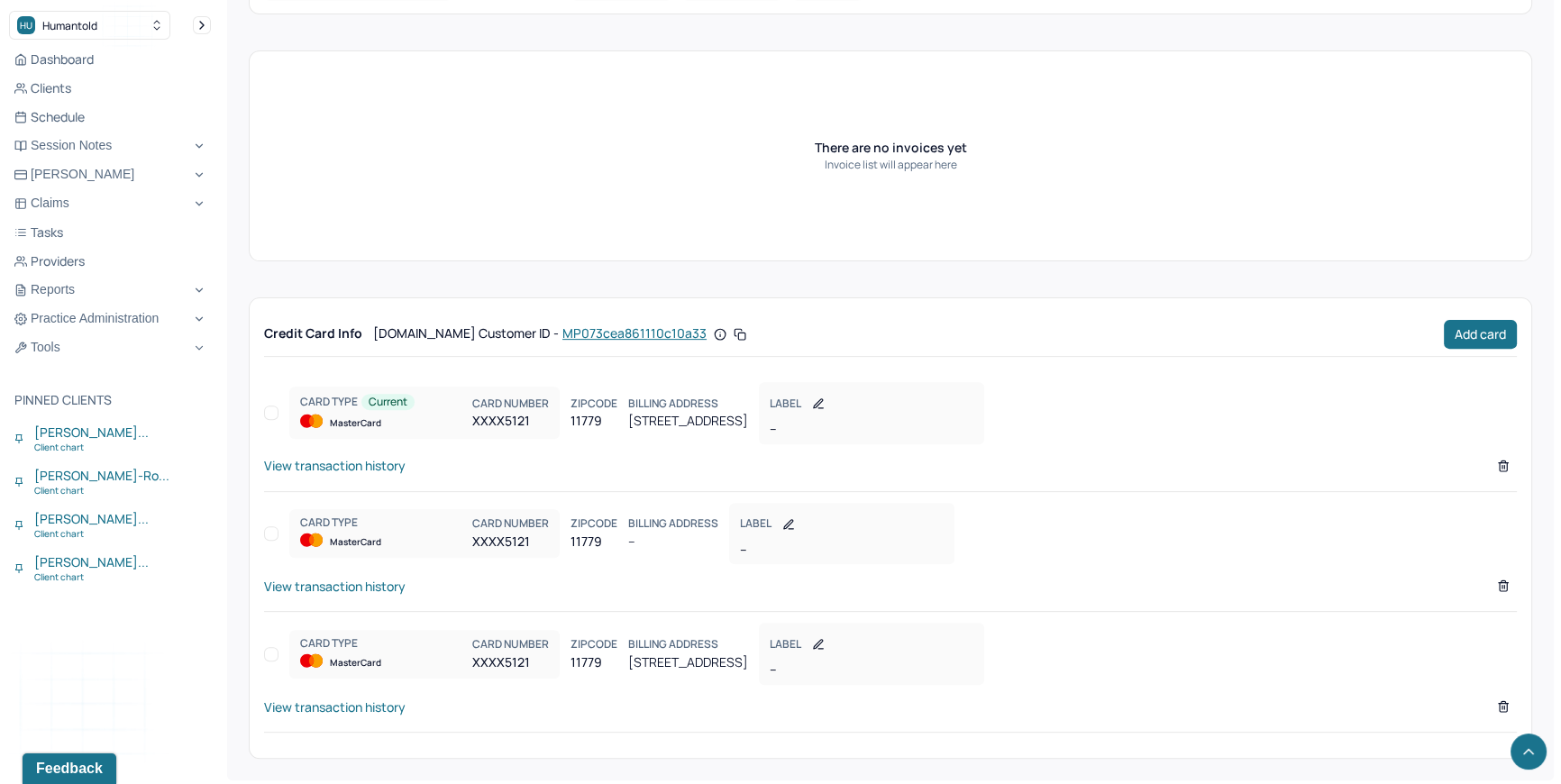 scroll, scrollTop: 754, scrollLeft: 0, axis: vertical 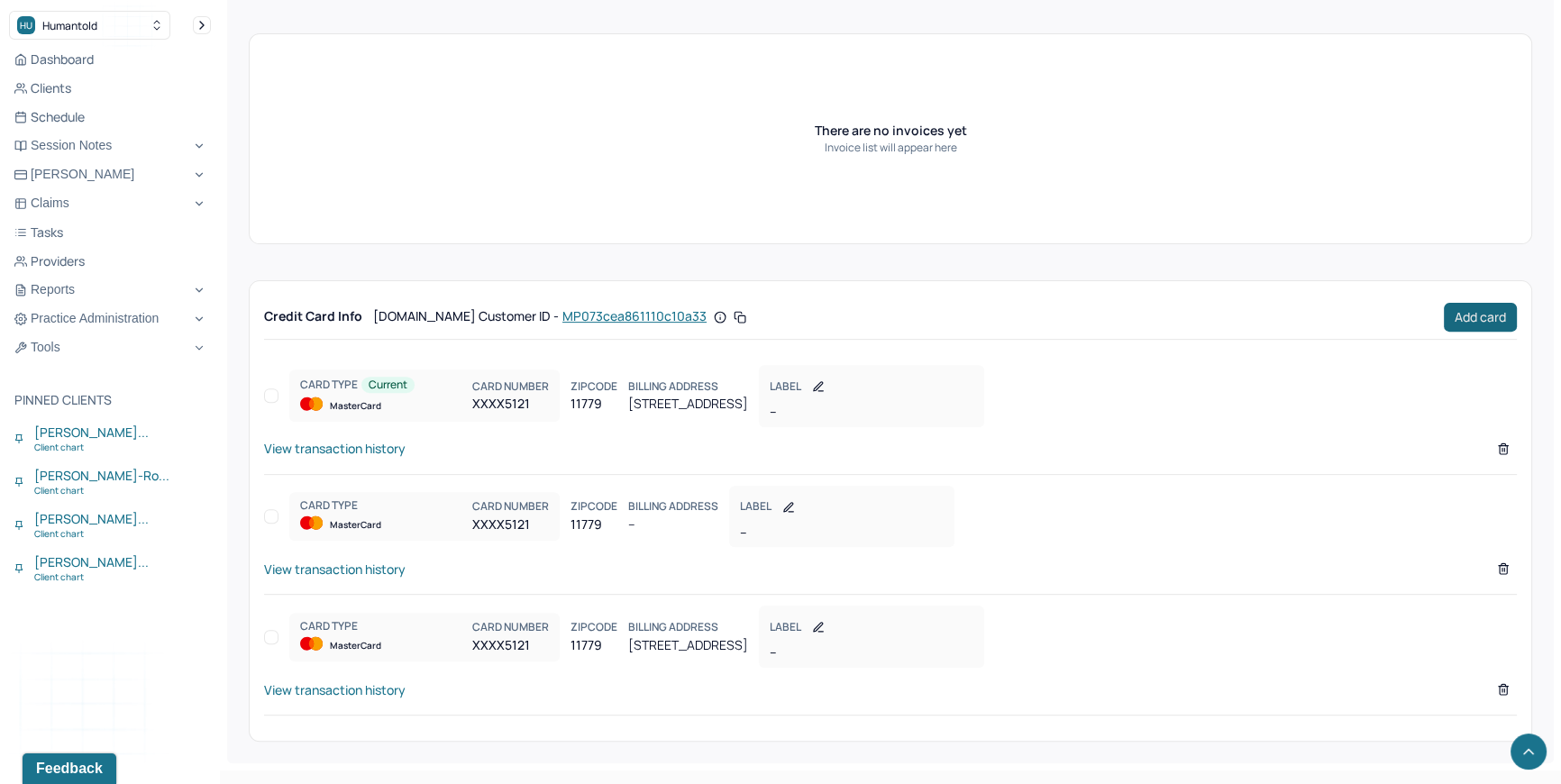 click on "Add card" at bounding box center (1480, 317) 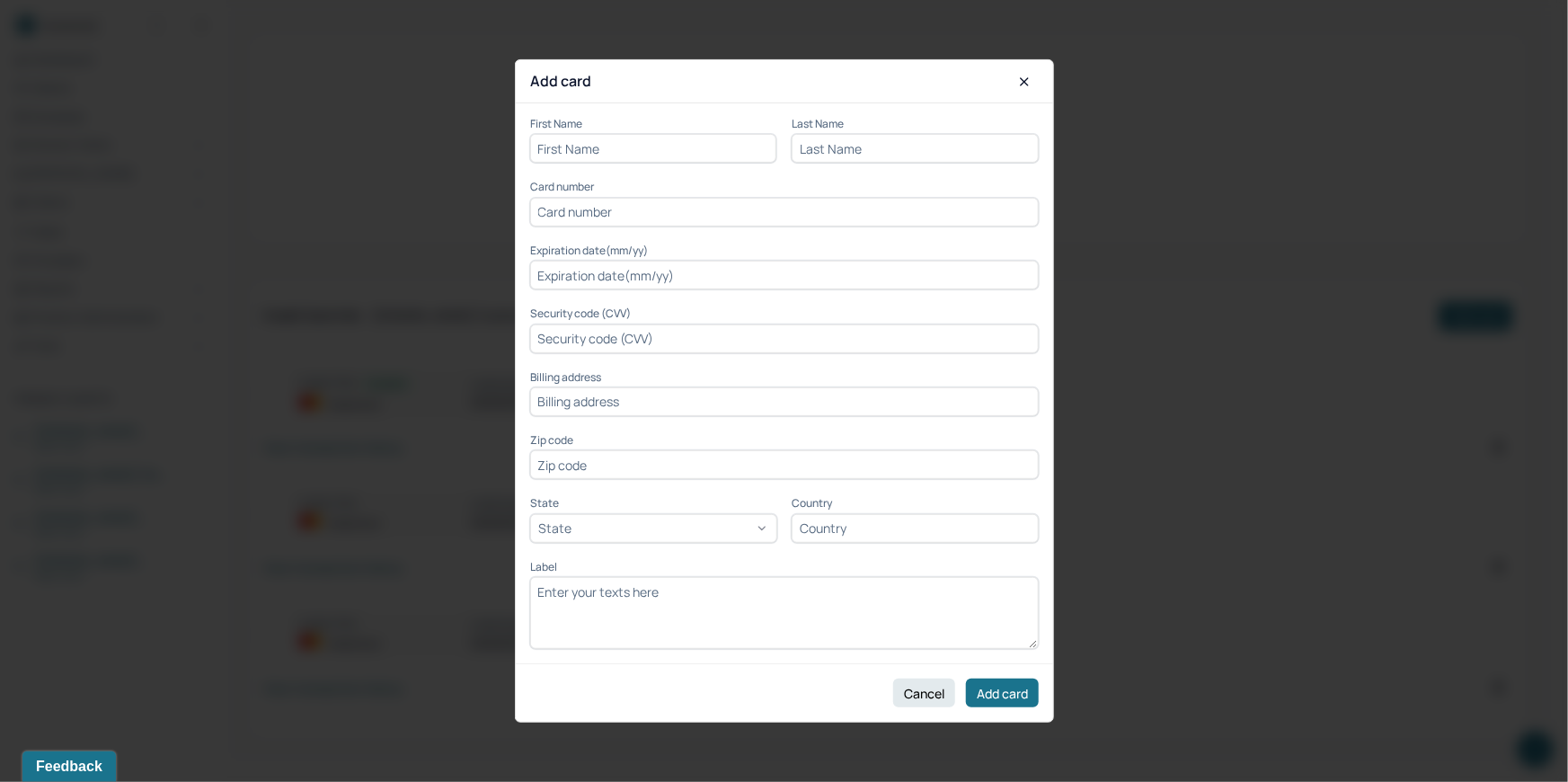 click at bounding box center [653, 148] 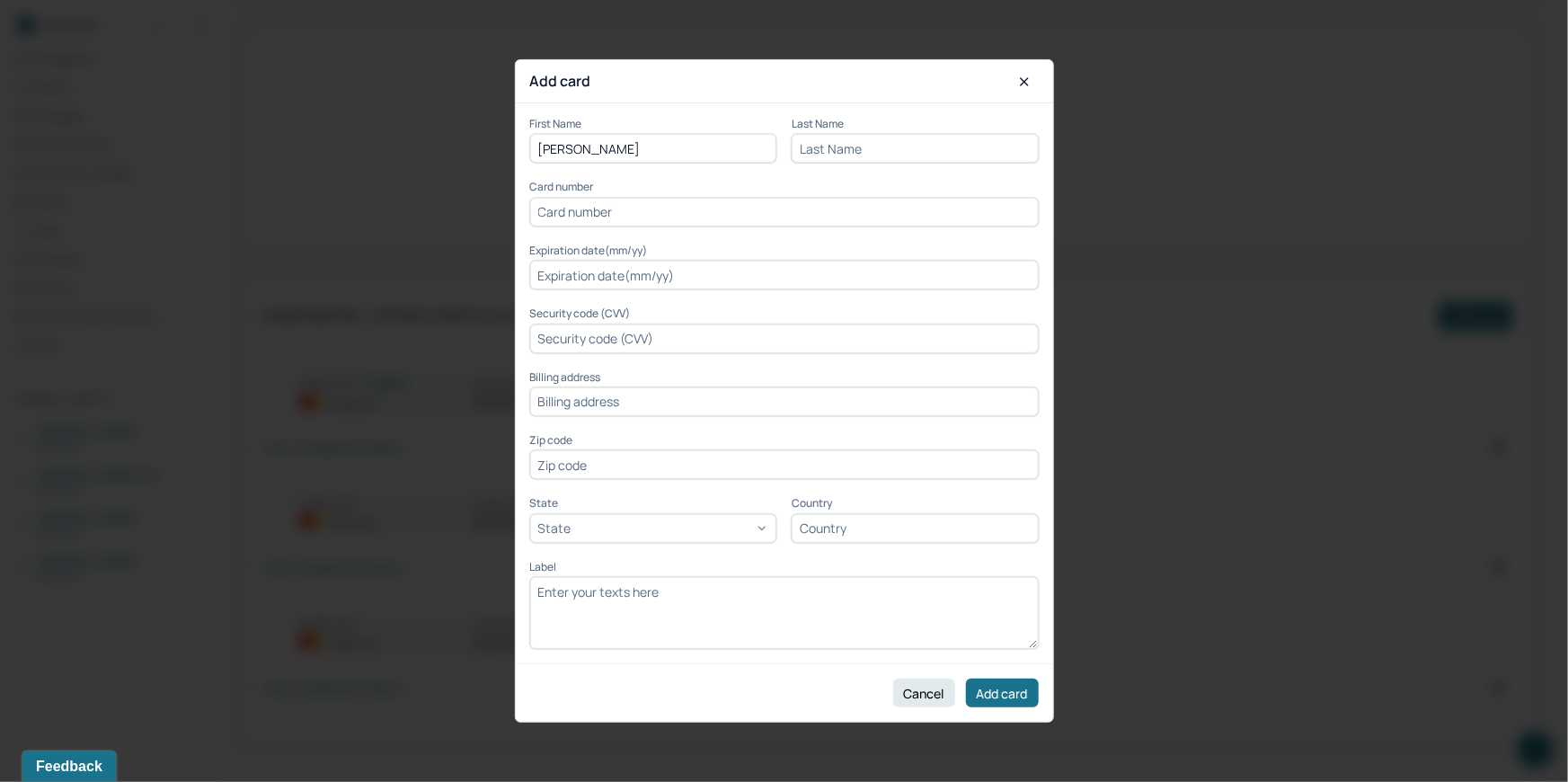 drag, startPoint x: 633, startPoint y: 143, endPoint x: 578, endPoint y: 147, distance: 55.1453 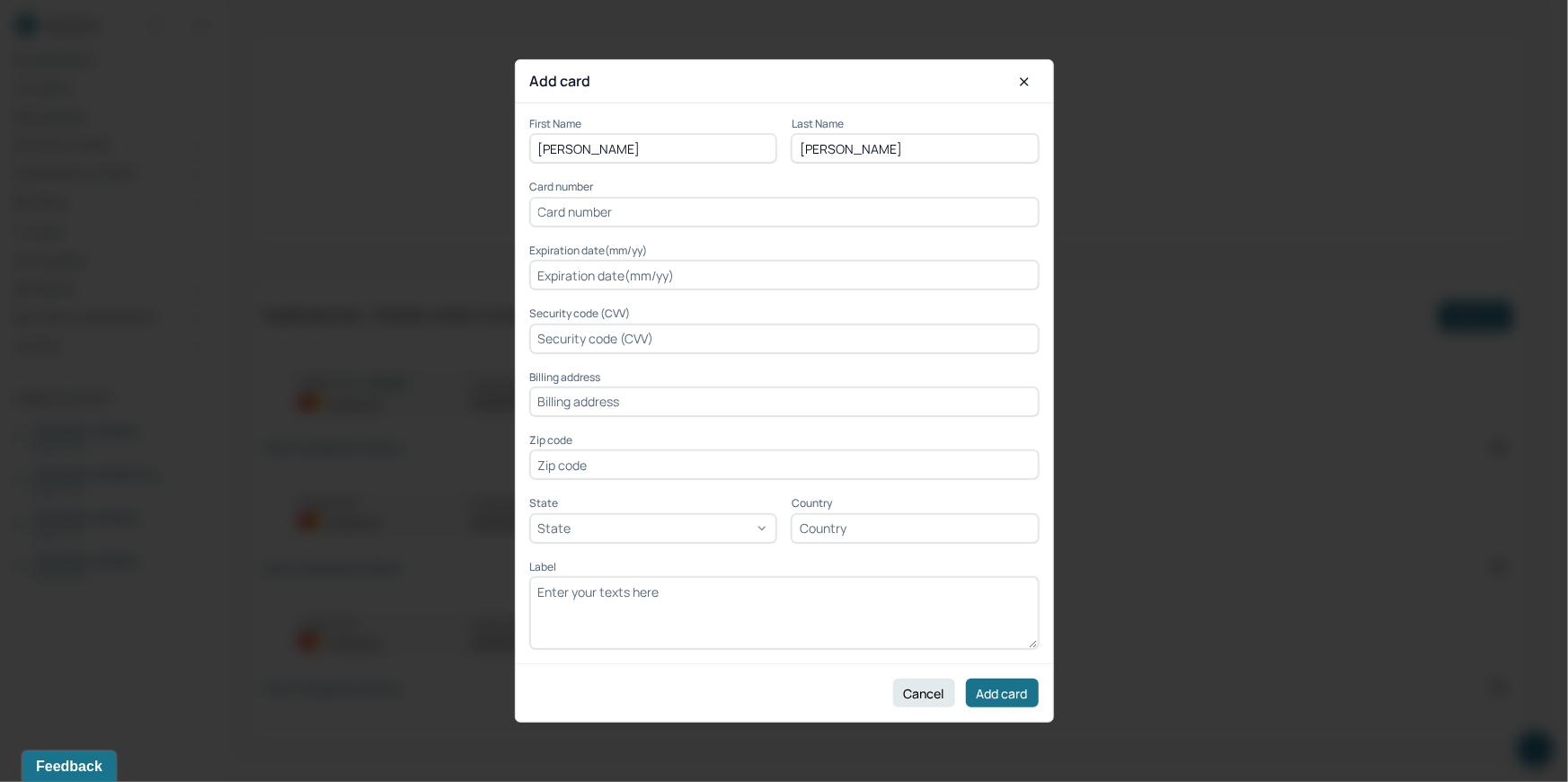 type on "[PERSON_NAME]" 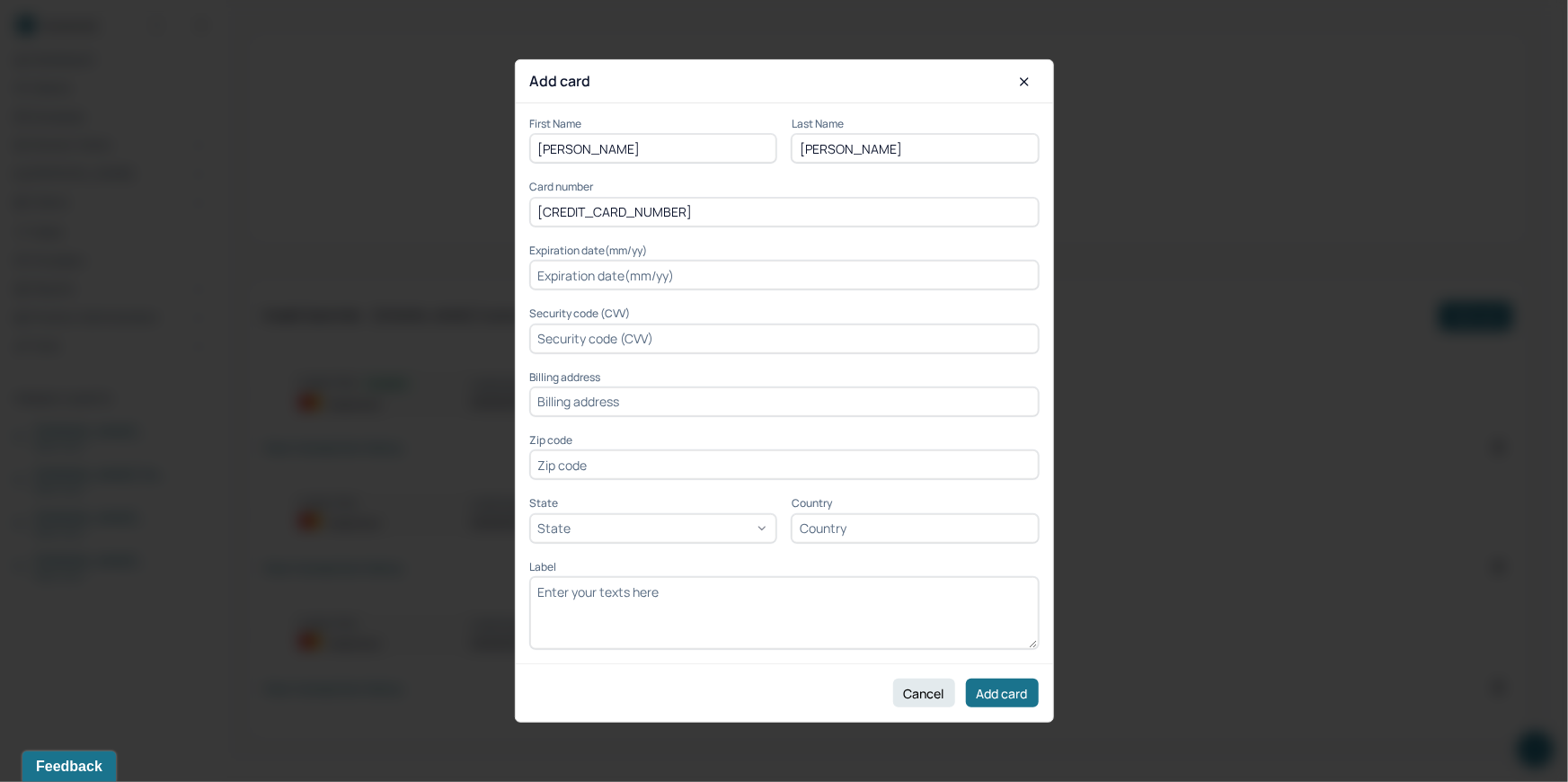 type on "[CREDIT_CARD_NUMBER]" 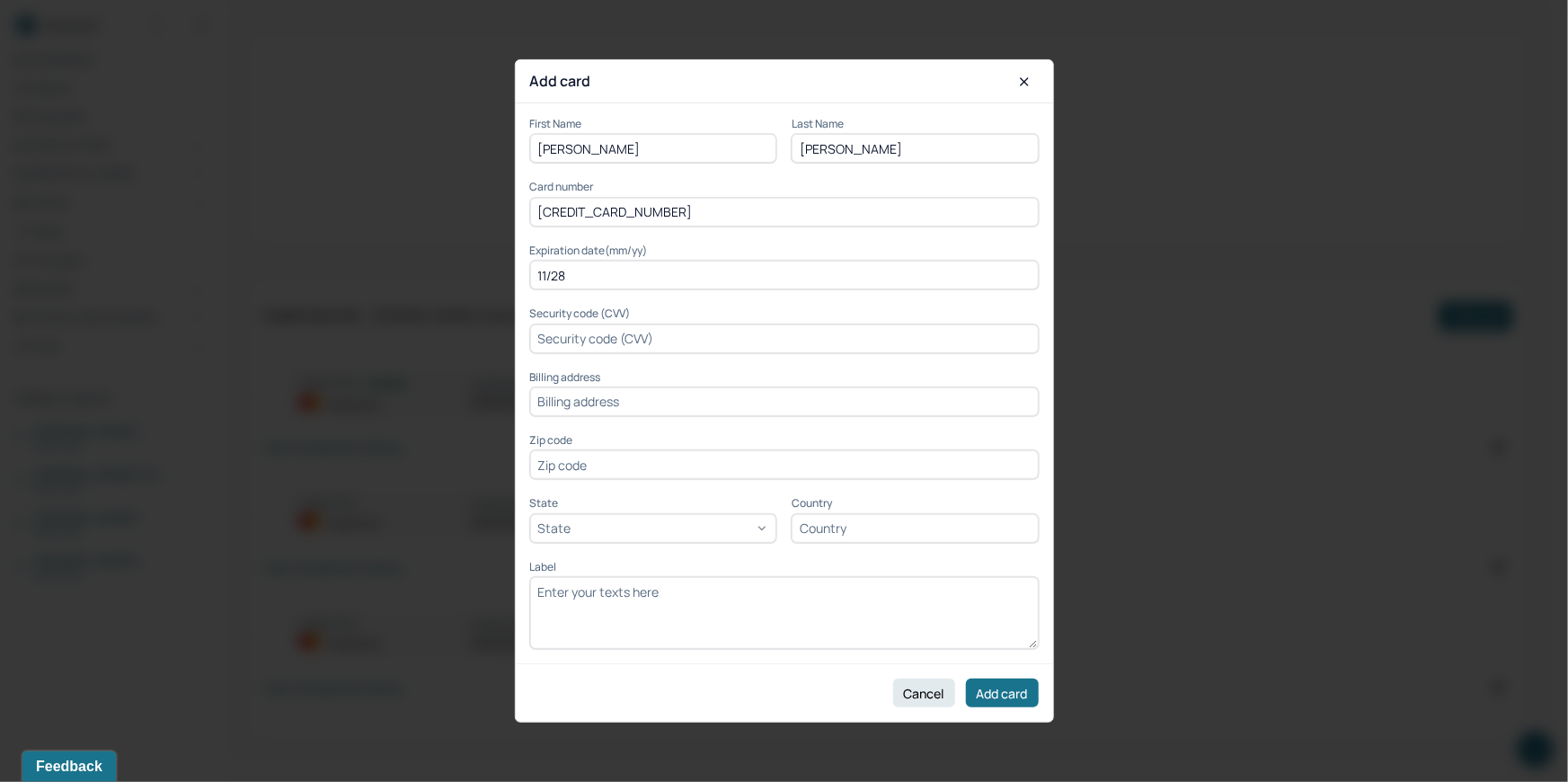 type on "11/28" 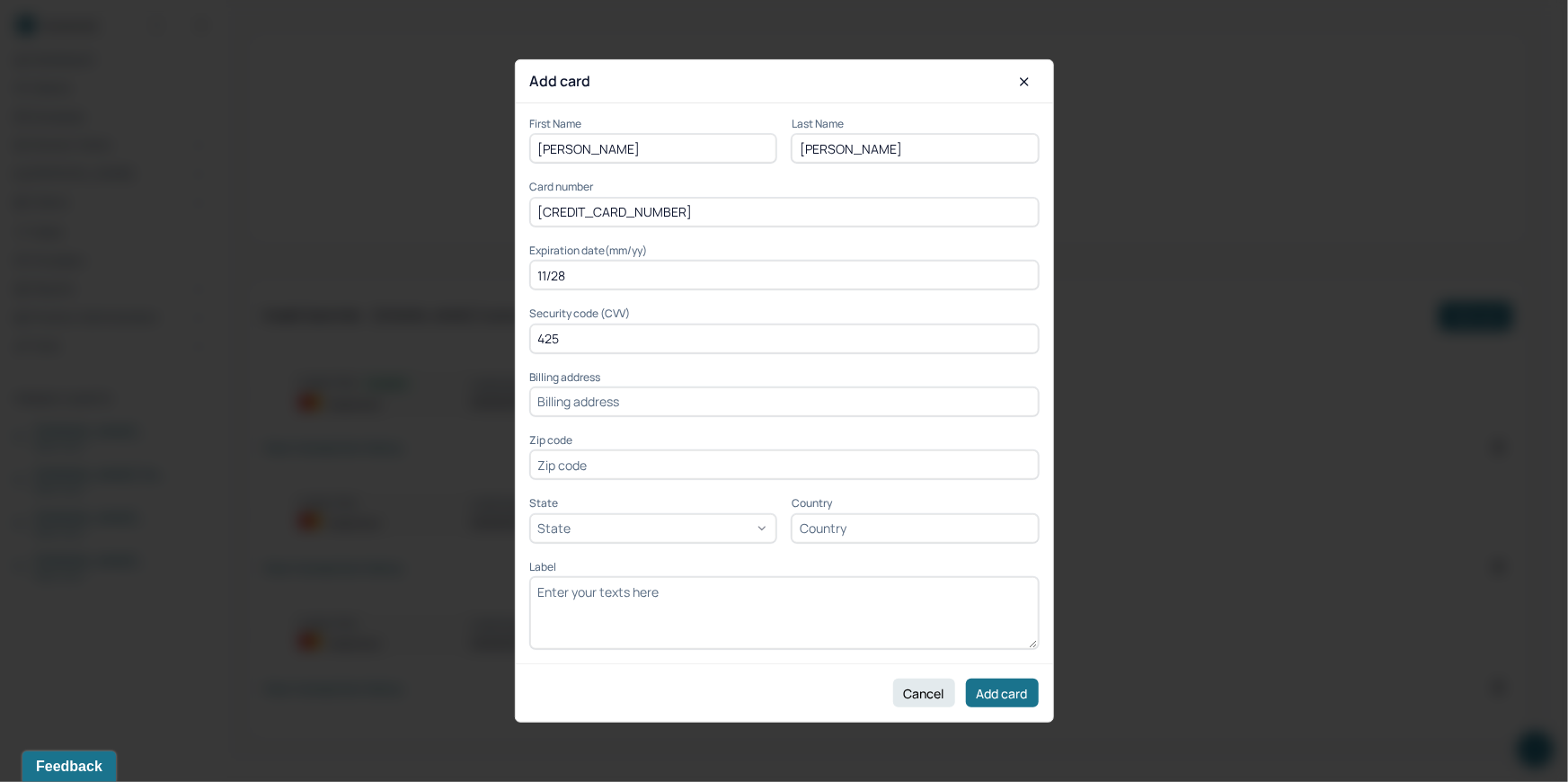 type on "425" 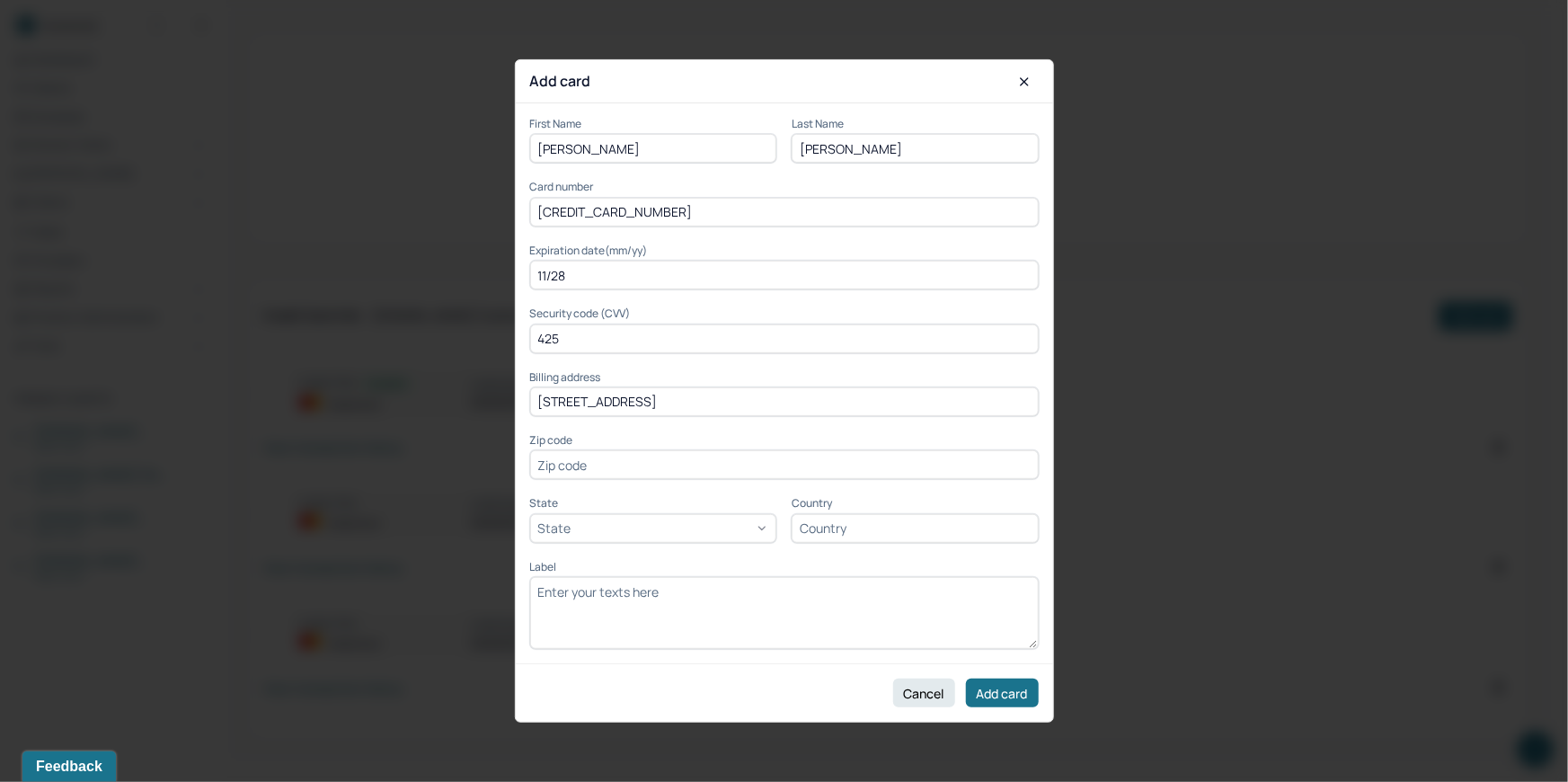 type on "[STREET_ADDRESS]" 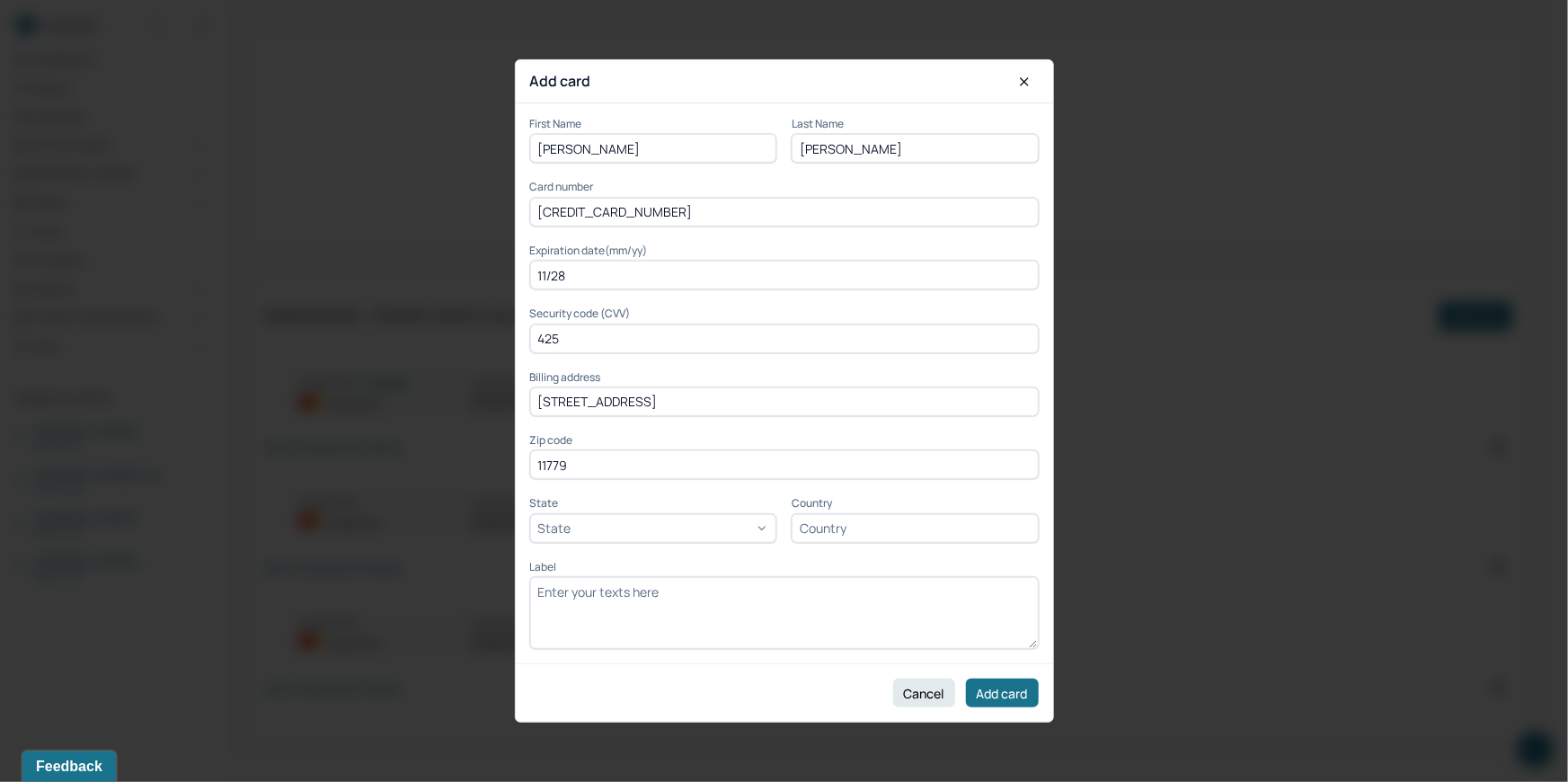 type on "11779" 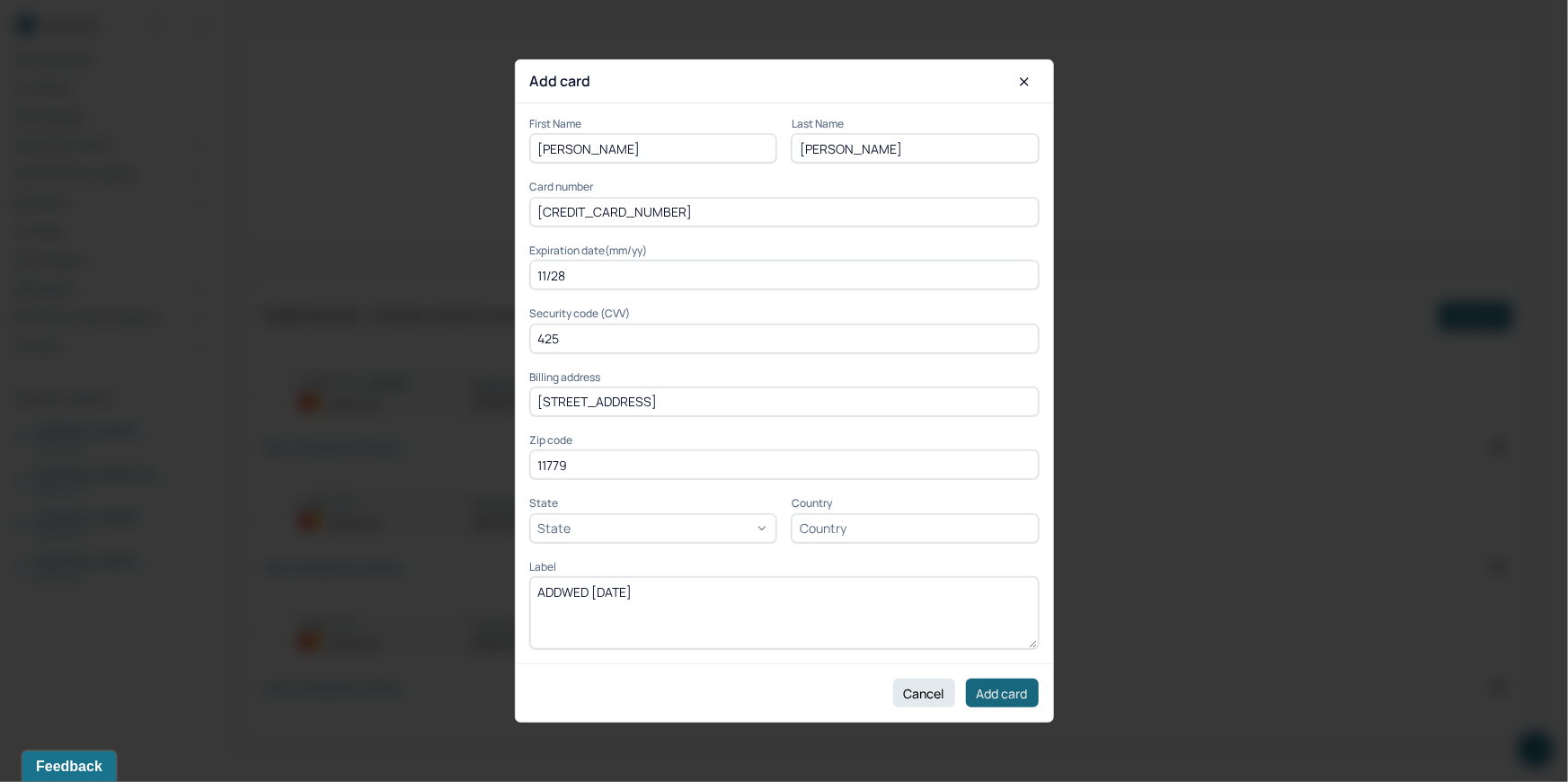 type on "ADDWED [DATE]" 